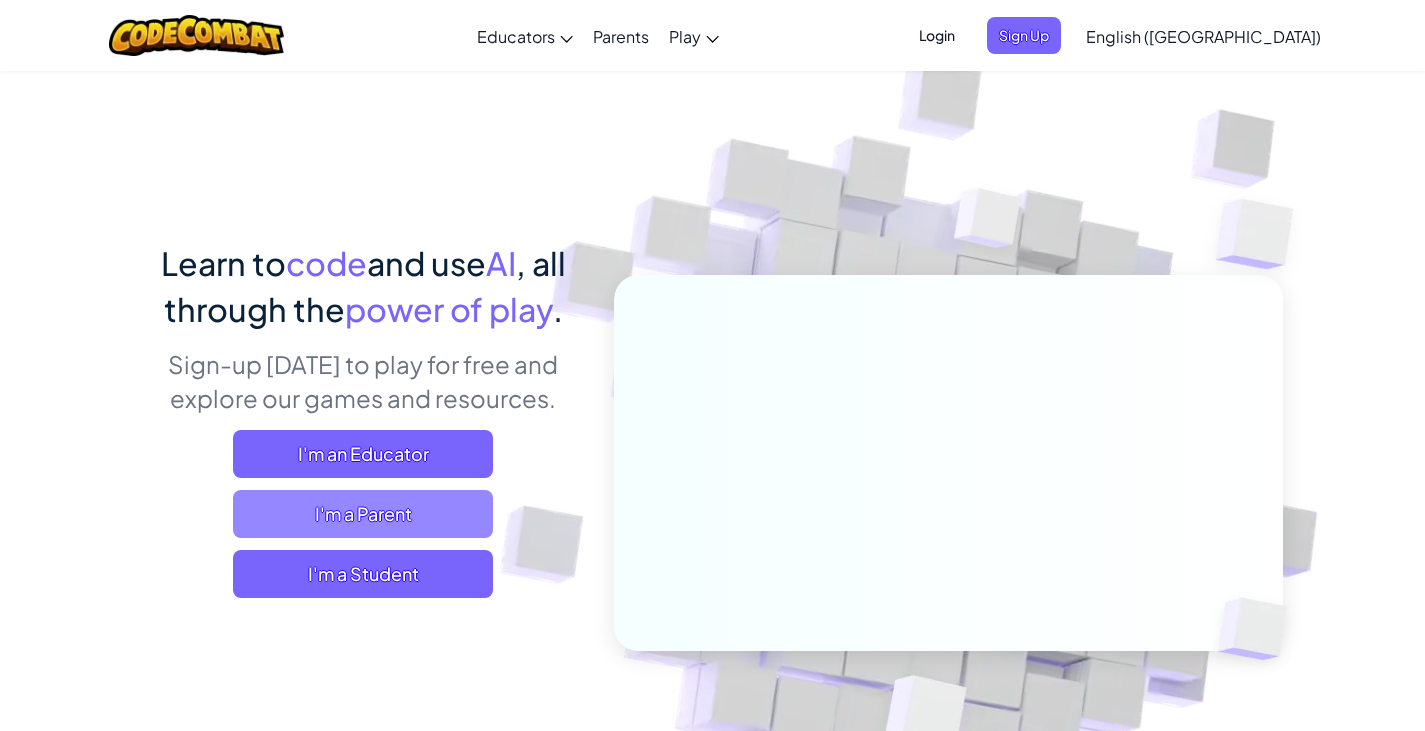scroll, scrollTop: 0, scrollLeft: 0, axis: both 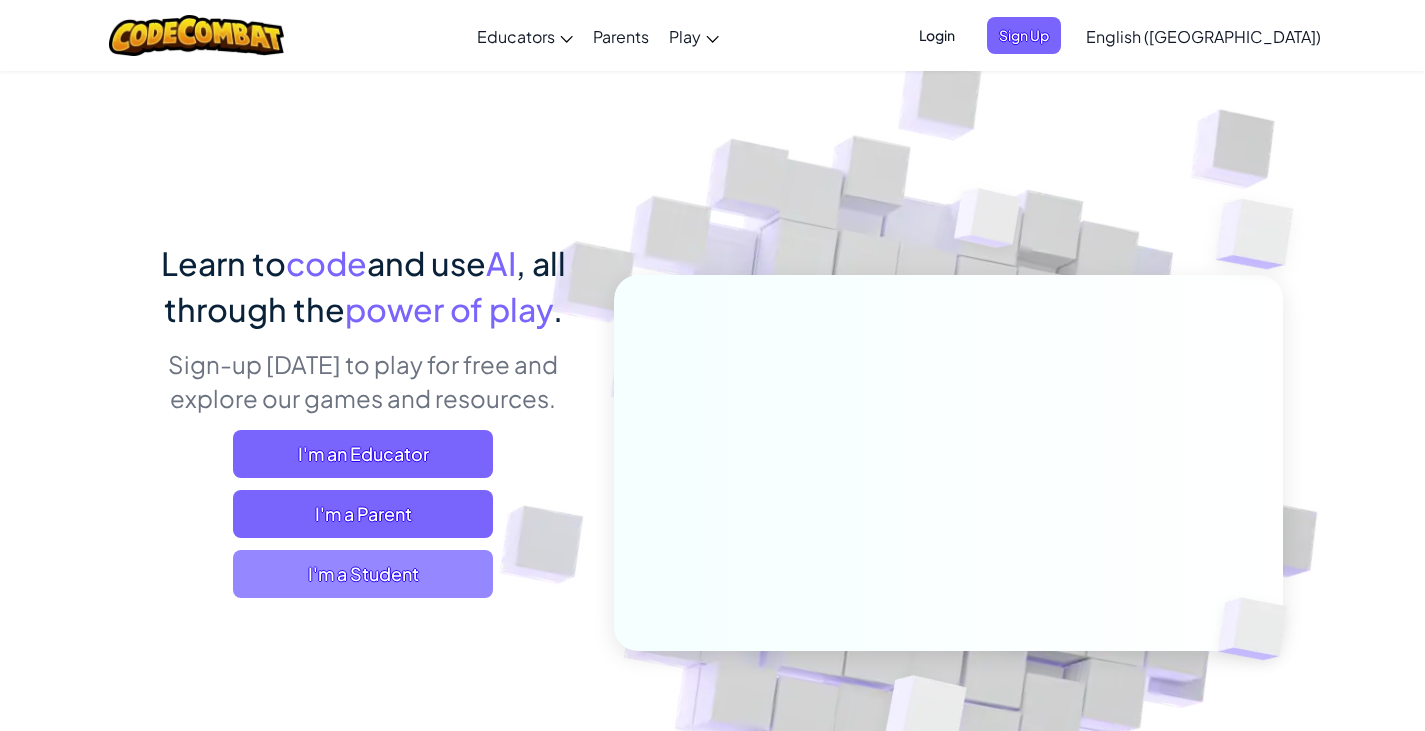 click on "I'm a Student" at bounding box center (363, 574) 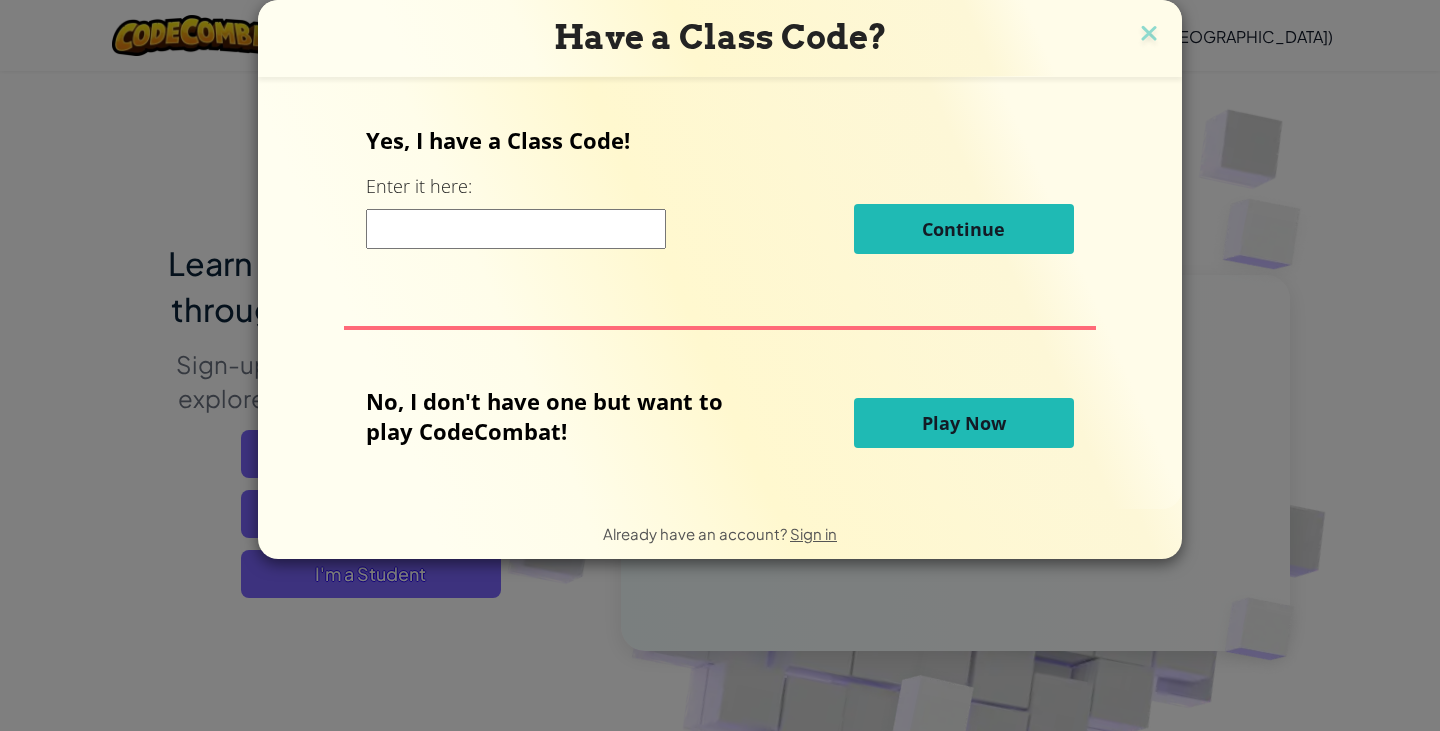 click at bounding box center [516, 229] 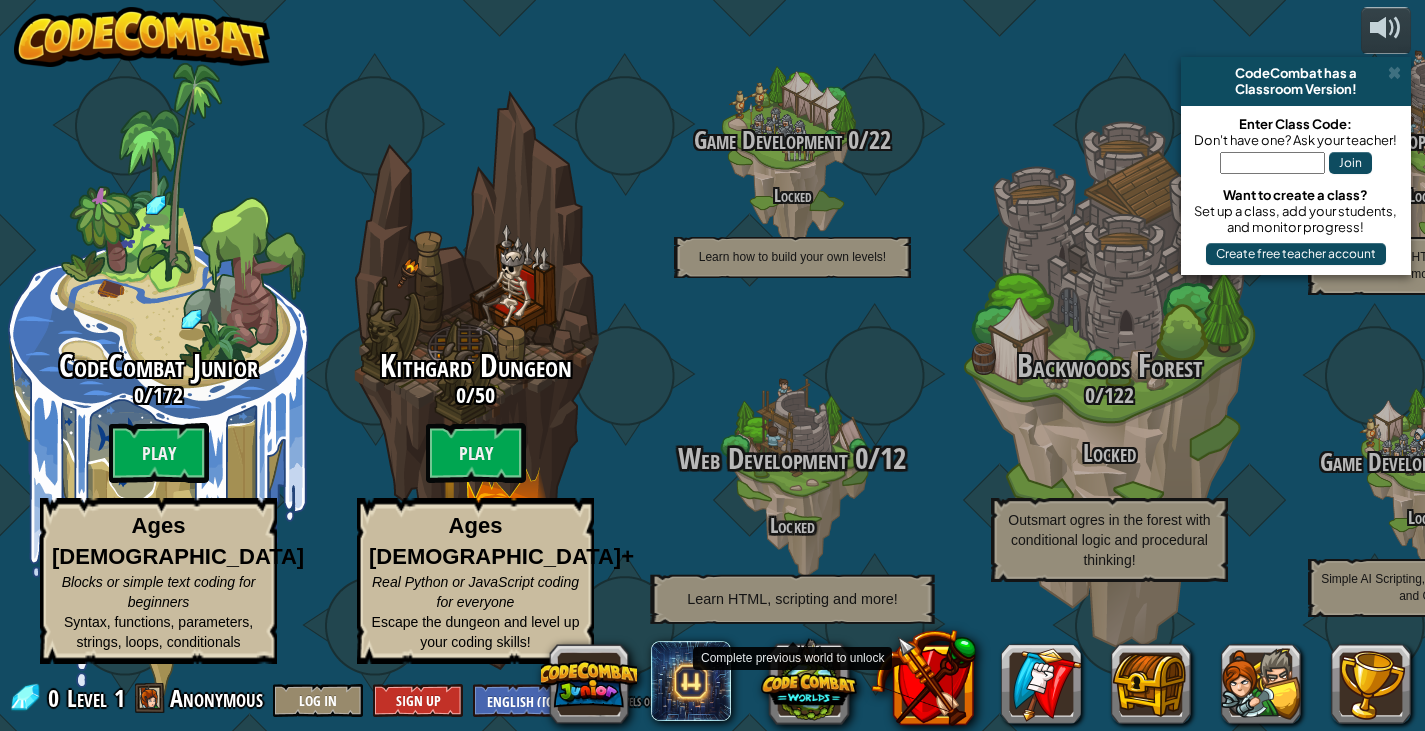 scroll, scrollTop: 1, scrollLeft: 0, axis: vertical 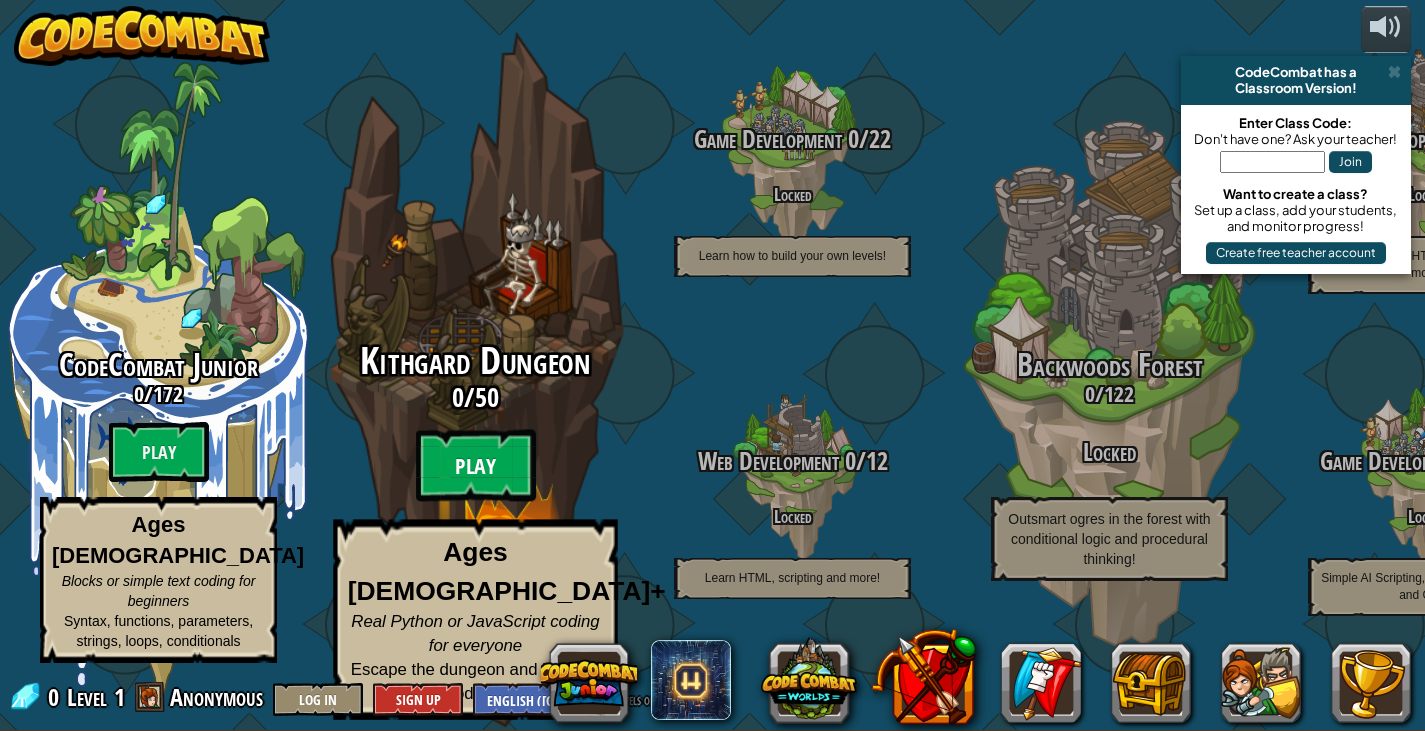 click on "Play" at bounding box center [476, 466] 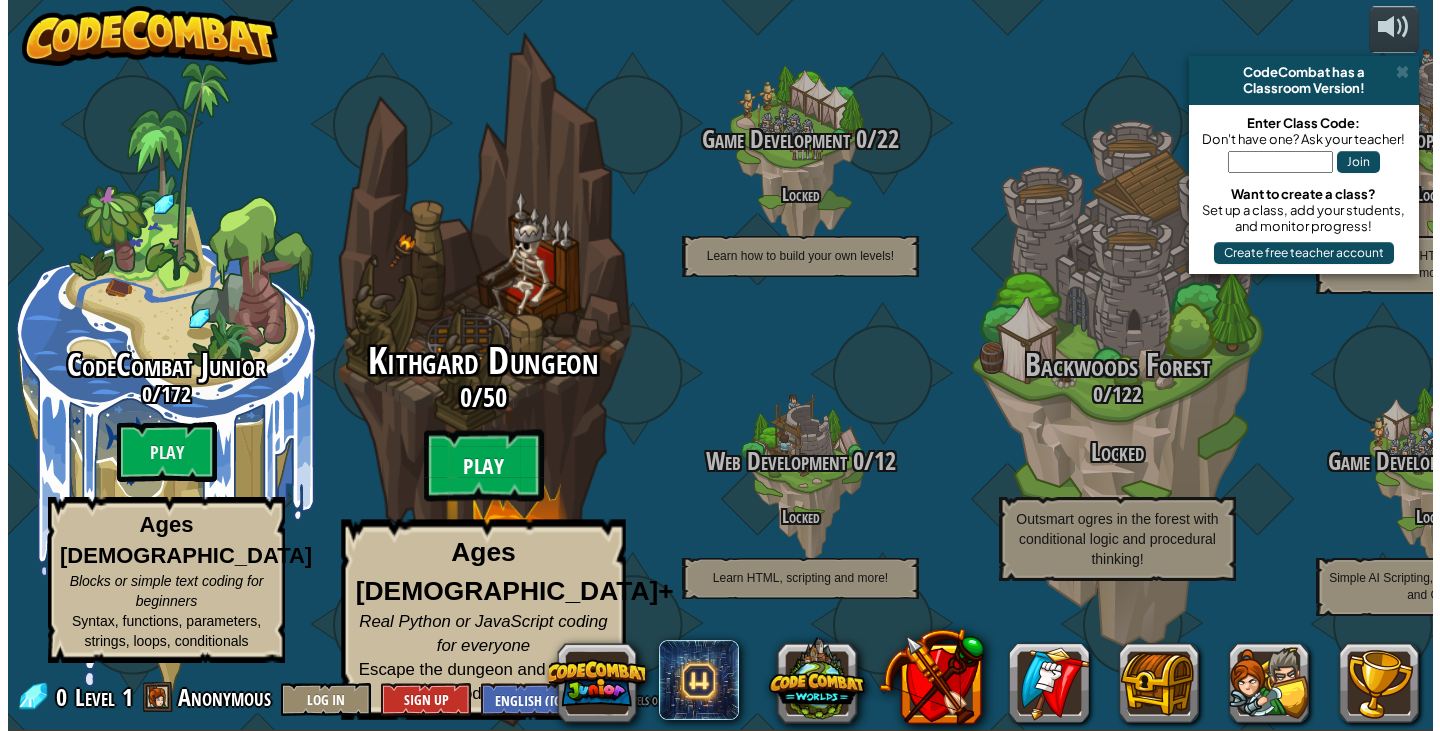 scroll, scrollTop: 0, scrollLeft: 0, axis: both 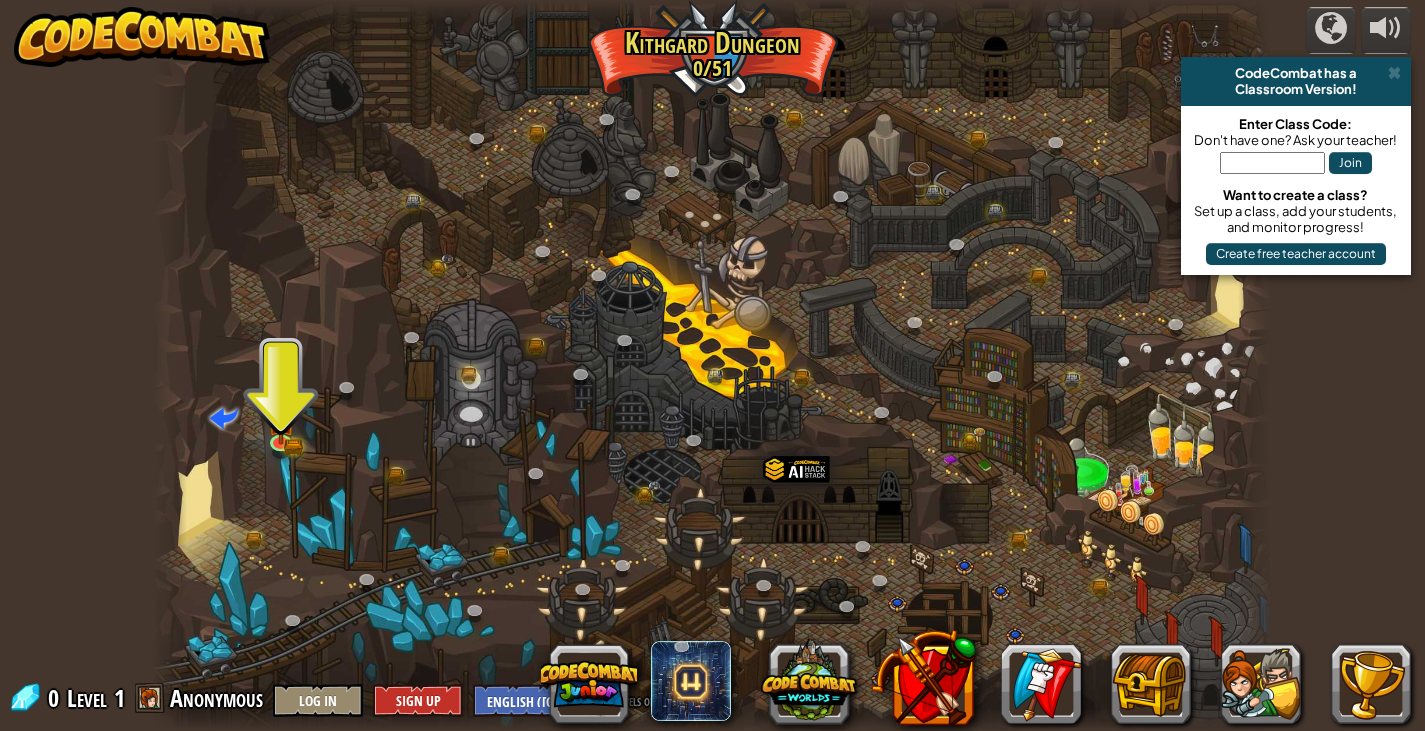 click on "CodeCombat has a Classroom Version!" at bounding box center (1296, 81) 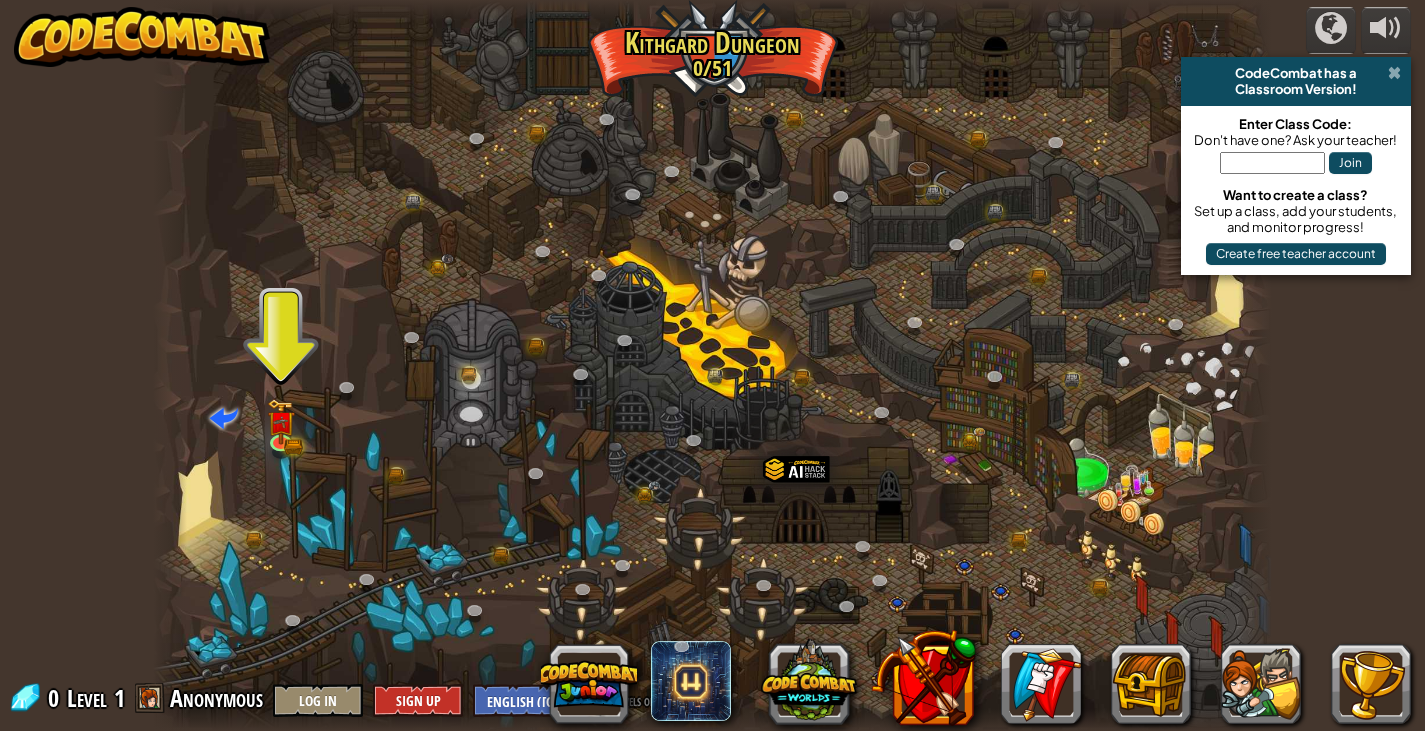 click at bounding box center [1394, 73] 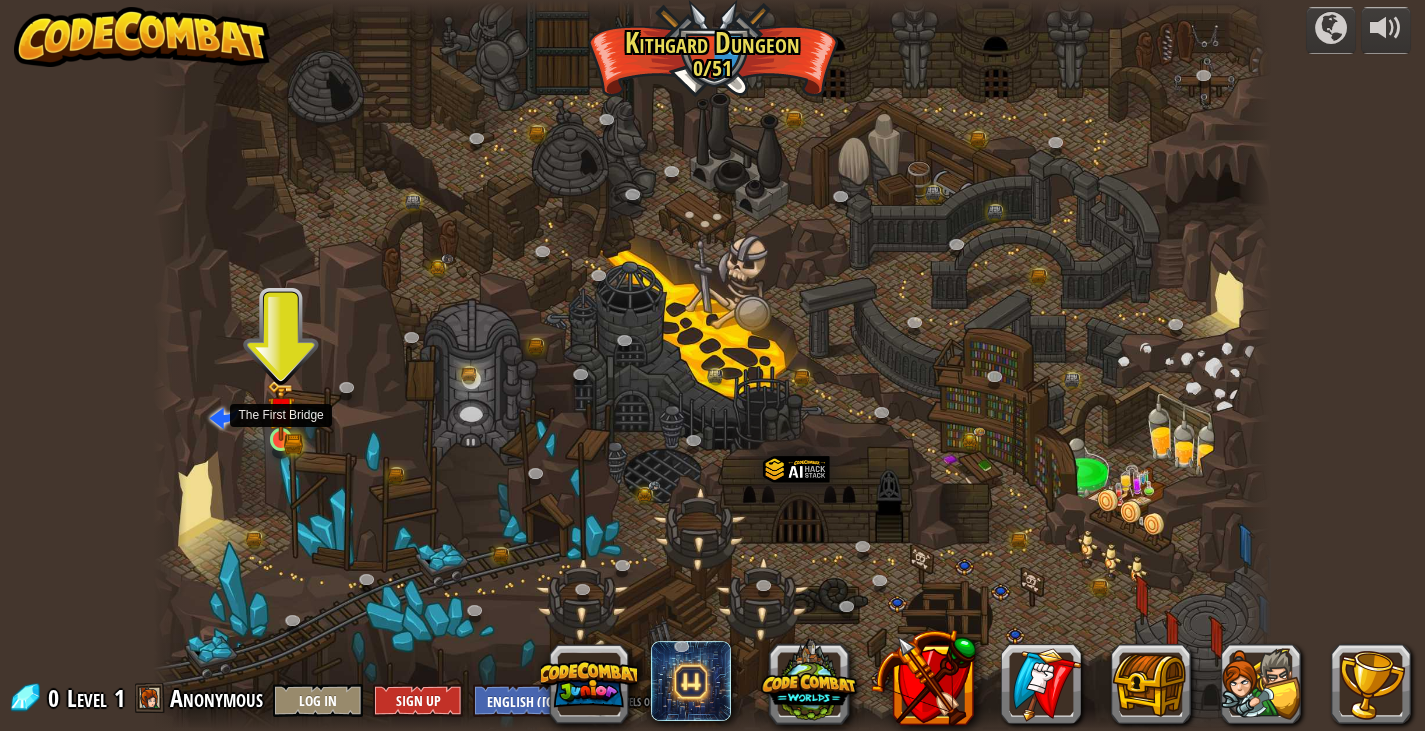 click at bounding box center [281, 411] 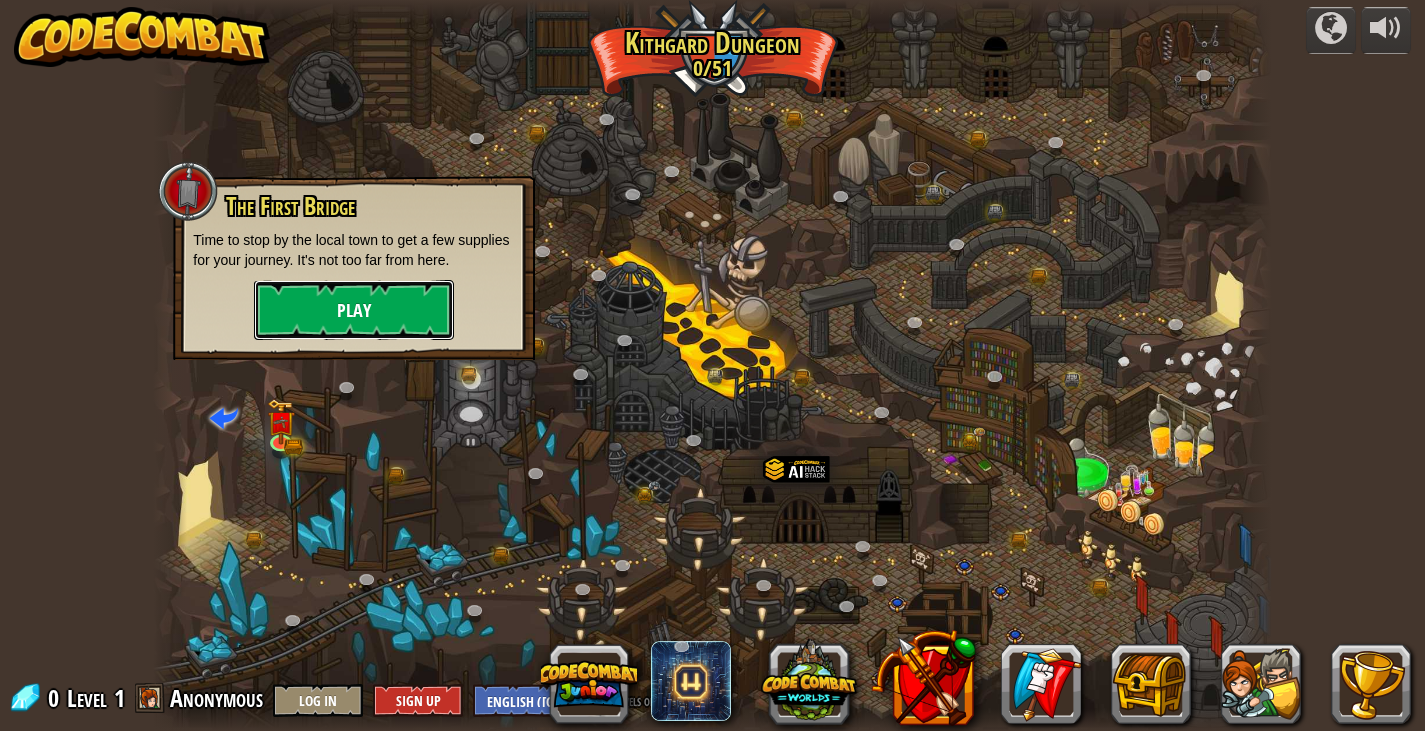 click on "Play" at bounding box center (354, 310) 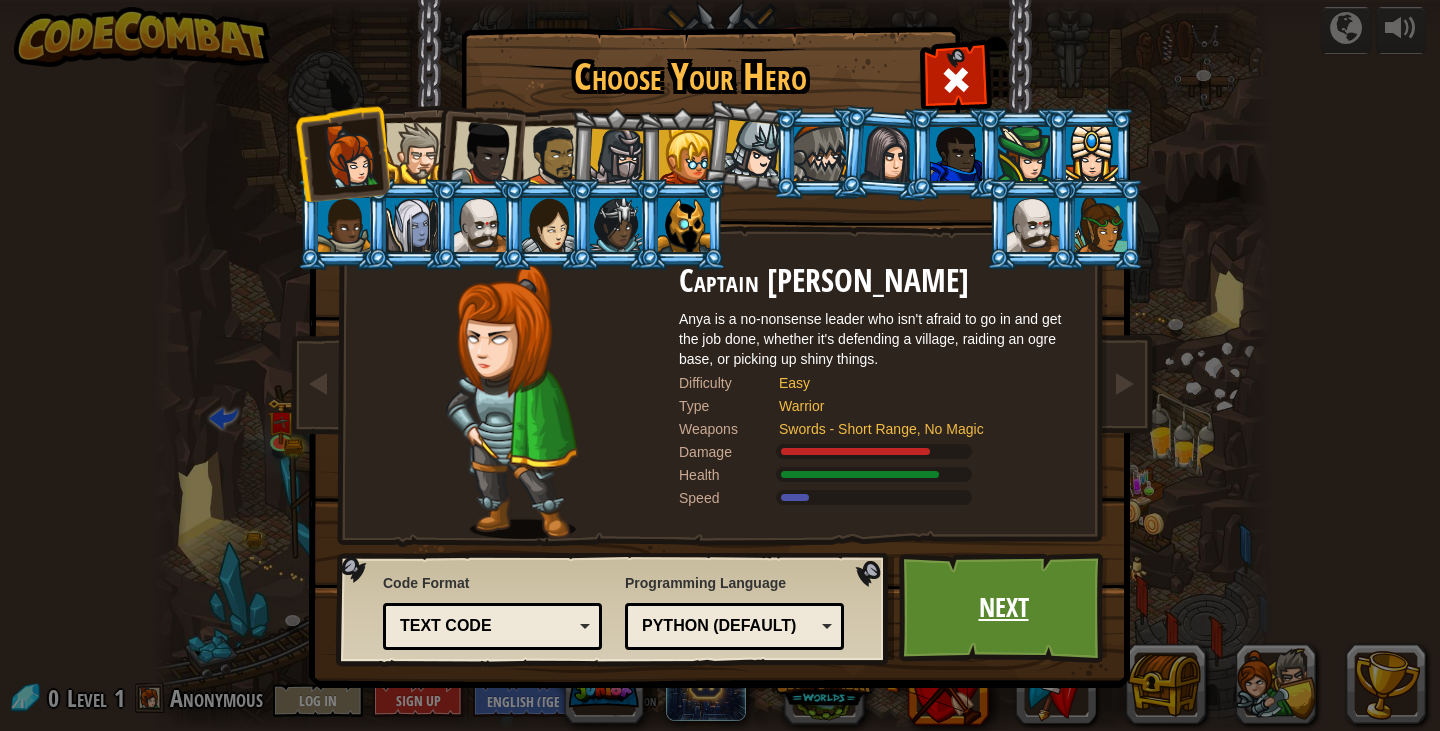 click on "Next" at bounding box center [1003, 608] 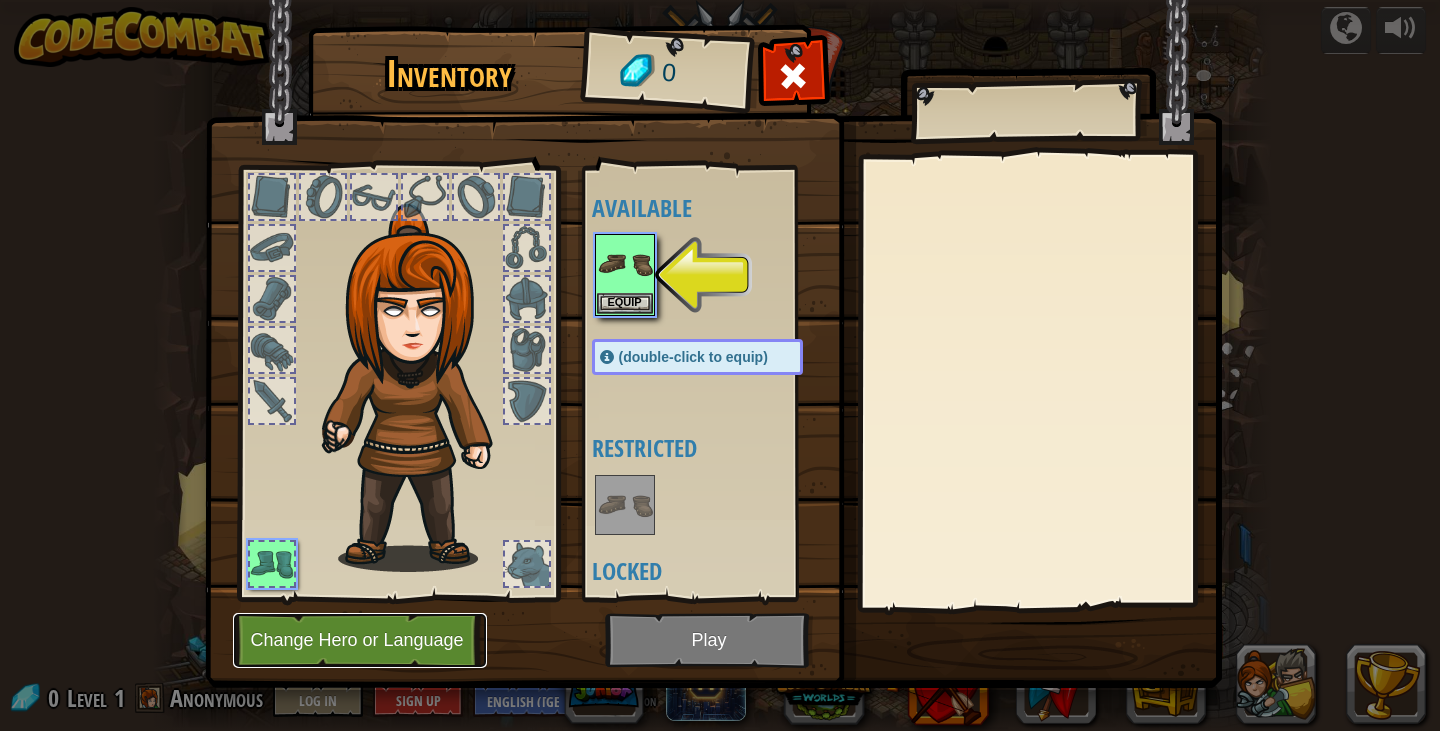 click on "Change Hero or Language" at bounding box center (360, 640) 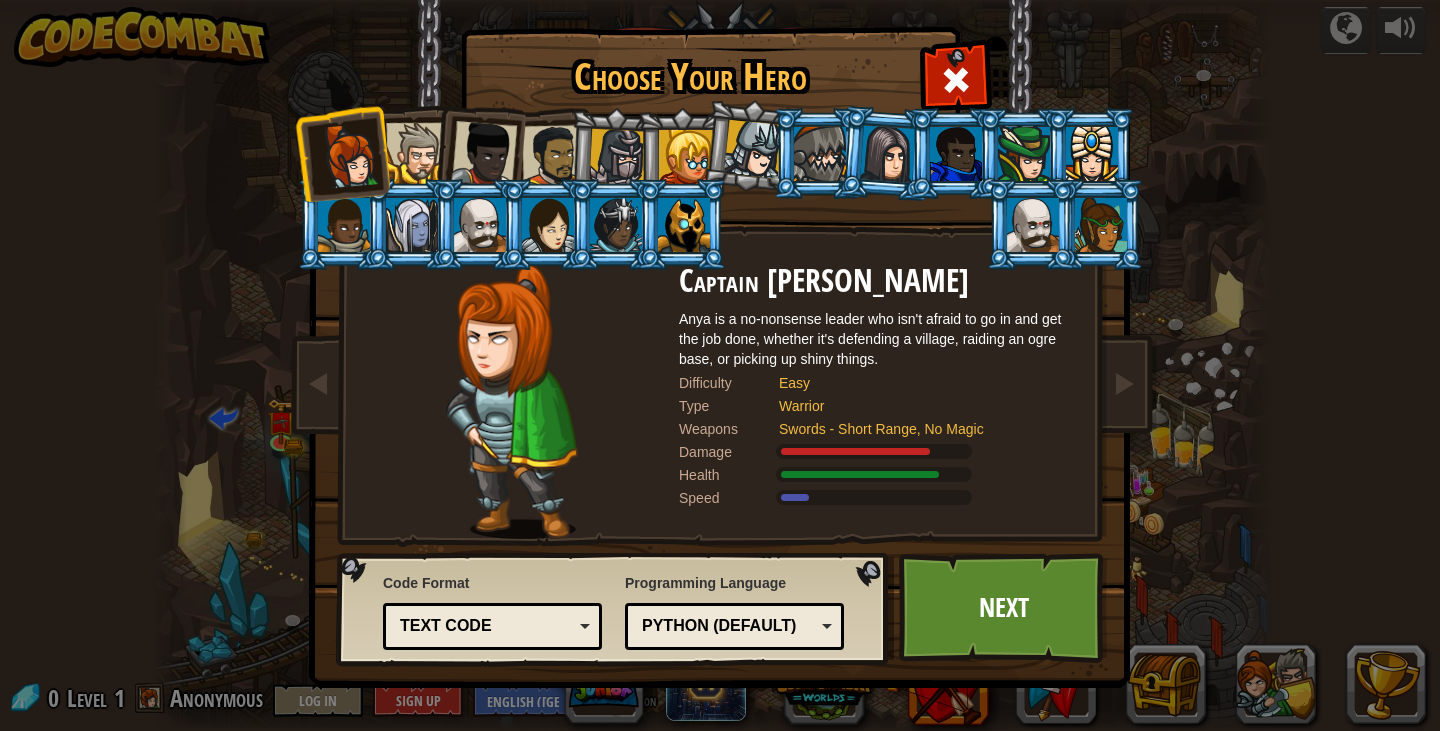 click at bounding box center [416, 153] 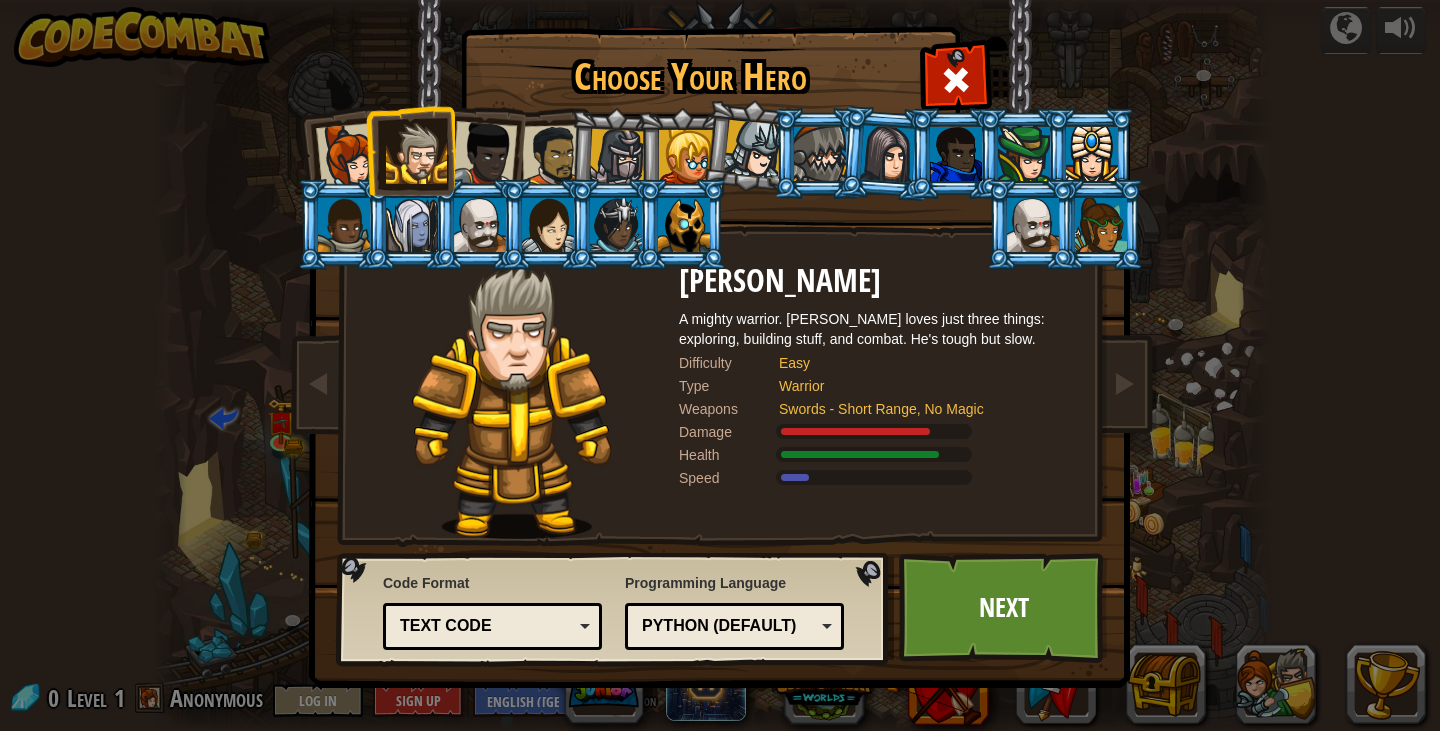click at bounding box center (484, 154) 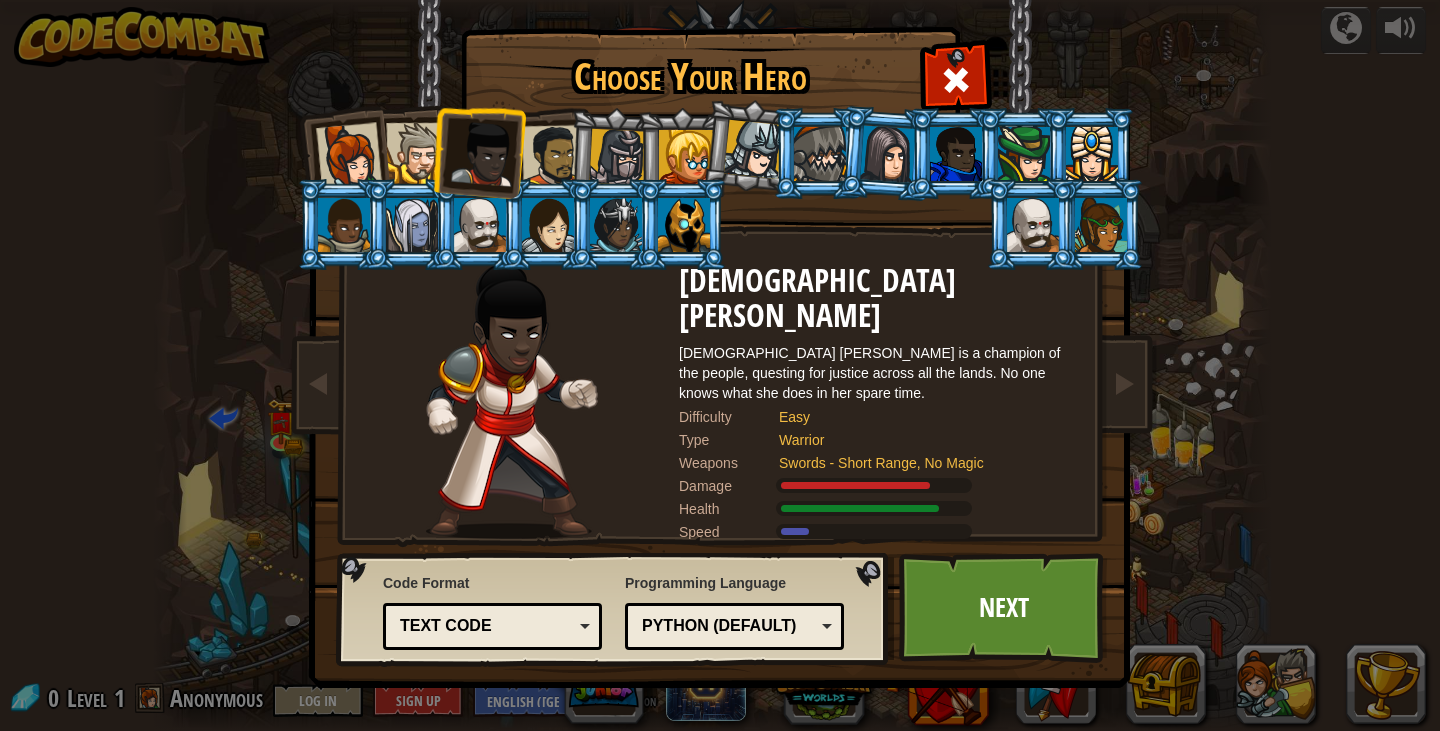click at bounding box center (553, 156) 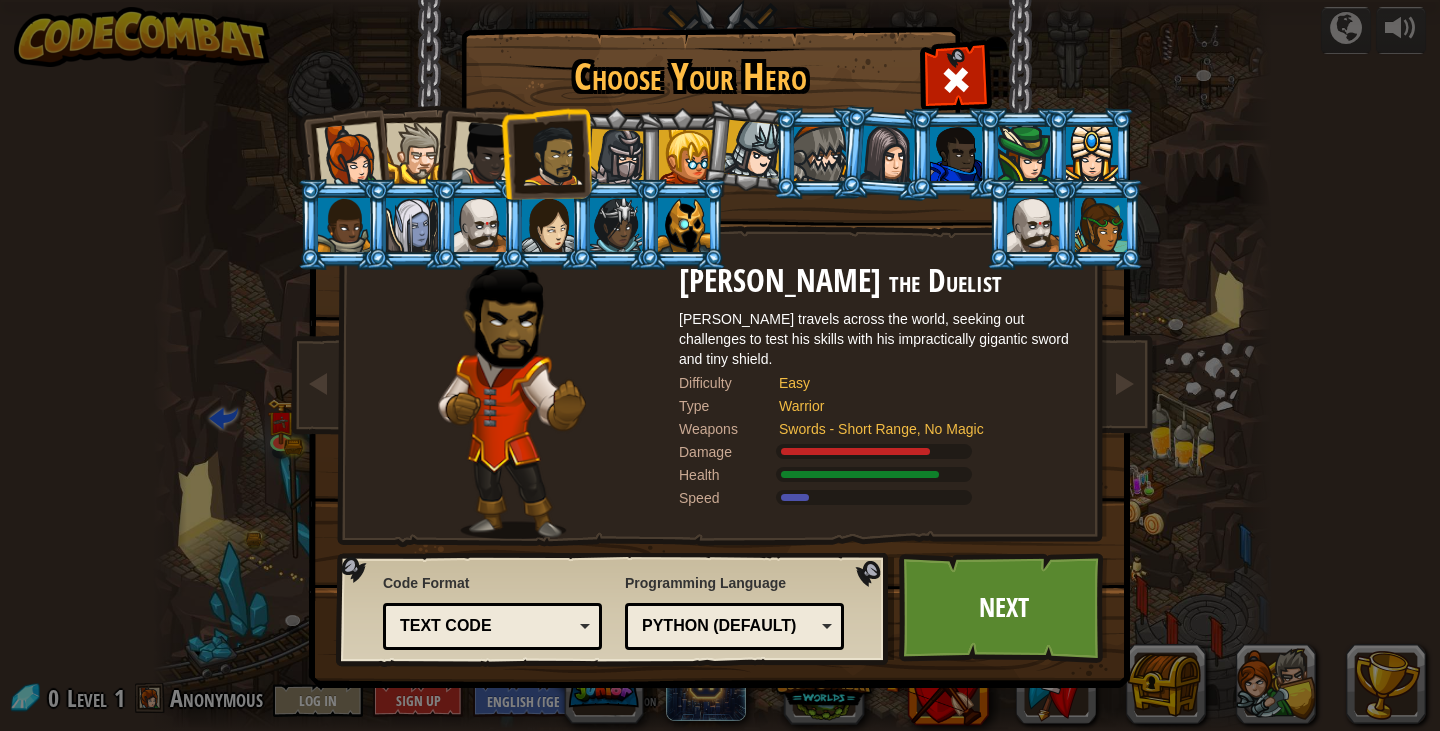 click at bounding box center [617, 157] 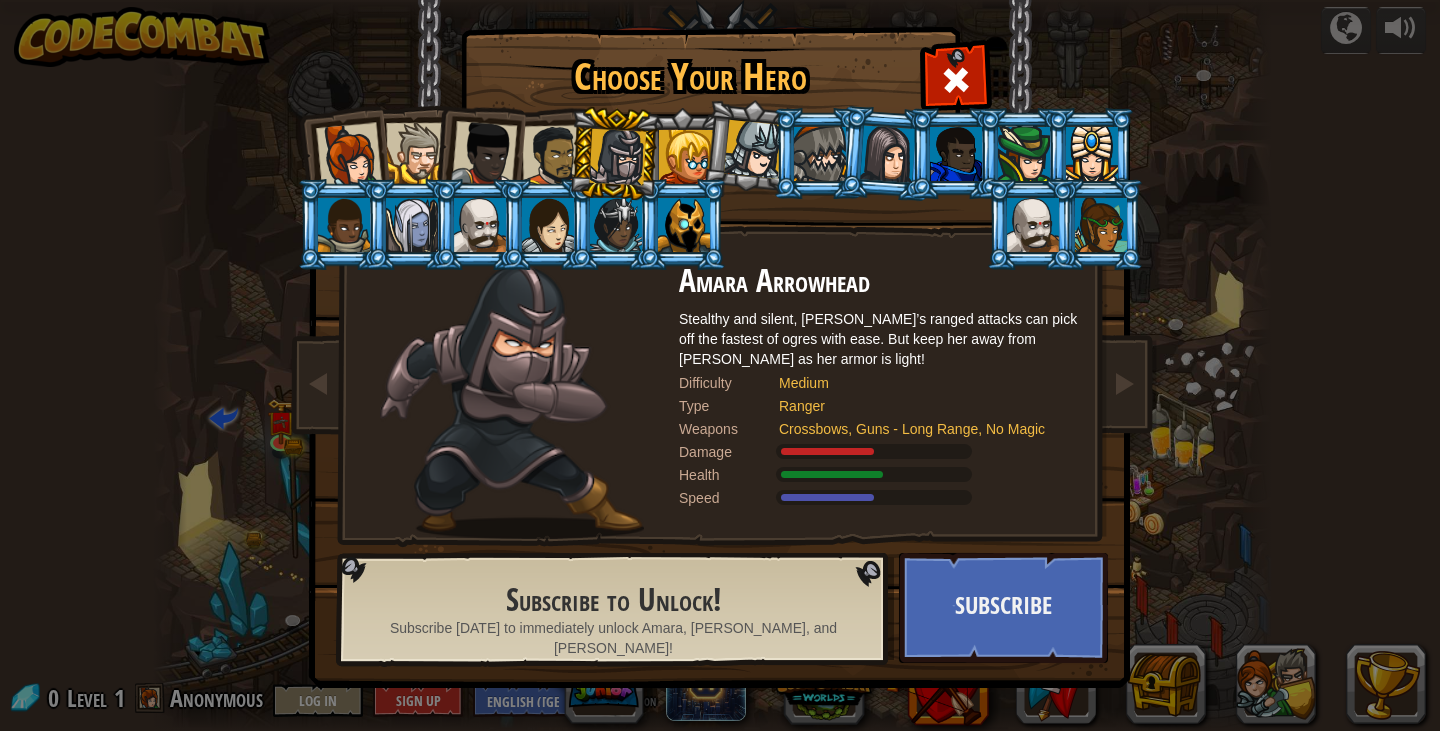 click at bounding box center [553, 156] 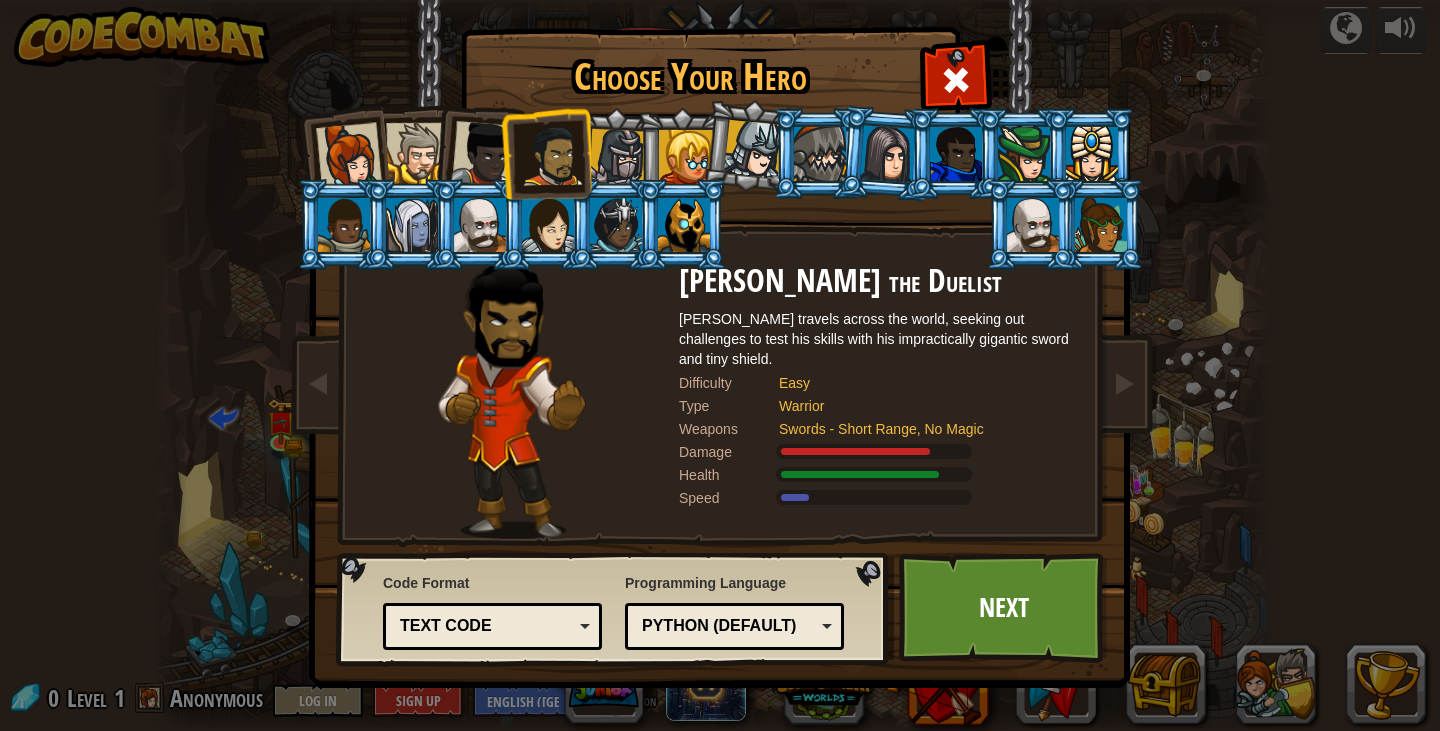 click at bounding box center (484, 154) 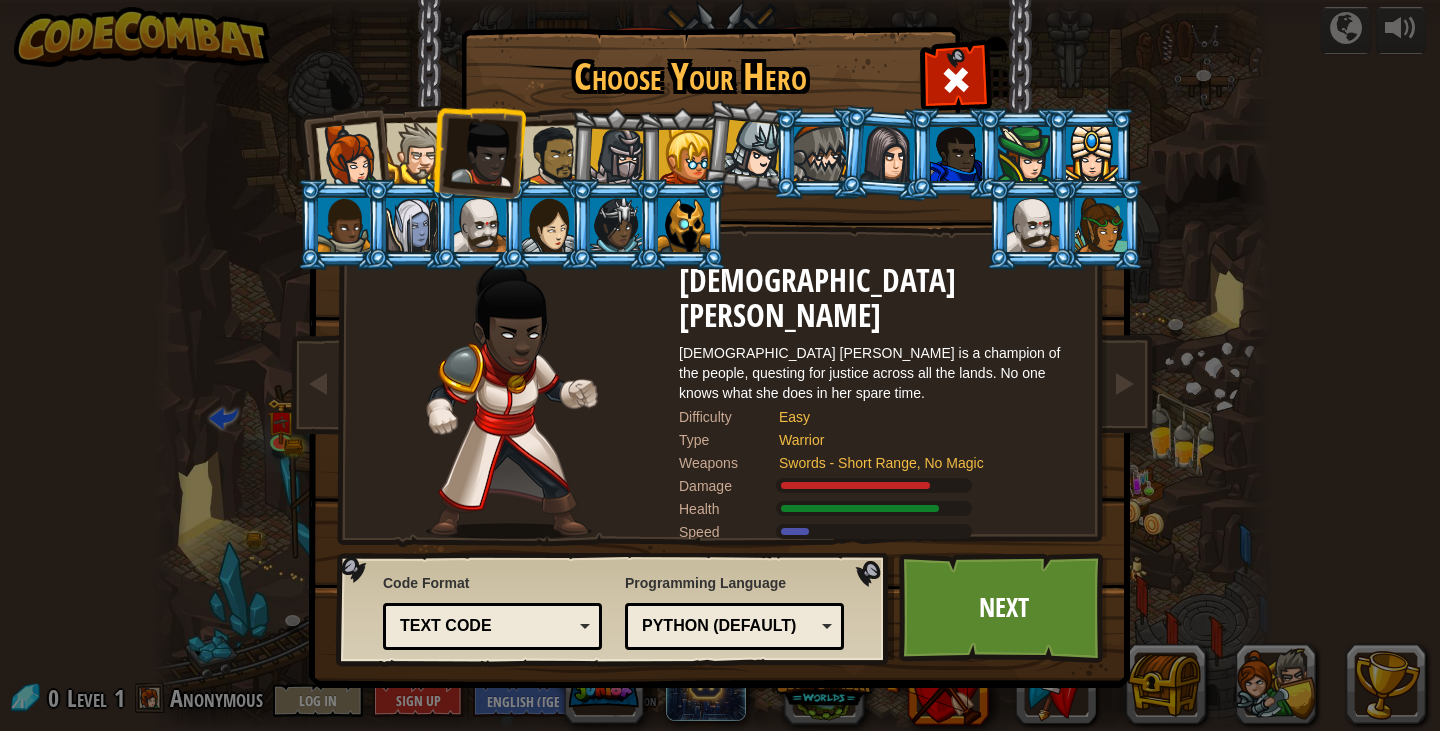 click at bounding box center [416, 153] 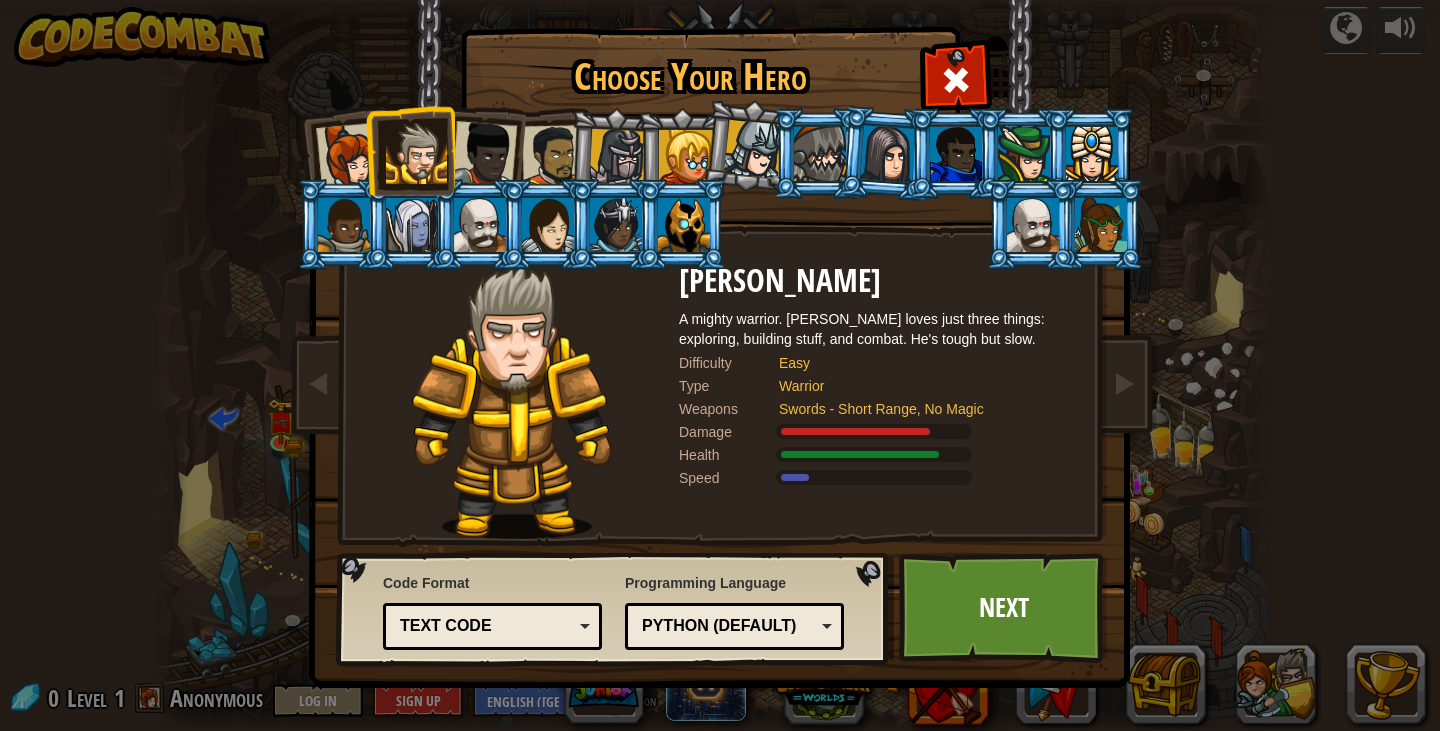 click at bounding box center (349, 156) 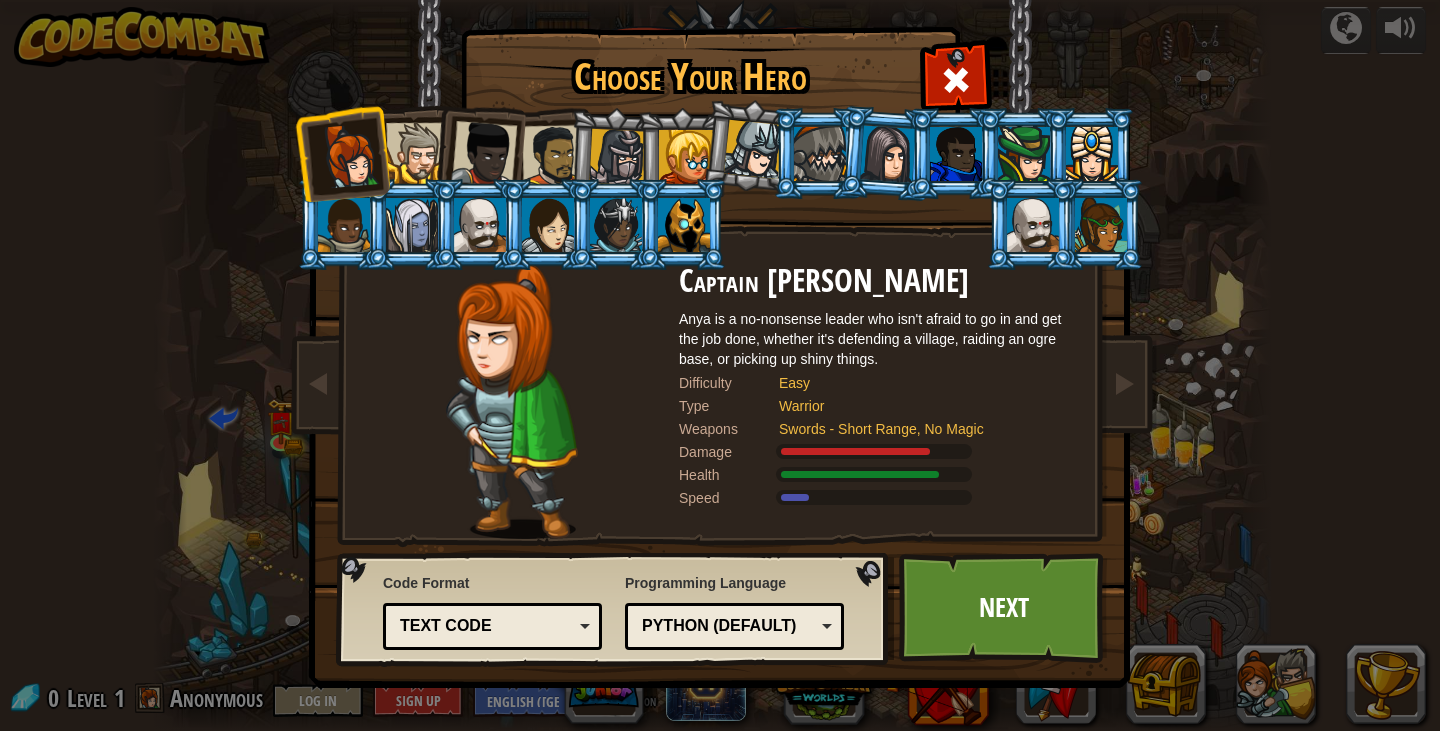 click at bounding box center (553, 156) 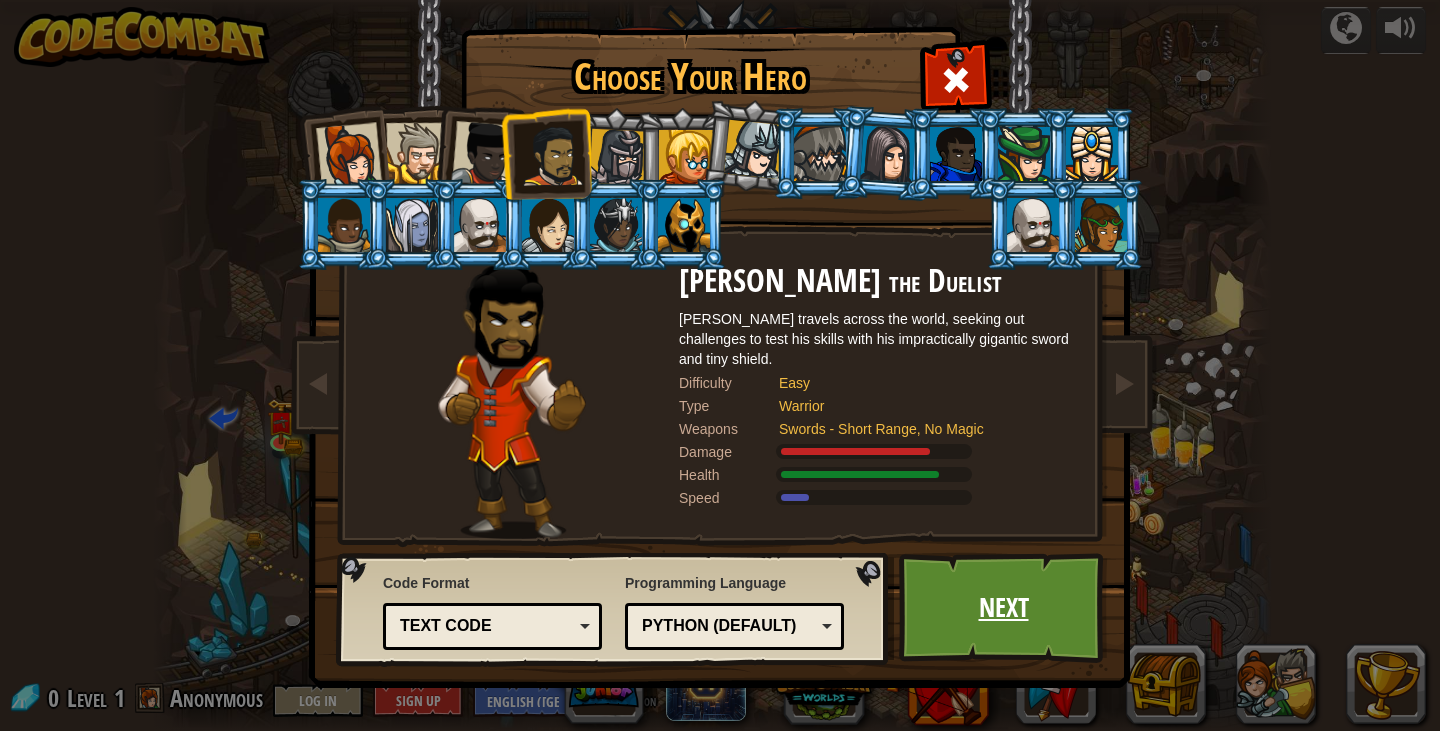 click on "Next" at bounding box center [1003, 608] 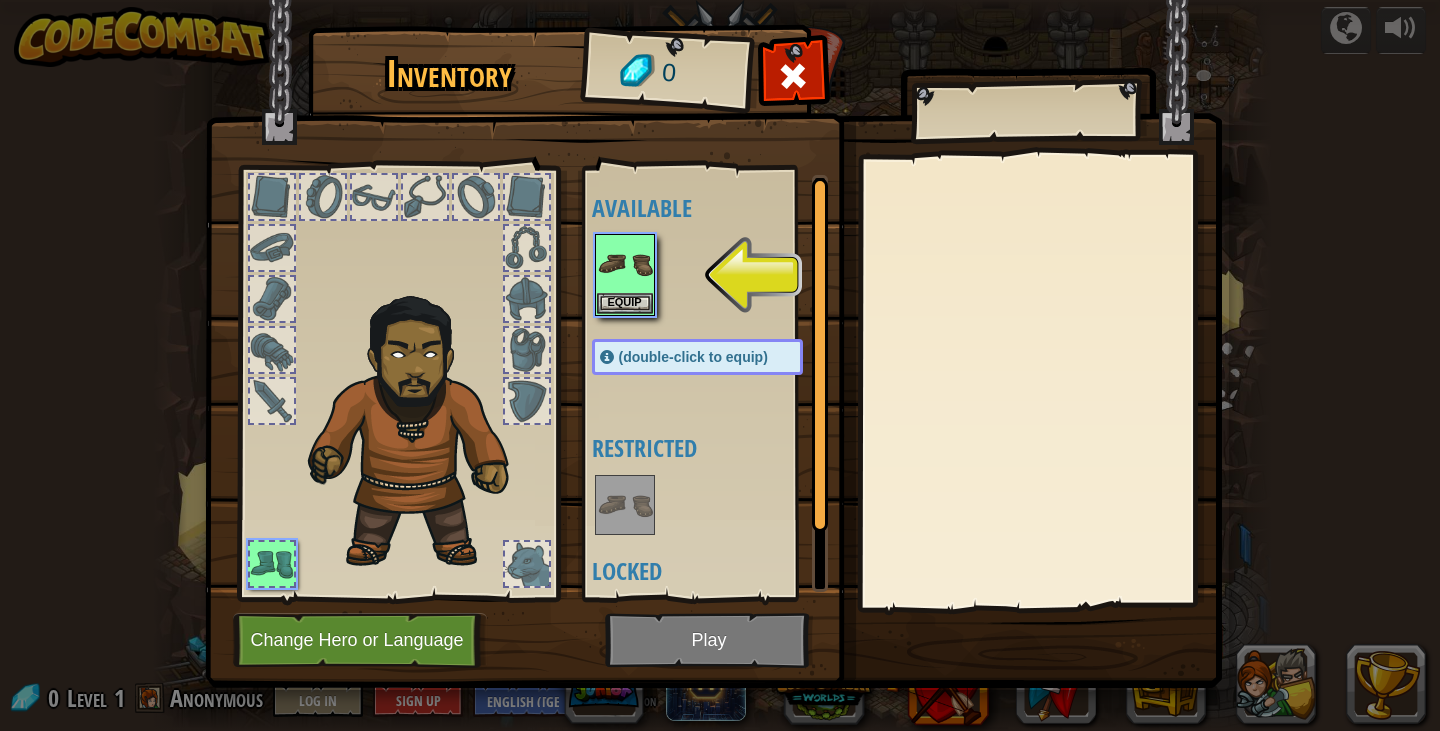 click on "Available Equip (double-click to equip) Restricted Locked" at bounding box center (705, 383) 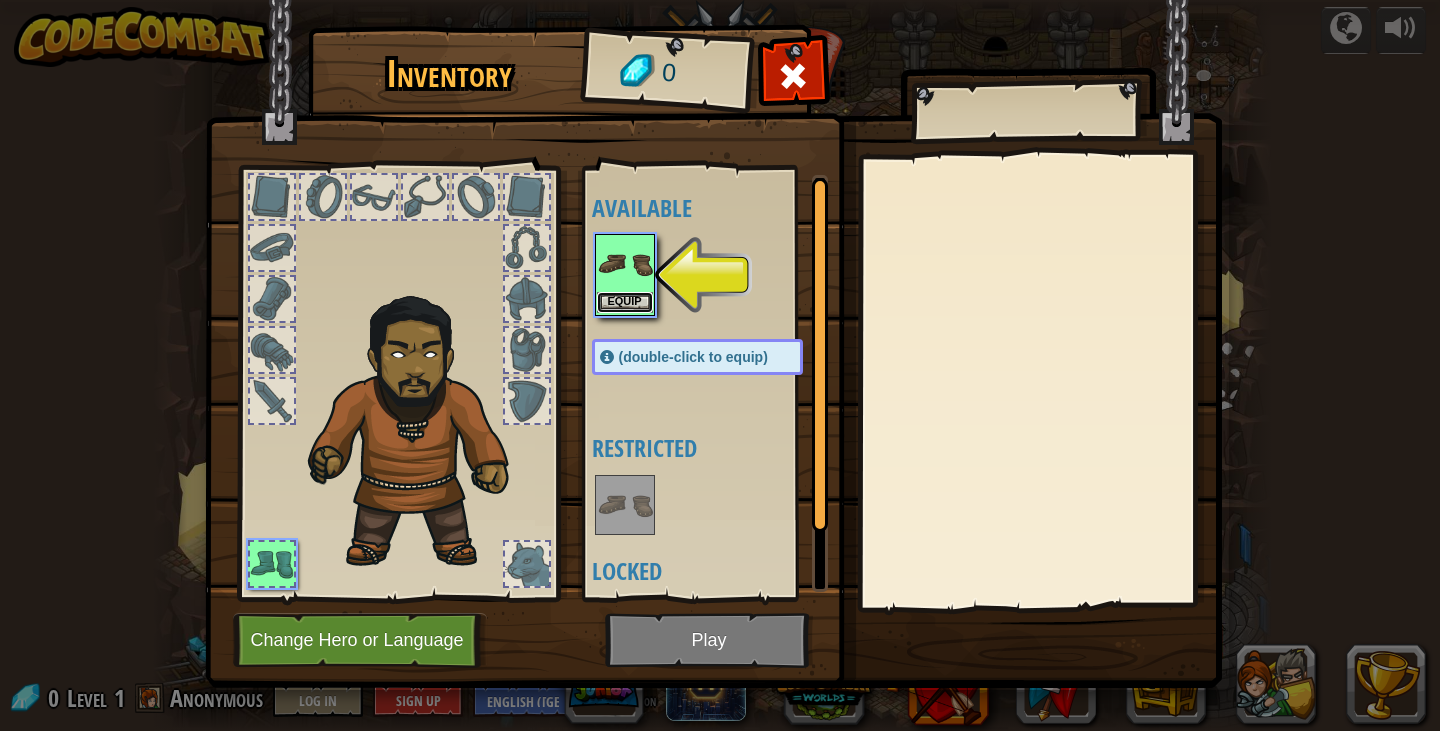 click on "Equip" at bounding box center (625, 302) 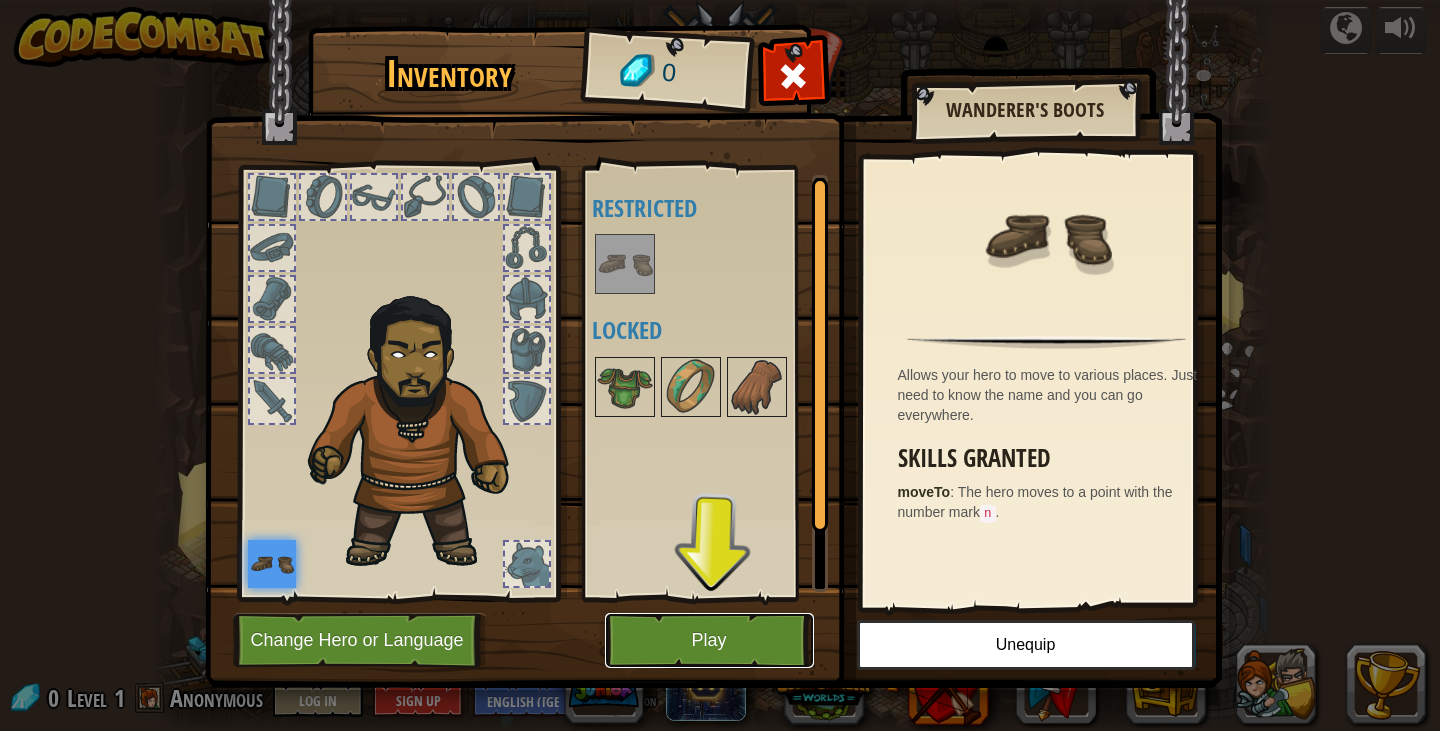 click on "Play" at bounding box center (709, 640) 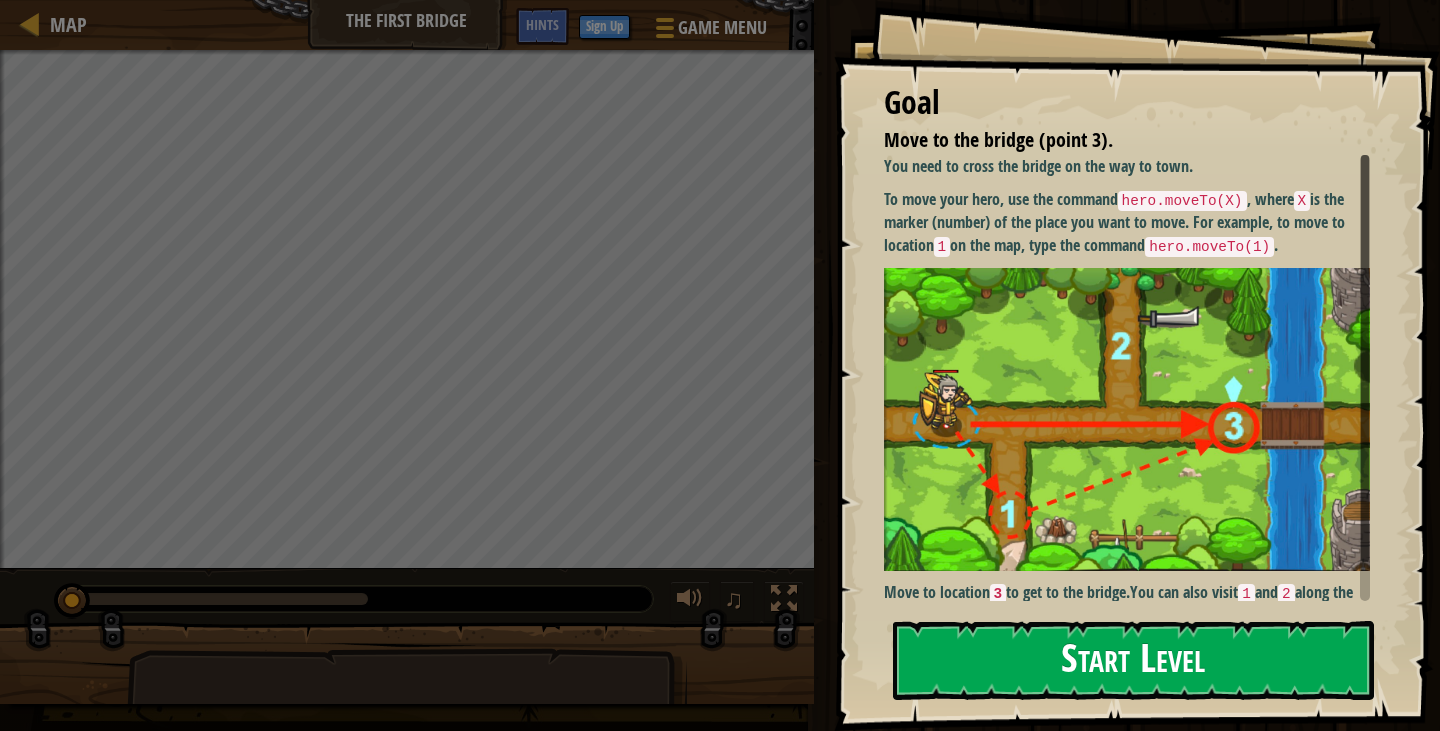 click on "Start Level" at bounding box center [1133, 660] 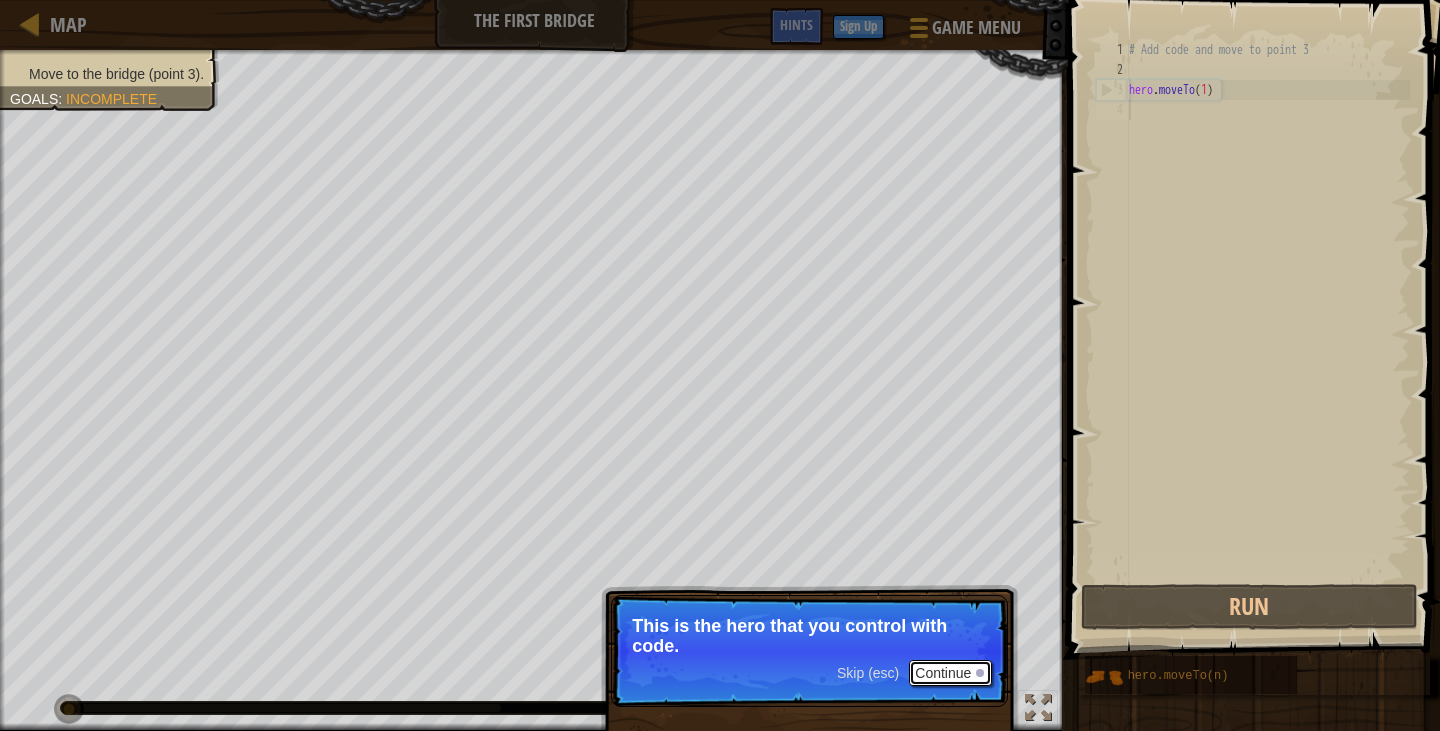 click on "Continue" at bounding box center [950, 673] 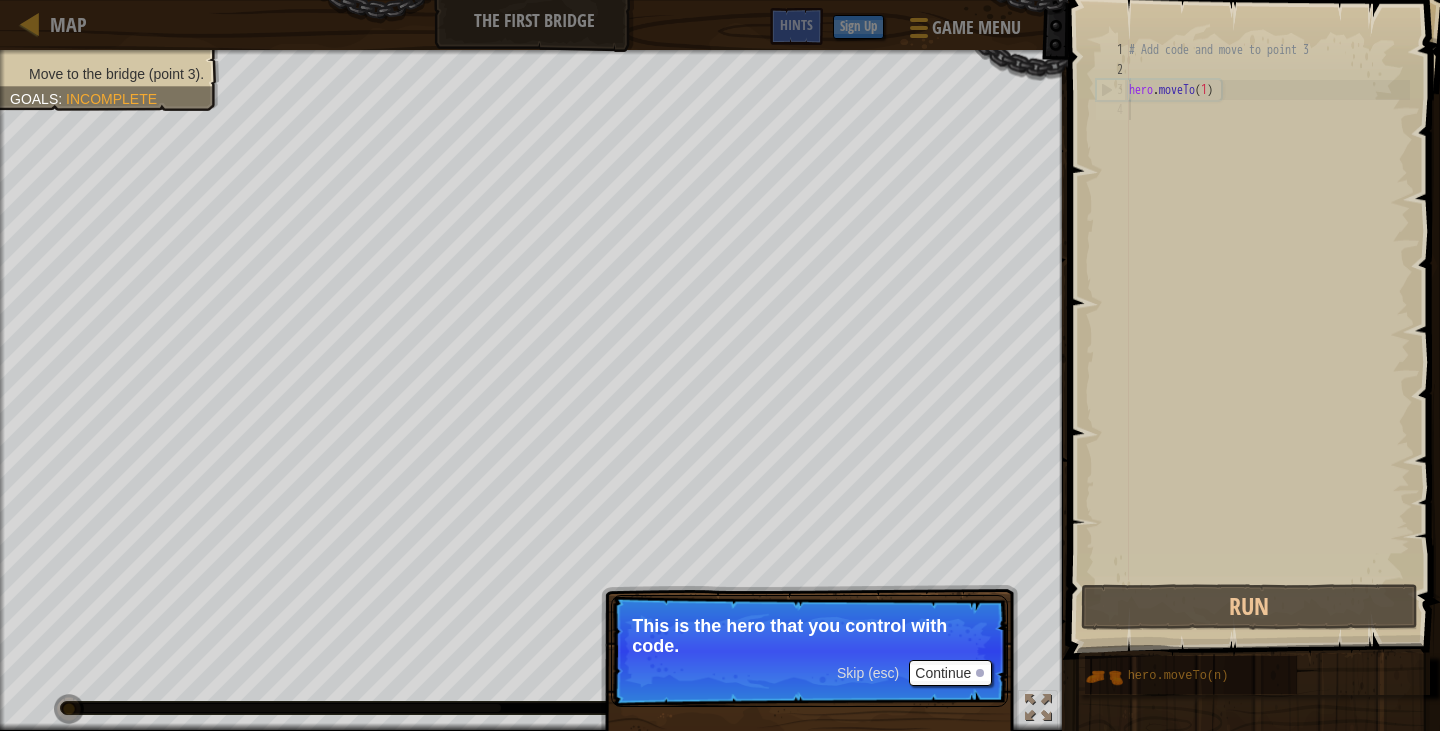 scroll, scrollTop: 9, scrollLeft: 0, axis: vertical 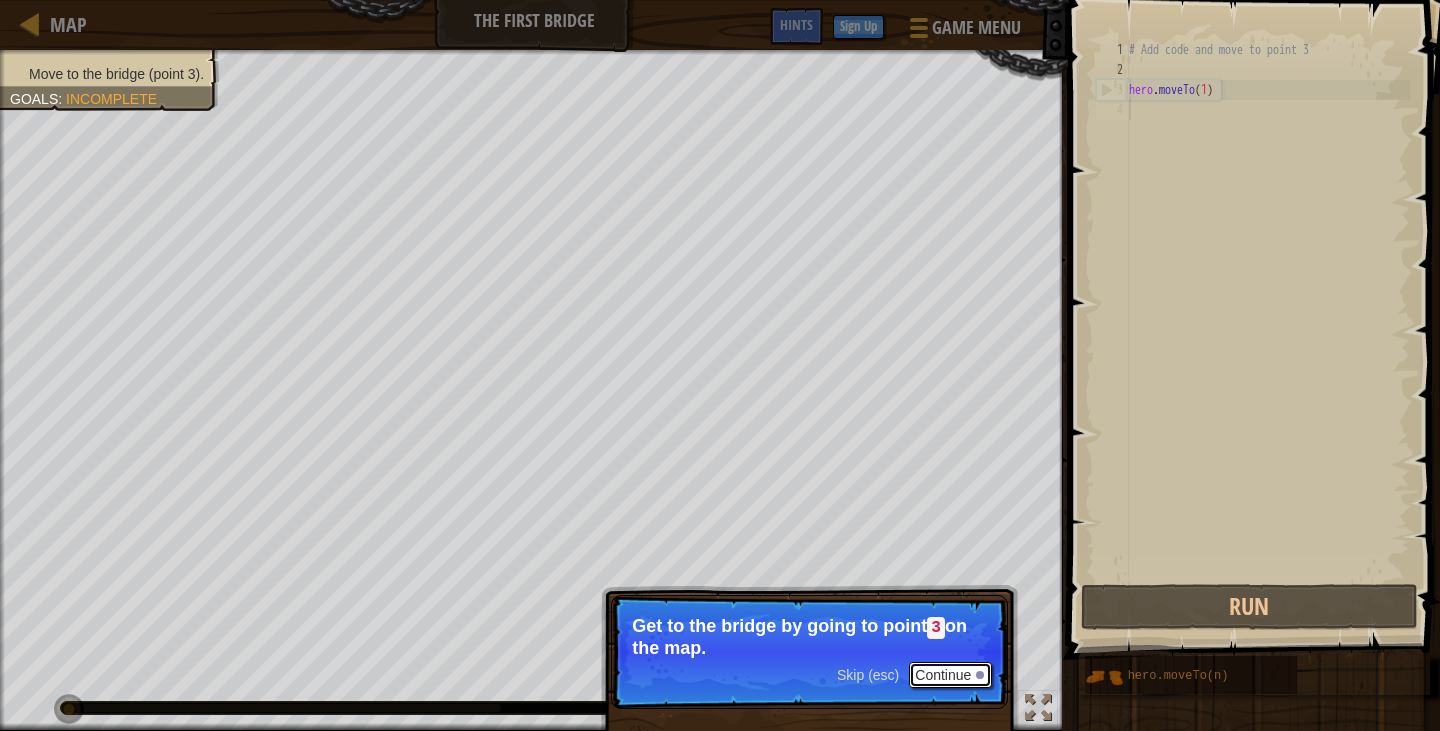 click on "Continue" at bounding box center [950, 675] 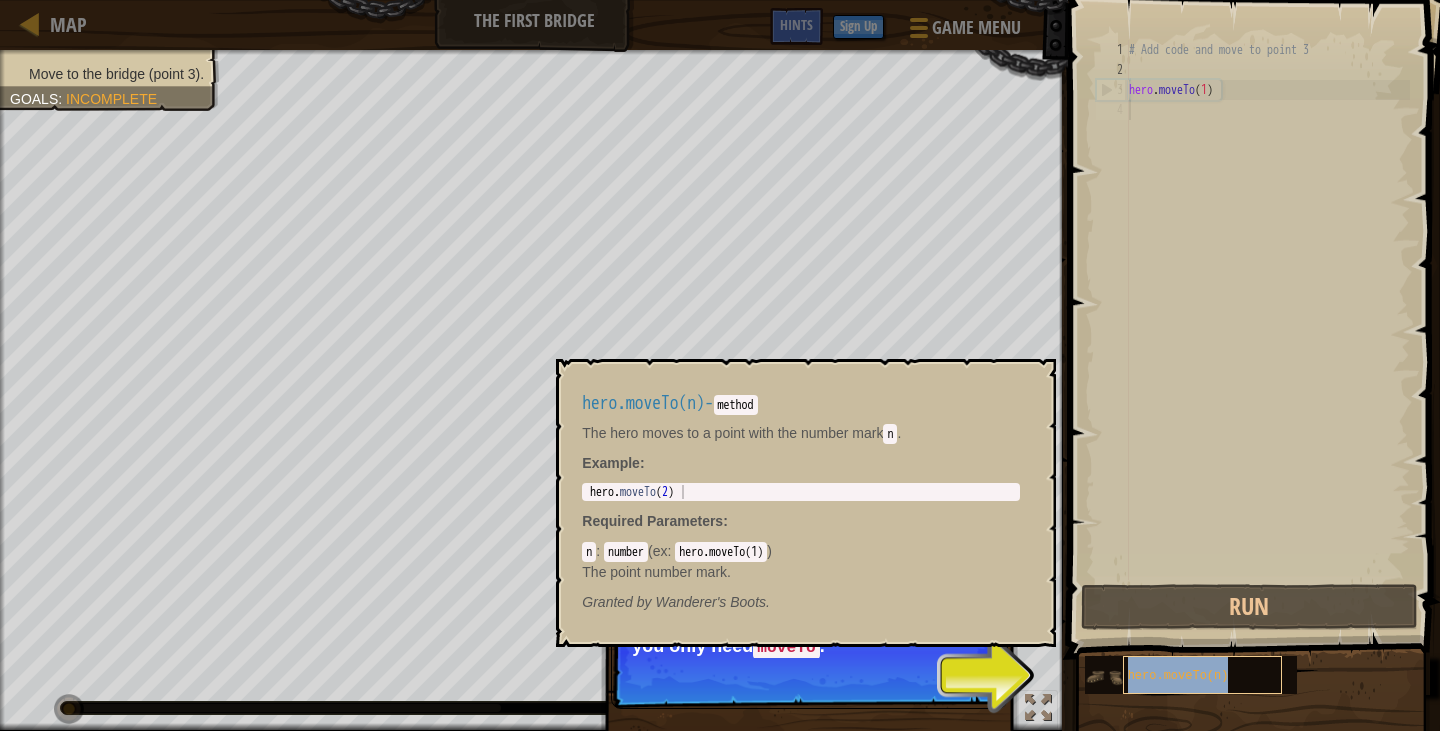 click on "hero.moveTo(n)" at bounding box center (1178, 676) 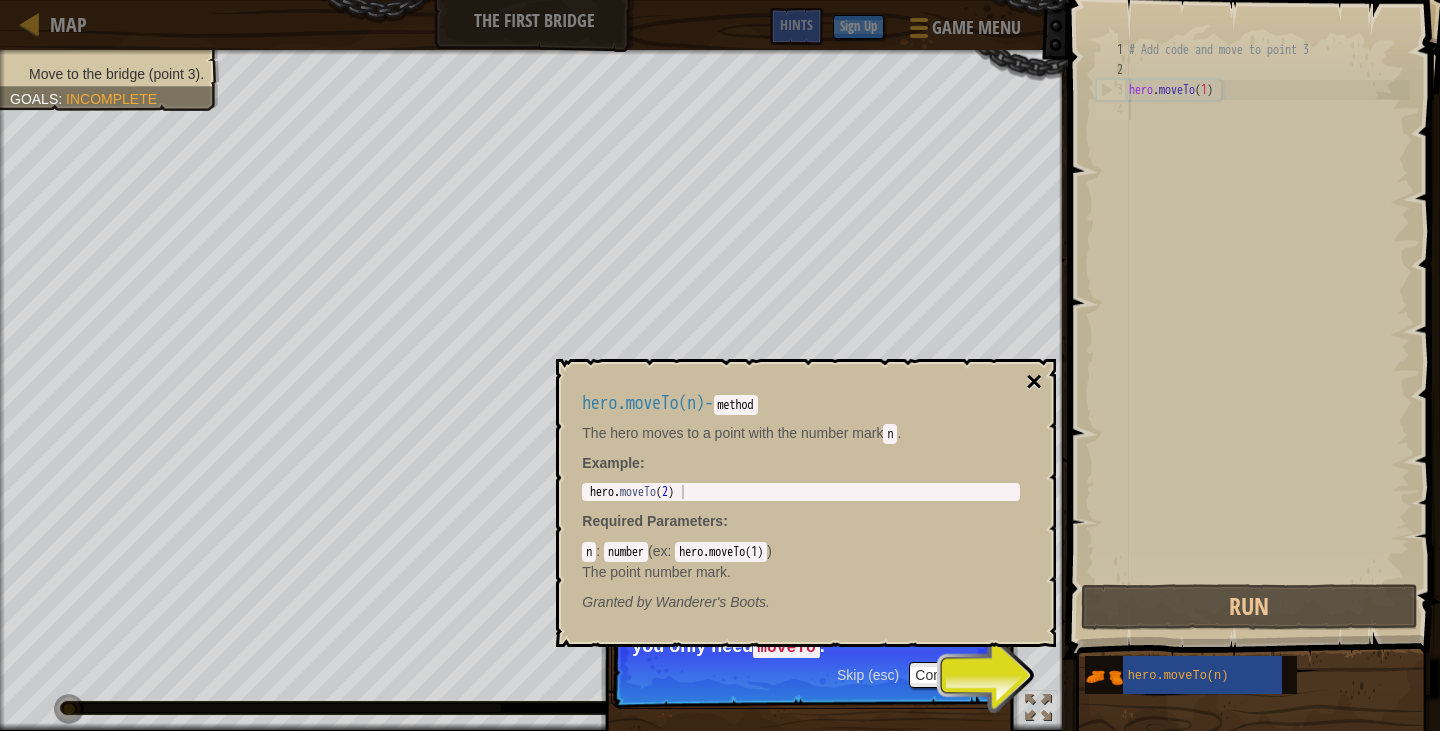 click on "×" at bounding box center [1034, 382] 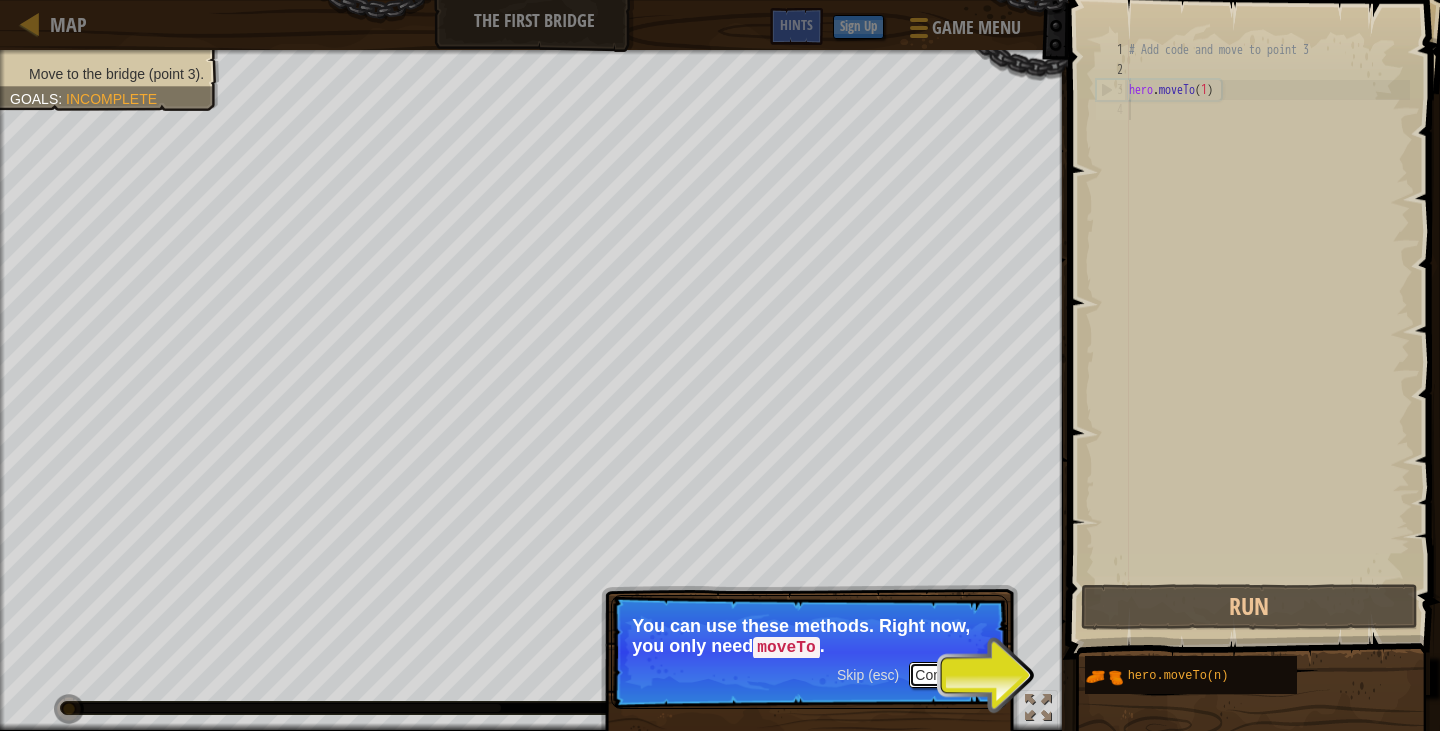 click on "Continue" at bounding box center (950, 675) 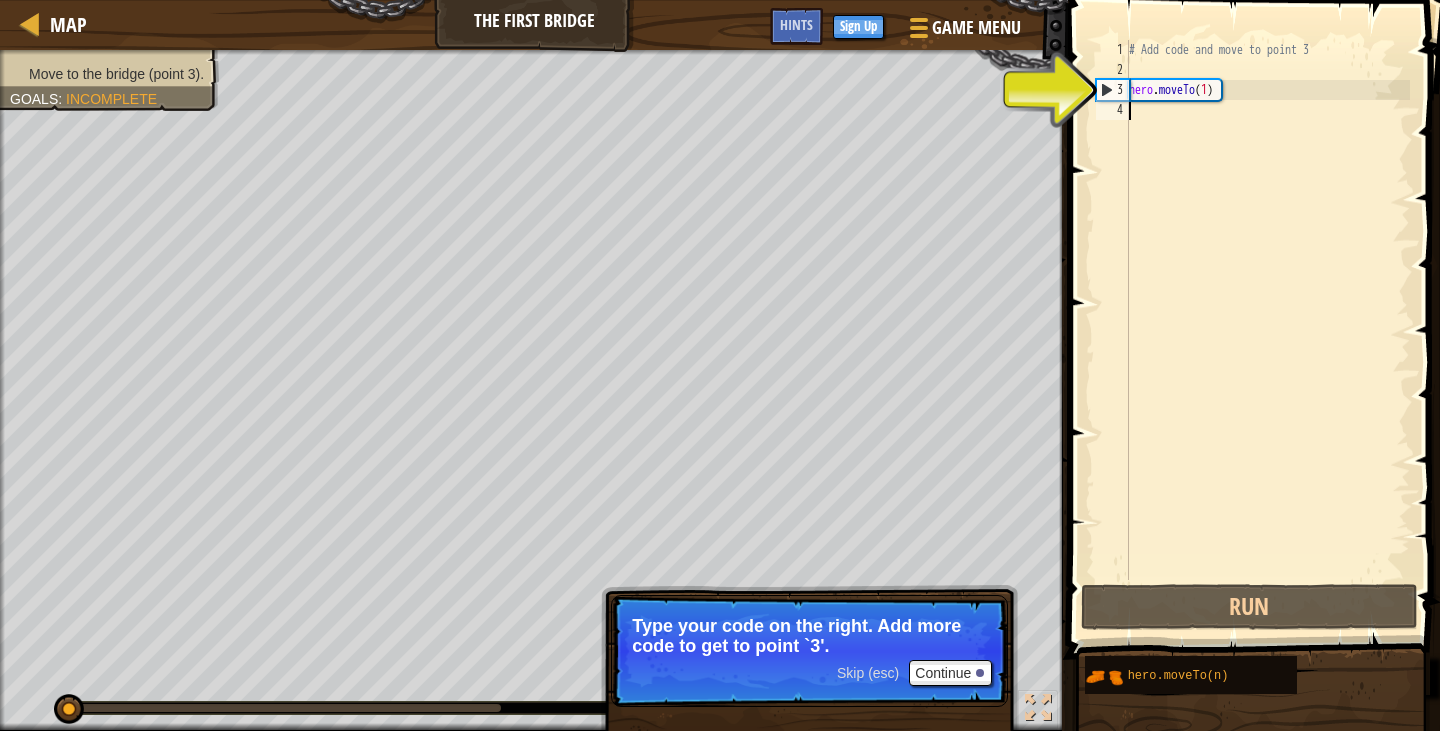 click on "# Add code and move to point 3 hero . moveTo ( 1 )" at bounding box center [1267, 330] 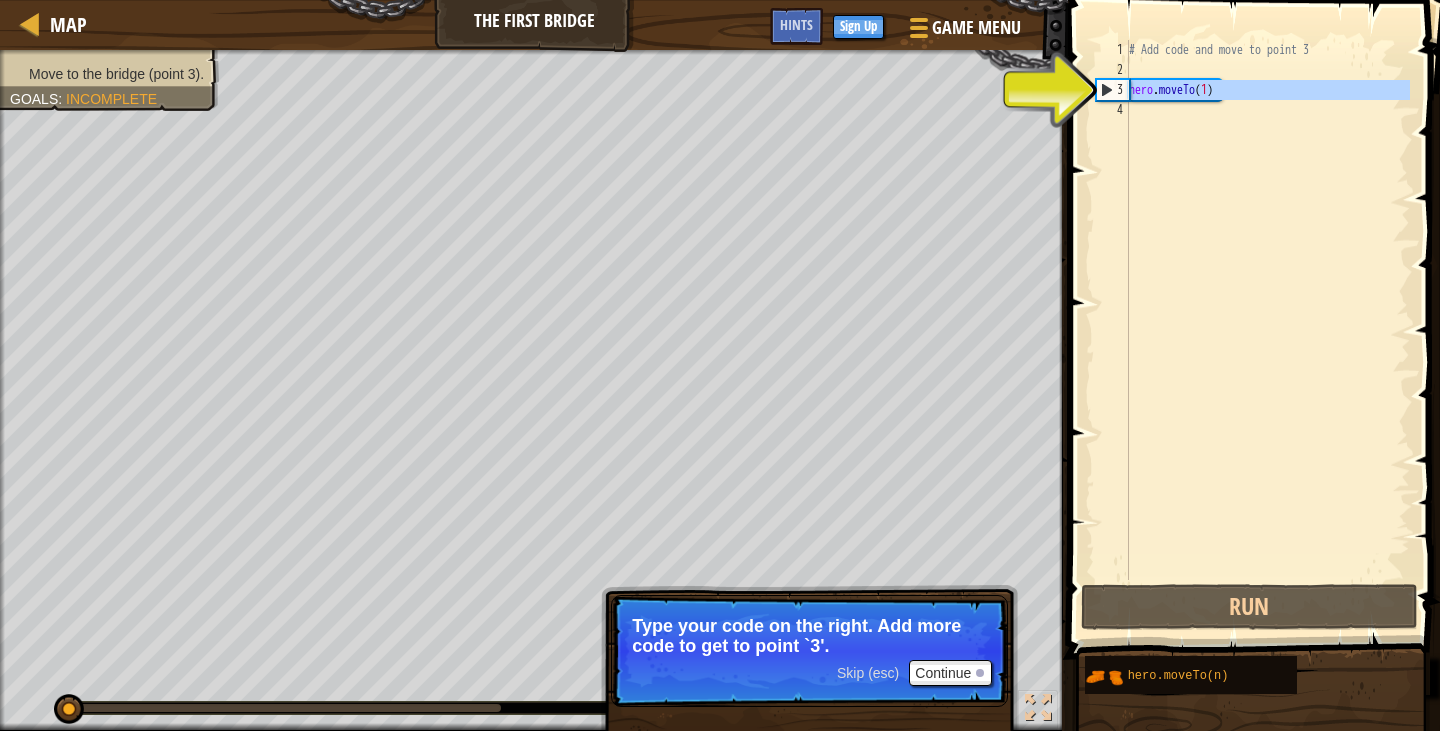 click on "3" at bounding box center (1113, 90) 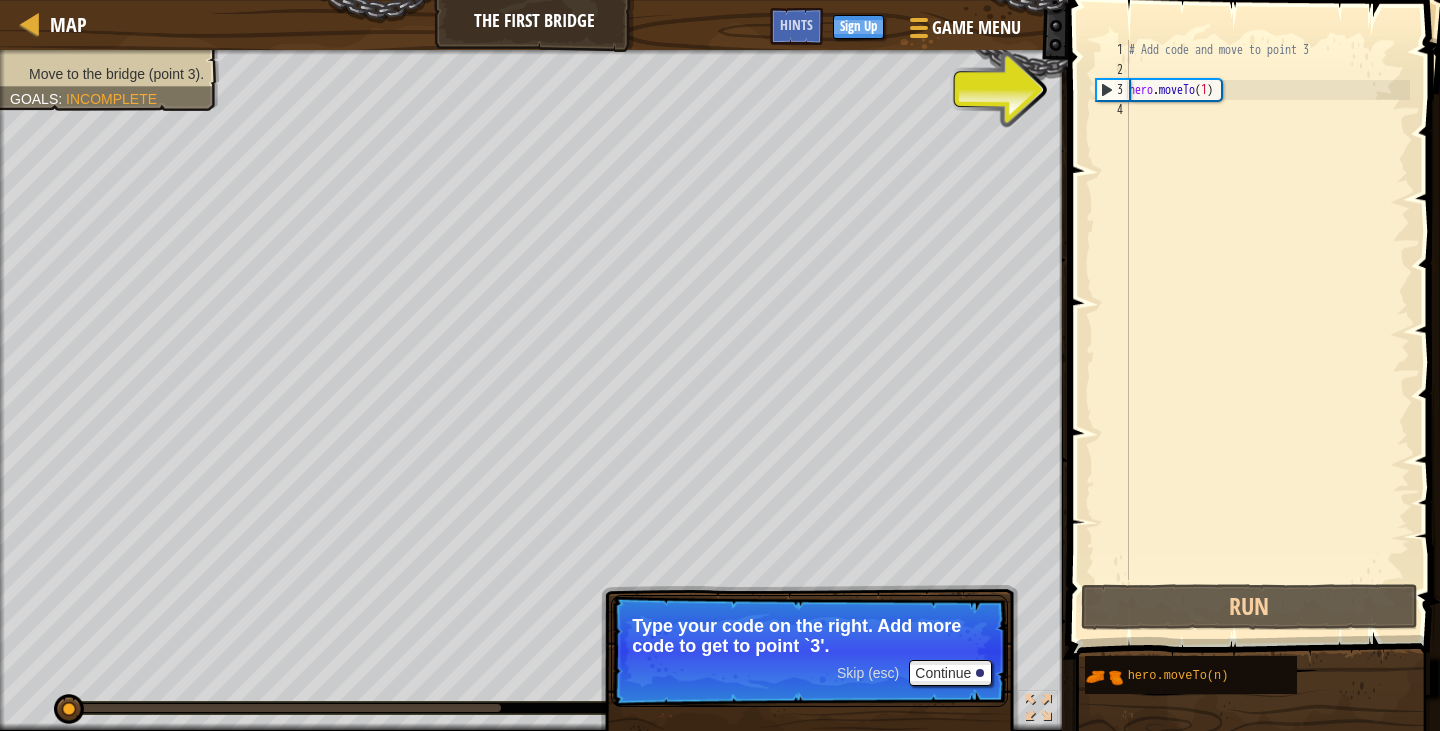 click on "3" at bounding box center (1113, 90) 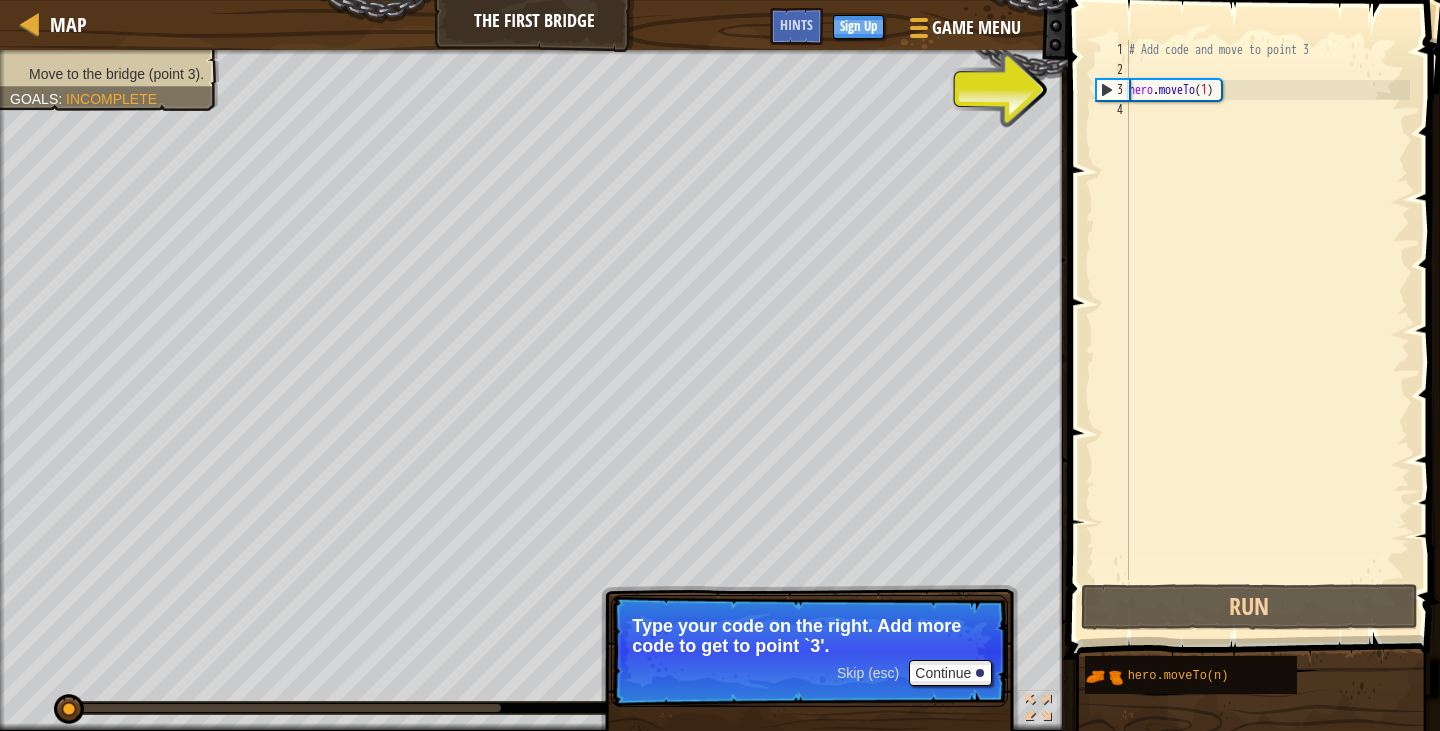 type on "hero.moveTo(1)" 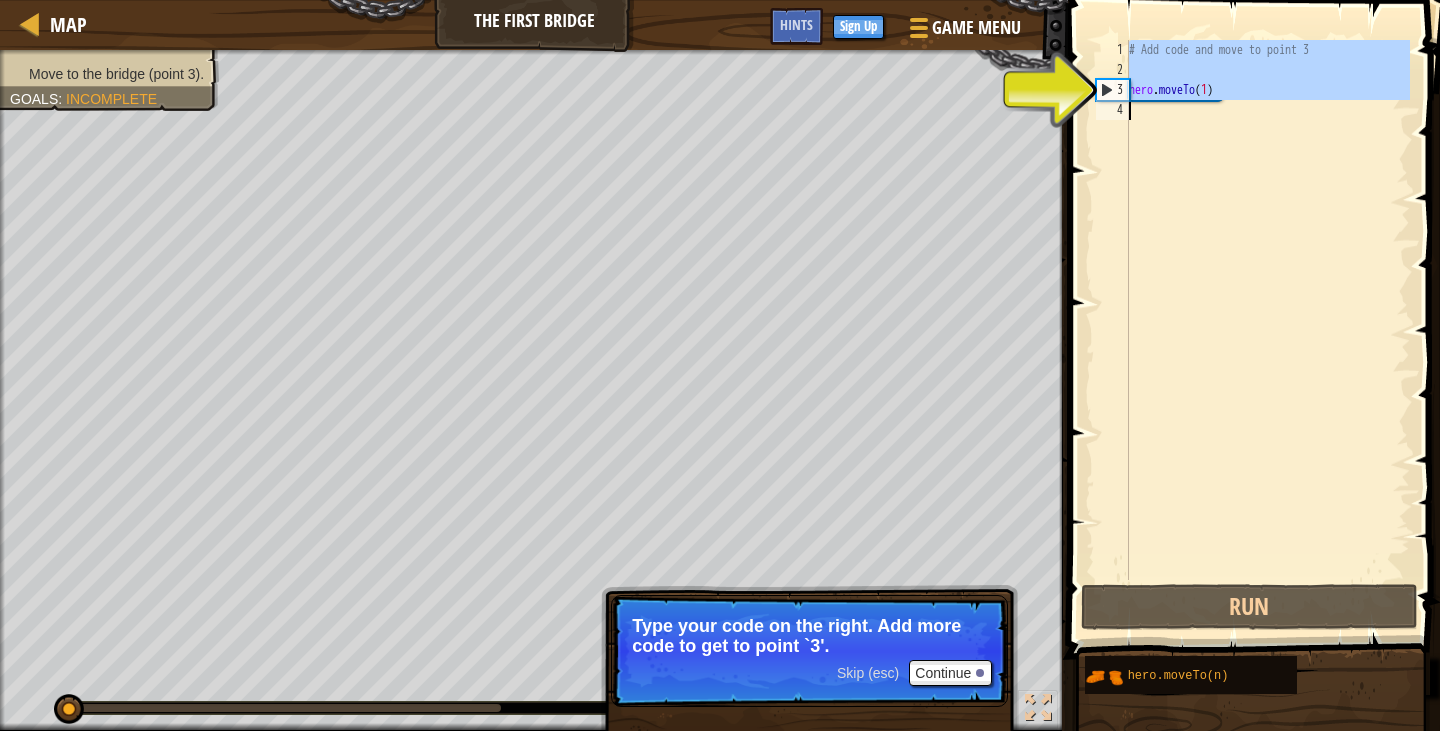 drag, startPoint x: 1104, startPoint y: 89, endPoint x: 1189, endPoint y: 80, distance: 85.47514 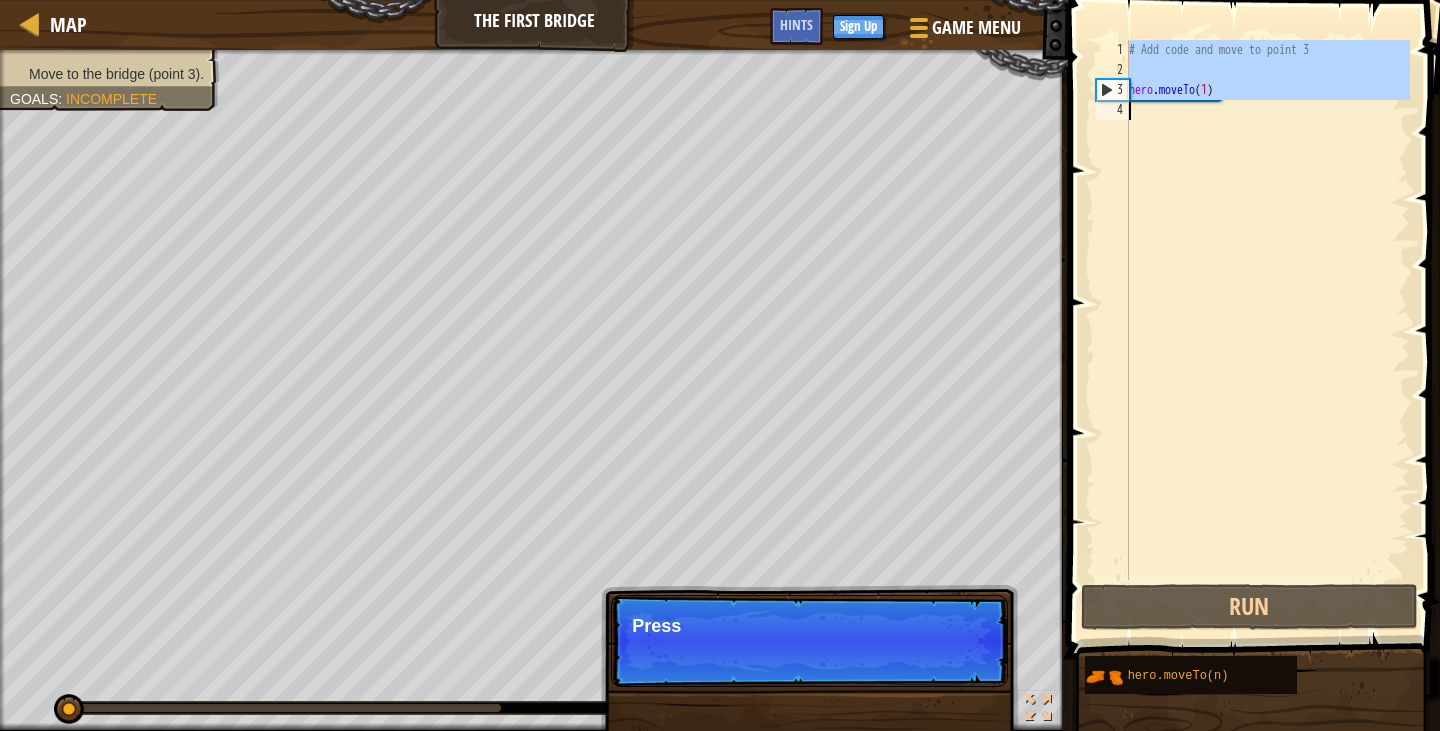 click on "# Add code and move to point 3 hero . moveTo ( 1 )" at bounding box center [1267, 310] 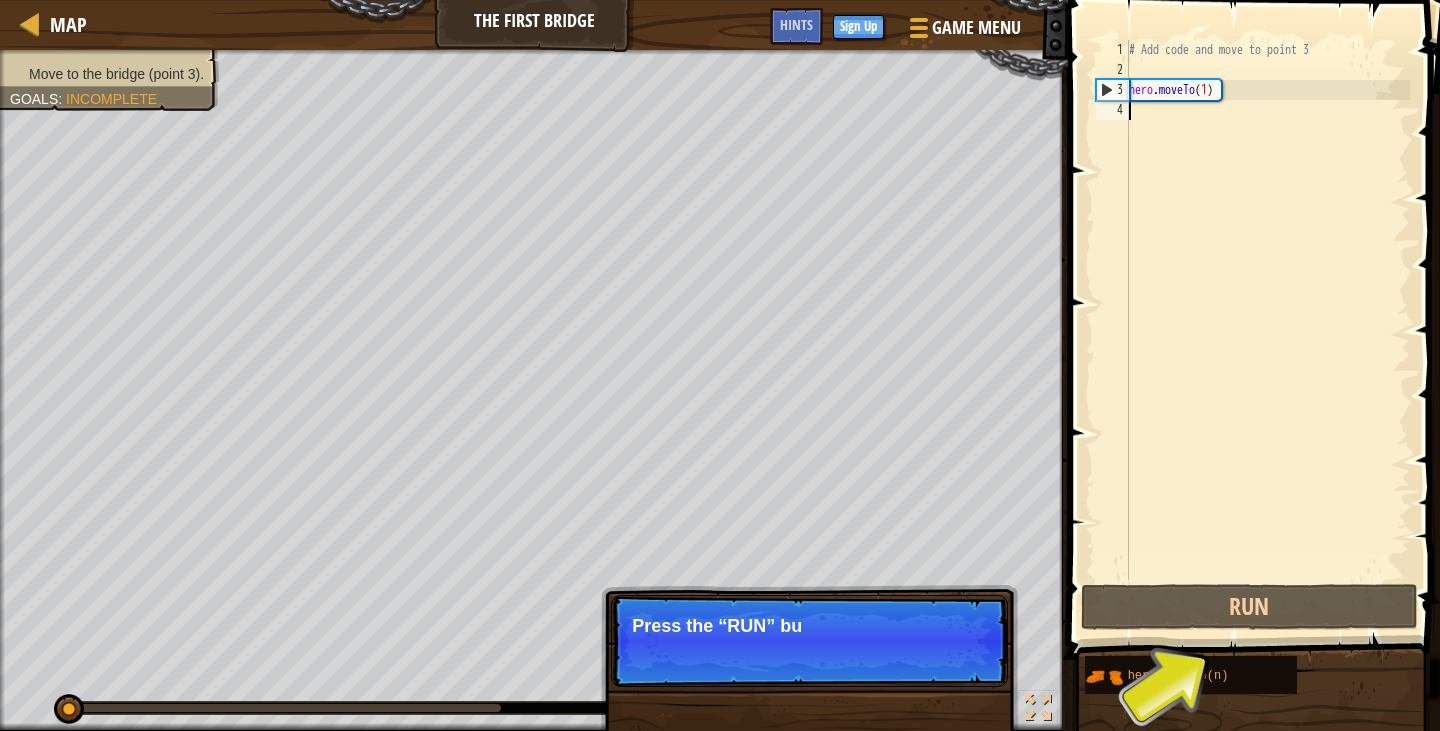 click on "# Add code and move to point 3 hero . moveTo ( 1 )" at bounding box center [1267, 330] 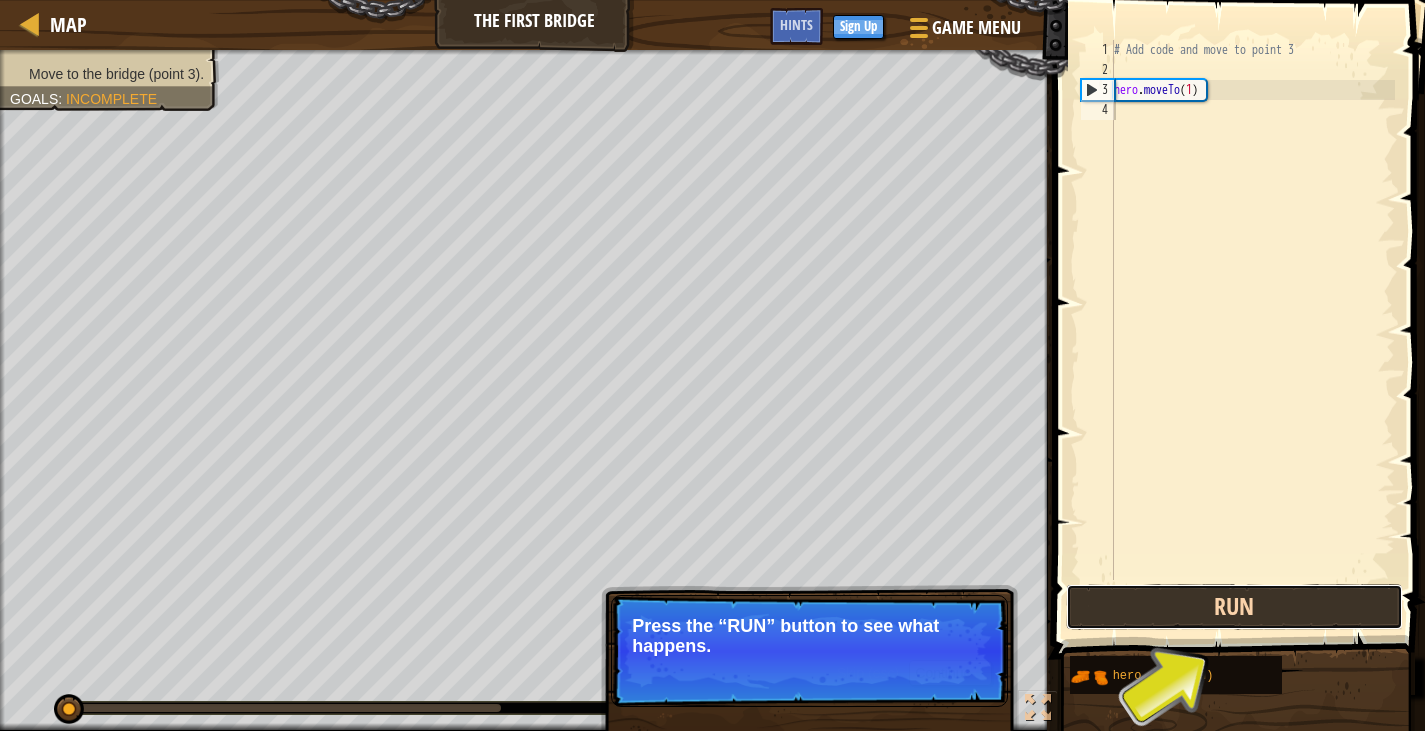click on "Run" at bounding box center (1234, 607) 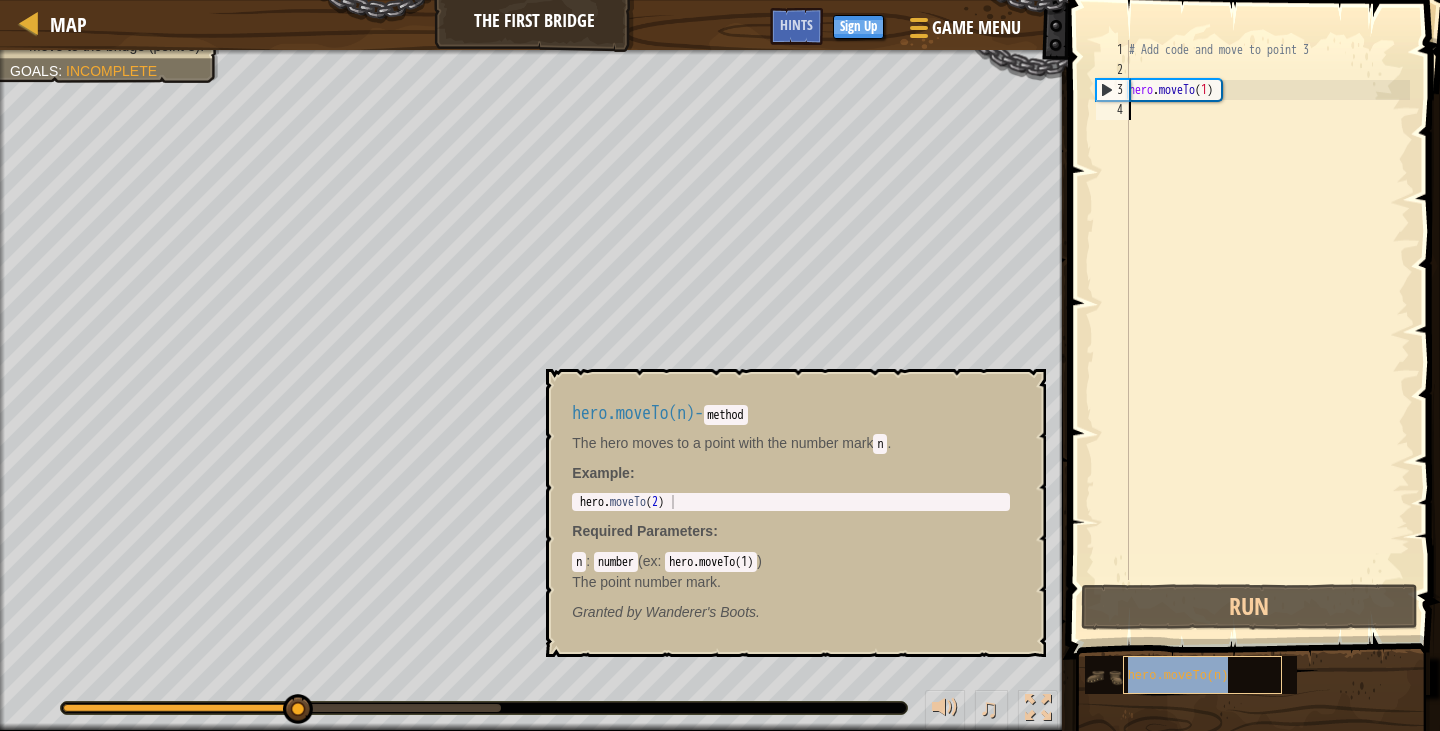 click on "hero.moveTo(n)" at bounding box center [1203, 675] 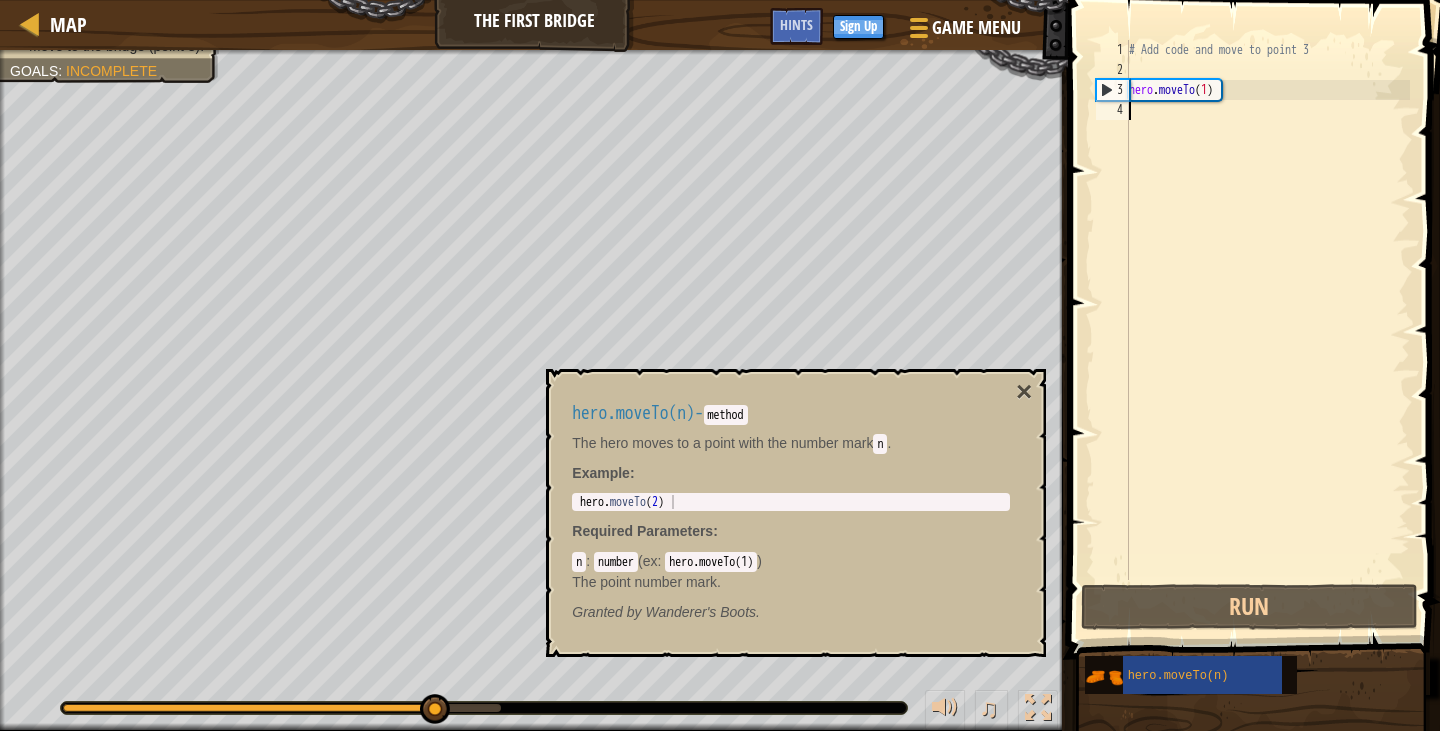 click on "method" at bounding box center (726, 415) 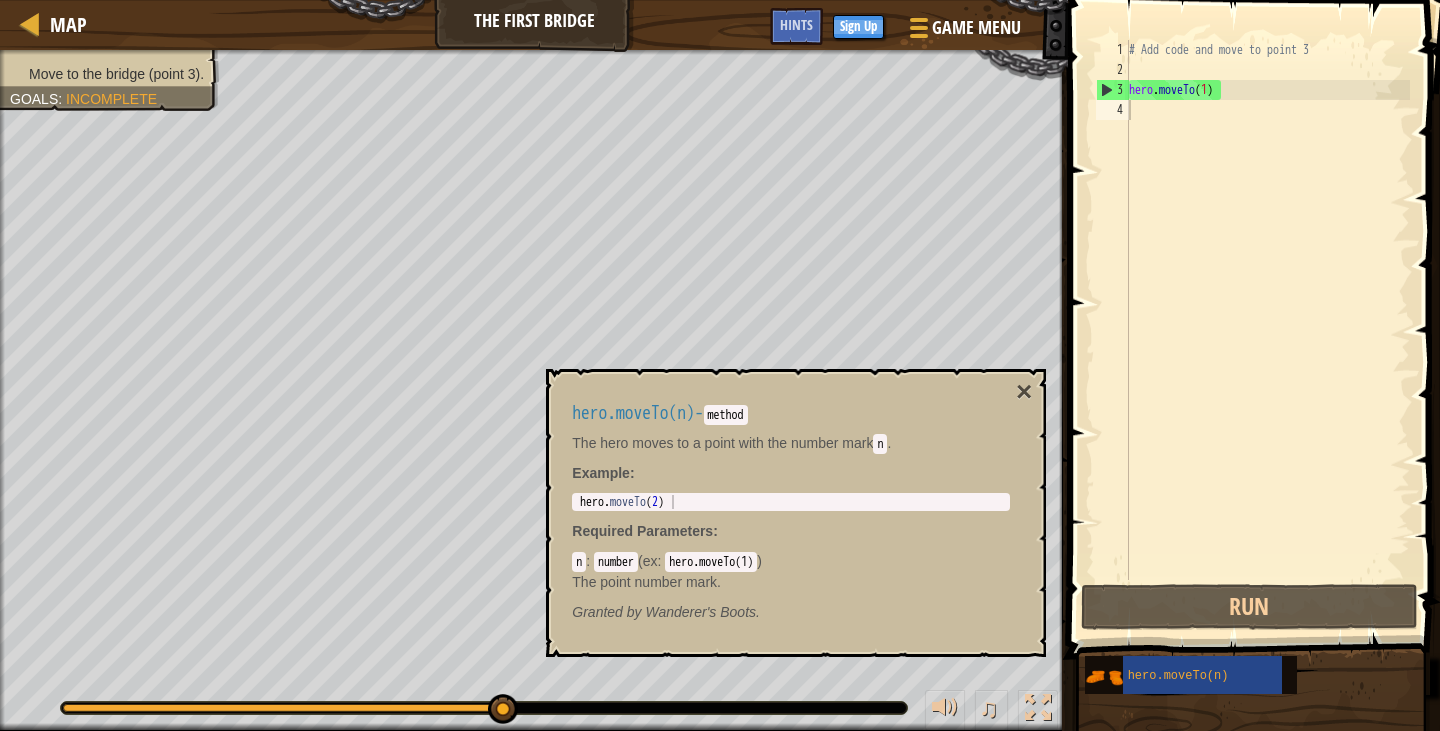 click on "The point number mark." at bounding box center [791, 582] 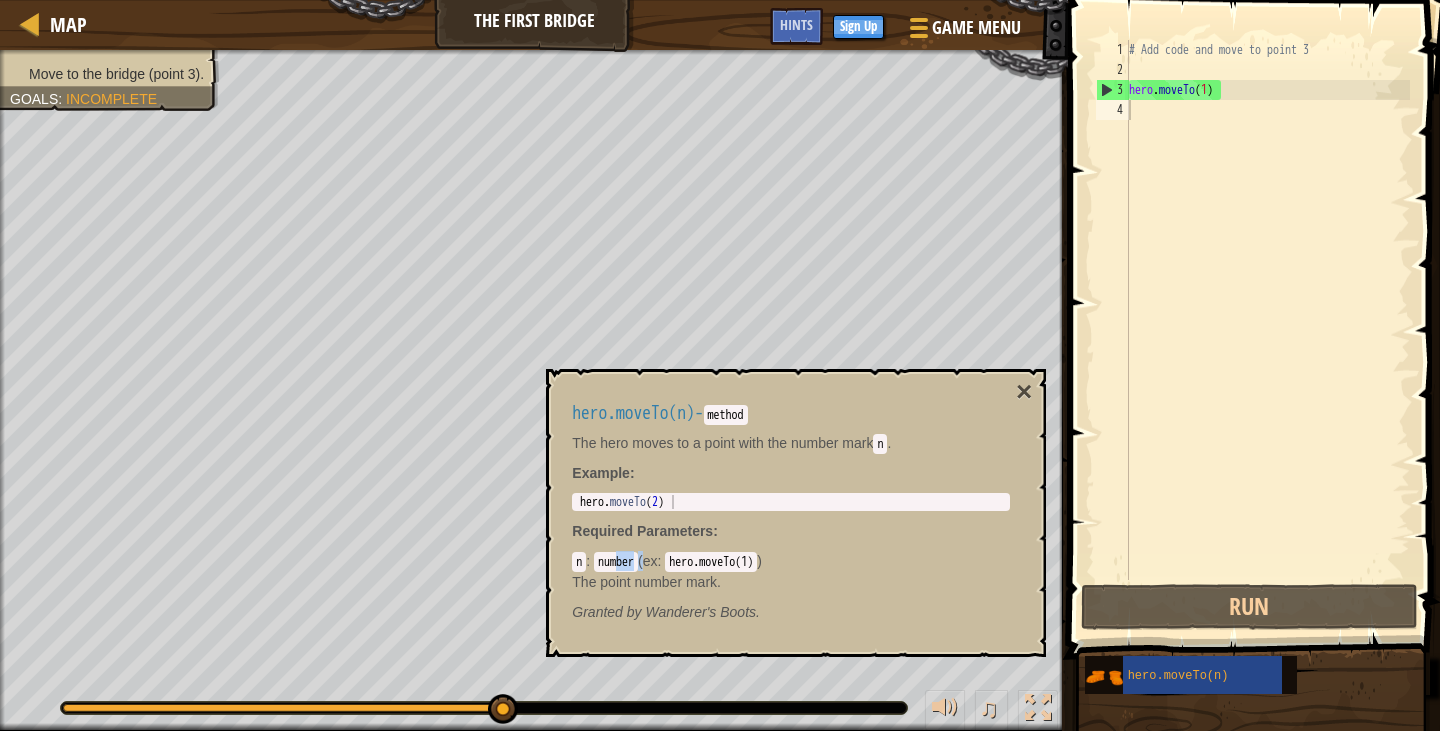 type on "hero.moveTo(2)" 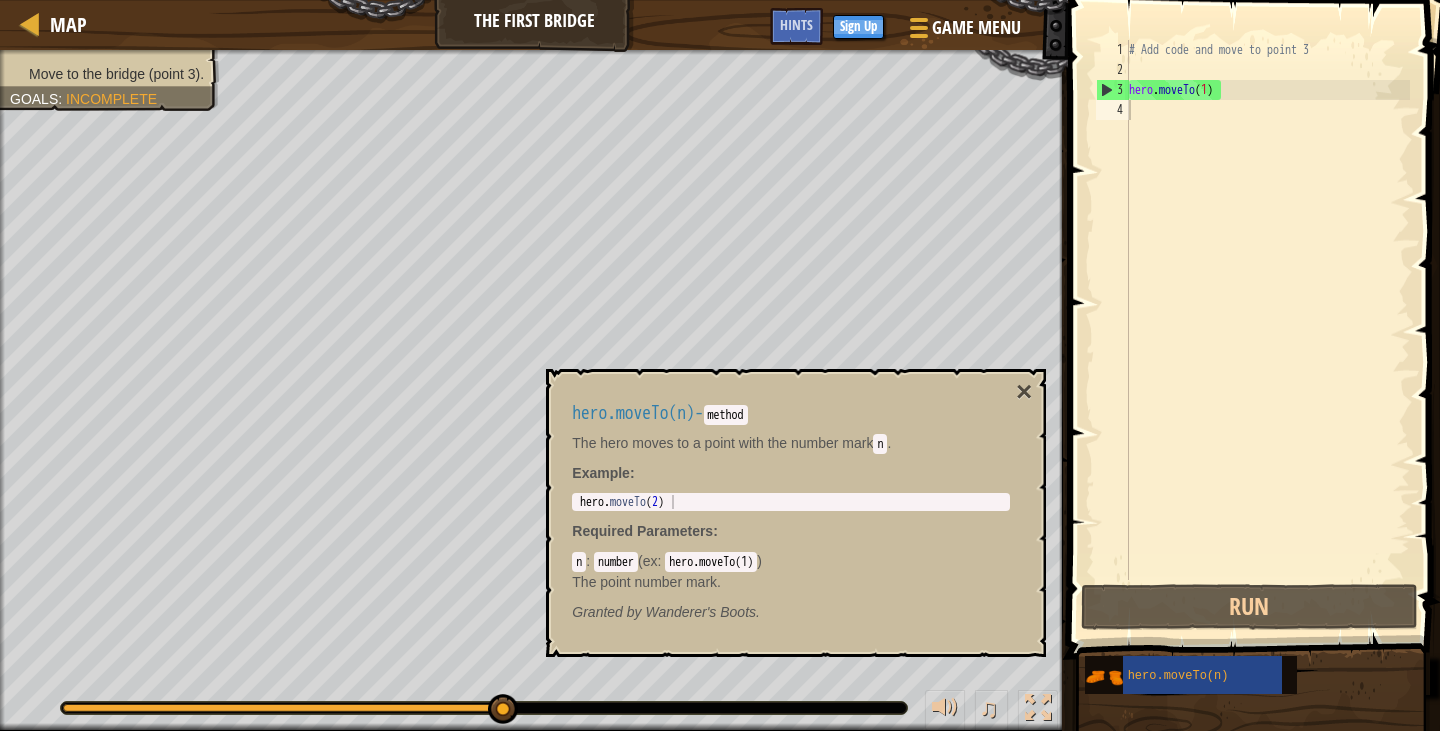 click on "hero . moveTo ( 2 )" at bounding box center [791, 516] 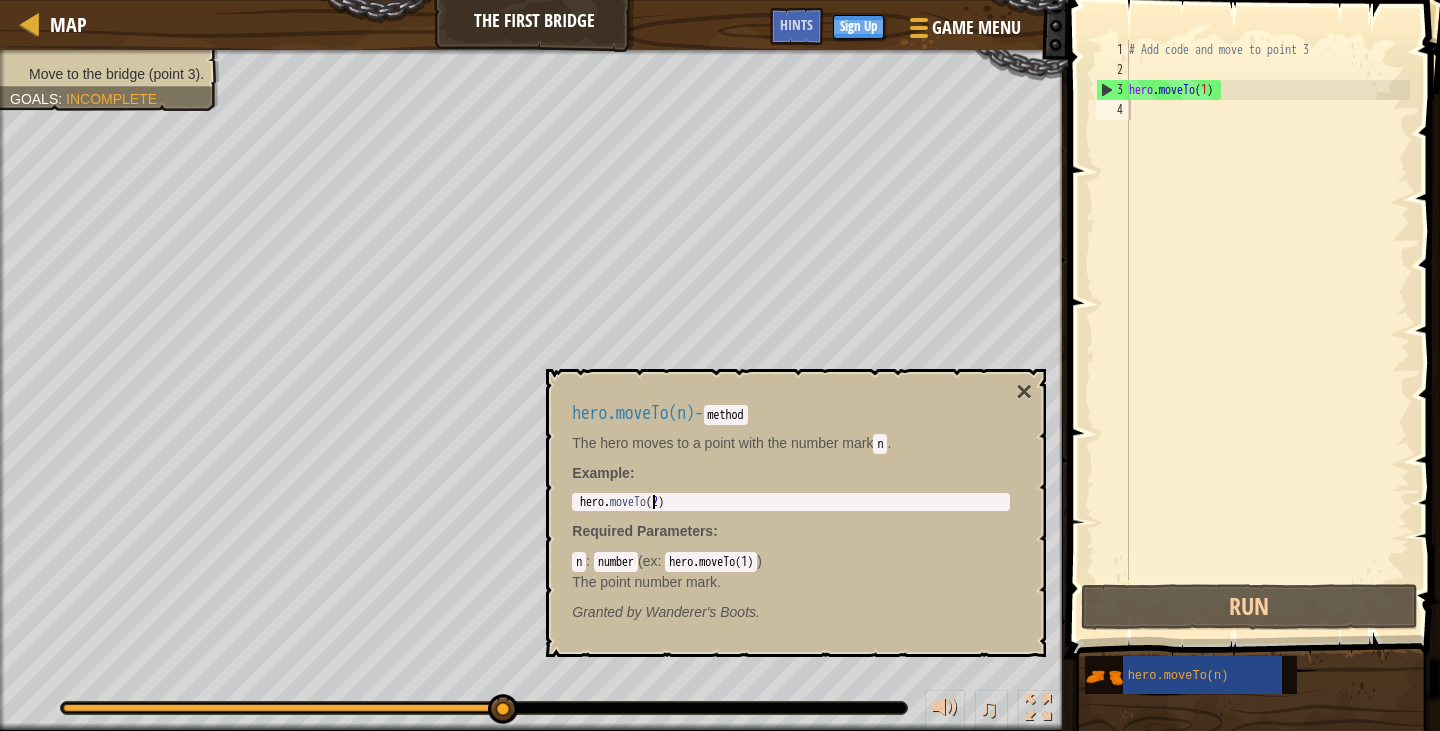 click on "hero . moveTo ( 2 )" at bounding box center [791, 516] 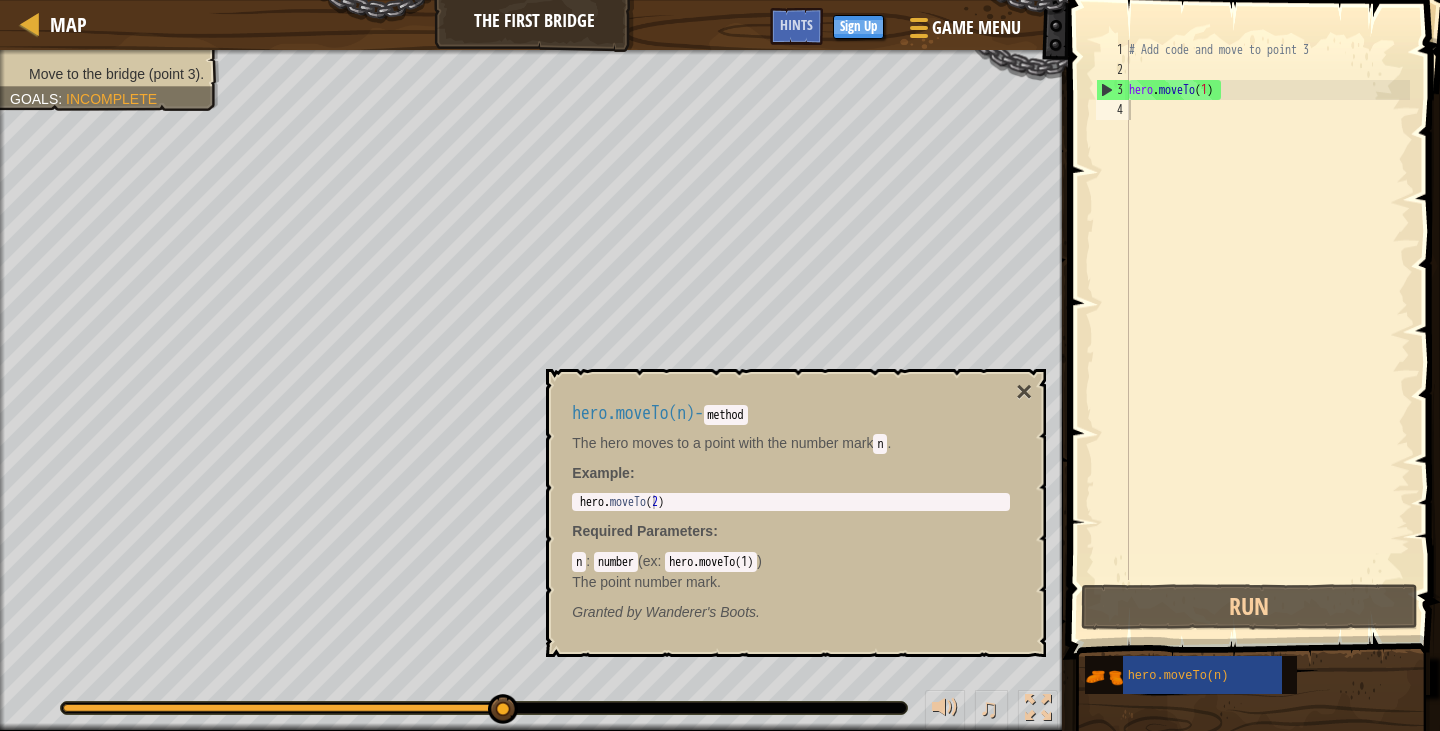 click on "Required Parameters :" at bounding box center [791, 531] 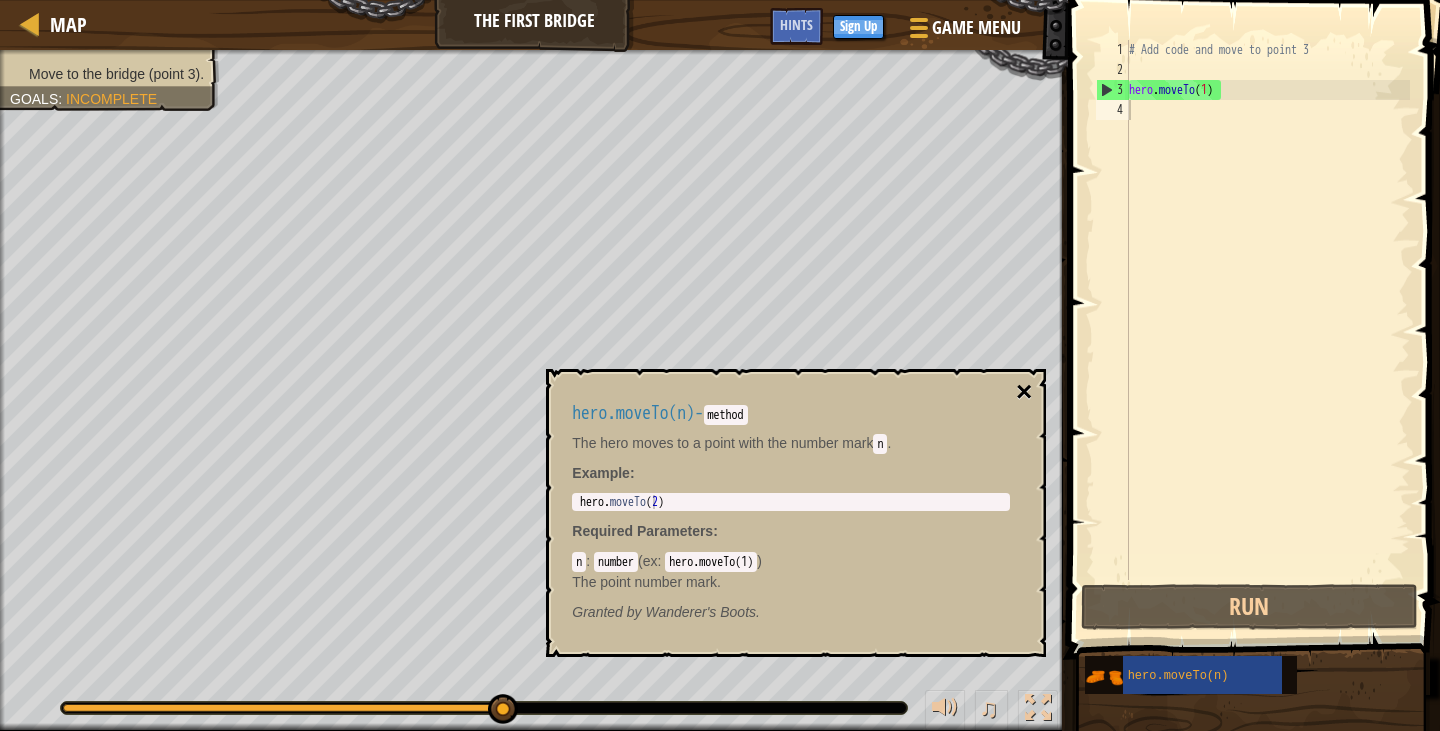 click on "×" at bounding box center (1024, 392) 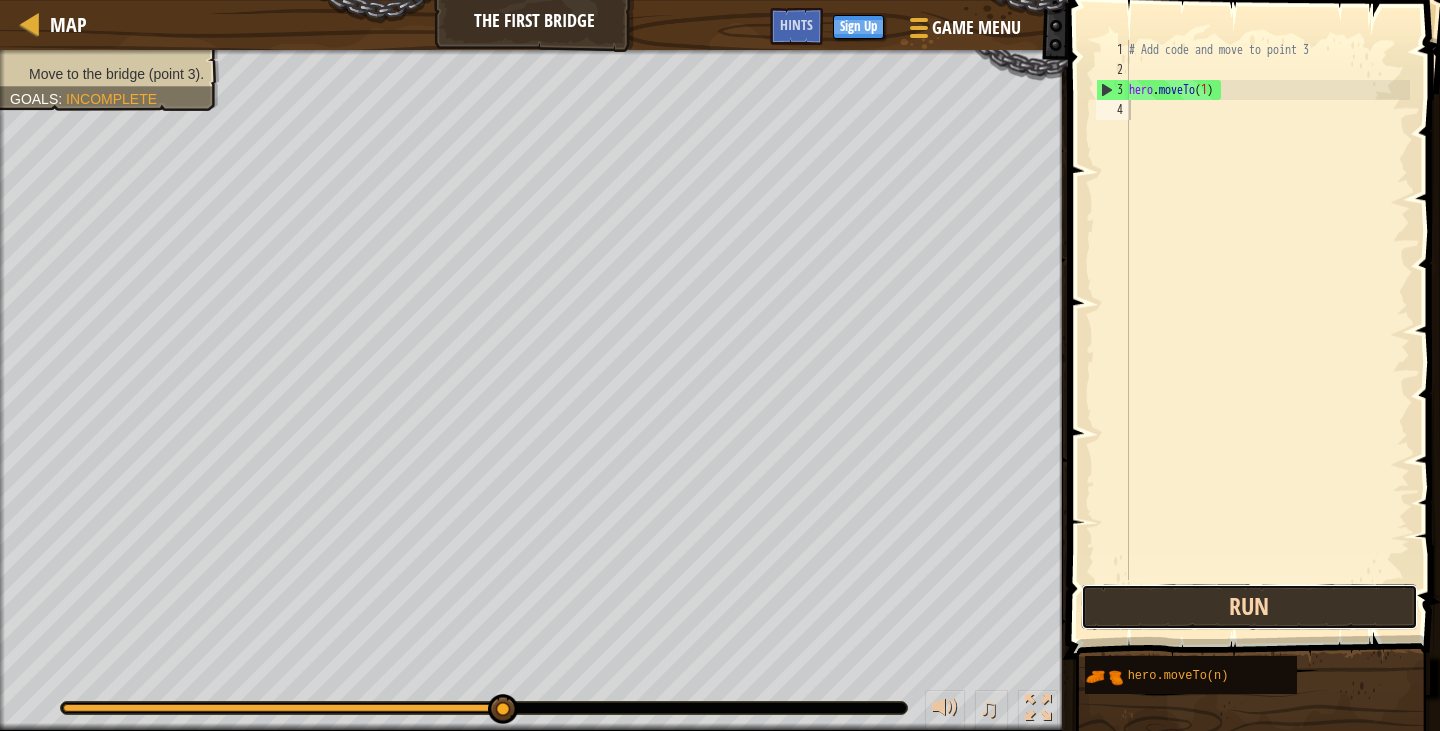 click on "Run" at bounding box center (1249, 607) 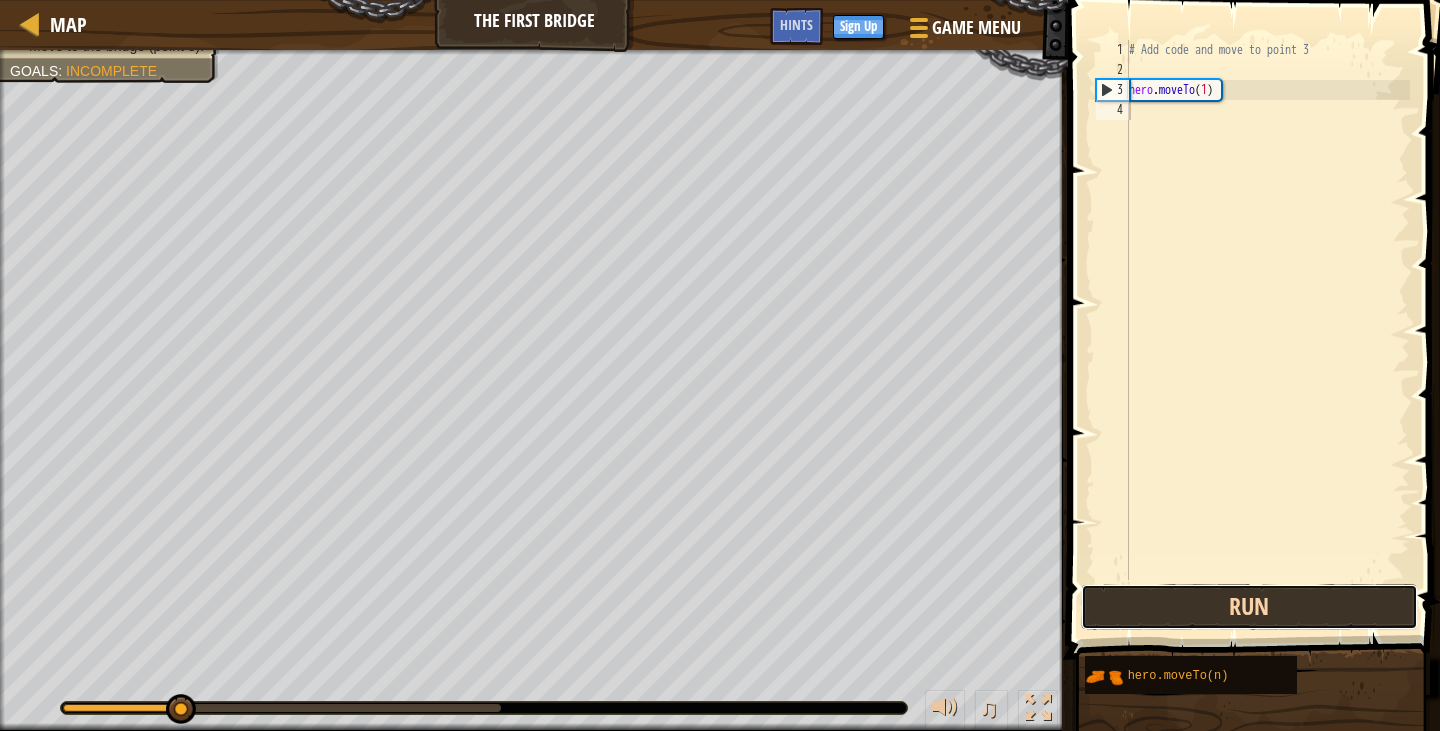 click on "Run" at bounding box center [1249, 607] 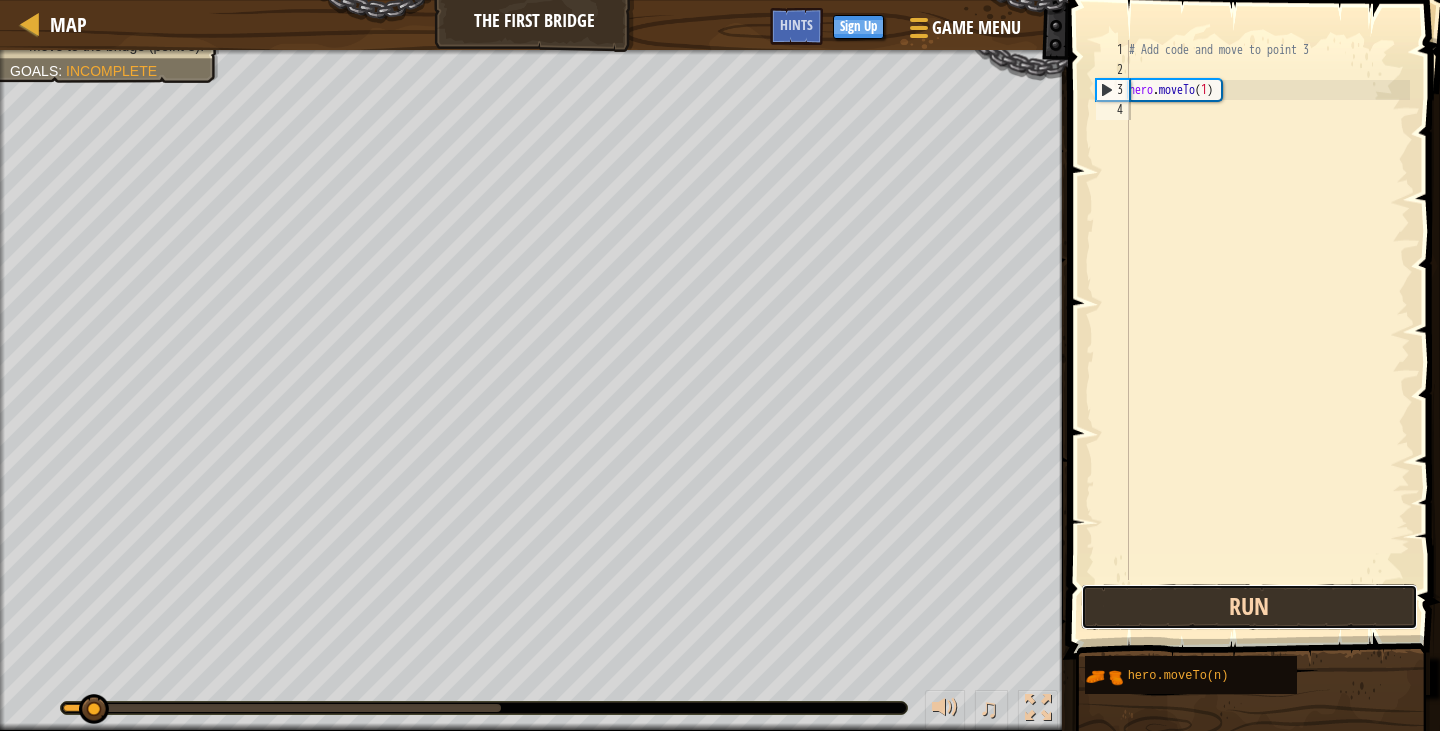 click on "Run" at bounding box center (1249, 607) 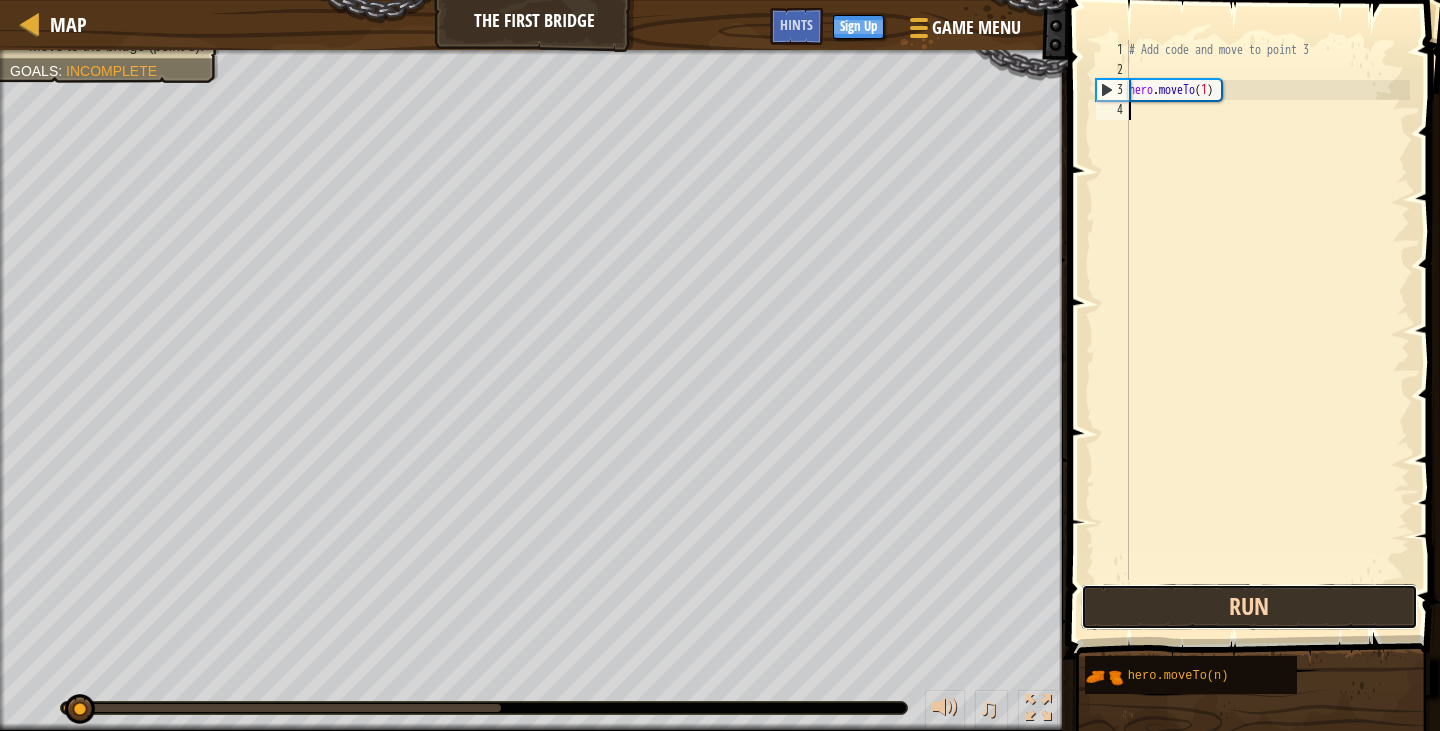 click on "Run" at bounding box center [1249, 607] 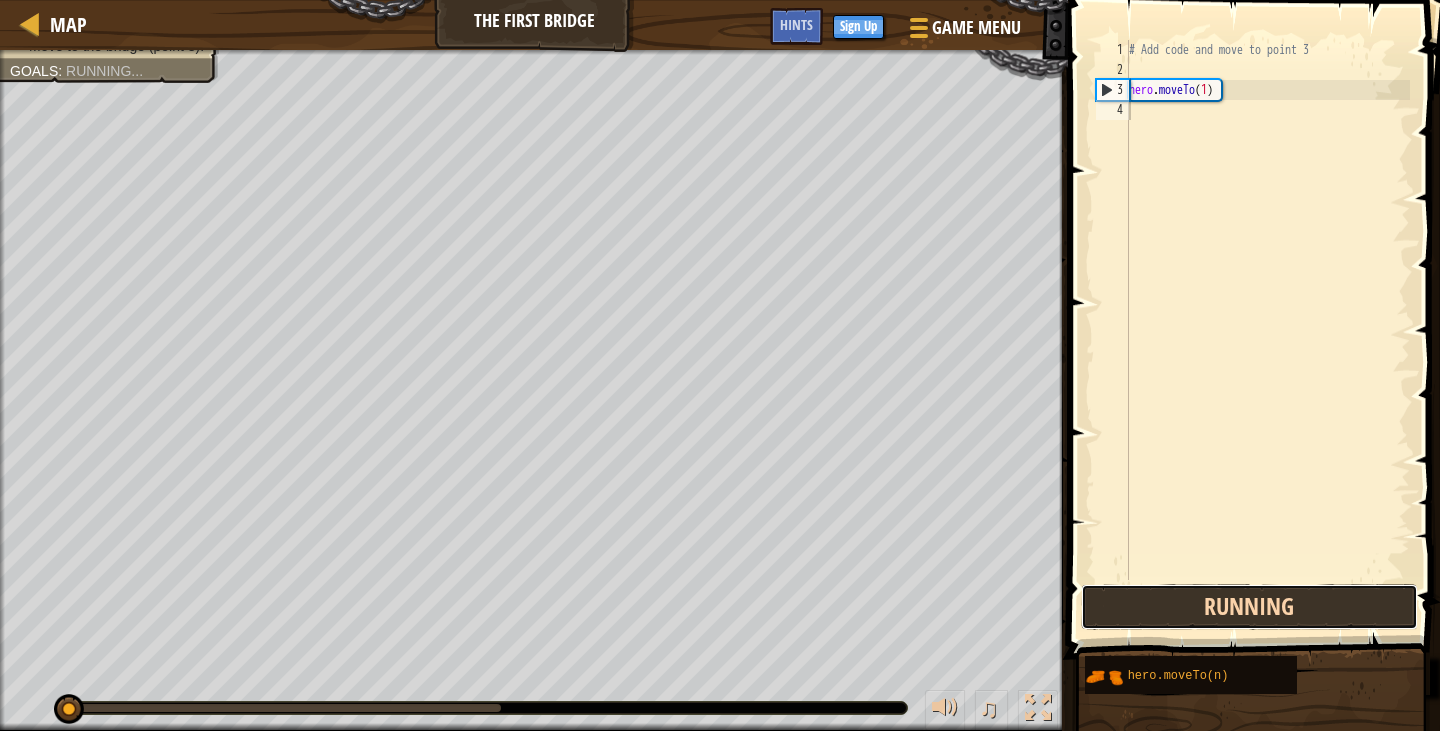 click on "Running" at bounding box center [1249, 607] 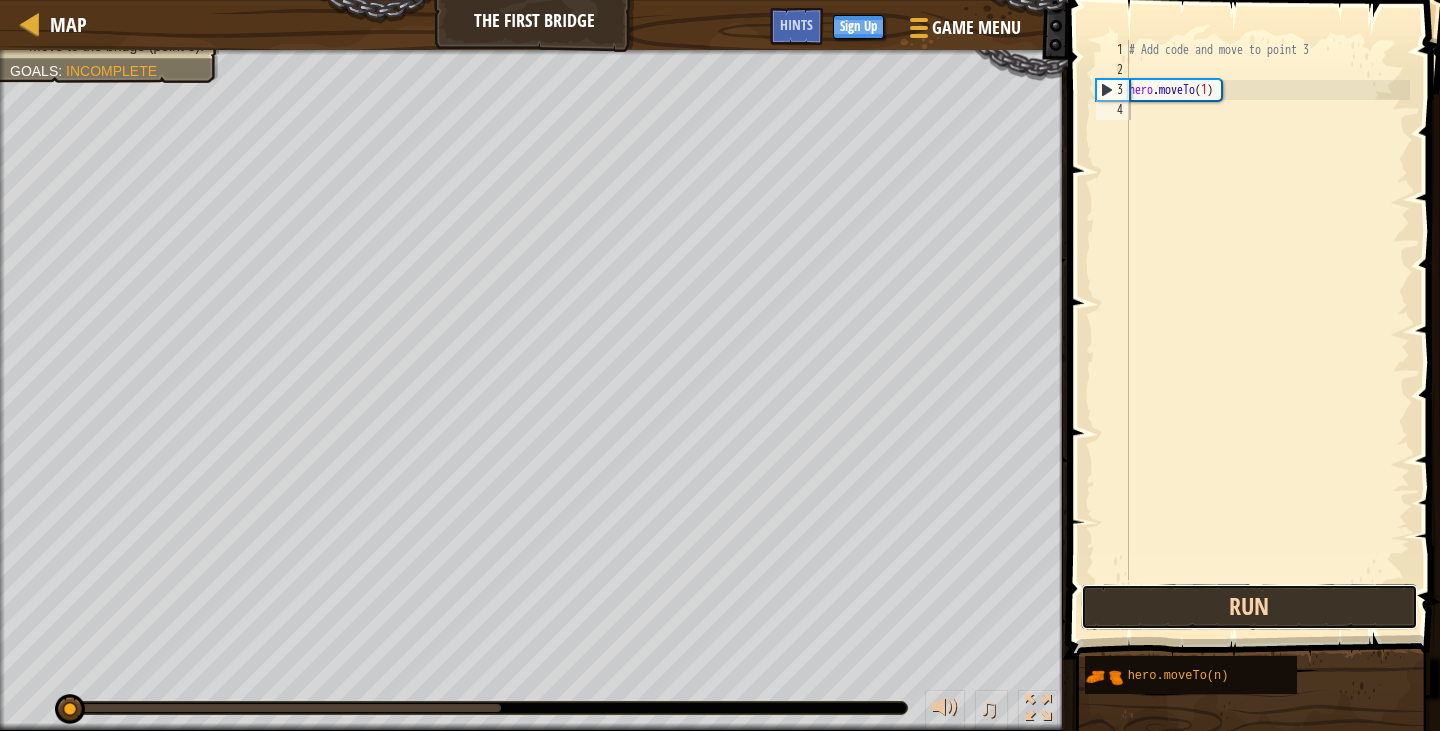 click on "Run" at bounding box center (1249, 607) 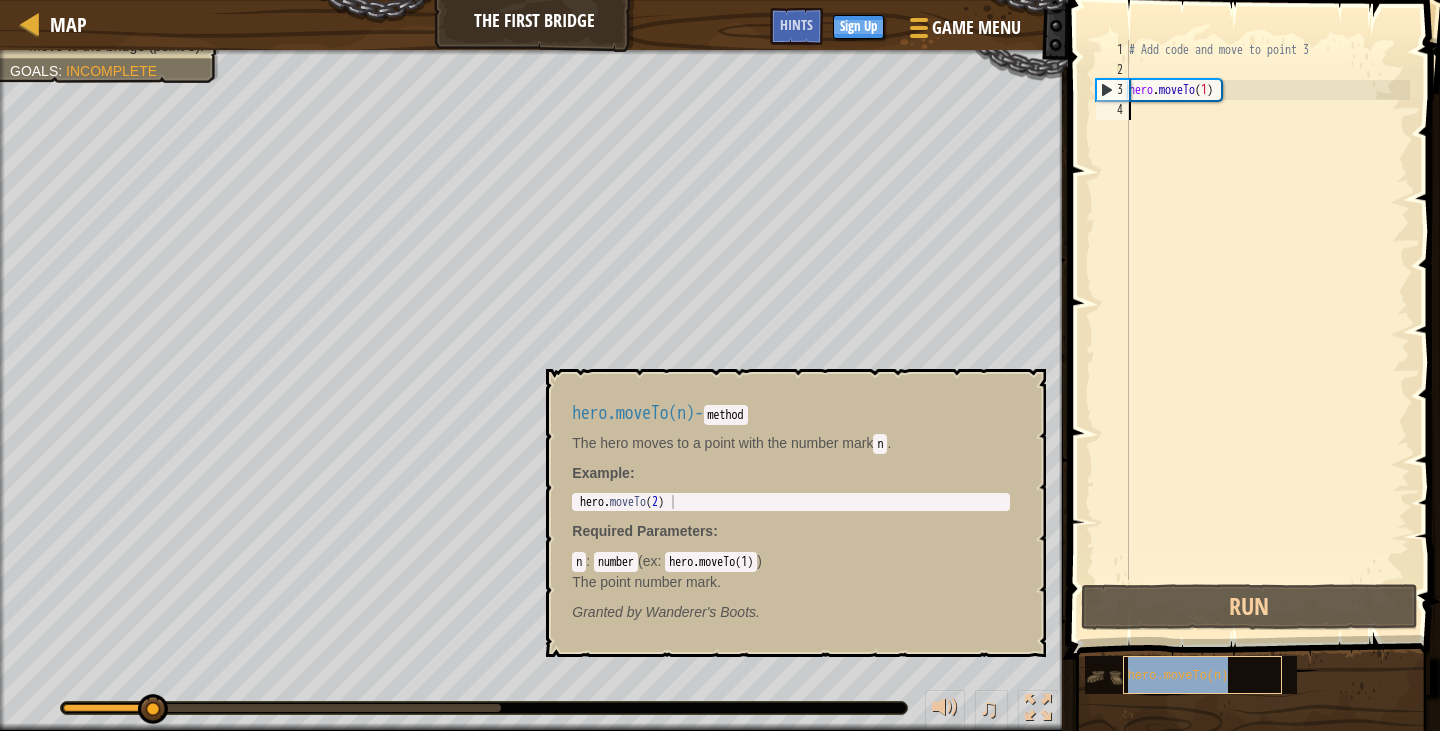 click on "hero.moveTo(n)" at bounding box center [1203, 675] 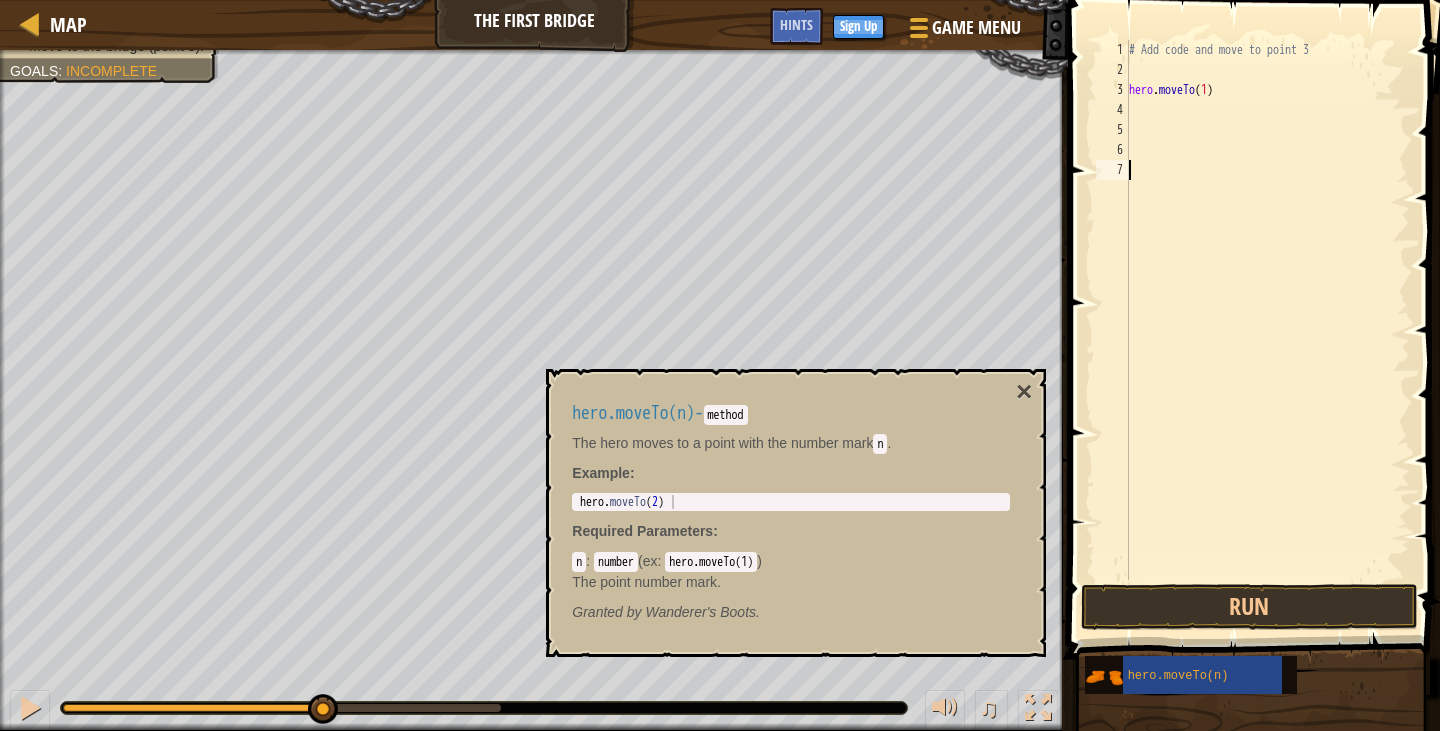click on "# Add code and move to point 3 hero . moveTo ( 1 )" at bounding box center [1267, 330] 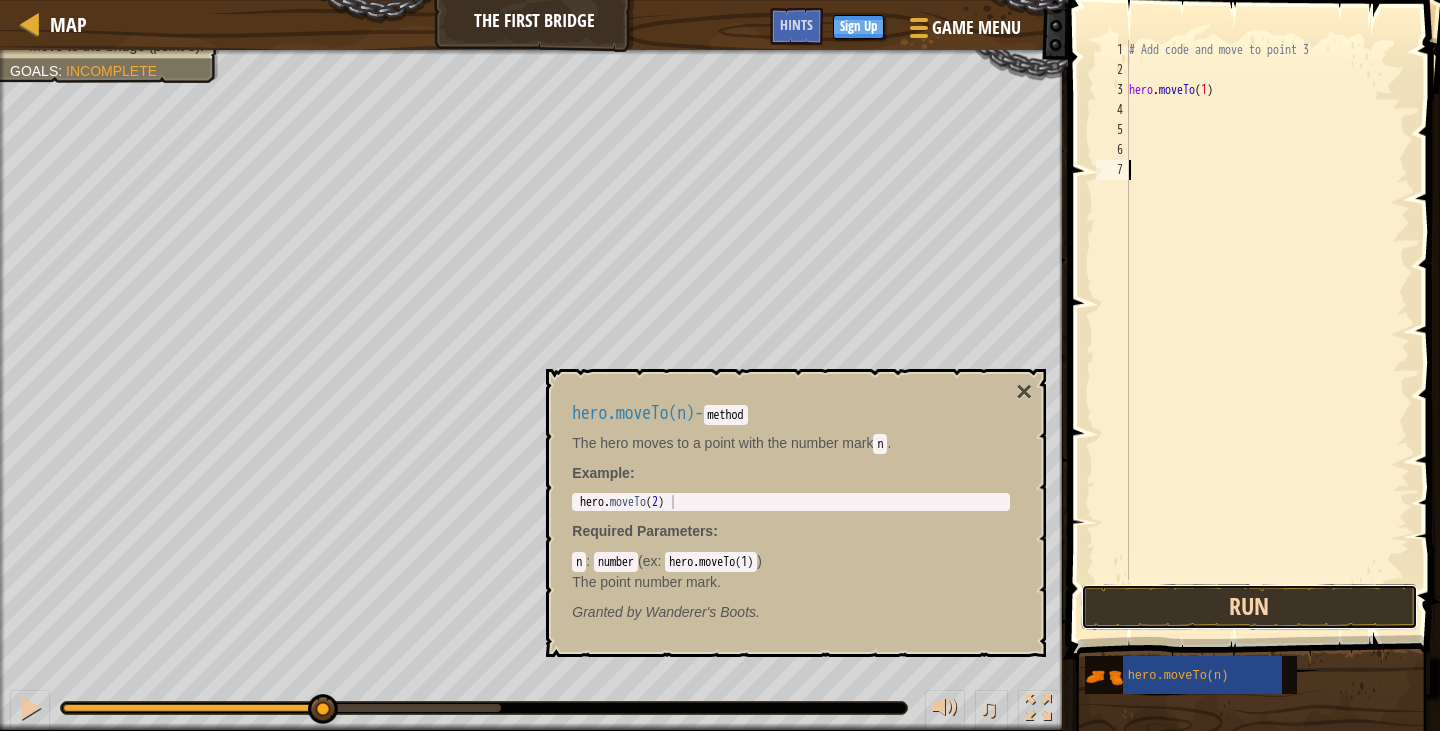 click on "Run" at bounding box center (1249, 607) 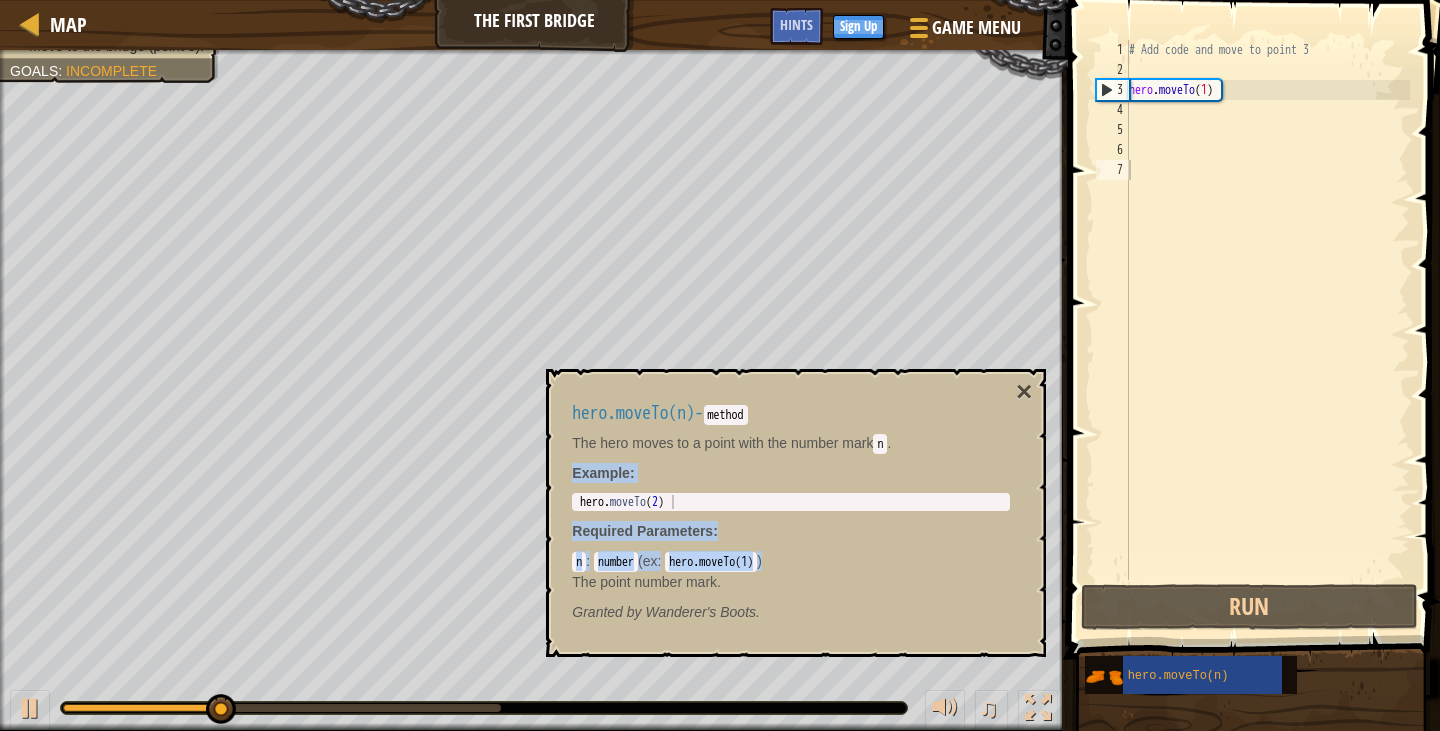 drag, startPoint x: 938, startPoint y: 546, endPoint x: 1035, endPoint y: 429, distance: 151.98026 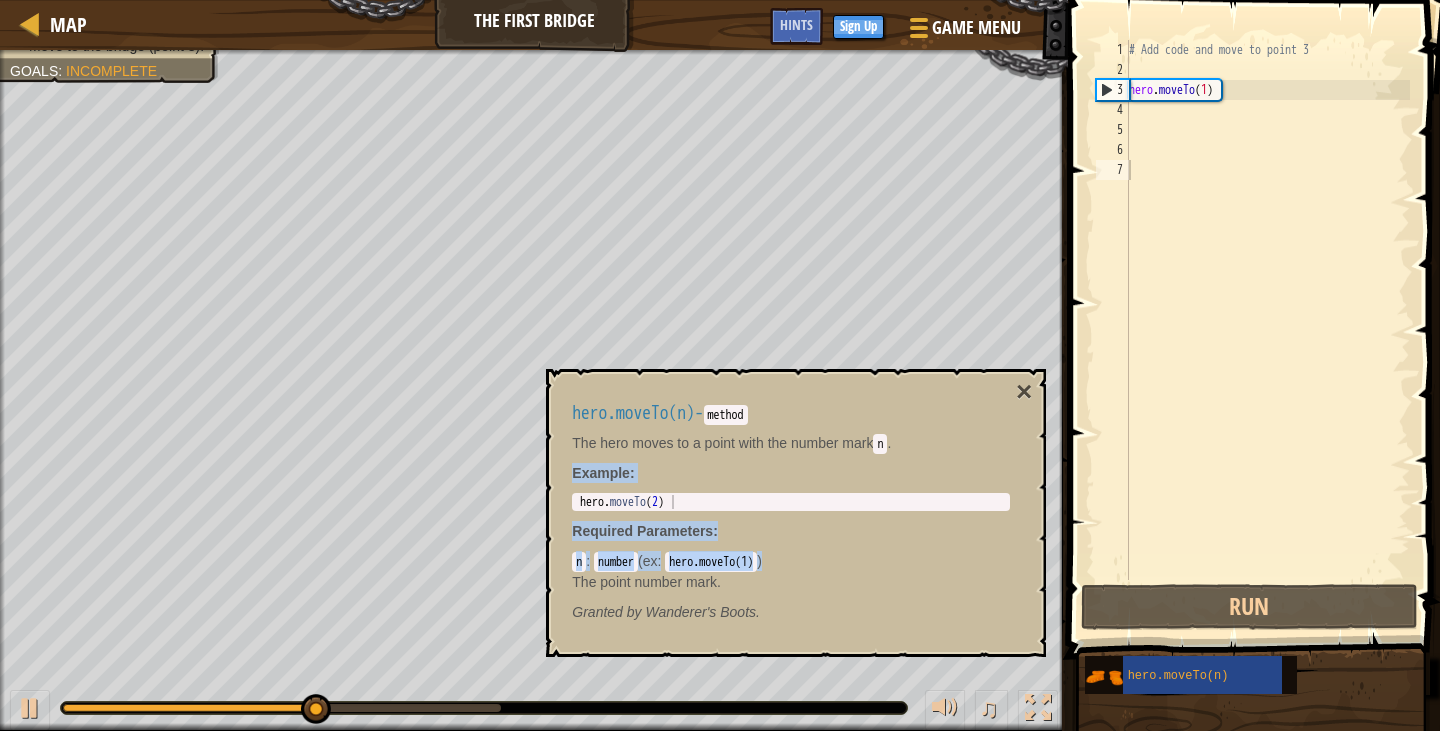 click on "hero.moveTo(n)  -  method The hero moves to a point with the number [PERSON_NAME]
Example : 1 hero . moveTo ( 2 )     הההההההההההההההההההההההההההההההההההההההההההההההההההההההההההההההההההההההההההההההההההההההההההההההההההההההההההההההההההההההההההההההההההההההההההההההההההההההההההההההההההההההההההההההההההההההההההההההההההההההההההההההההההההההההההההההההההההההההההההההההההההההההההההההה XXXXXXXXXXXXXXXXXXXXXXXXXXXXXXXXXXXXXXXXXXXXXXXXXXXXXXXXXXXXXXXXXXXXXXXXXXXXXXXXXXXXXXXXXXXXXXXXXXXXXXXXXXXXXXXXXXXXXXXXXXXXXXXXXXXXXXXXXXXXXXXXXXXXXXXXXXXXXXXXXXXXXXXXXXXXXXXXXXXXXXXXXXXXXXXXXXXXXXXXXXXXXXXXXXXXXXXXXXXXXXXXXXXXXXXXXXXXXXXXXXXXXXXXXXXXXXXX Required Parameters : n : number  ( ex : hero.moveTo(1) ) The point number mark.
Granted by [PERSON_NAME]'s Boots." at bounding box center [791, 513] 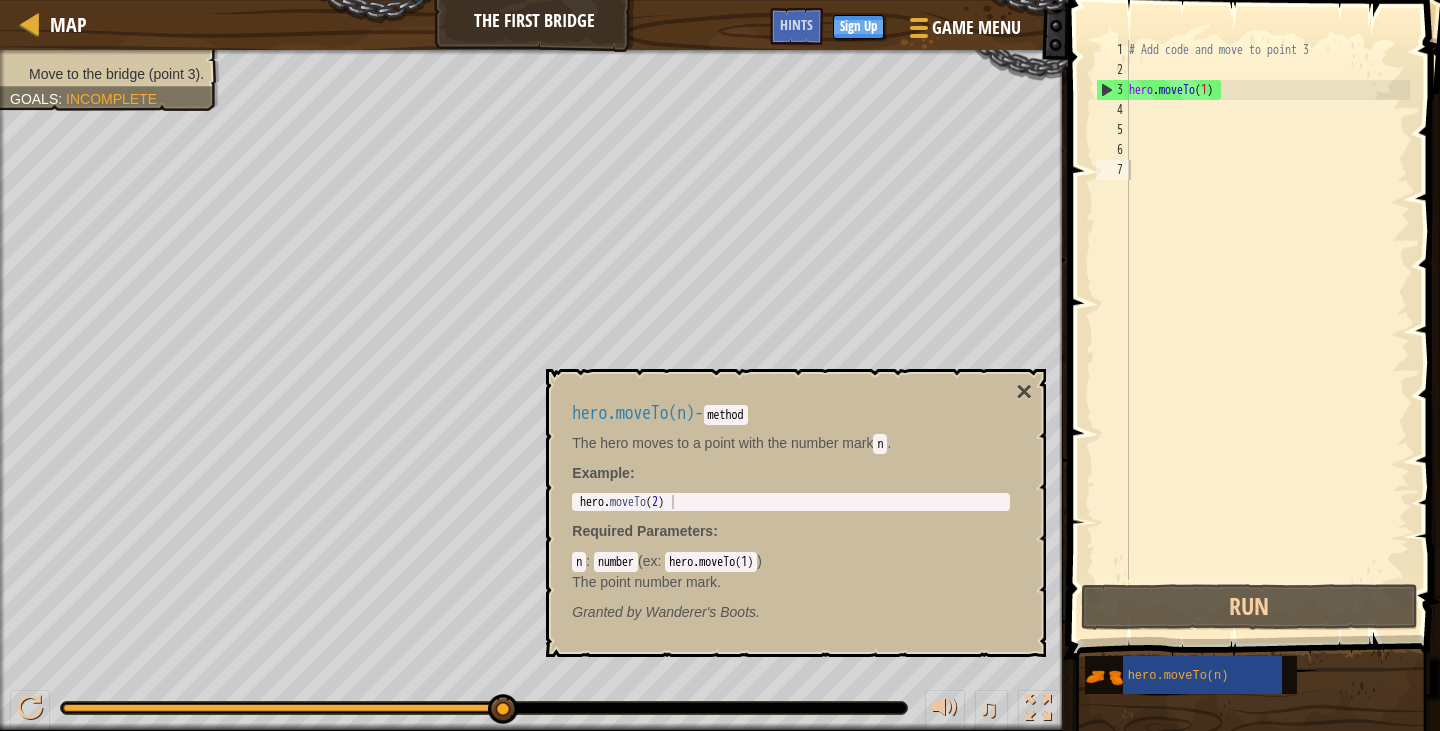 click on "hero.moveTo(1)" at bounding box center (711, 562) 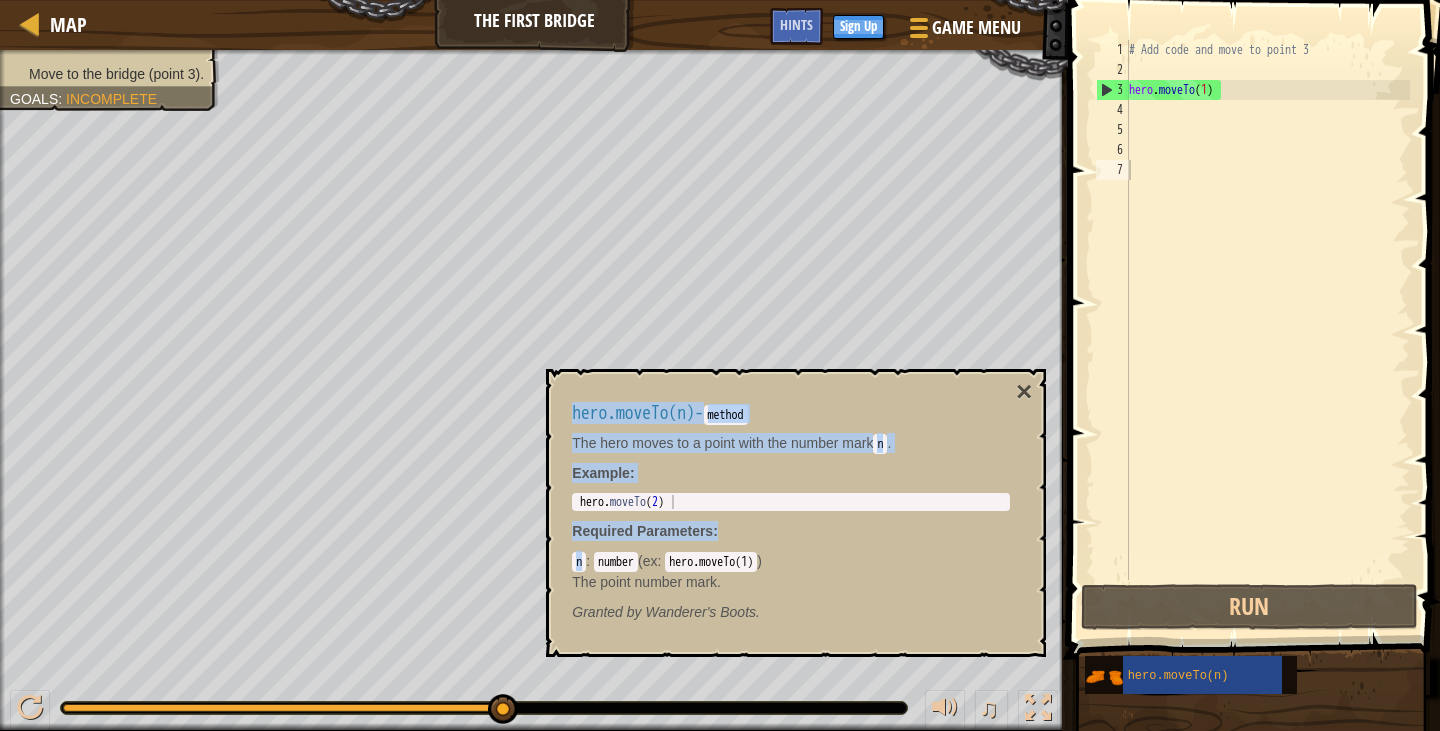 click on "Map The First Bridge Game Menu Done Sign Up Hints 1     הההההההההההההההההההההההההההההההההההההההההההההההההההההההההההההההההההההההההההההההההההההההההההההההההההההההההההההההההההההההההההההההההההההההההההההההההההההההההההההההההההההההההההההההההההההההההההההההההההההההההההההההההההההההההההההההההההההההההההההההההההההההההההההההה XXXXXXXXXXXXXXXXXXXXXXXXXXXXXXXXXXXXXXXXXXXXXXXXXXXXXXXXXXXXXXXXXXXXXXXXXXXXXXXXXXXXXXXXXXXXXXXXXXXXXXXXXXXXXXXXXXXXXXXXXXXXXXXXXXXXXXXXXXXXXXXXXXXXXXXXXXXXXXXXXXXXXXXXXXXXXXXXXXXXXXXXXXXXXXXXXXXXXXXXXXXXXXXXXXXXXXXXXXXXXXXXXXXXXXXXXXXXXXXXXXXXXXXXXXXXXXXX Solution × Hints 1 2 3 4 5 6 7 # Add code and move to point 3 hero . moveTo ( 1 )     Code Saved Programming language : Python Run Submit Done Statement   /  Call   /  hero.moveTo(n) × Goals :" at bounding box center (720, 0) 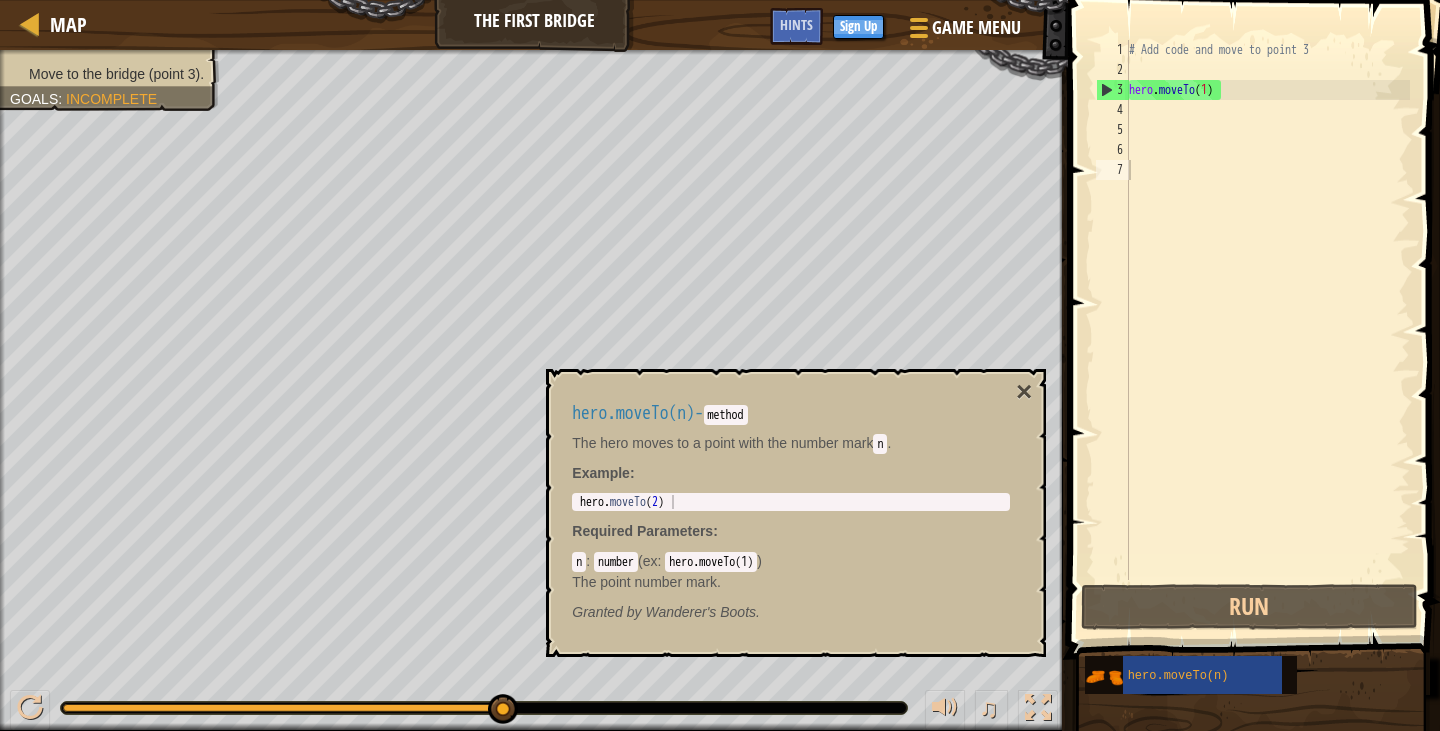 click on "n : number  ( ex : hero.moveTo(1) ) The point number mark." at bounding box center [791, 571] 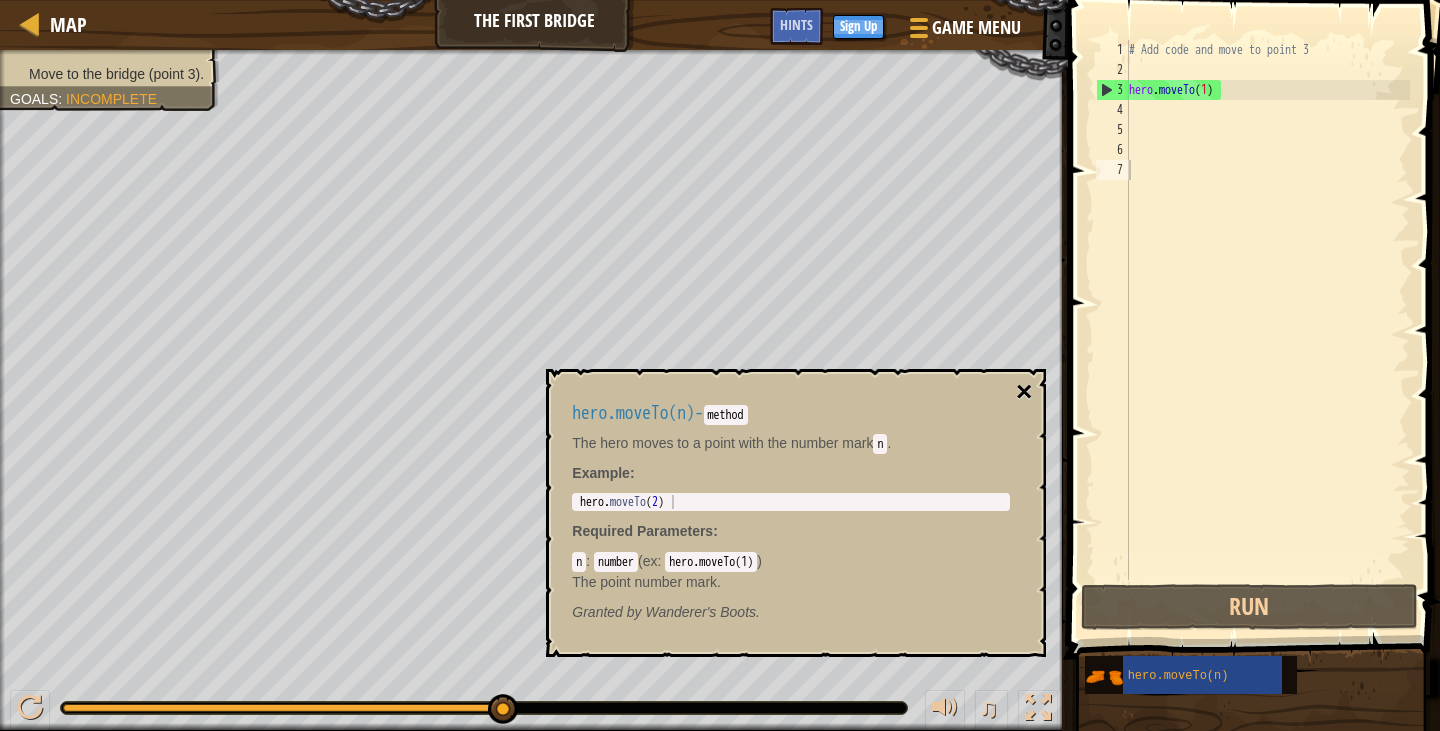 click on "×" at bounding box center [1024, 392] 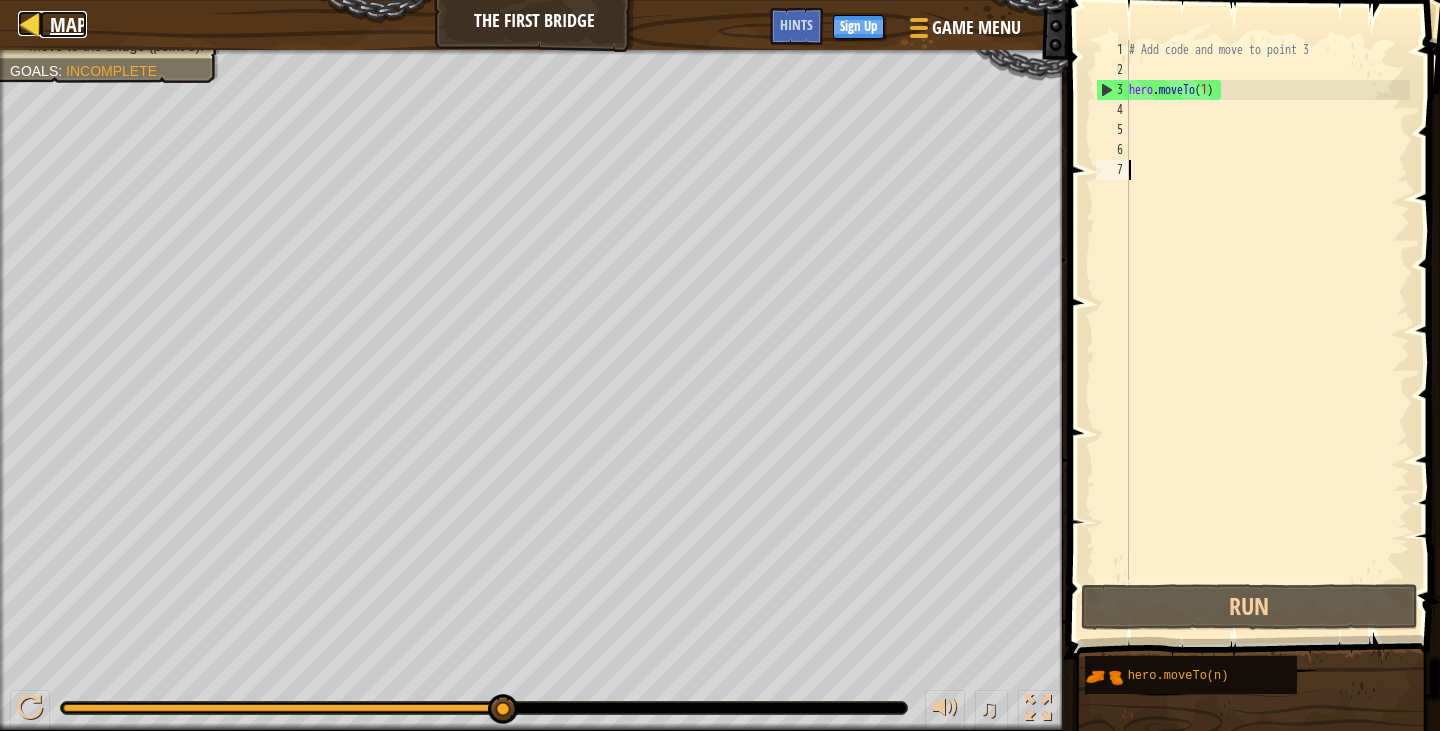 click at bounding box center (30, 23) 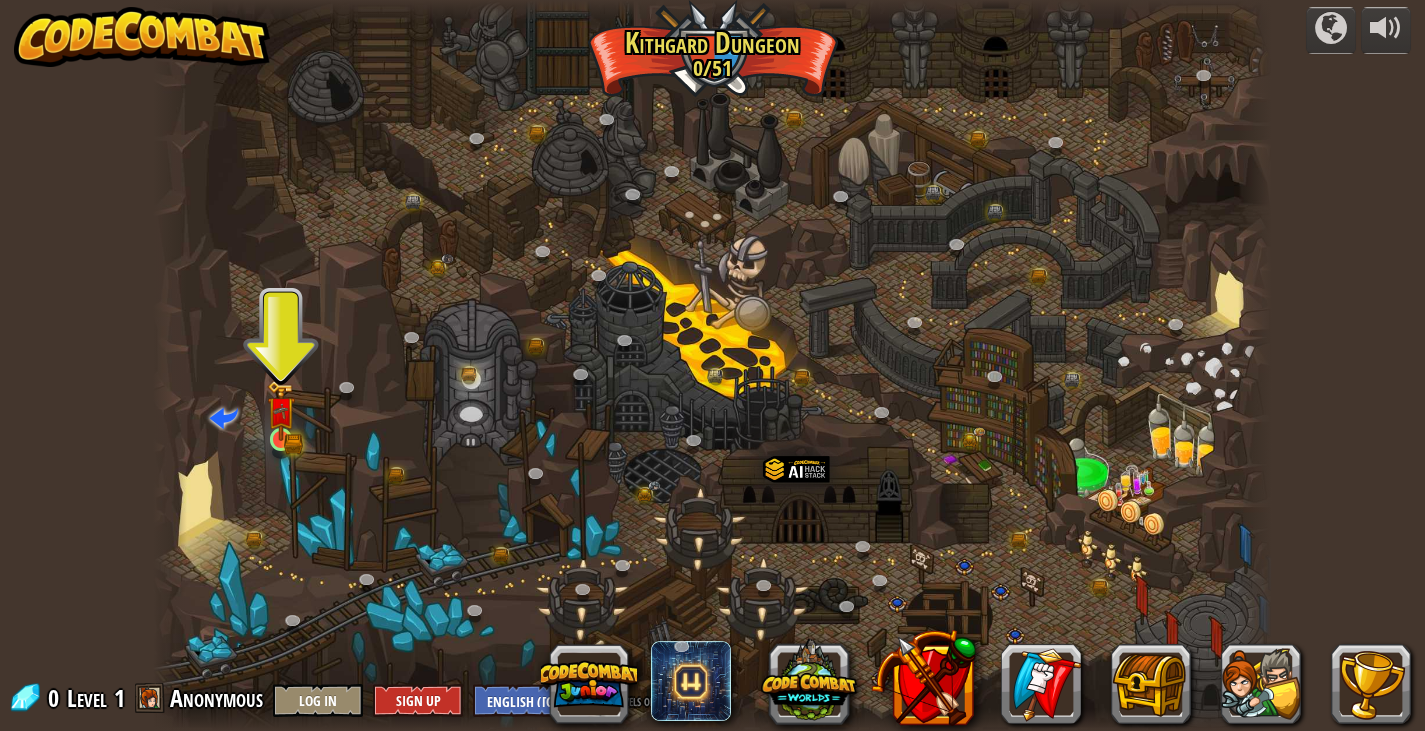 drag, startPoint x: 334, startPoint y: 418, endPoint x: 276, endPoint y: 423, distance: 58.21512 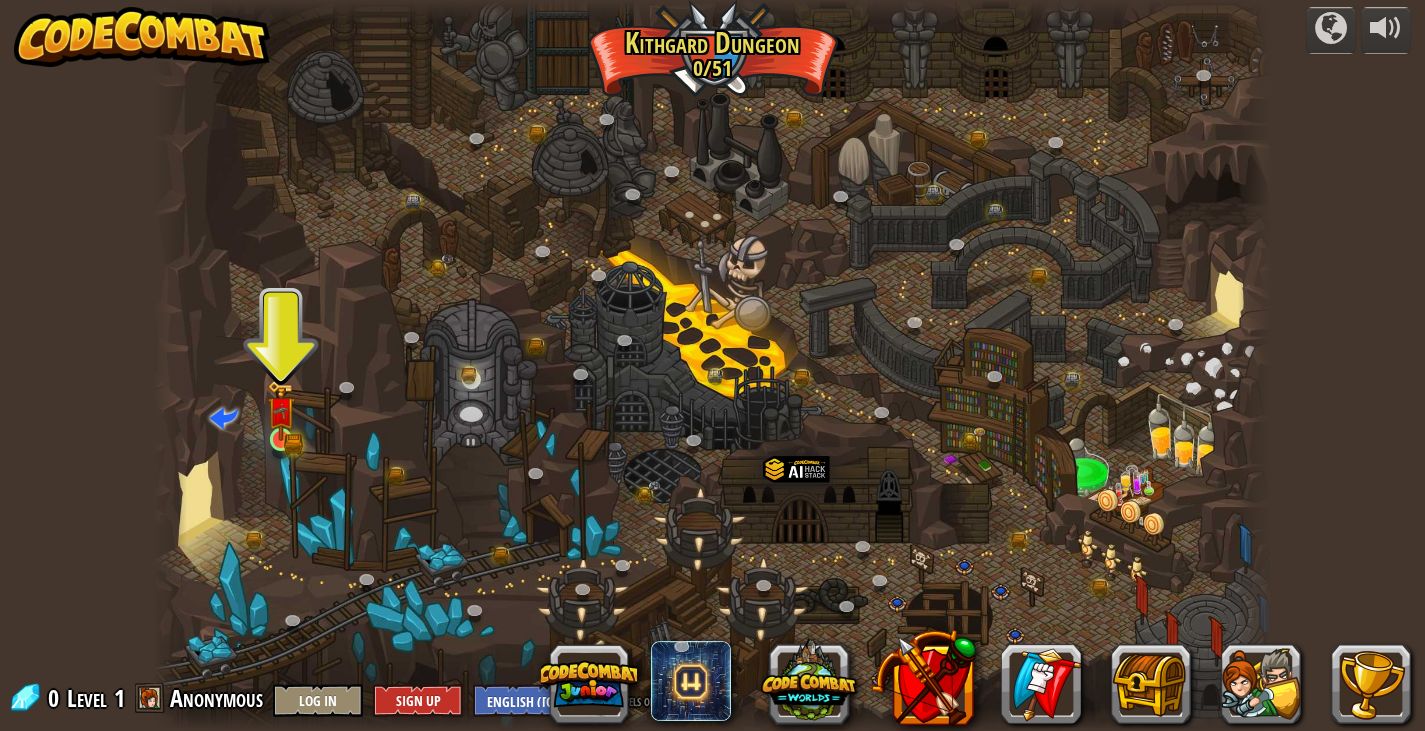 click on "Twisted Canyon (Locked) Challenge: collect the most gold using all the programming skills you've learned so far!
Basic Syntax While Loops Strings Variables Reading the Docs Known Enemy (Locked) Using your first variable to achieve victory.
Arguments Basic Syntax Strings Variables Hack and Dash (Locked) Escape the Dungeon Sprite with the help of a speed potion.
Arguments Basic Syntax Strings While Loops Dread Door (Locked) Behind a dread door lies a chest full of riches.
Arguments Basic Syntax Strings While Loops Master of Names (Locked) Use your new coding powers to target nameless enemies.
Arguments Basic Syntax Variables Pong Pong (Locked) Challenge: write the shortest solution using all the programming skills you've learned so far!
Basic Syntax Reading the Docs Ingredient Identification (Locked) Variables are like labeled bottles that hold data.
Basic Syntax Variables Cupboards of Kithgard (Locked) Who knows what horrors lurk in the Cupboards of Kithgard?
Arguments Basic Syntax Strings" at bounding box center [712, 365] 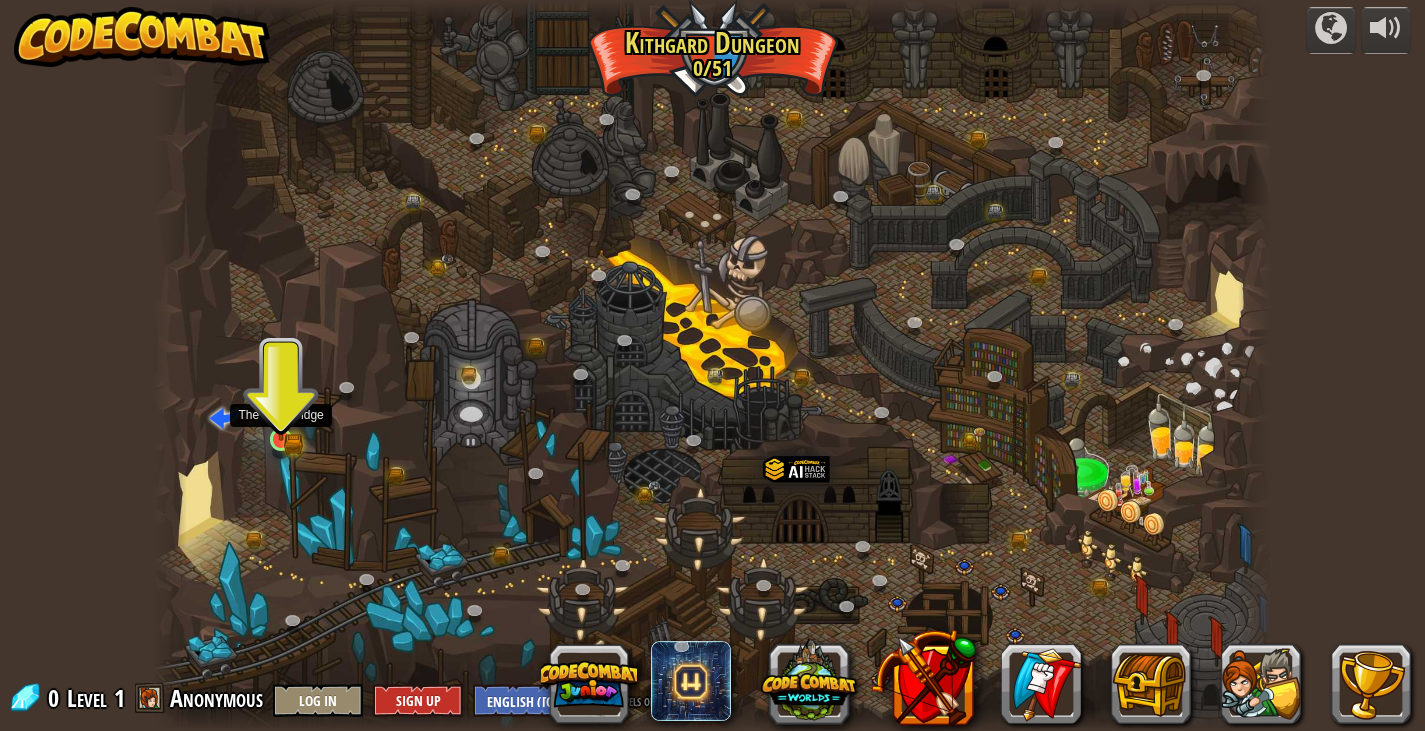 click at bounding box center [281, 411] 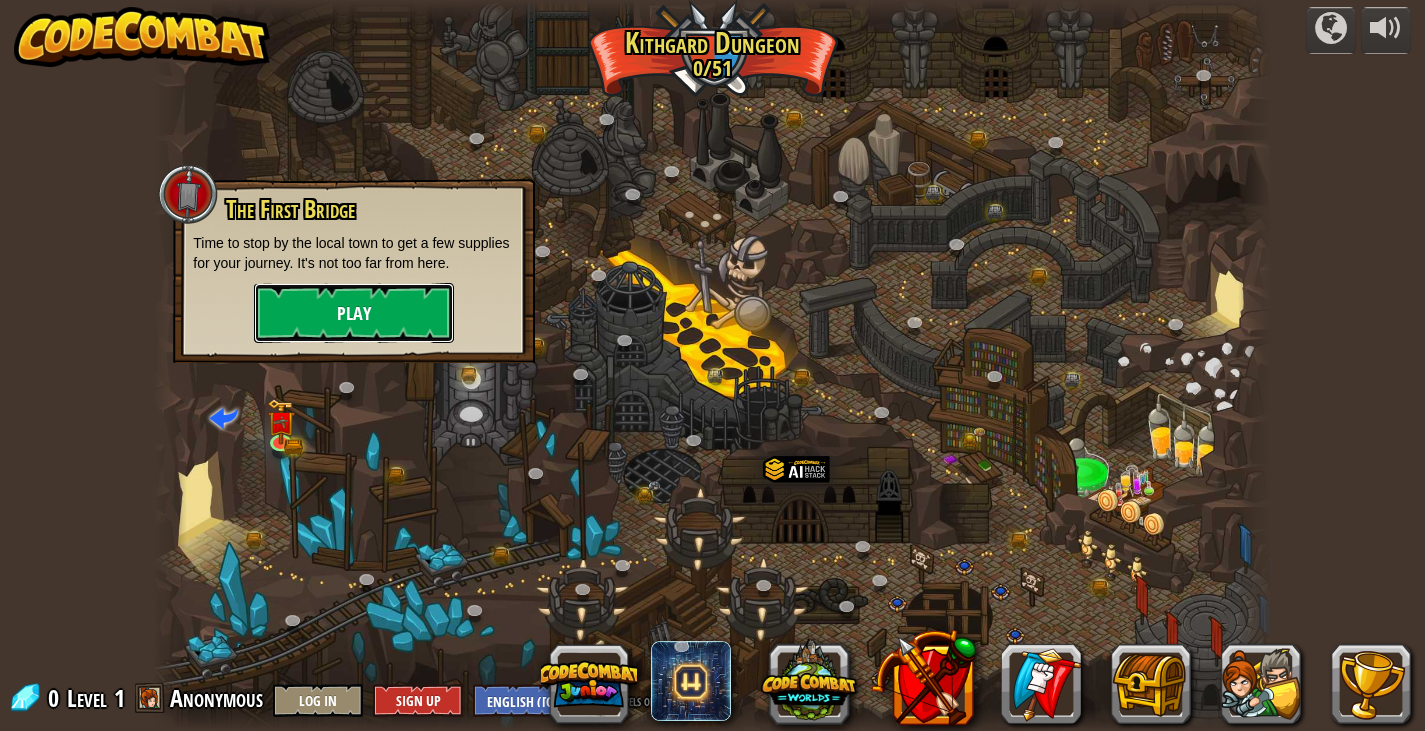 click on "Play" at bounding box center [354, 313] 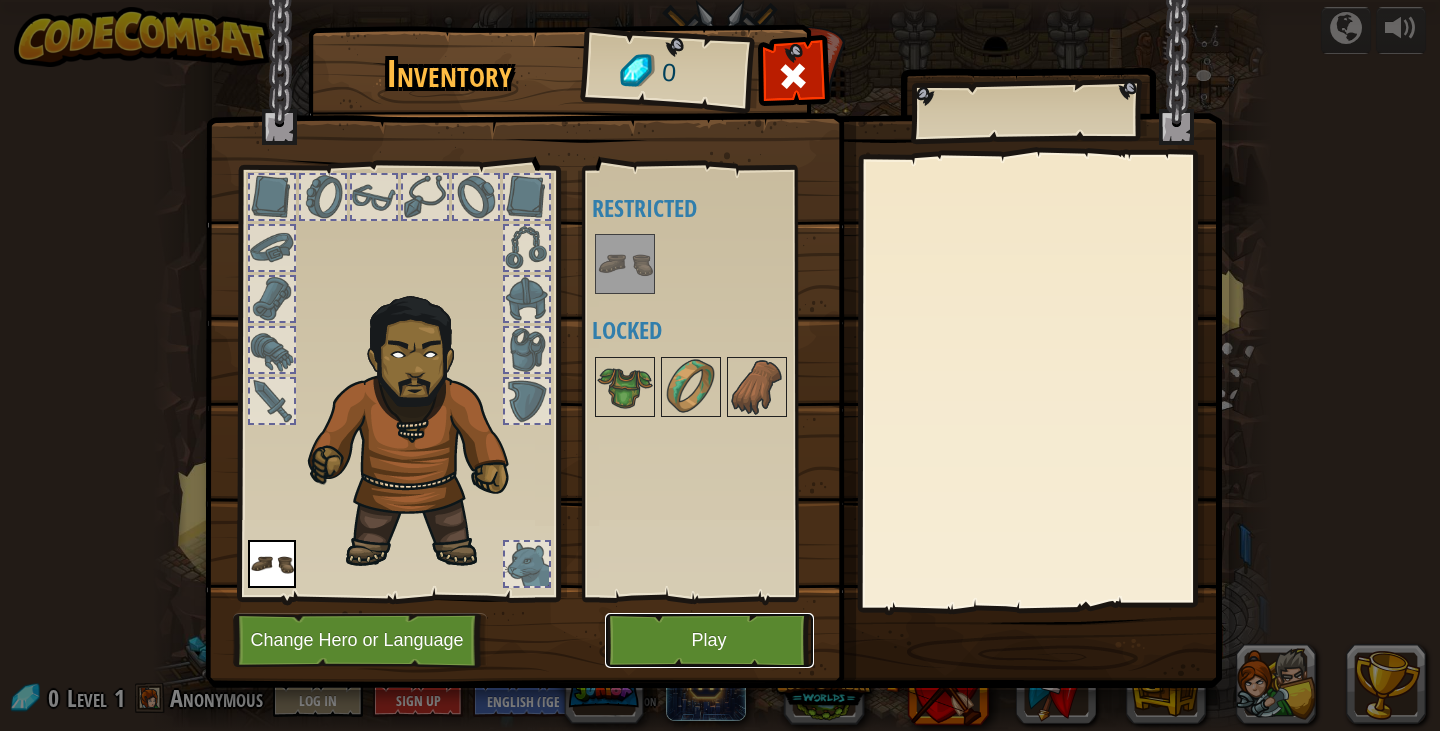 click on "Play" at bounding box center [709, 640] 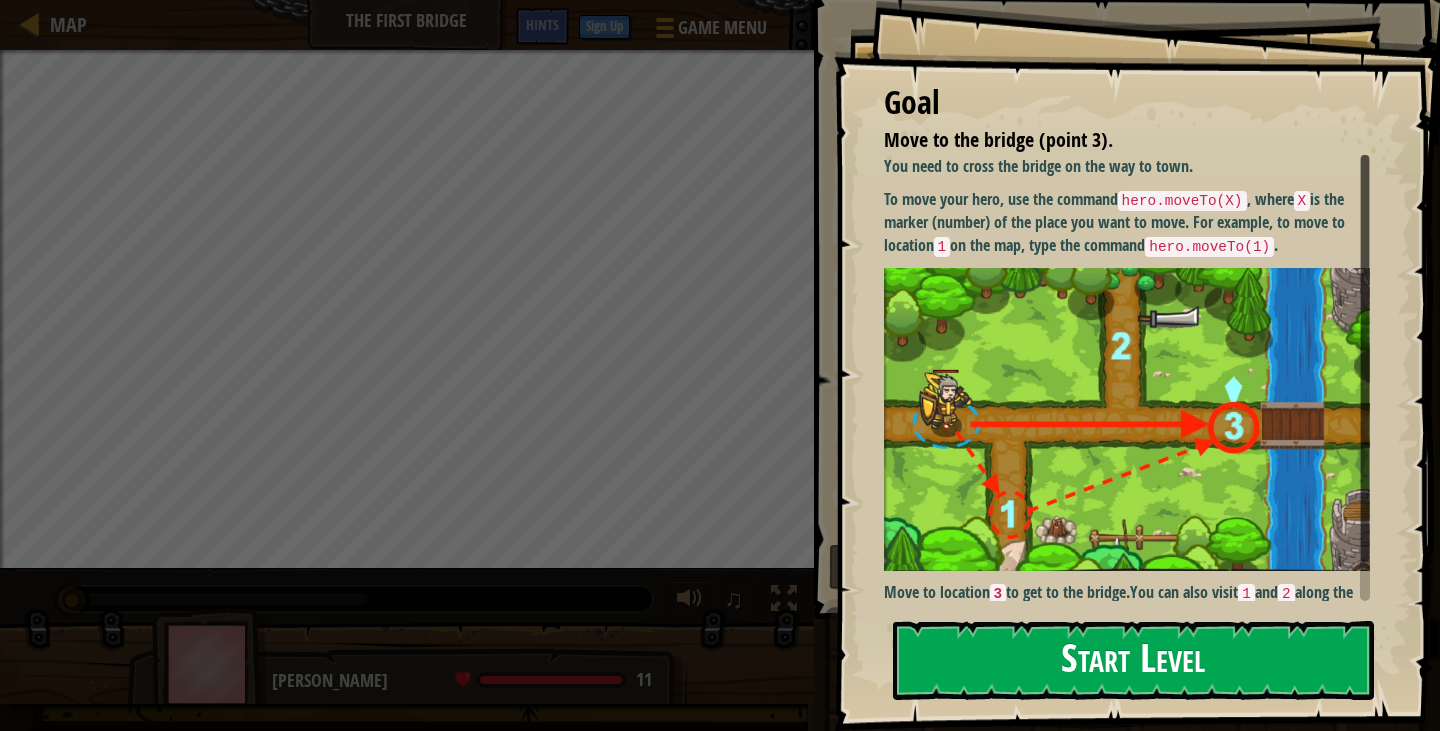 click on "Start Level" at bounding box center (1133, 660) 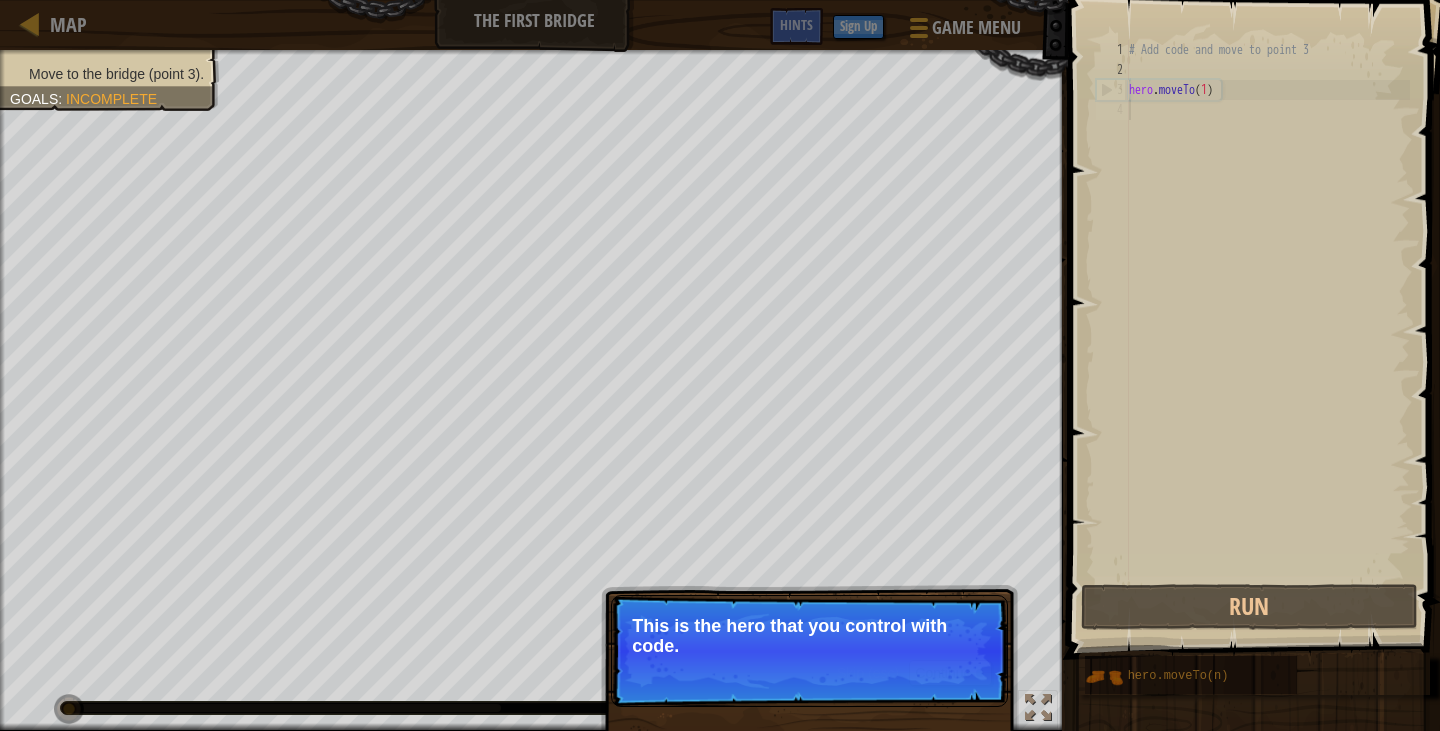 click on "Skip (esc) Continue  This is the hero that you control with code." at bounding box center [809, 651] 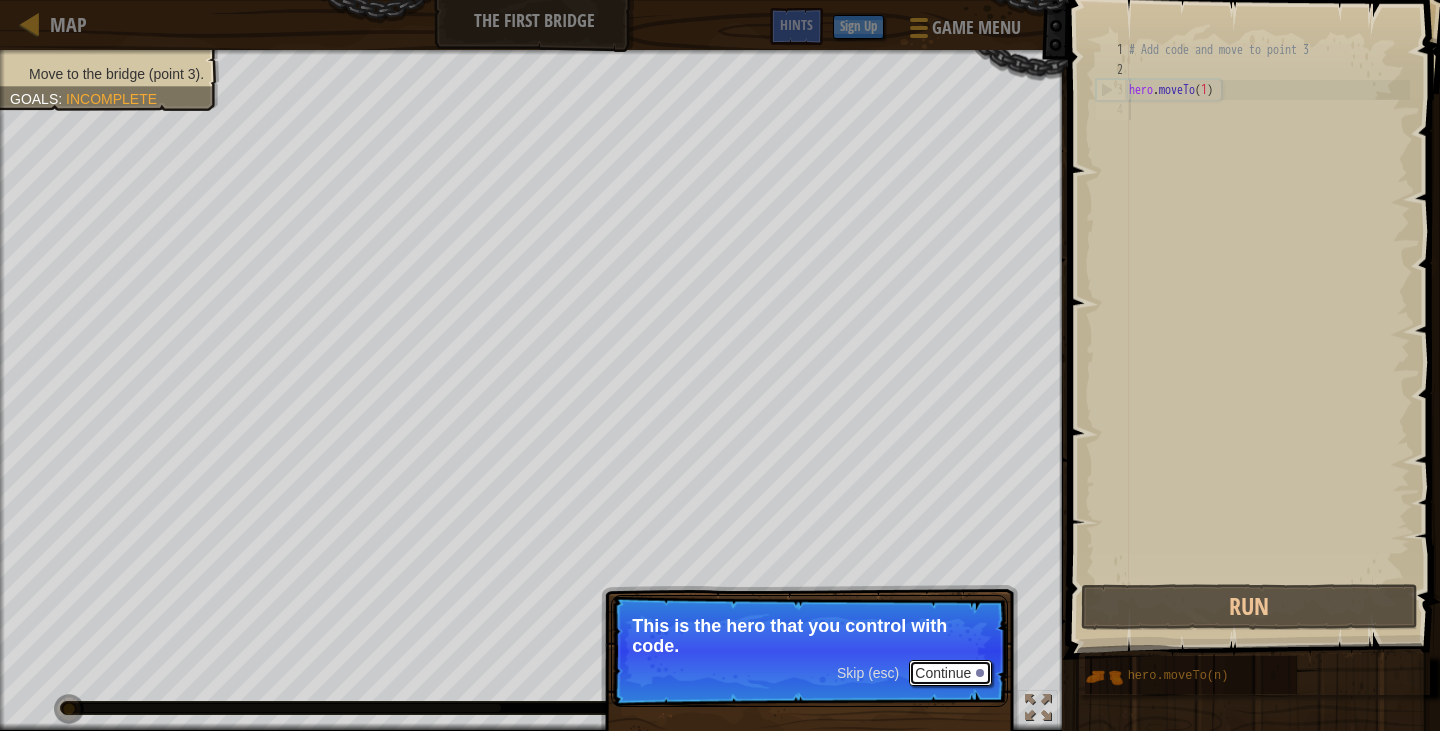 click on "Continue" at bounding box center [950, 673] 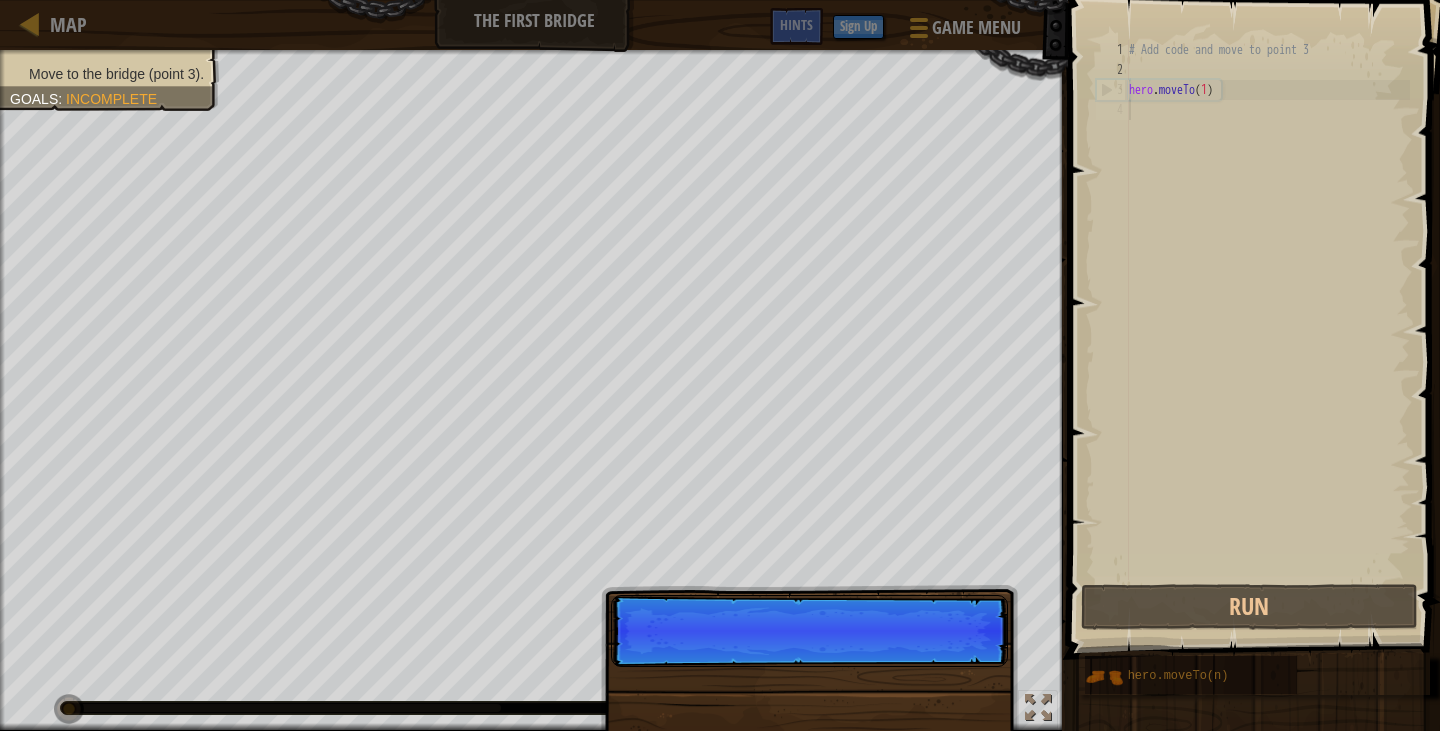 scroll, scrollTop: 9, scrollLeft: 0, axis: vertical 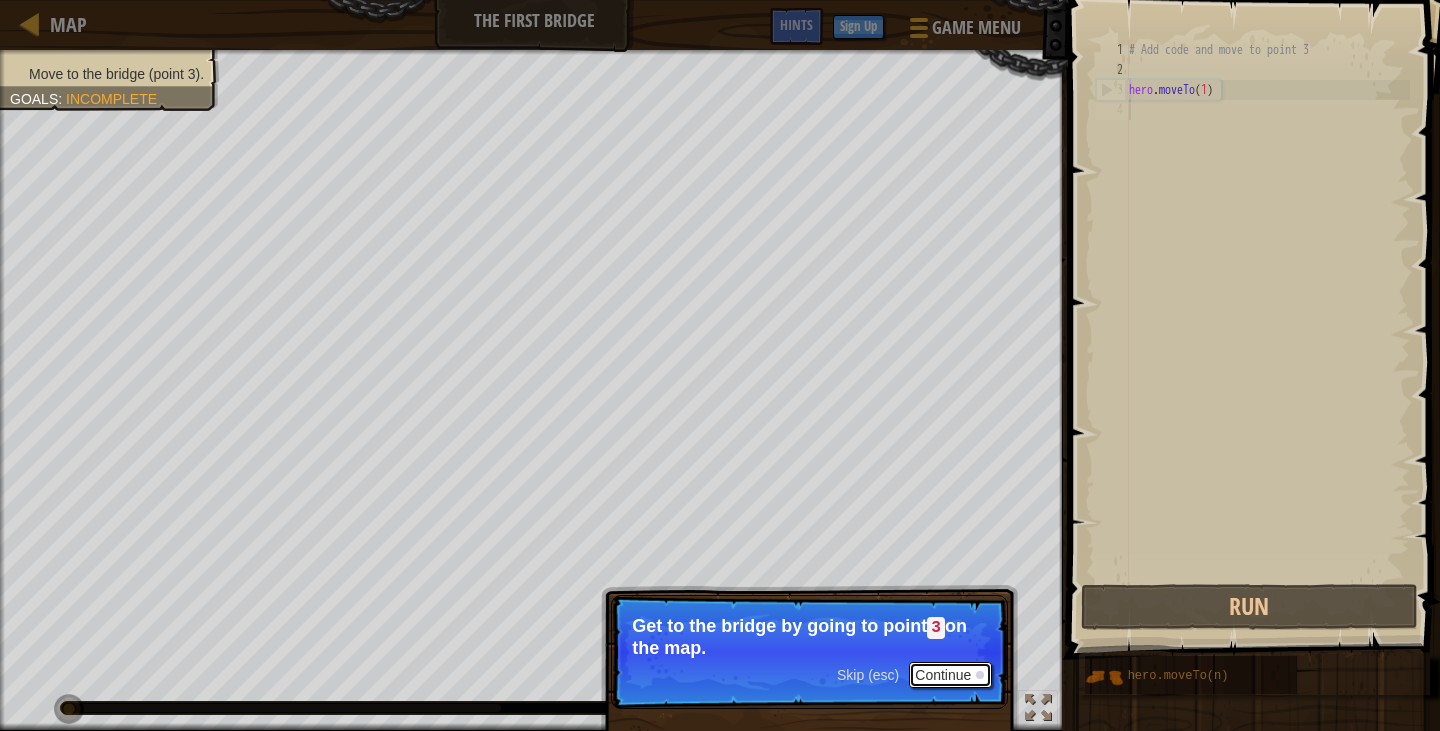 click on "Continue" at bounding box center [950, 675] 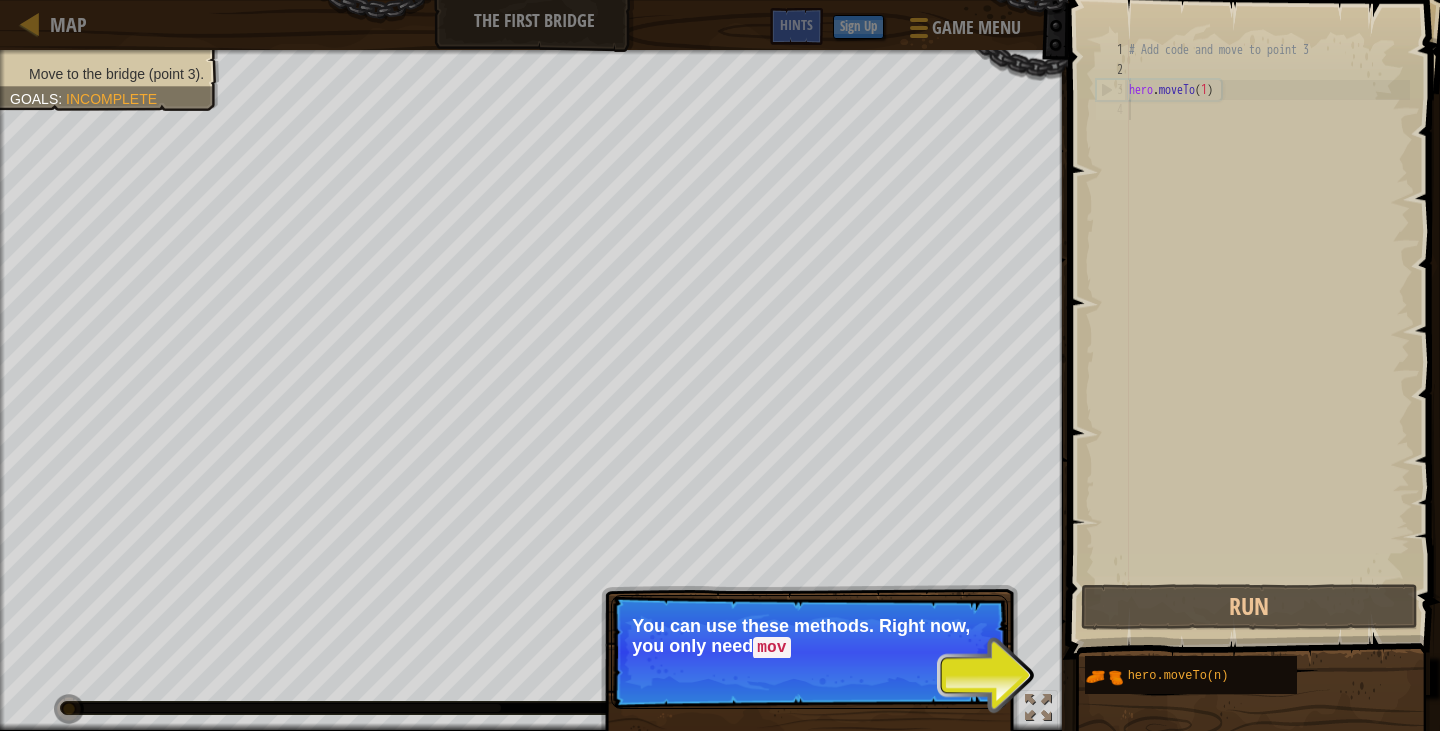 click on "Skip (esc) Continue  You can use these methods. Right now, you only need  mov" at bounding box center (809, 652) 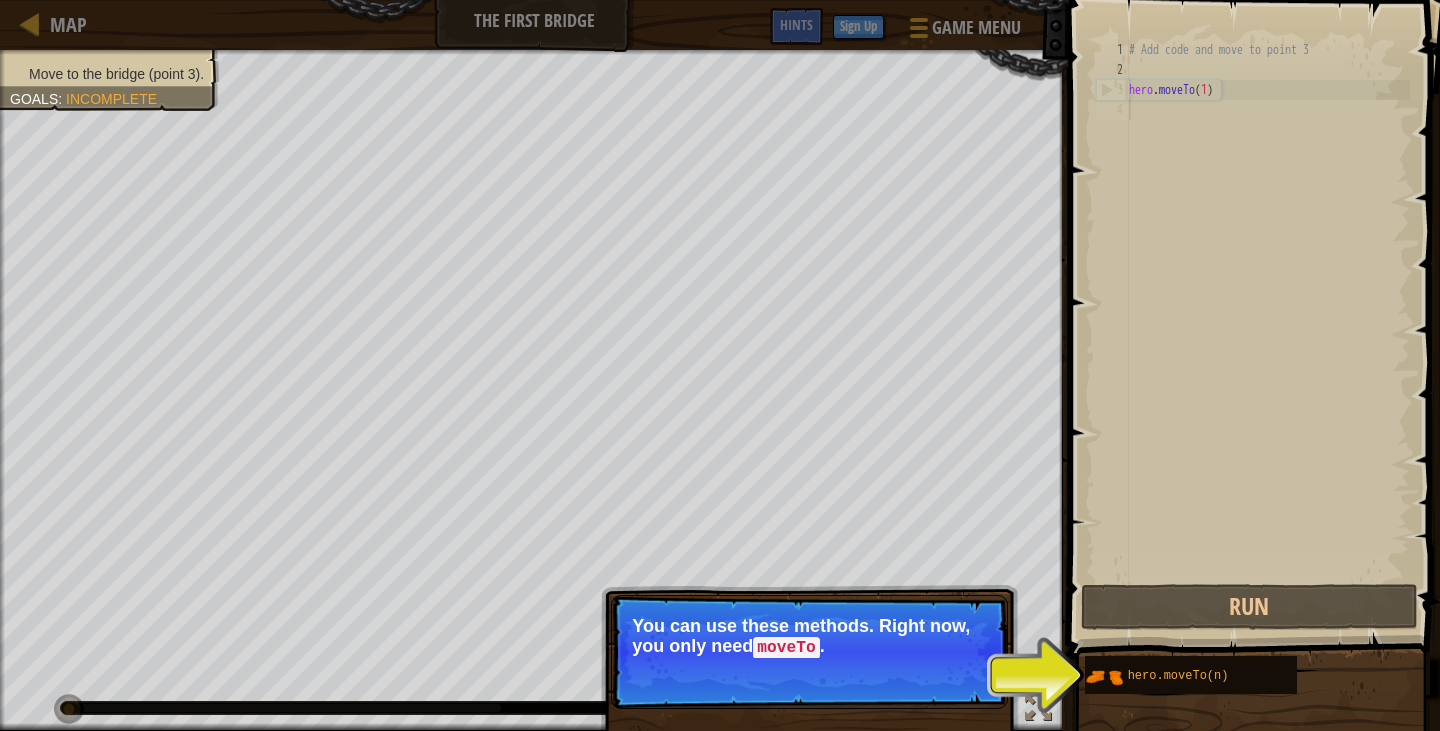 click on "Skip (esc) Continue  You can use these methods. Right now, you only need  moveTo ." at bounding box center (809, 652) 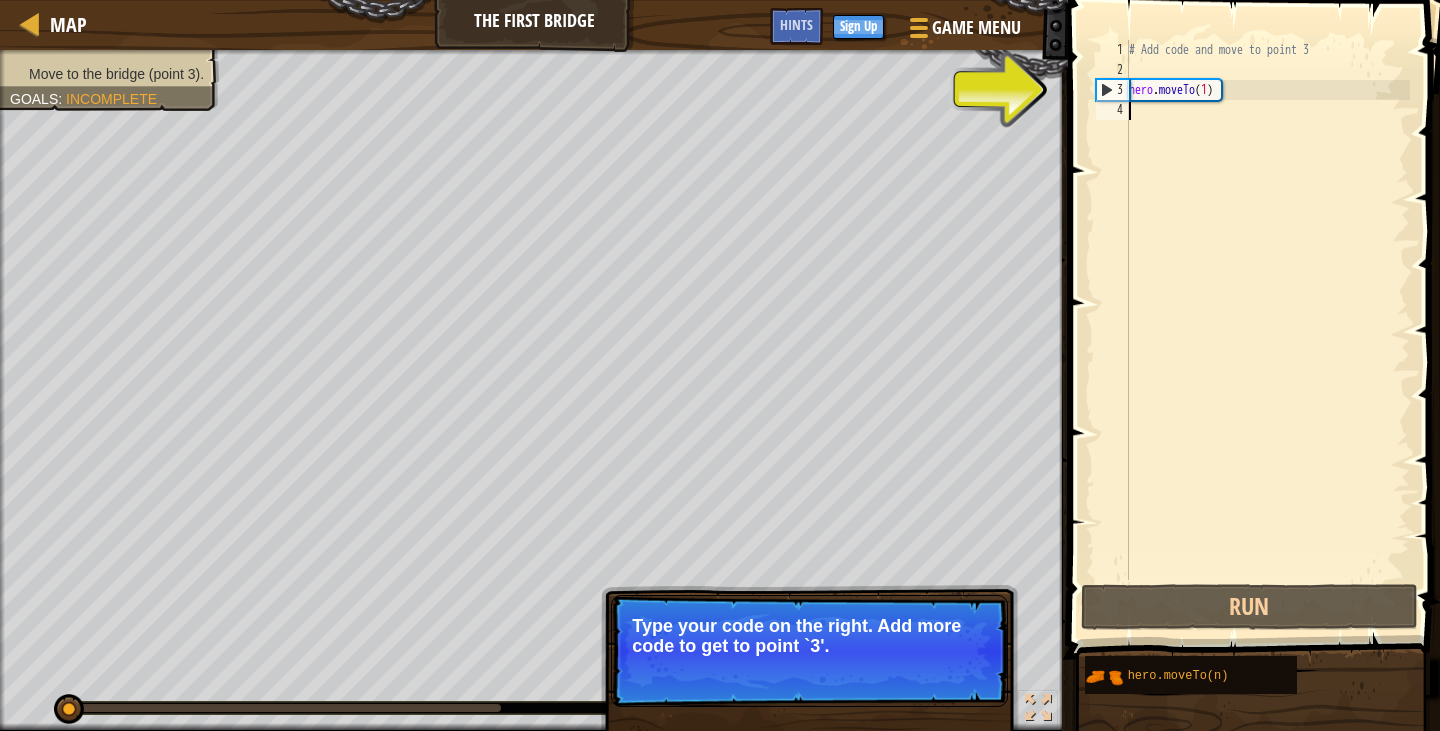 click on "Continue" at bounding box center (950, 673) 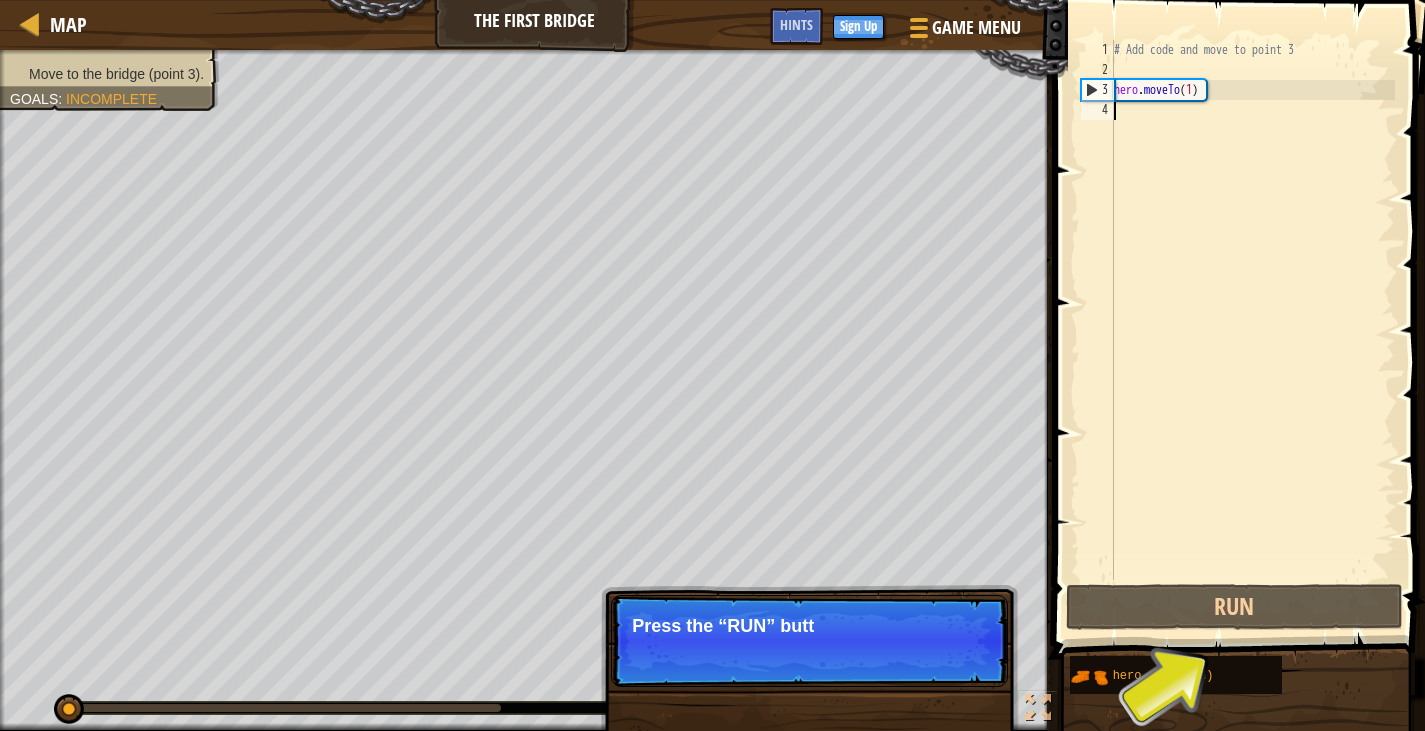 click on "Skip (esc) Continue  Press the “RUN” butt" at bounding box center [809, 641] 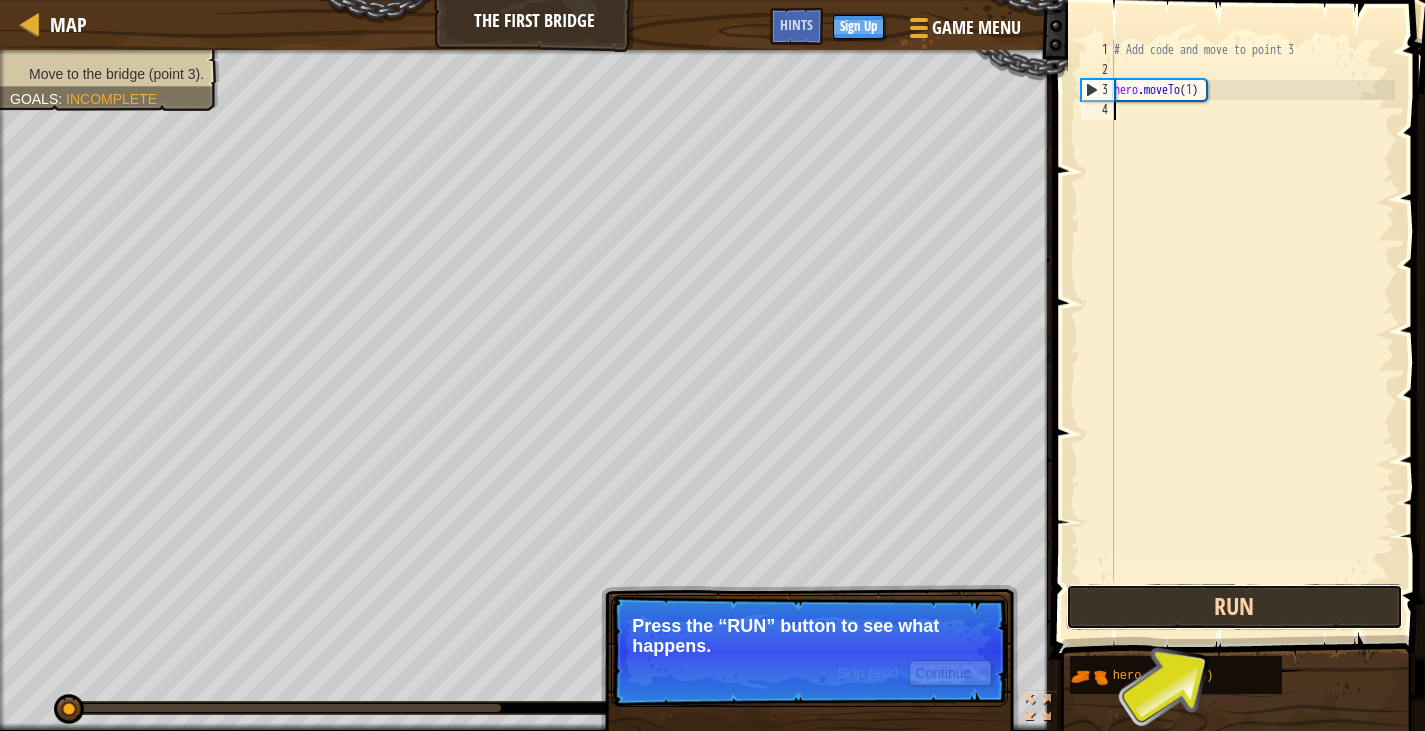 click on "Run" at bounding box center (1234, 607) 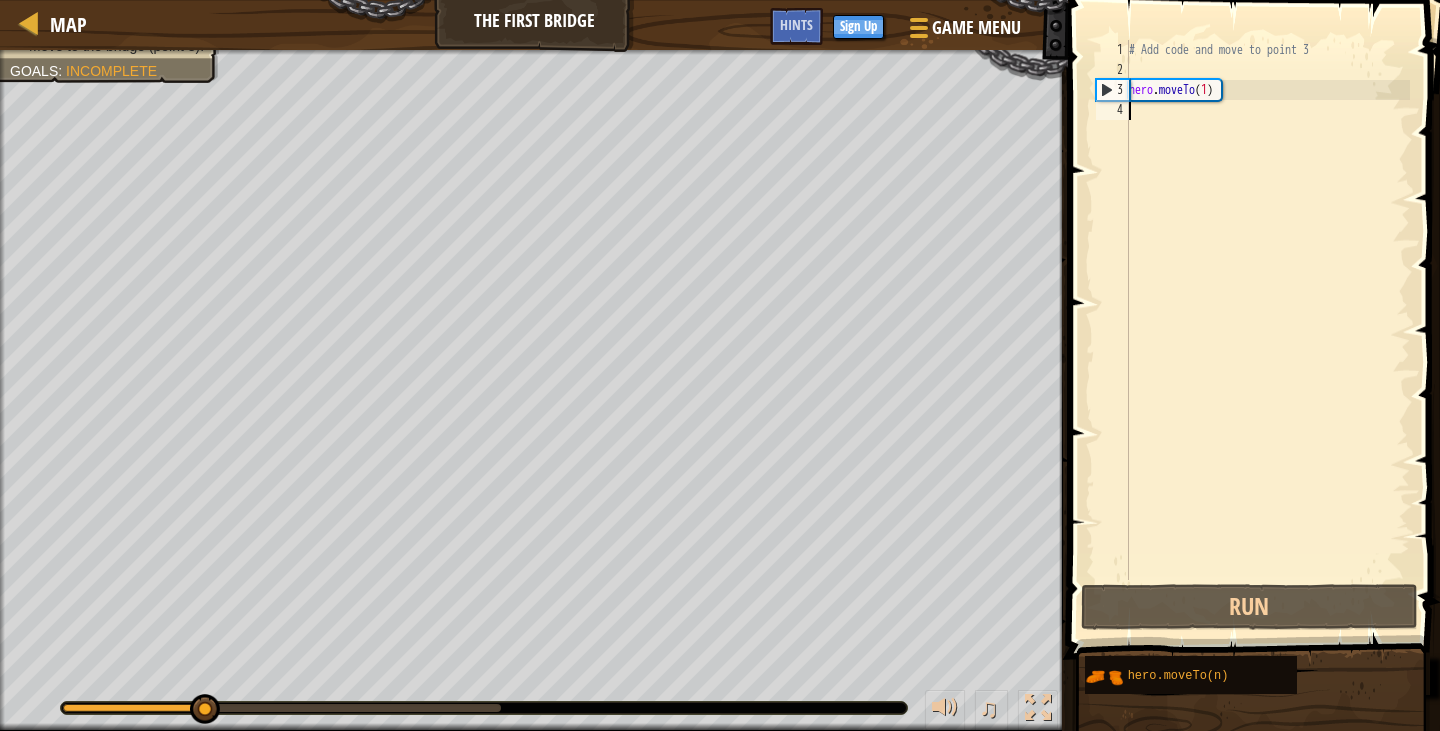 click on "# Add code and move to point 3 hero . moveTo ( 1 )" at bounding box center (1267, 330) 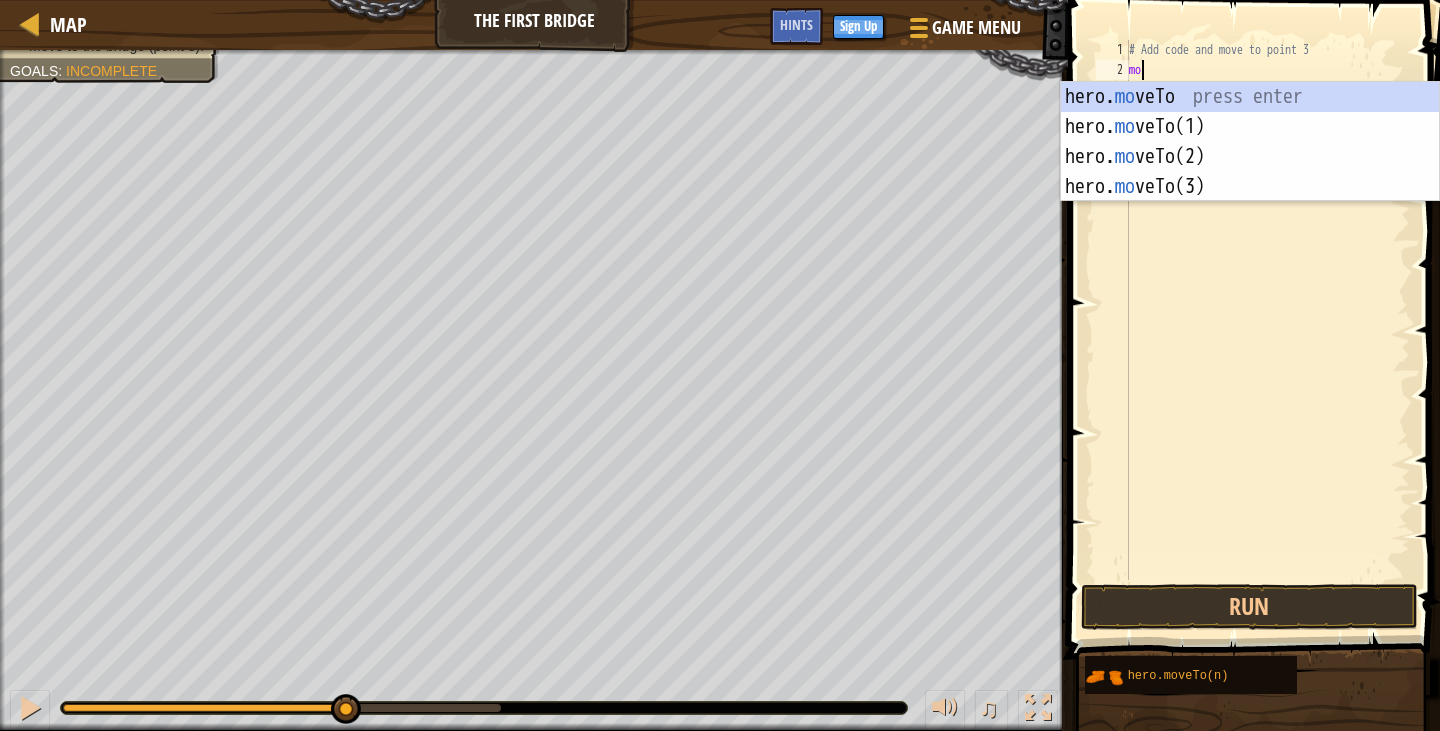 scroll, scrollTop: 9, scrollLeft: 1, axis: both 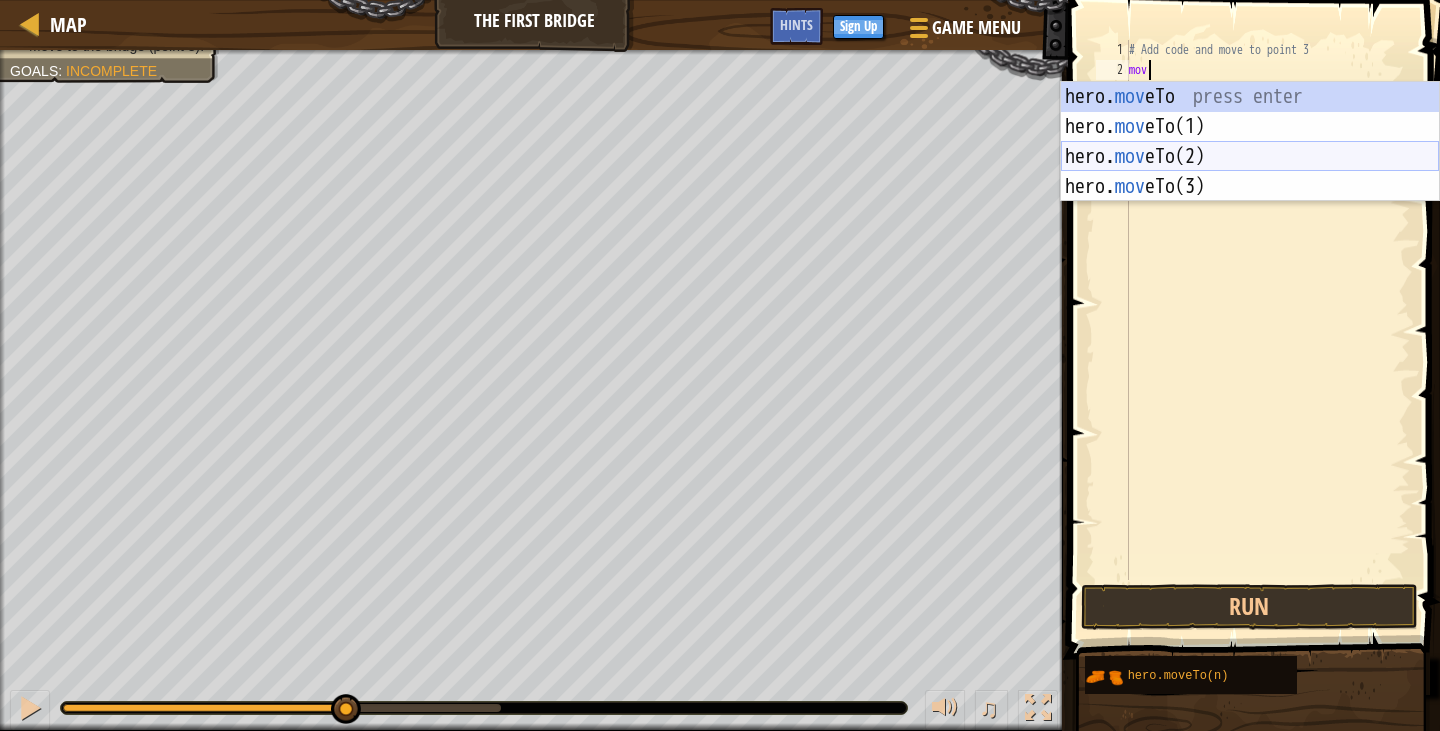 click on "hero. mov eTo press enter hero. mov eTo(1) press enter hero. mov eTo(2) press enter hero. mov eTo(3) press enter" at bounding box center (1250, 172) 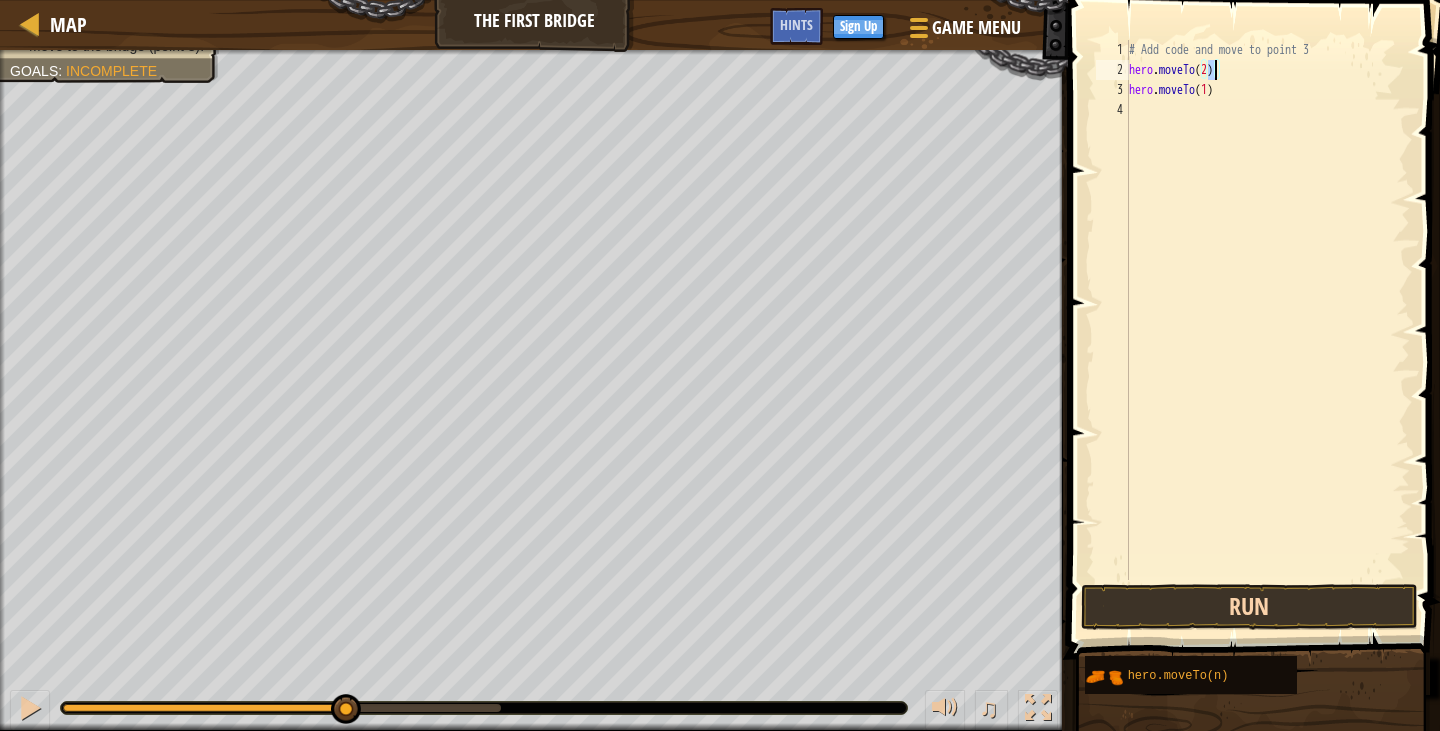 type on "hero.moveTo(2)" 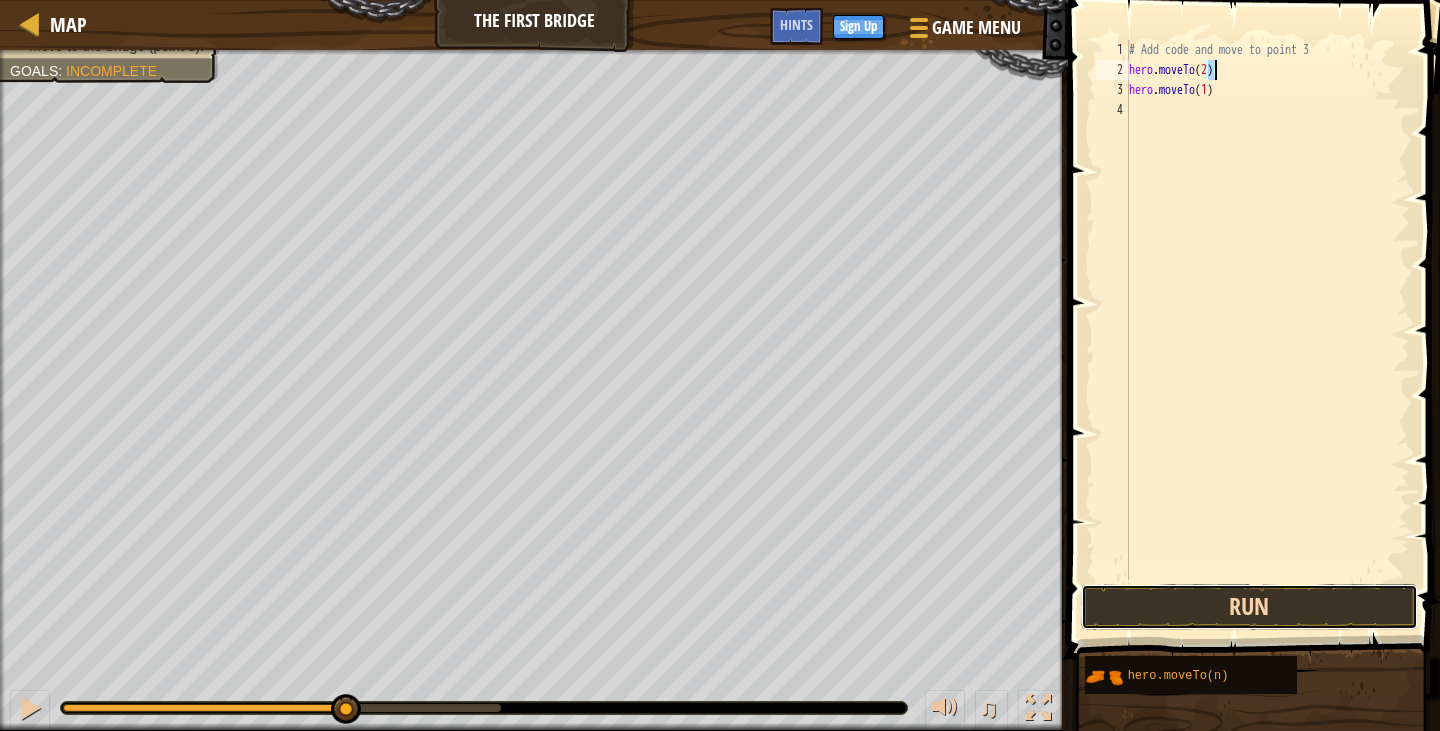 click on "Run" at bounding box center [1249, 607] 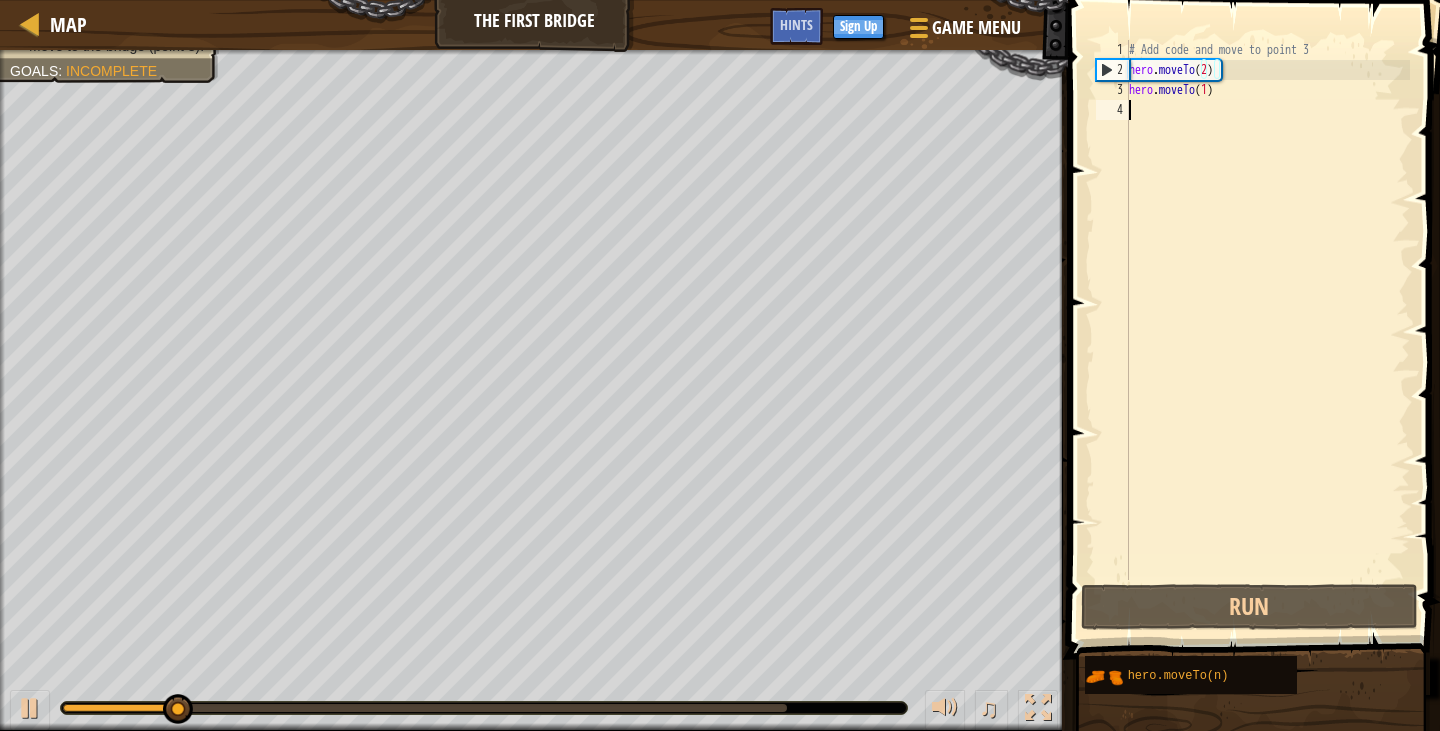 click on "# Add code and move to point 3 hero . moveTo ( 2 ) hero . moveTo ( 1 )" at bounding box center (1267, 330) 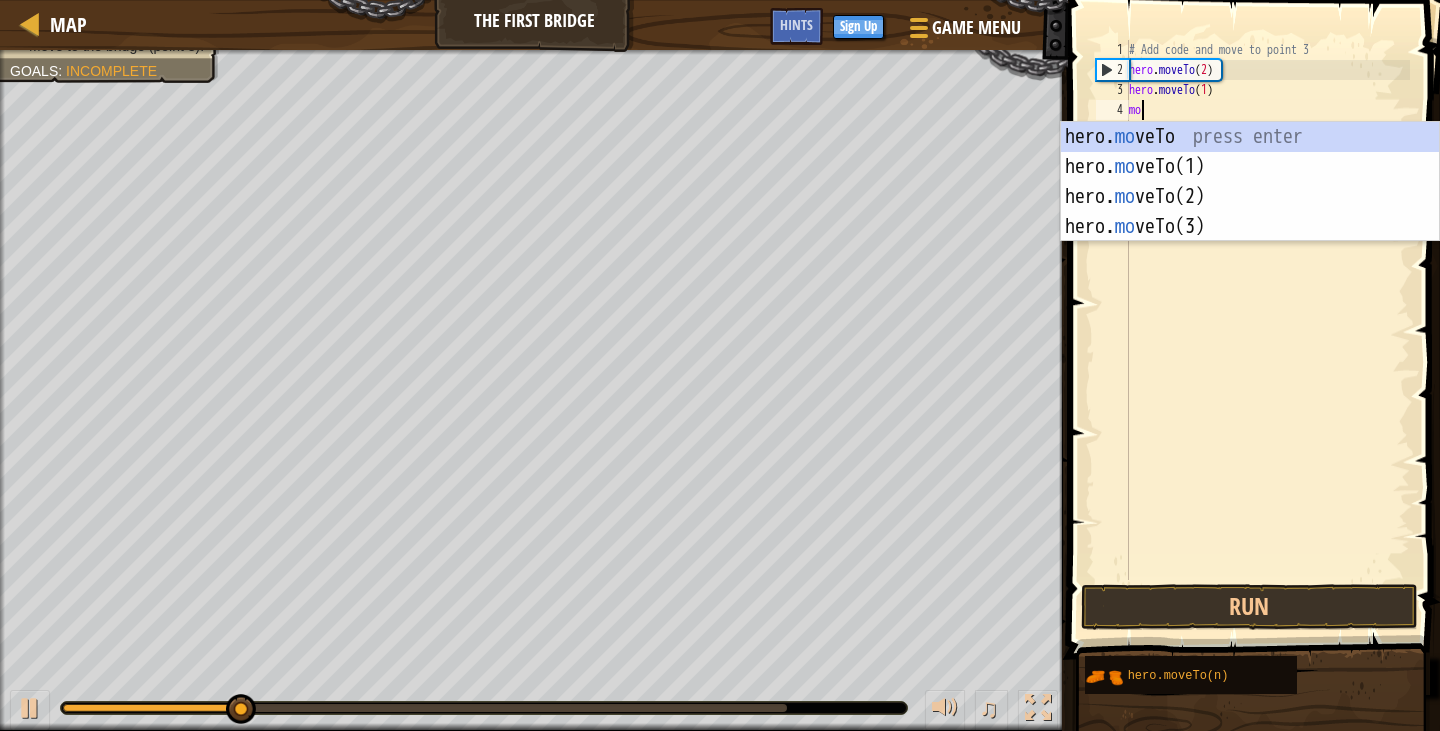 scroll, scrollTop: 9, scrollLeft: 1, axis: both 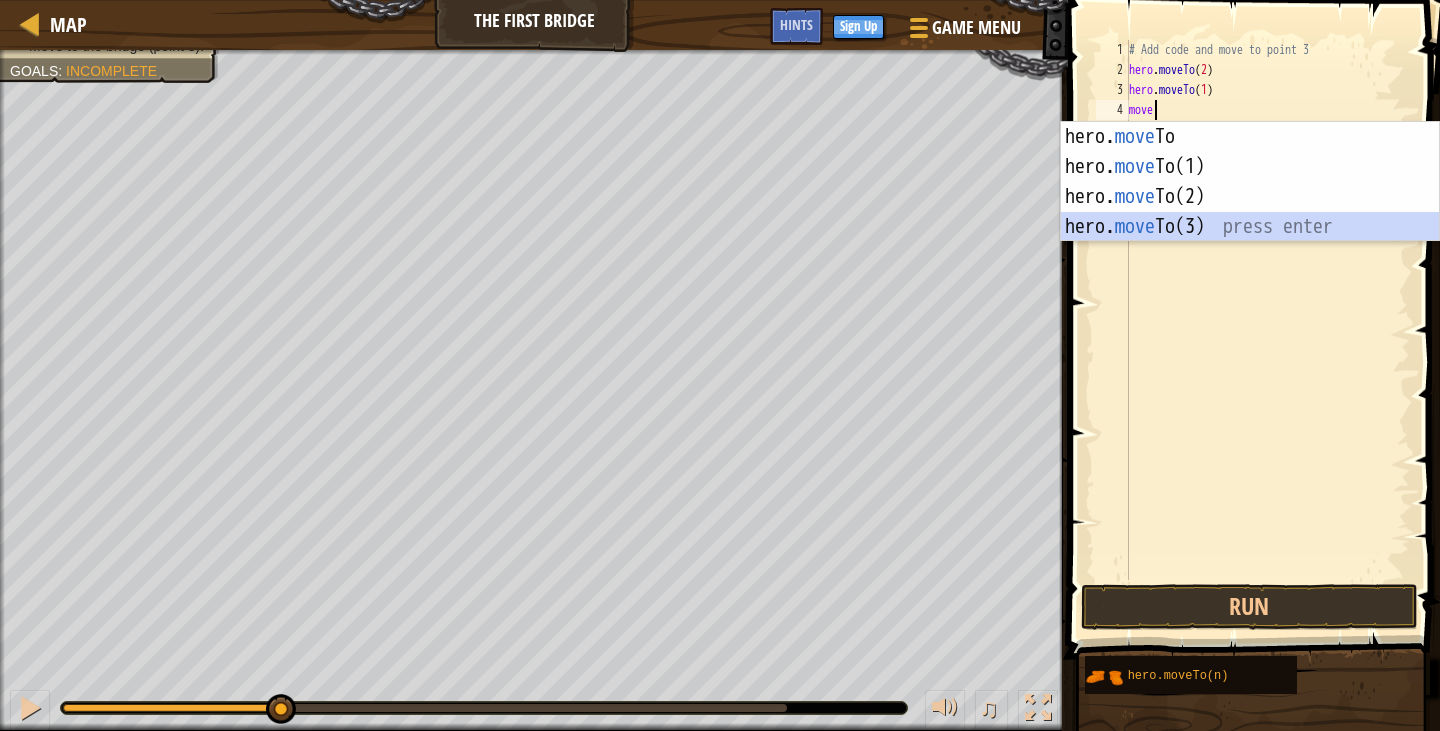 click on "hero. move To press enter hero. move To(1) press enter hero. move To(2) press enter hero. move To(3) press enter" at bounding box center [1250, 212] 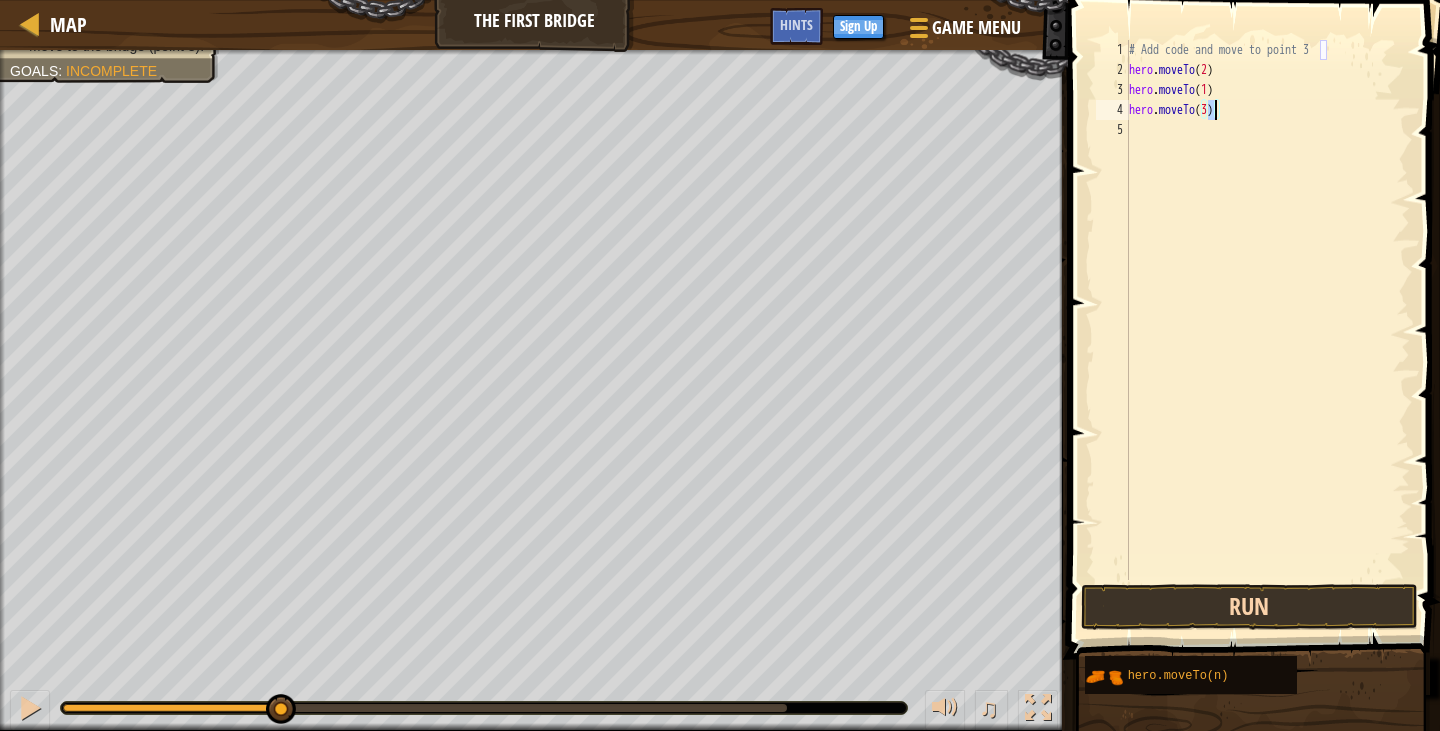 type on "hero.moveTo(3)" 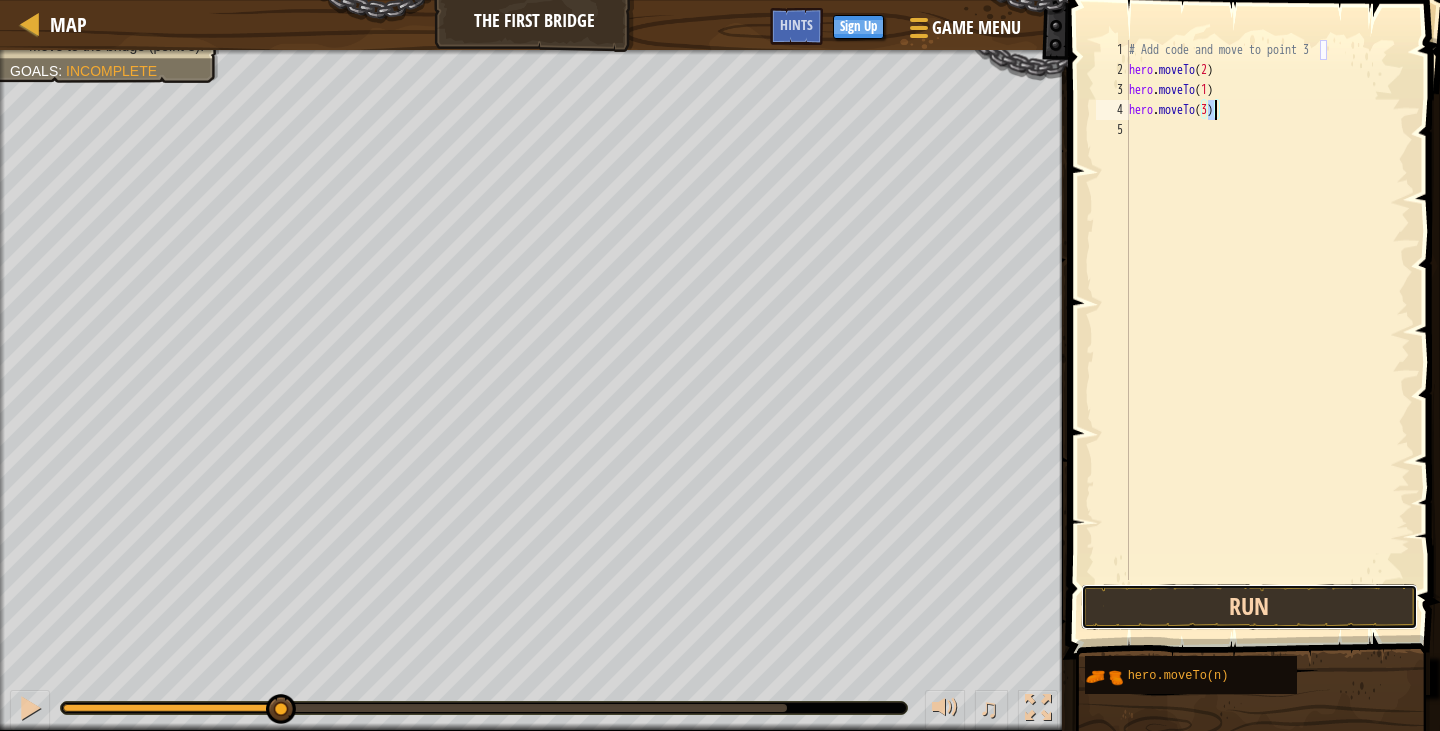 click on "Run" at bounding box center (1249, 607) 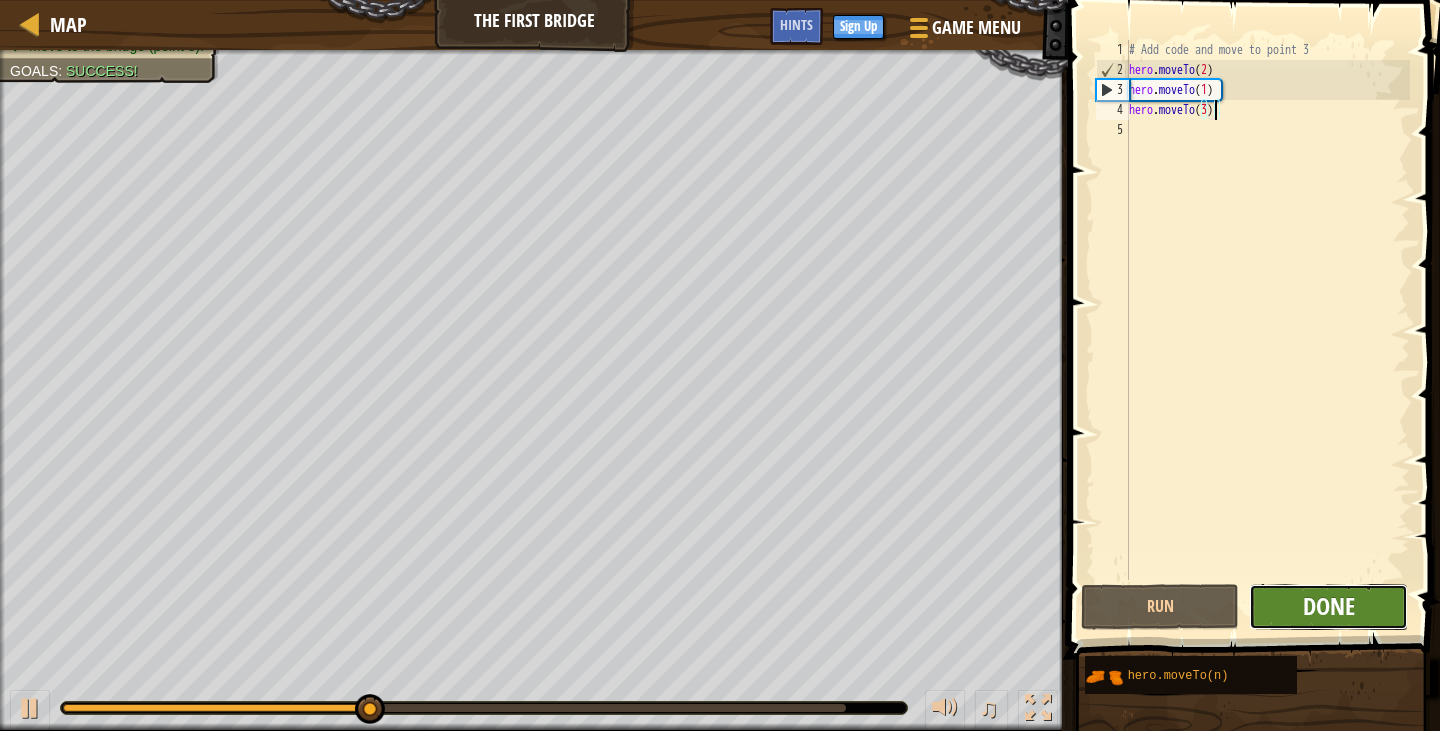 click on "Done" at bounding box center [1329, 606] 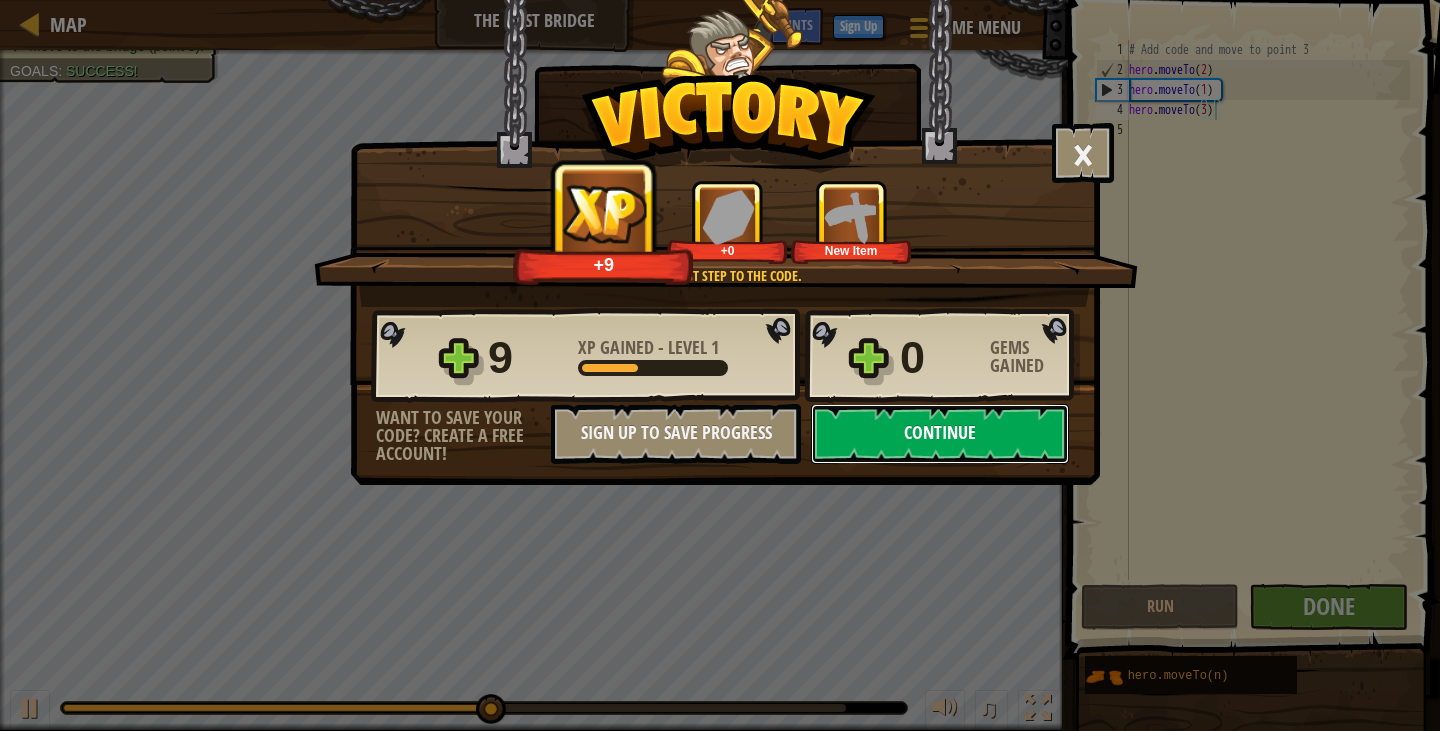 click on "Continue" at bounding box center (940, 434) 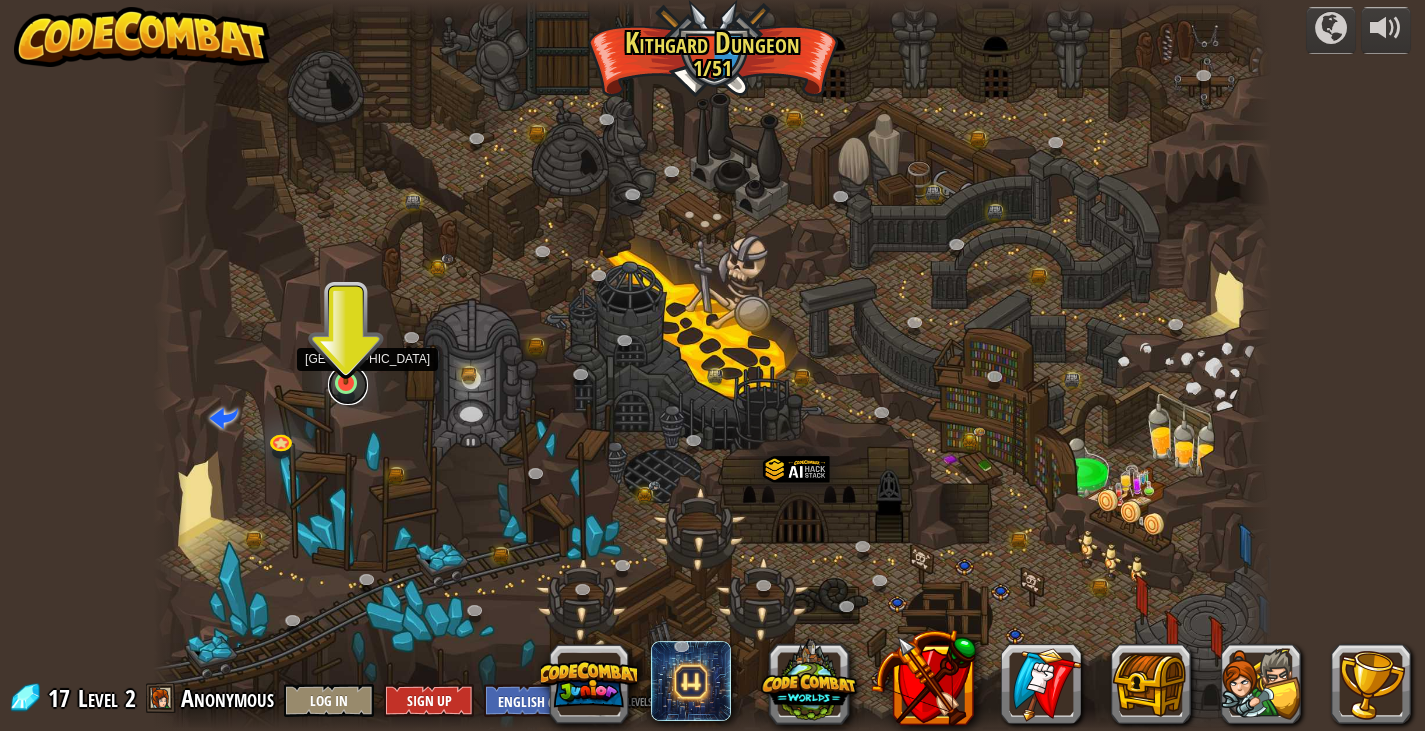 click at bounding box center [348, 385] 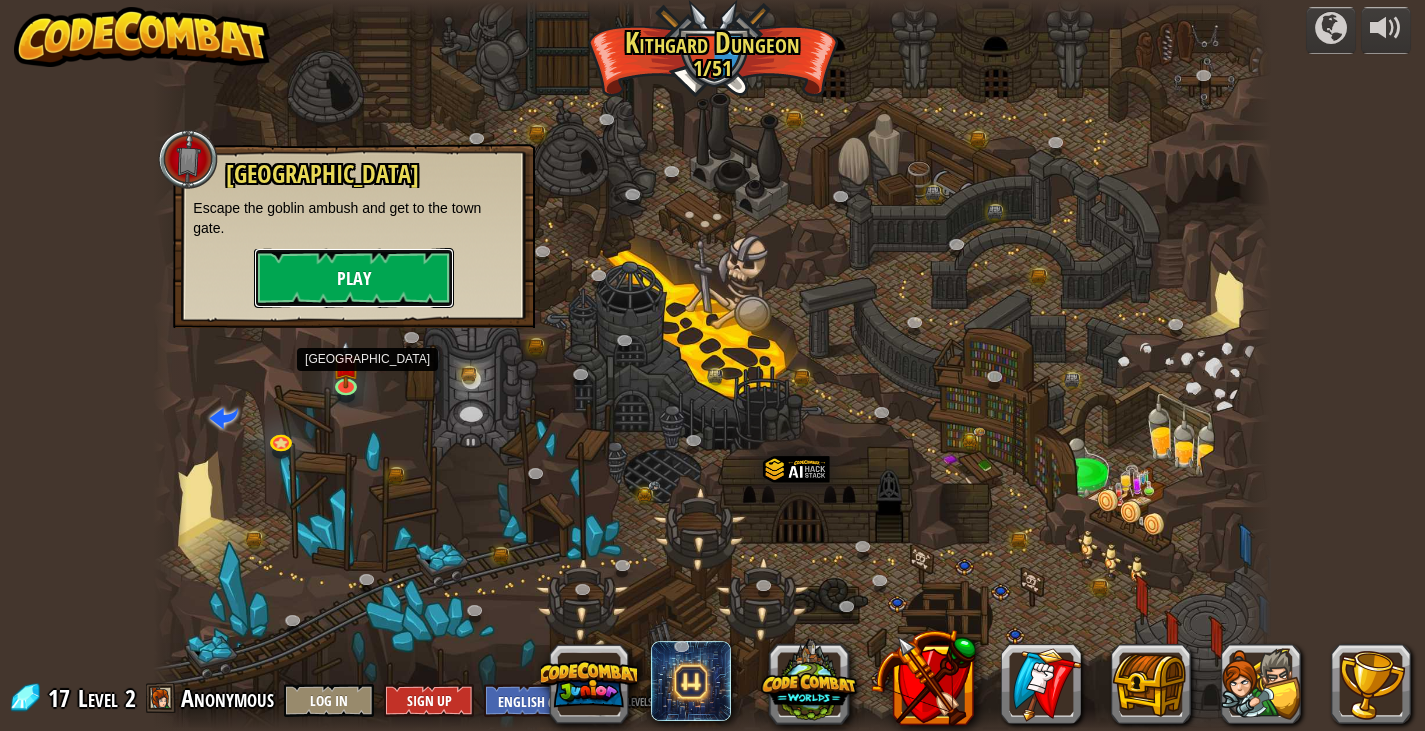click on "Play" at bounding box center [354, 278] 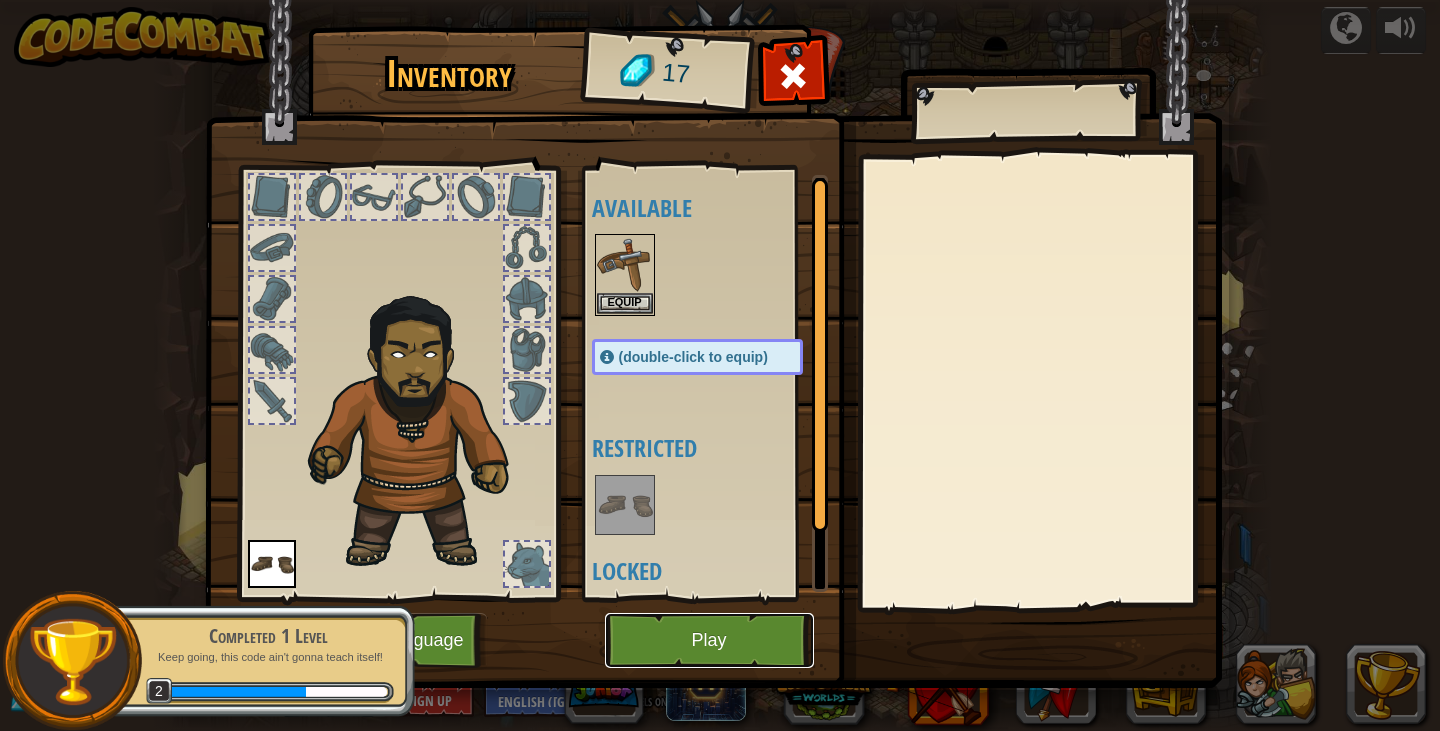 click on "Play" at bounding box center (709, 640) 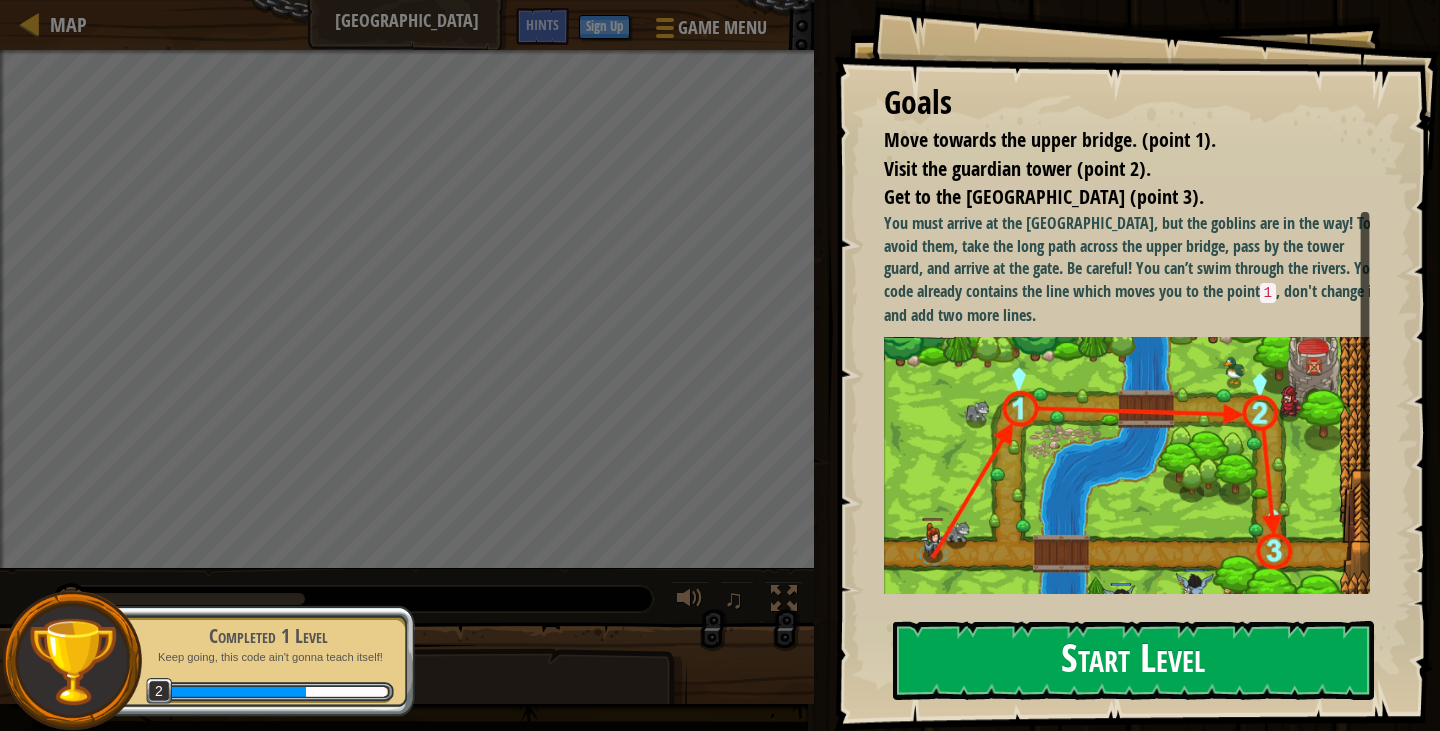 click on "Start Level" at bounding box center [1133, 660] 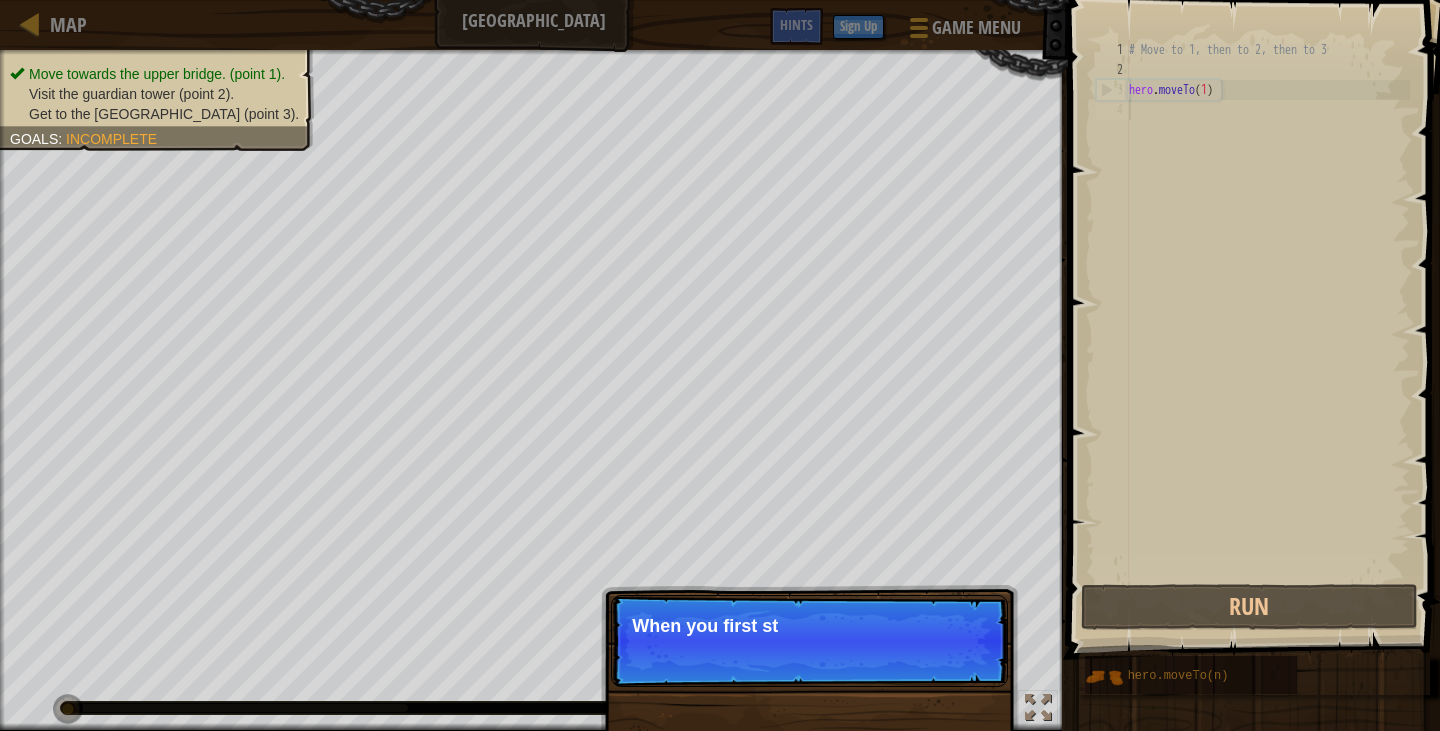 click on "# Move to 1, then to 2, then to 3 hero . moveTo ( 1 )" at bounding box center [1267, 330] 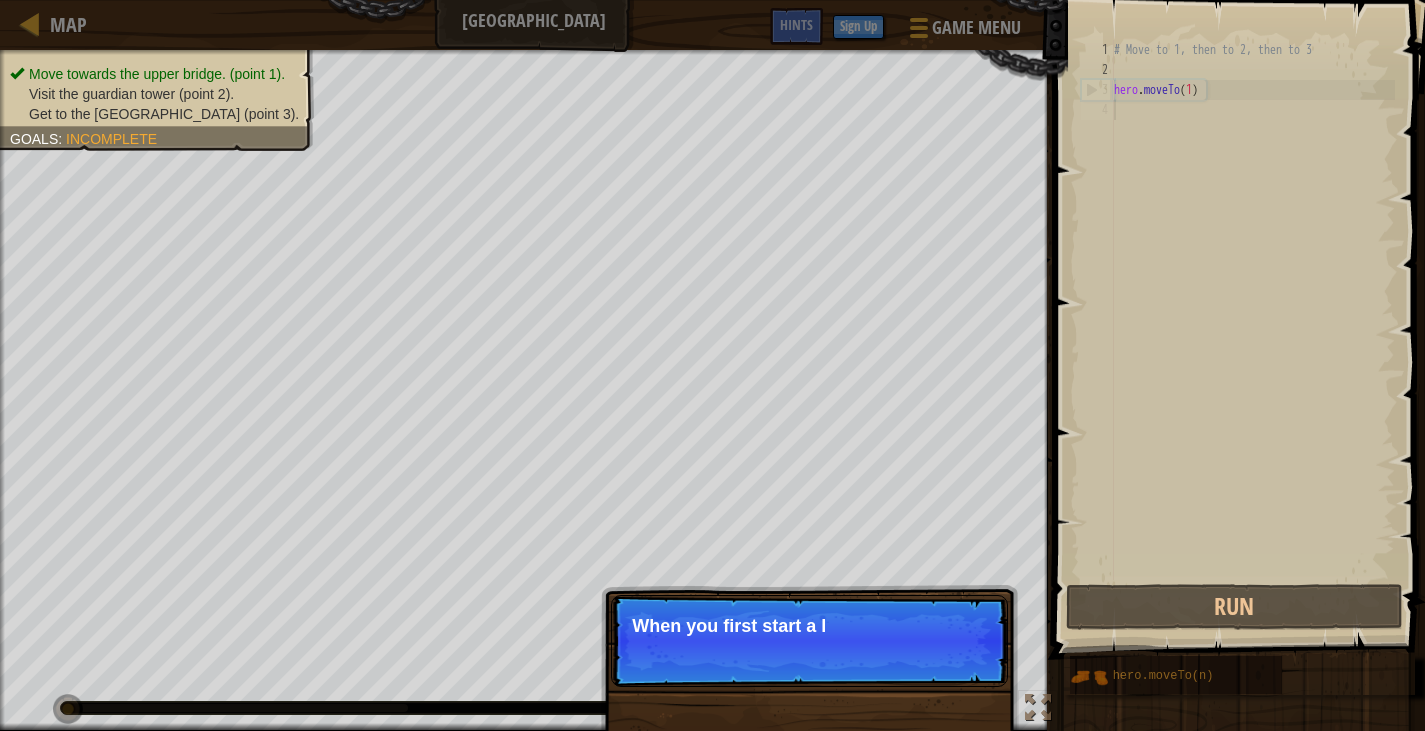 click on "# Move to 1, then to 2, then to 3 hero . moveTo ( 1 )" at bounding box center [1252, 330] 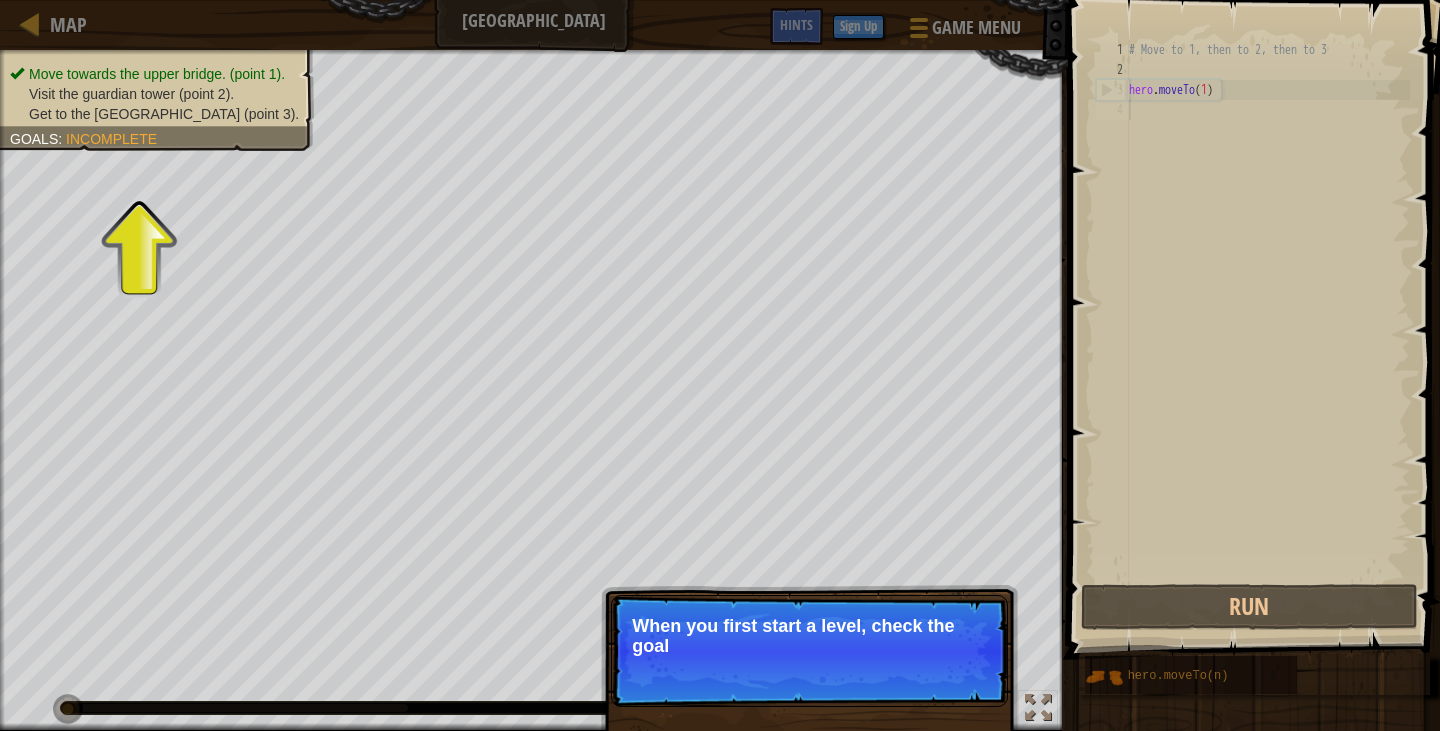 click at bounding box center [1251, 931] 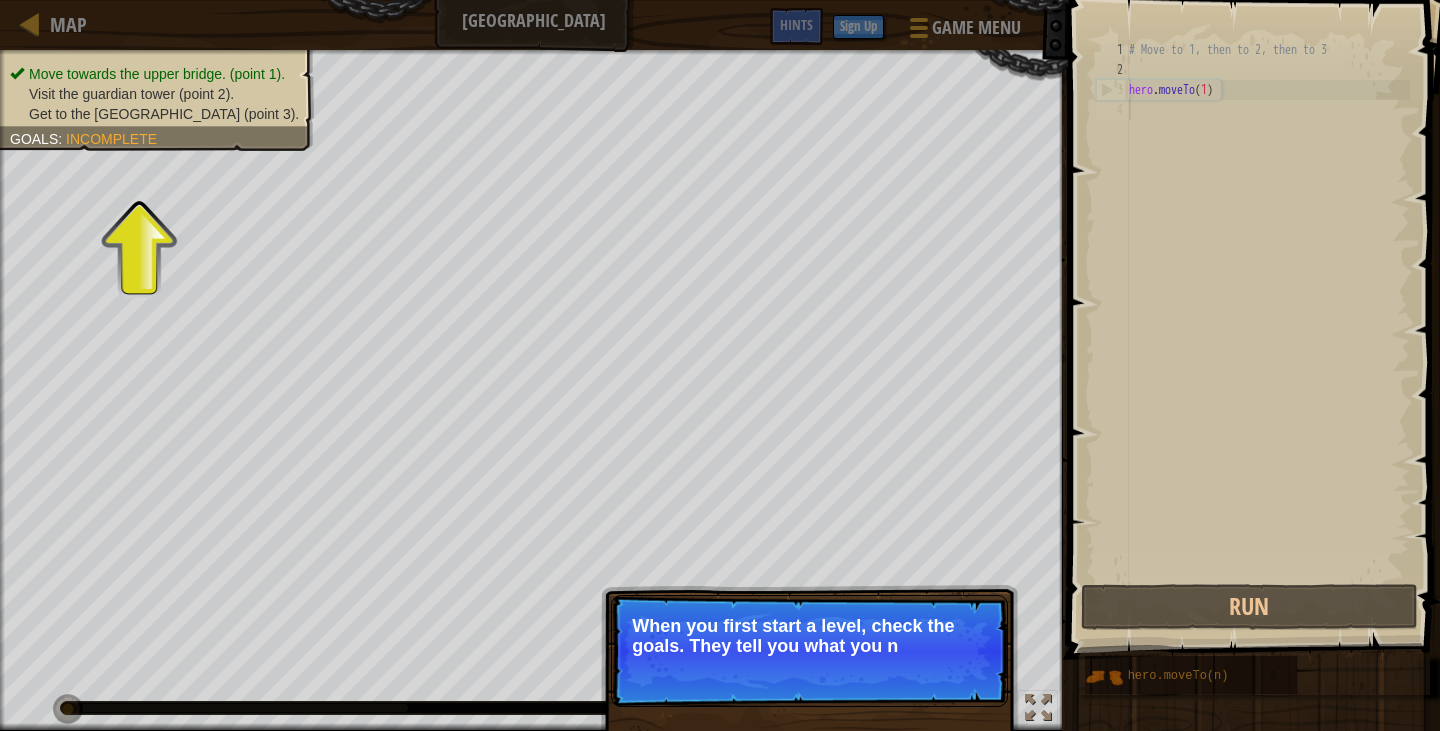 click on "Visit the guardian tower (point 2)." at bounding box center [154, 94] 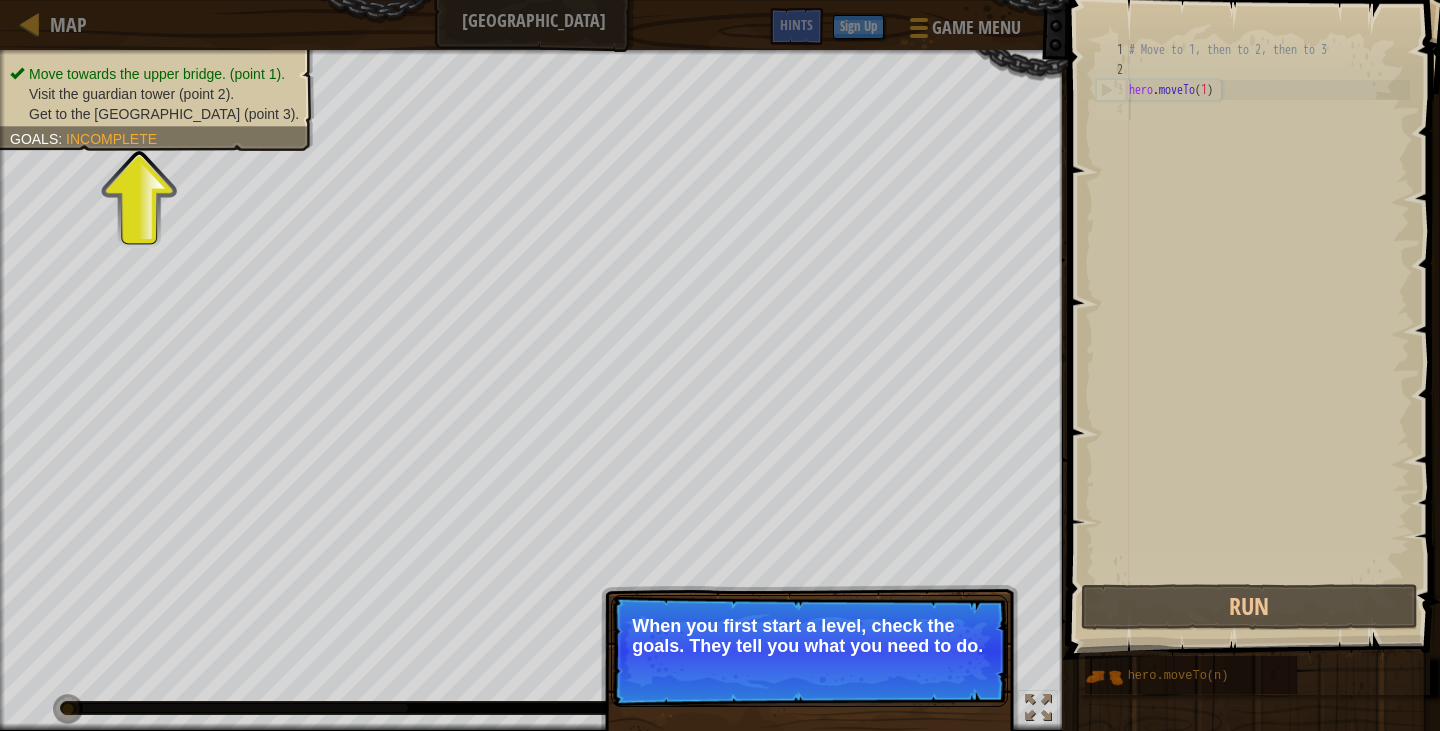 click on "Incomplete" at bounding box center (111, 139) 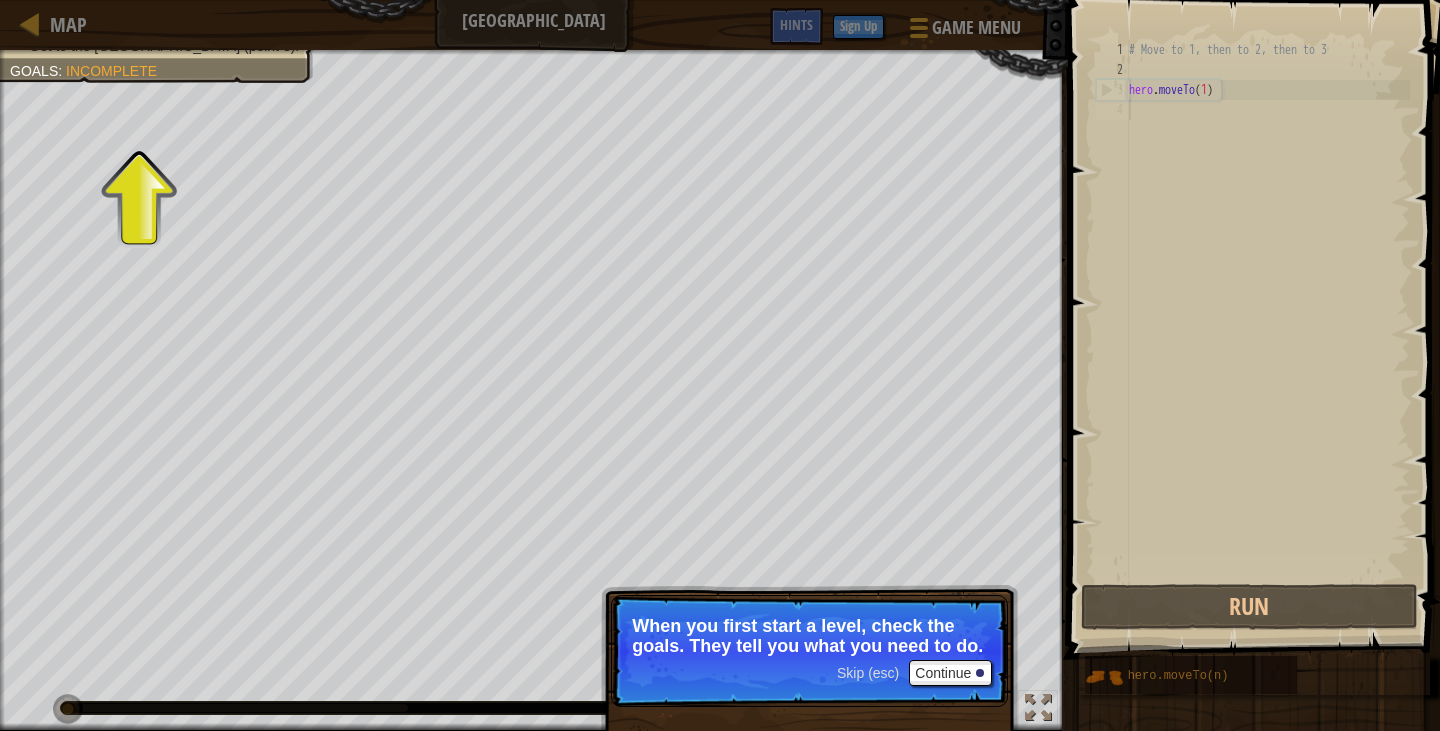 click at bounding box center [1251, 931] 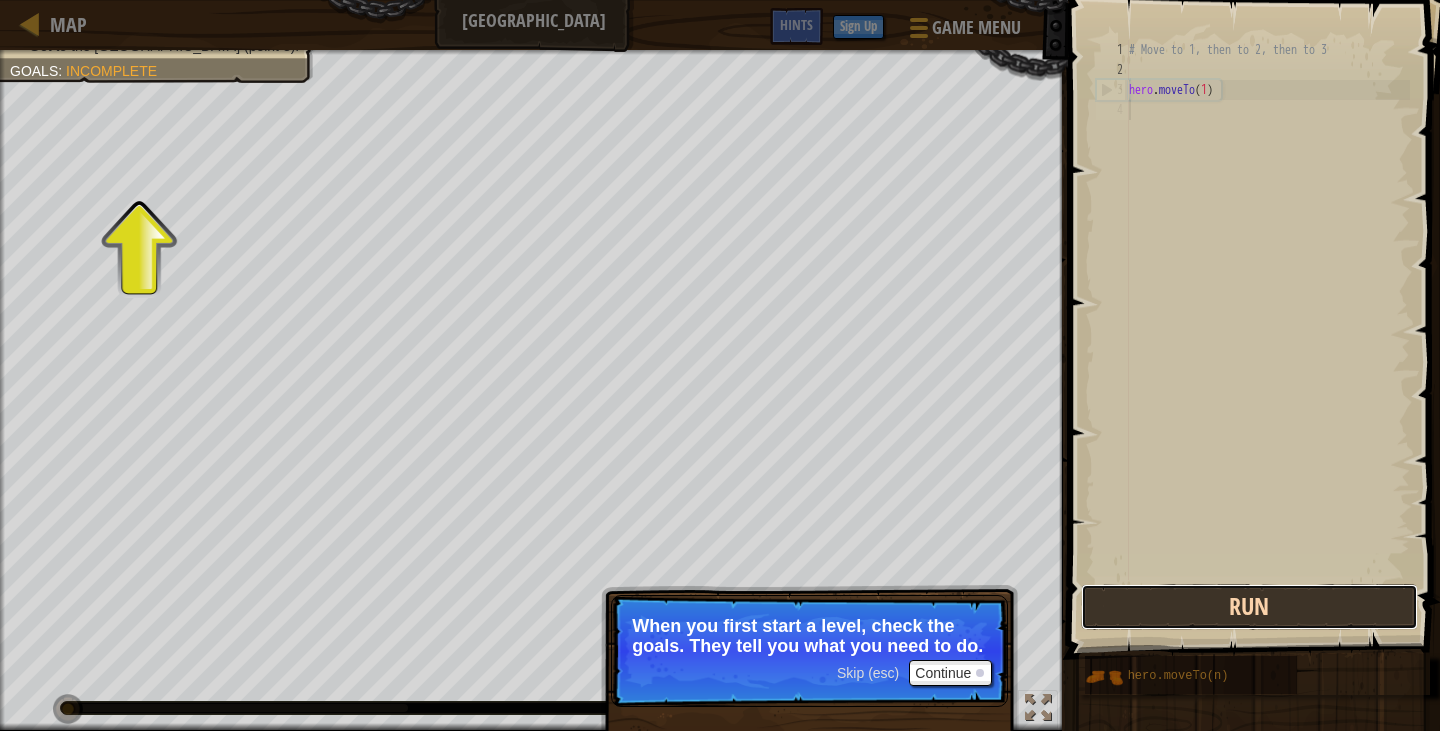 click on "Run" at bounding box center (1249, 607) 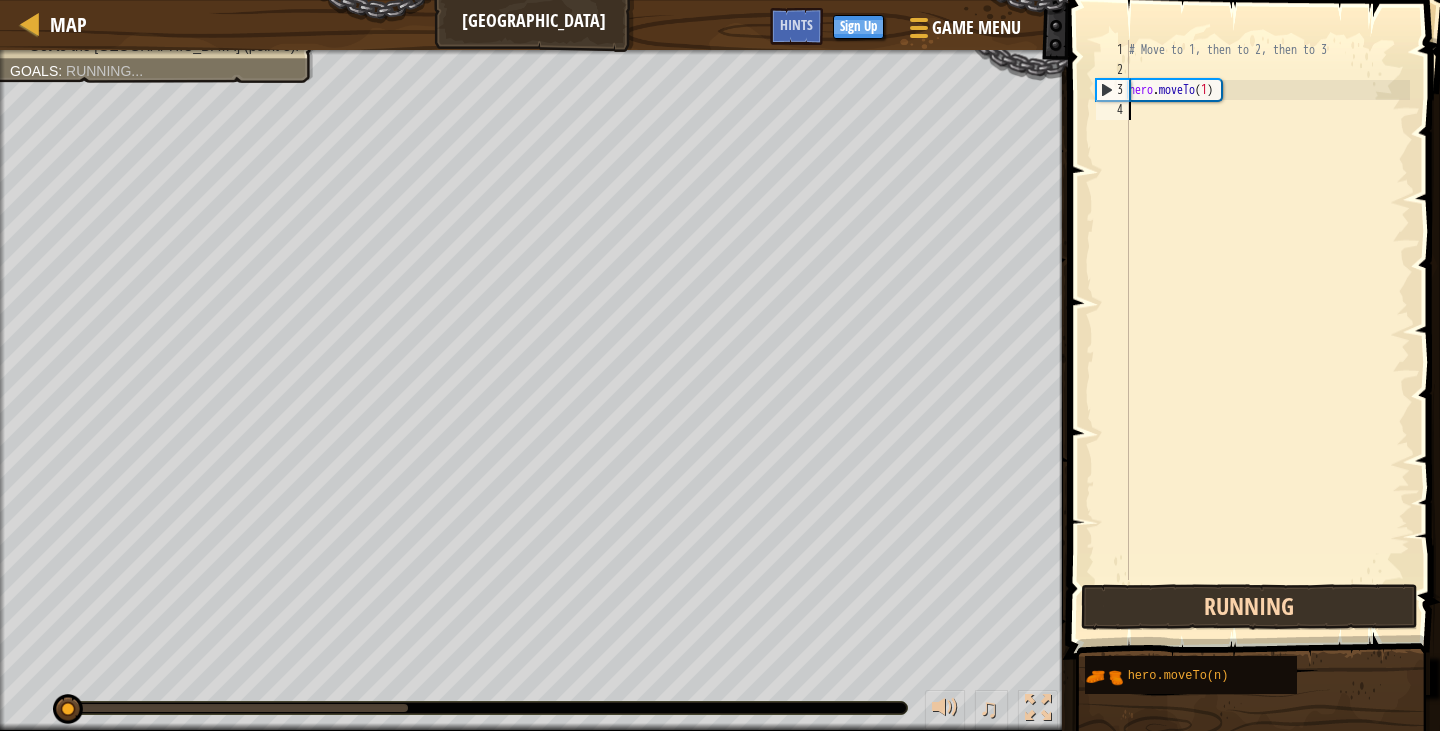 scroll, scrollTop: 9, scrollLeft: 0, axis: vertical 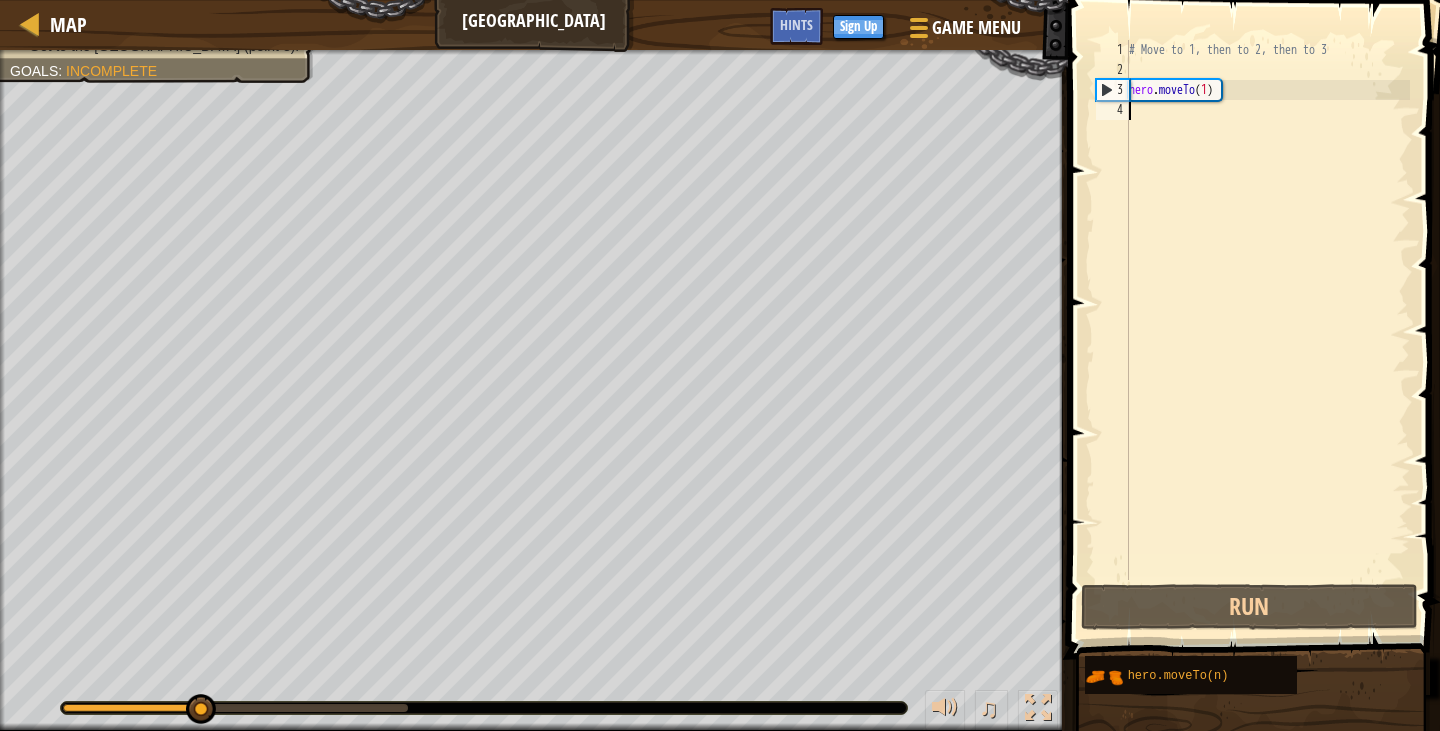 click on "# Move to 1, then to 2, then to 3 hero . moveTo ( 1 )" at bounding box center [1267, 330] 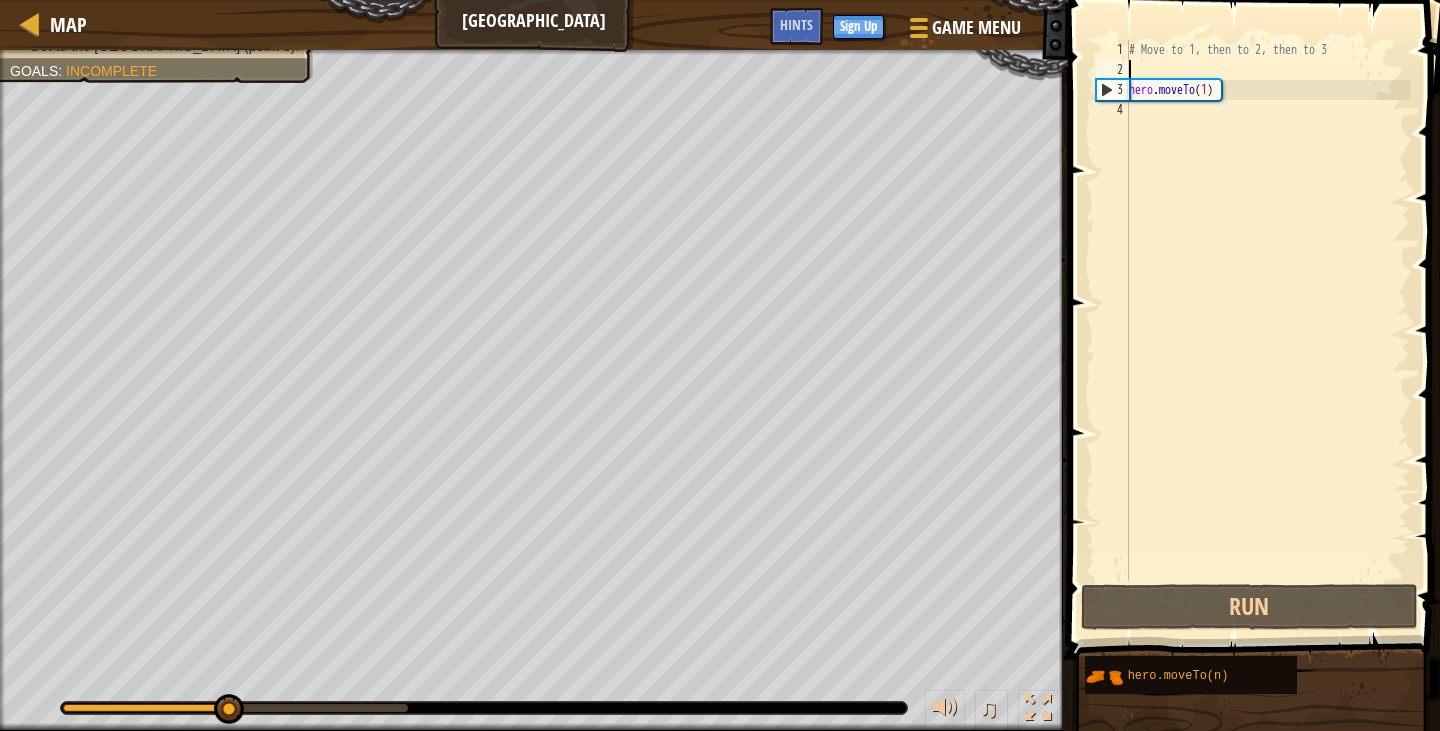 type on "n" 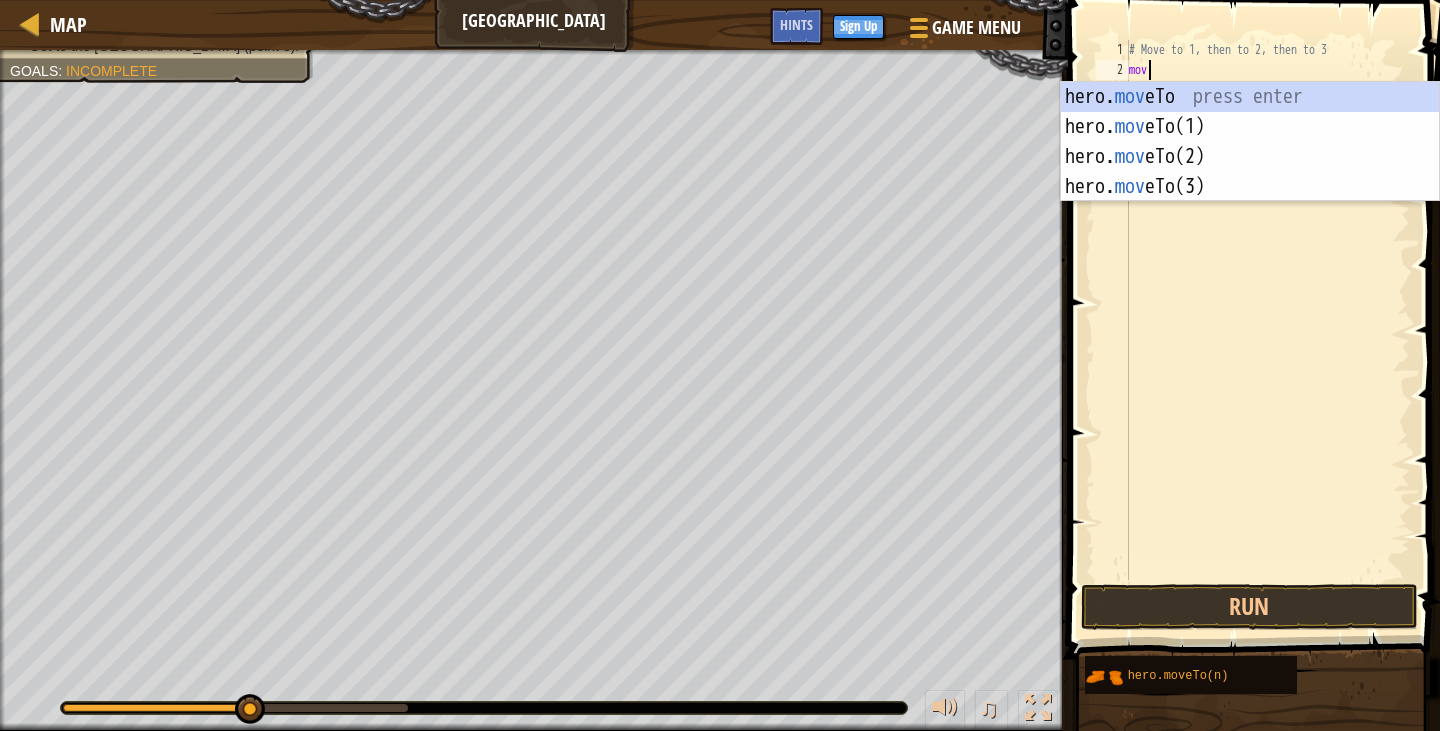 scroll, scrollTop: 9, scrollLeft: 1, axis: both 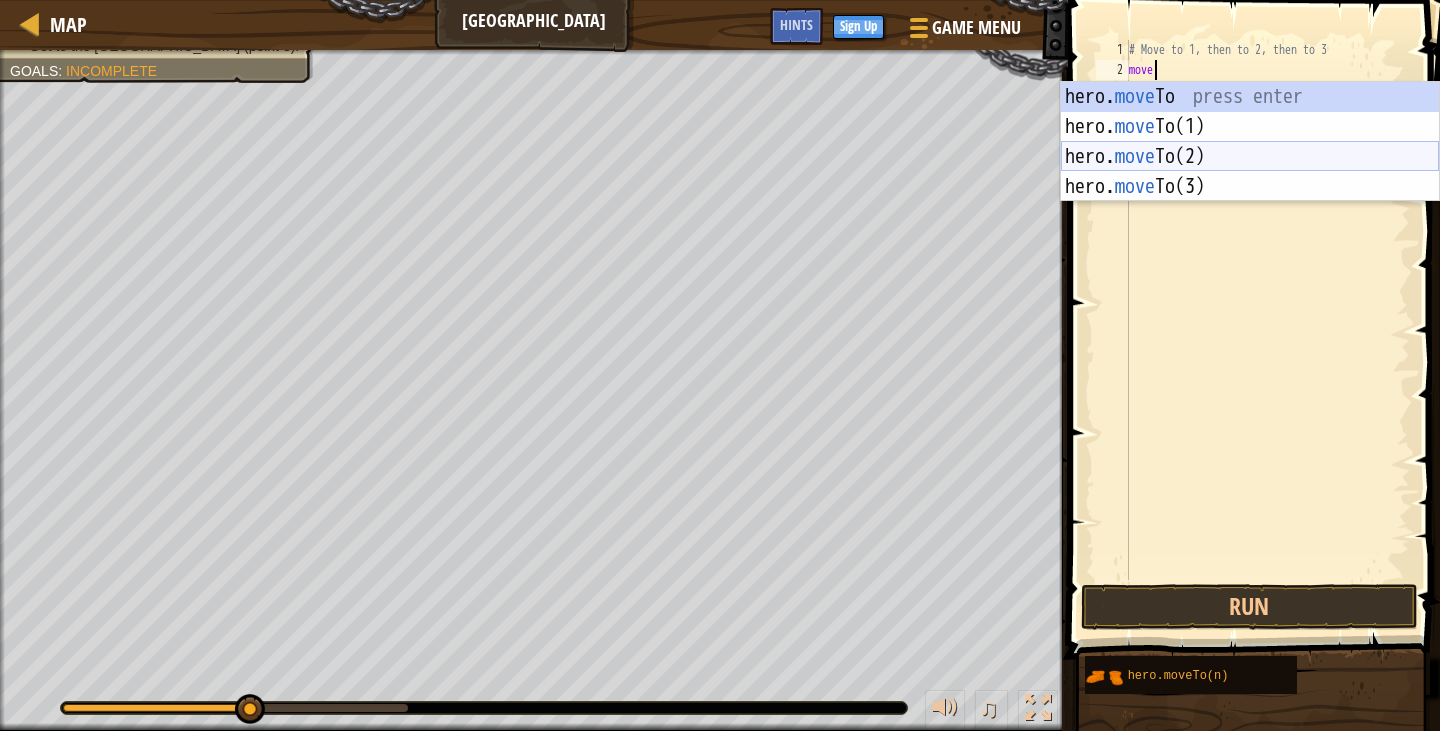click on "hero. move To press enter hero. move To(1) press enter hero. move To(2) press enter hero. move To(3) press enter" at bounding box center [1250, 172] 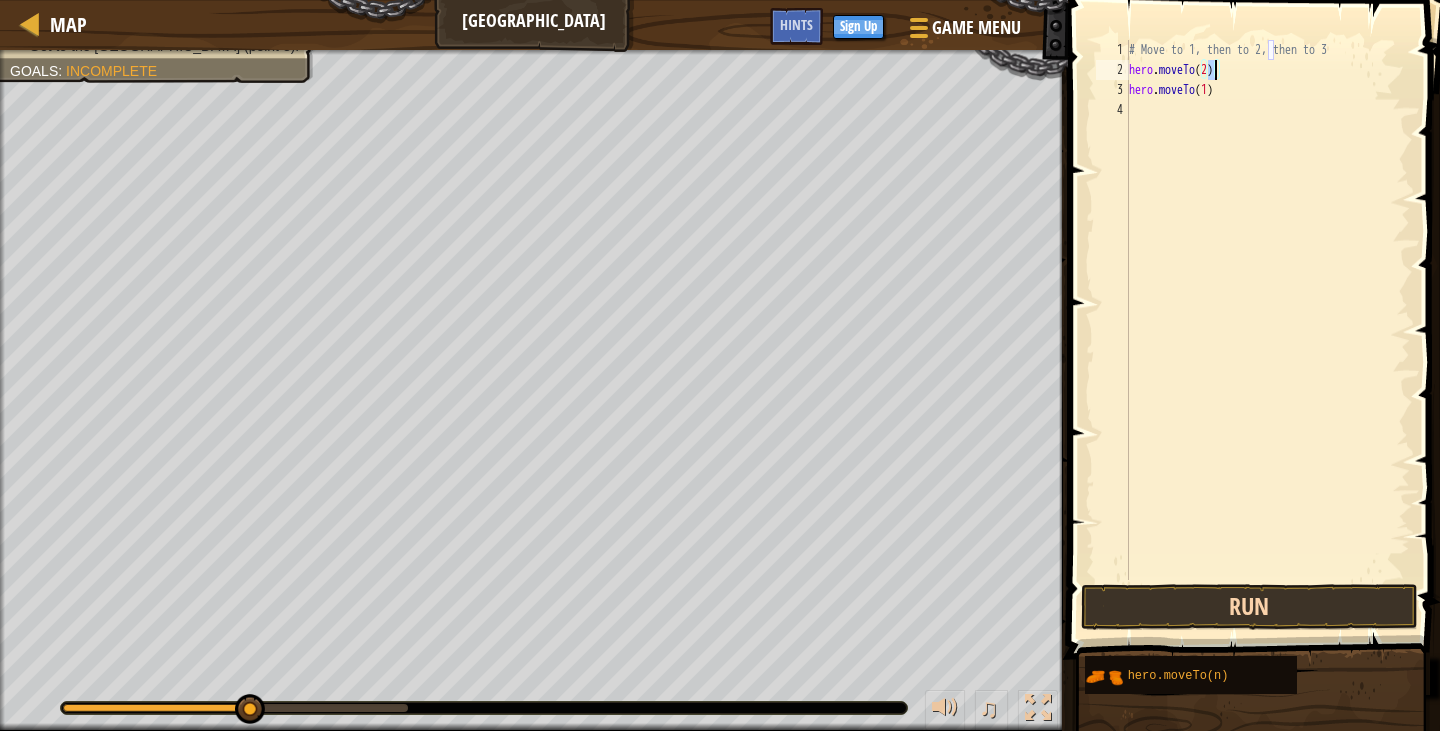 type on "hero.moveTo(2)" 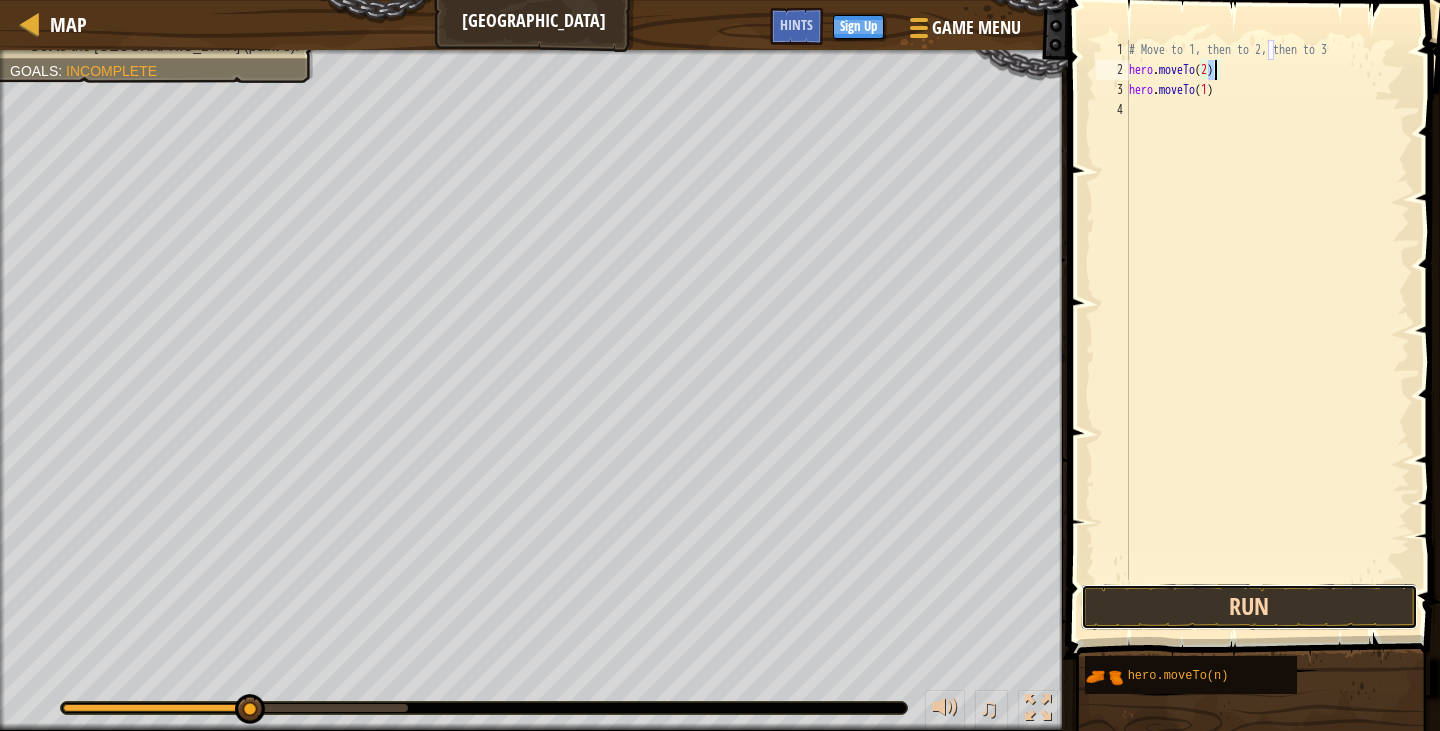 click on "Run" at bounding box center (1249, 607) 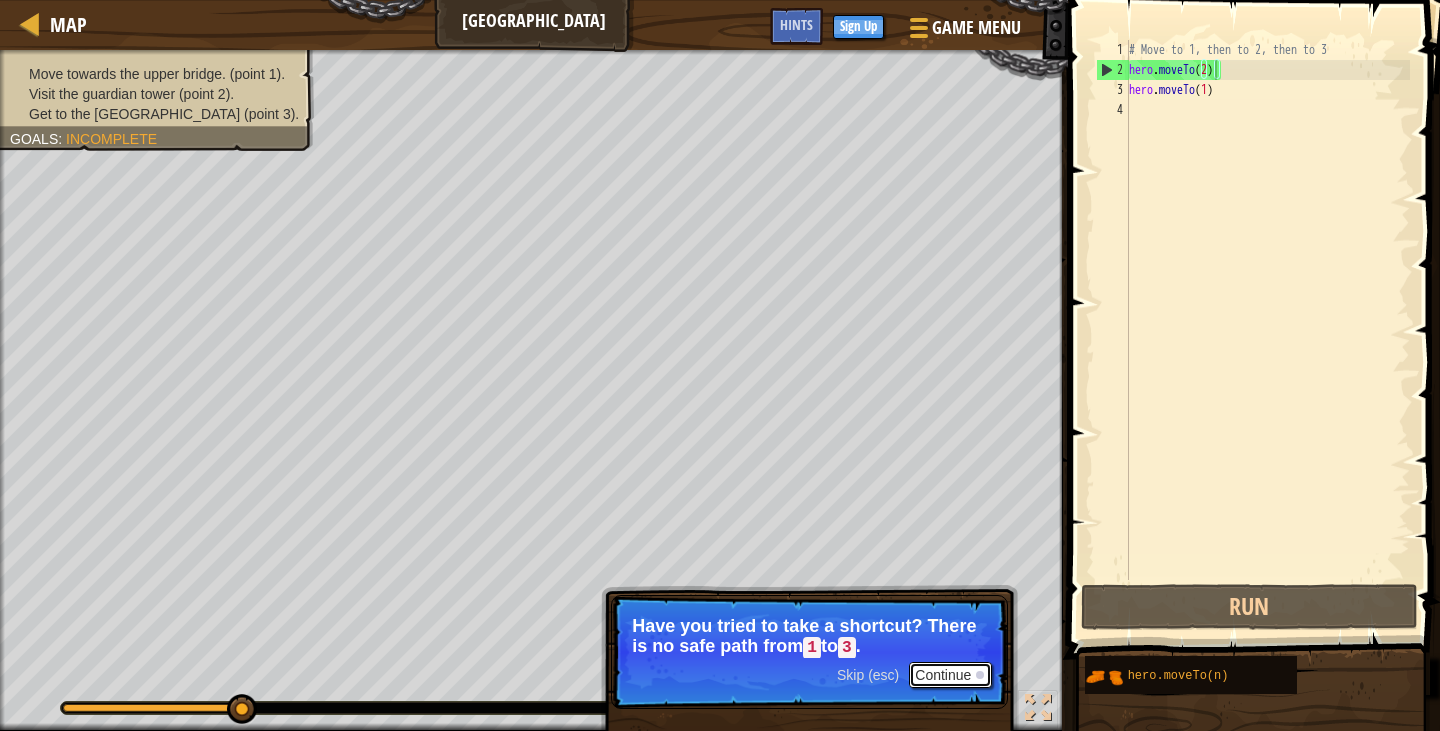 click on "Continue" at bounding box center (950, 675) 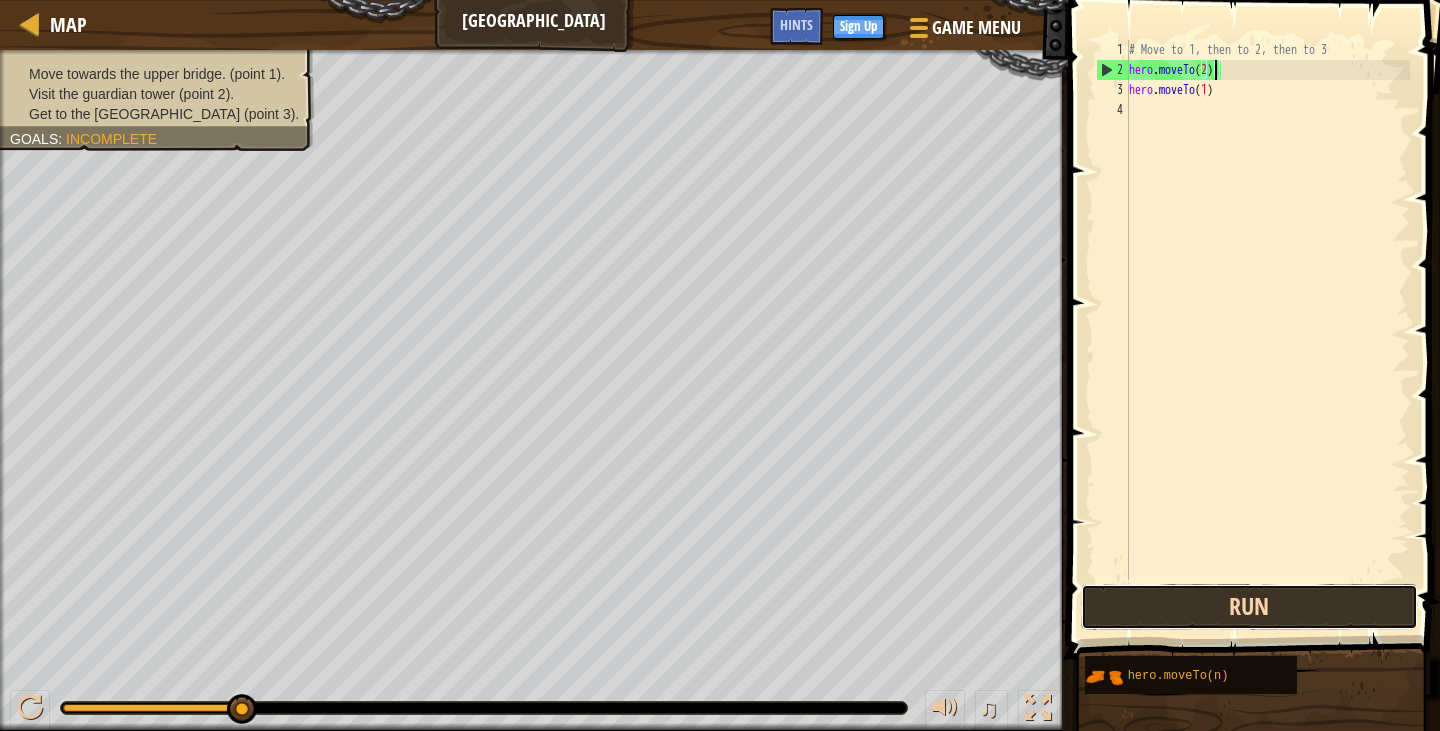 click on "Run" at bounding box center (1249, 607) 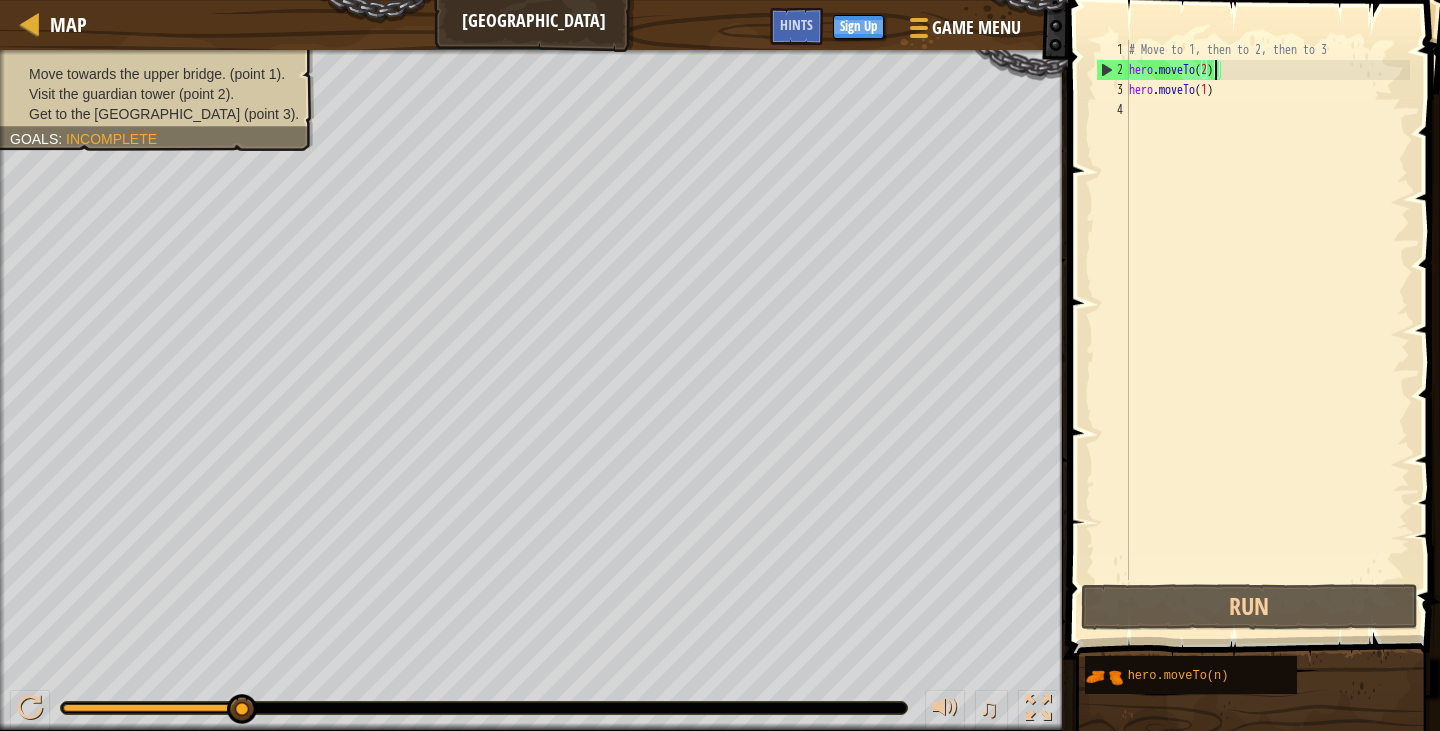 click on "# Move to 1, then to 2, then to 3 hero . moveTo ( 2 ) hero . moveTo ( 1 )" at bounding box center (1267, 330) 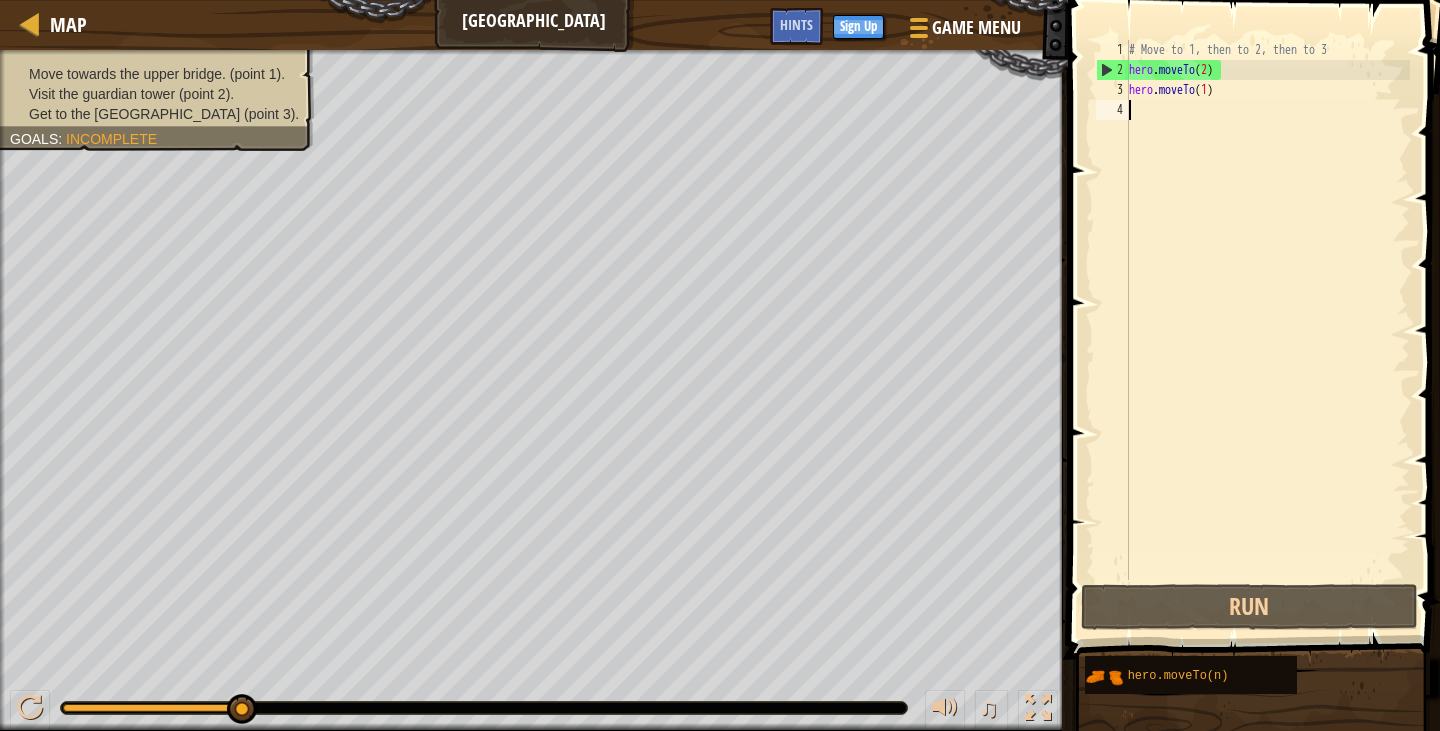 click on "# Move to 1, then to 2, then to 3 hero . moveTo ( 2 ) hero . moveTo ( 1 )" at bounding box center (1267, 330) 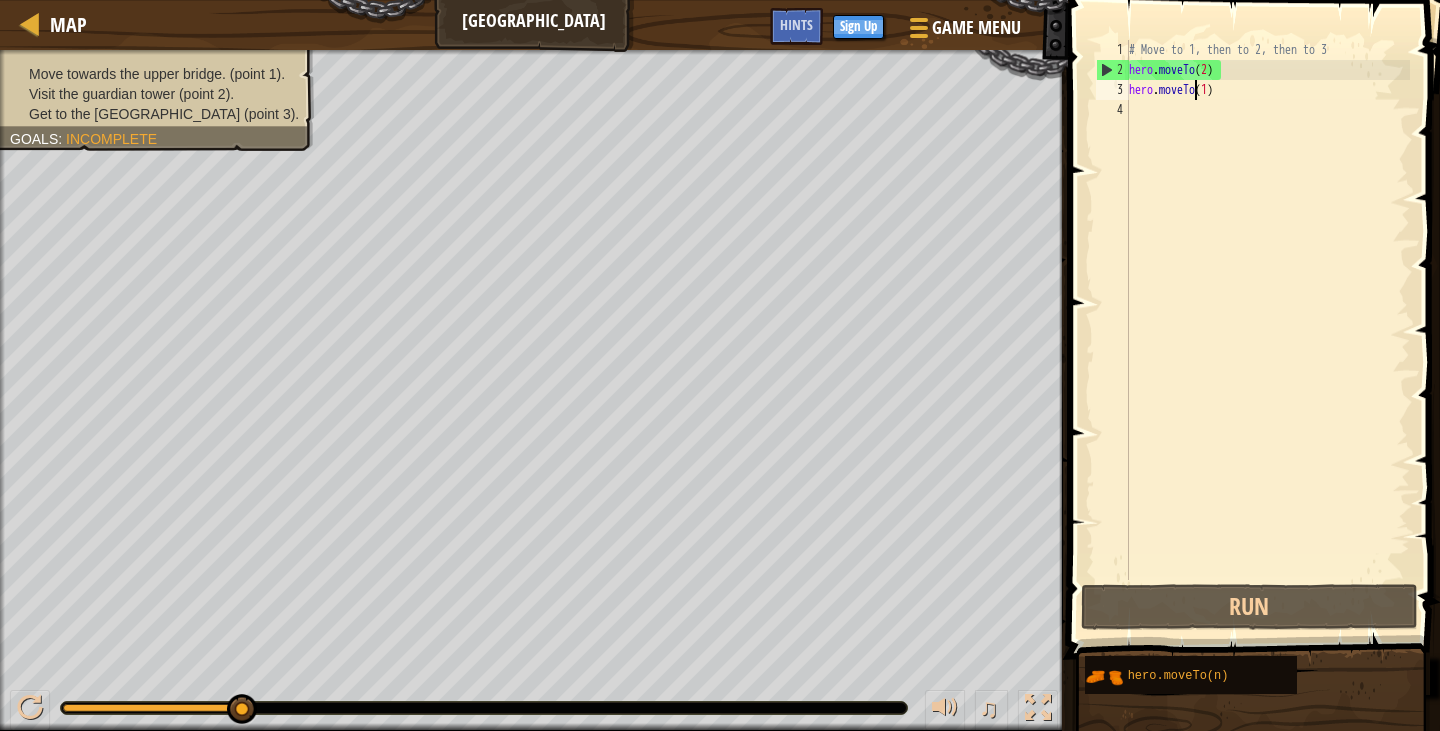 click on "# Move to 1, then to 2, then to 3 hero . moveTo ( 2 ) hero . moveTo ( 1 )" at bounding box center [1267, 330] 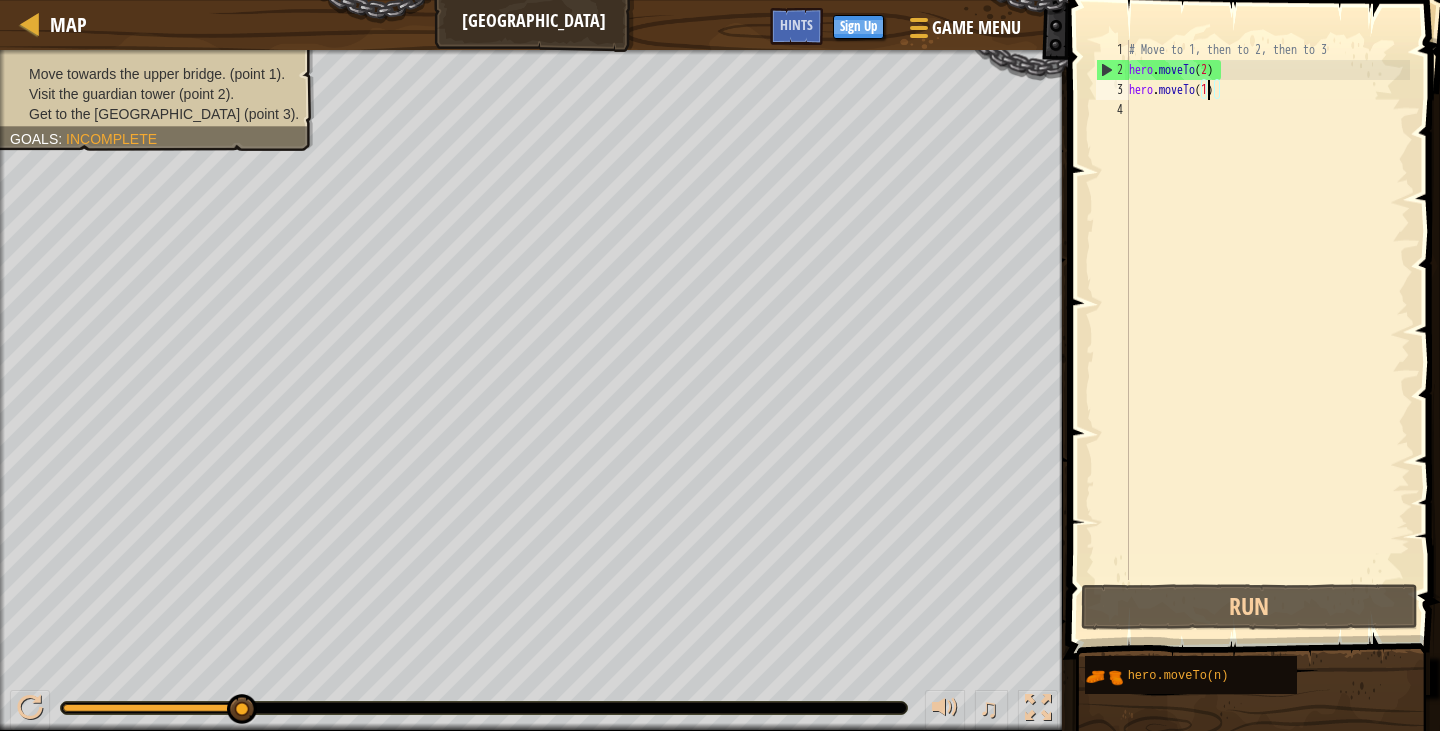 drag, startPoint x: 1201, startPoint y: 91, endPoint x: 1171, endPoint y: 193, distance: 106.320274 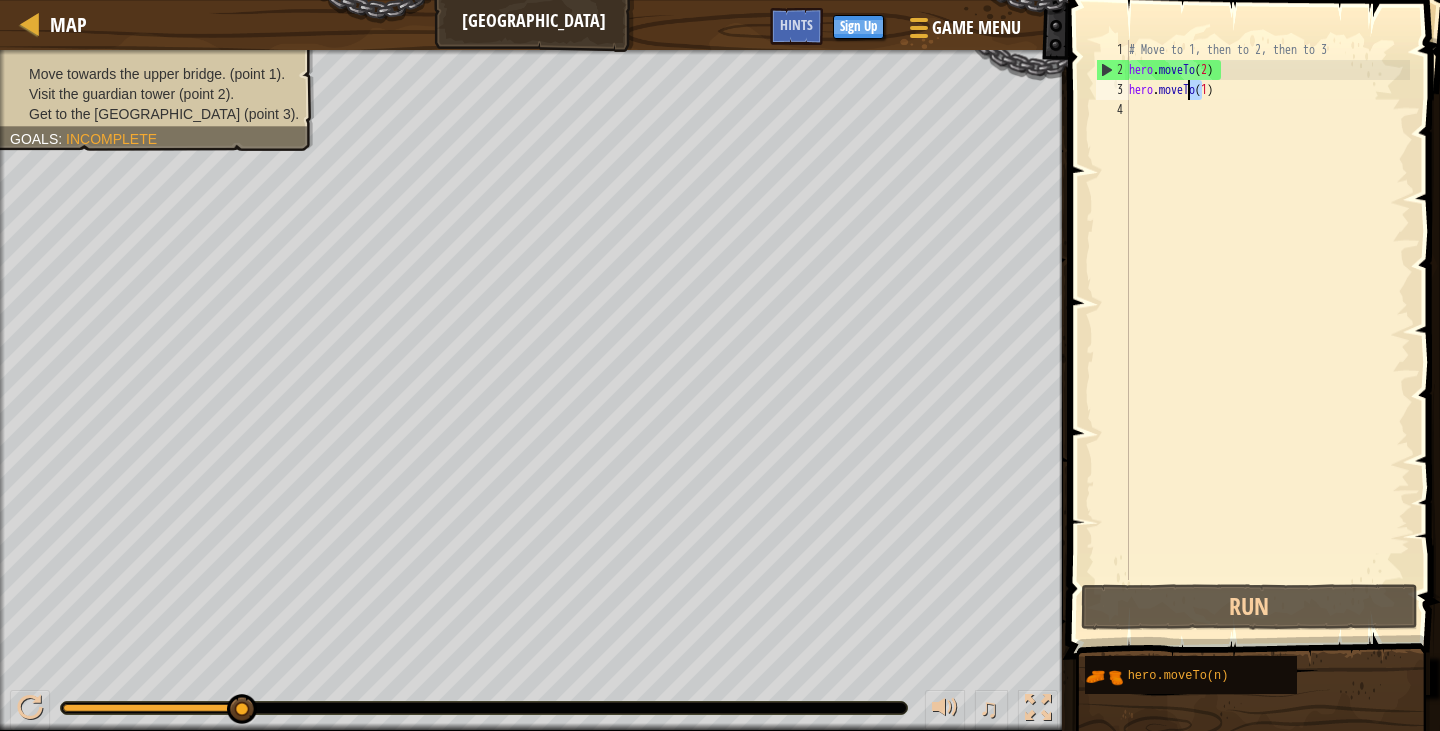 click on "# Move to 1, then to 2, then to 3 hero . moveTo ( 2 ) hero . moveTo ( 1 )" at bounding box center (1267, 330) 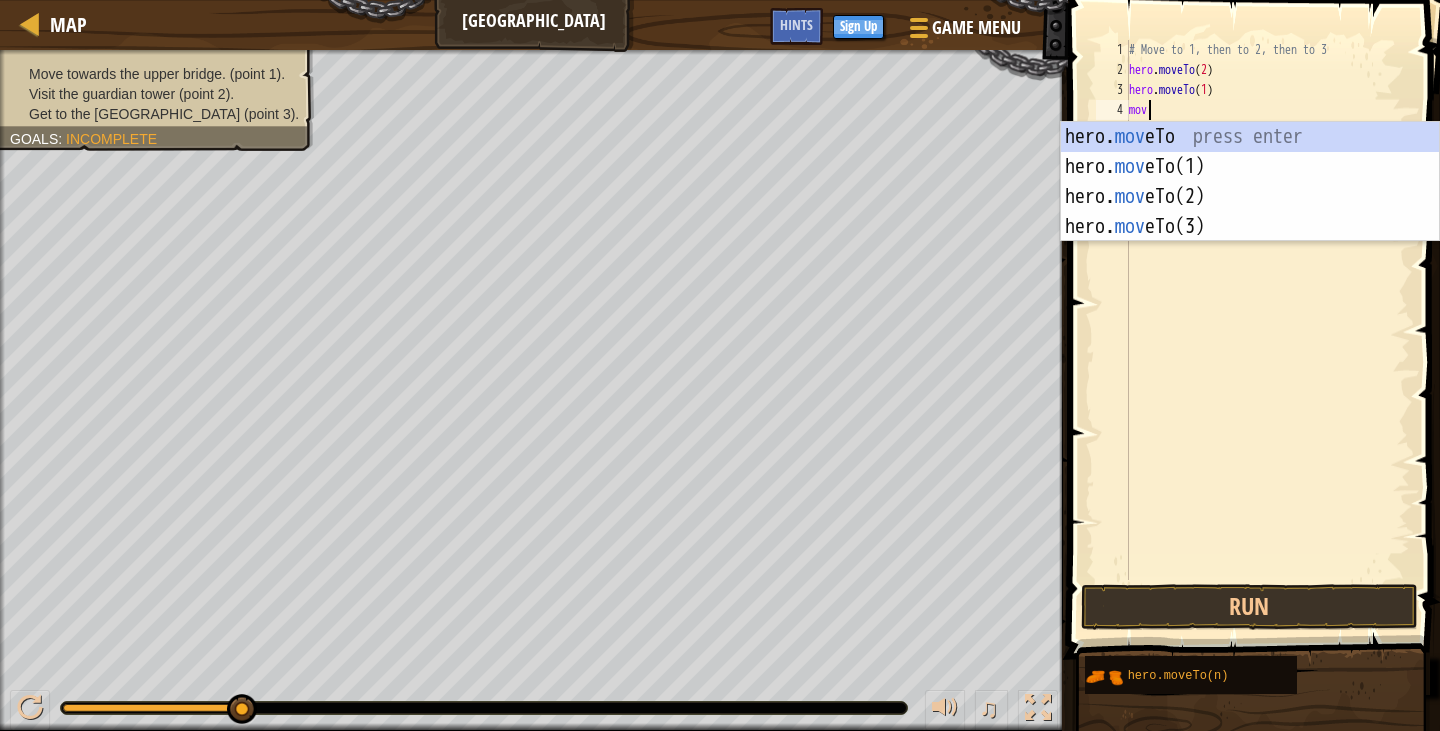 scroll, scrollTop: 9, scrollLeft: 1, axis: both 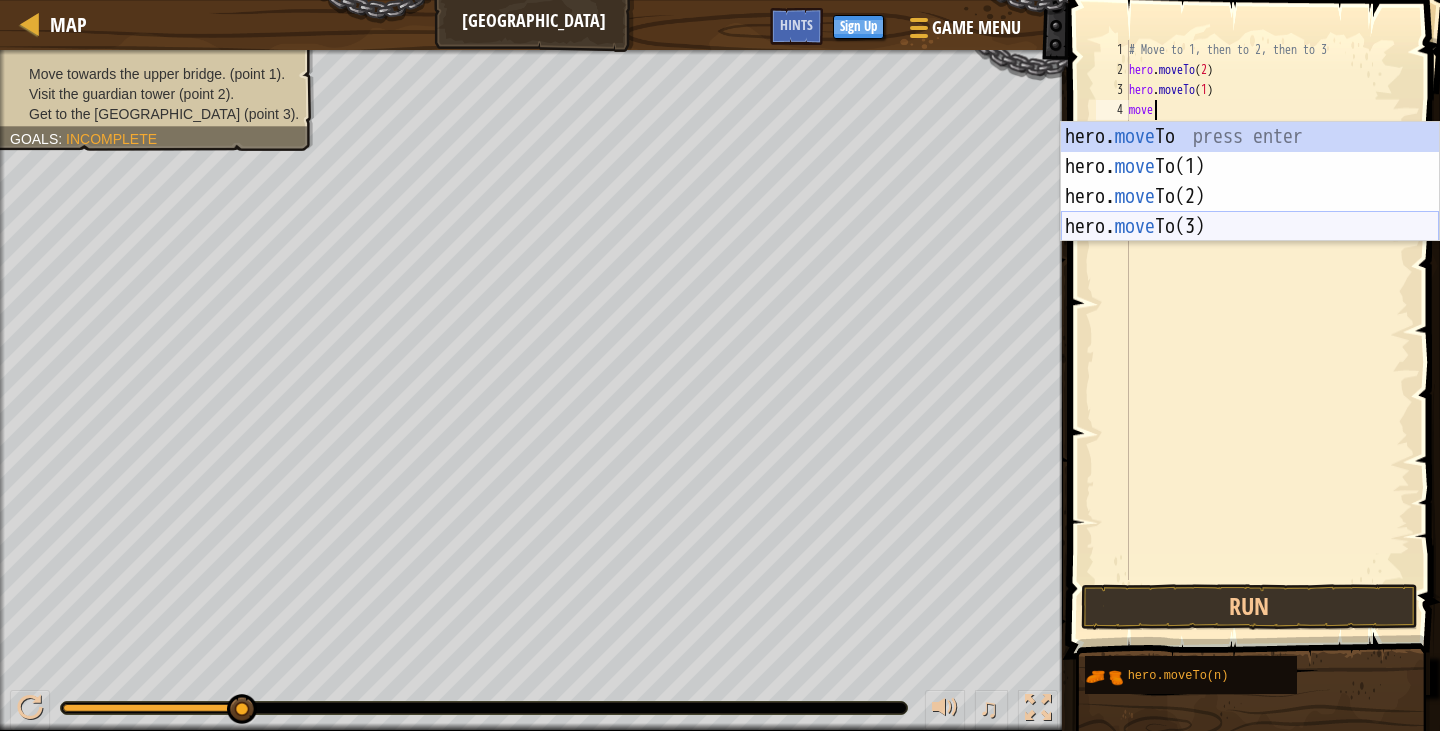 click on "hero. move To press enter hero. move To(1) press enter hero. move To(2) press enter hero. move To(3) press enter" at bounding box center (1250, 212) 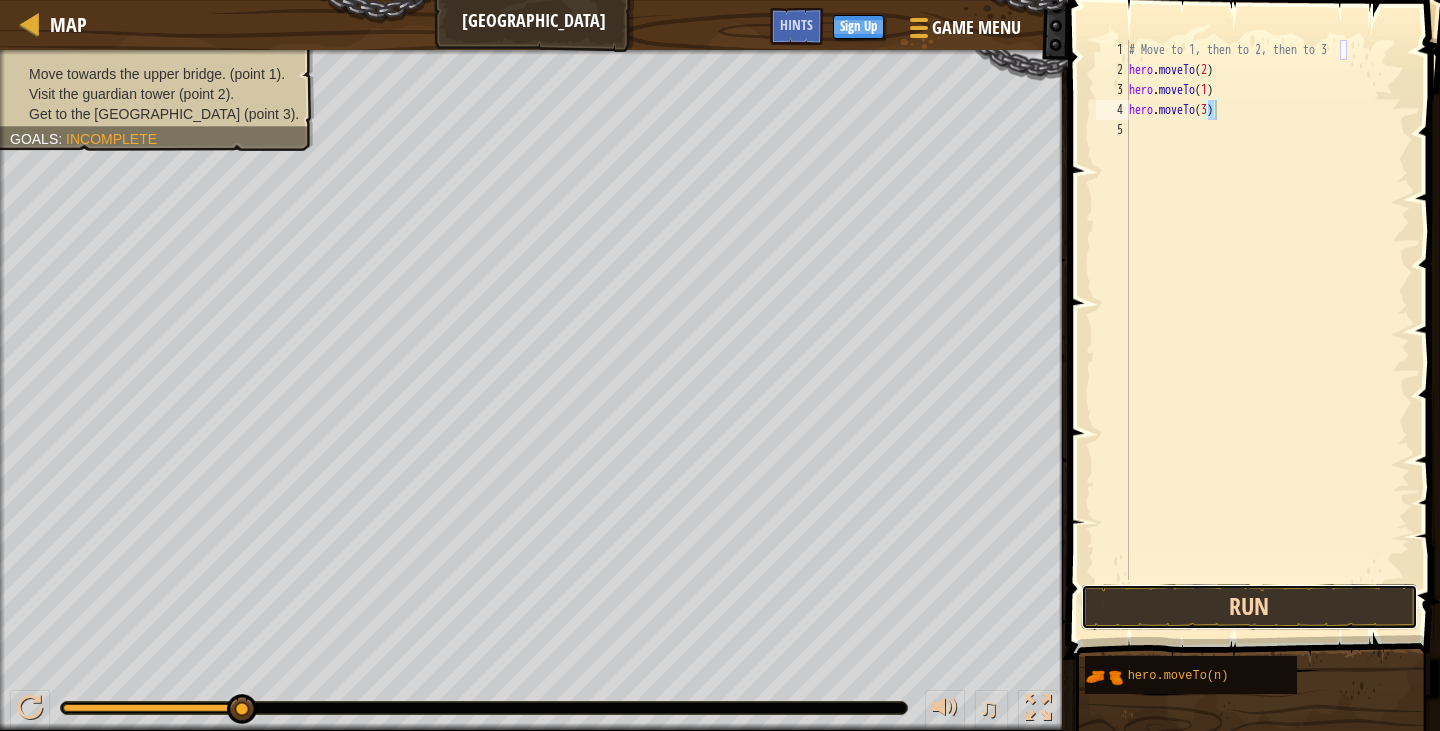 click on "Run" at bounding box center (1249, 607) 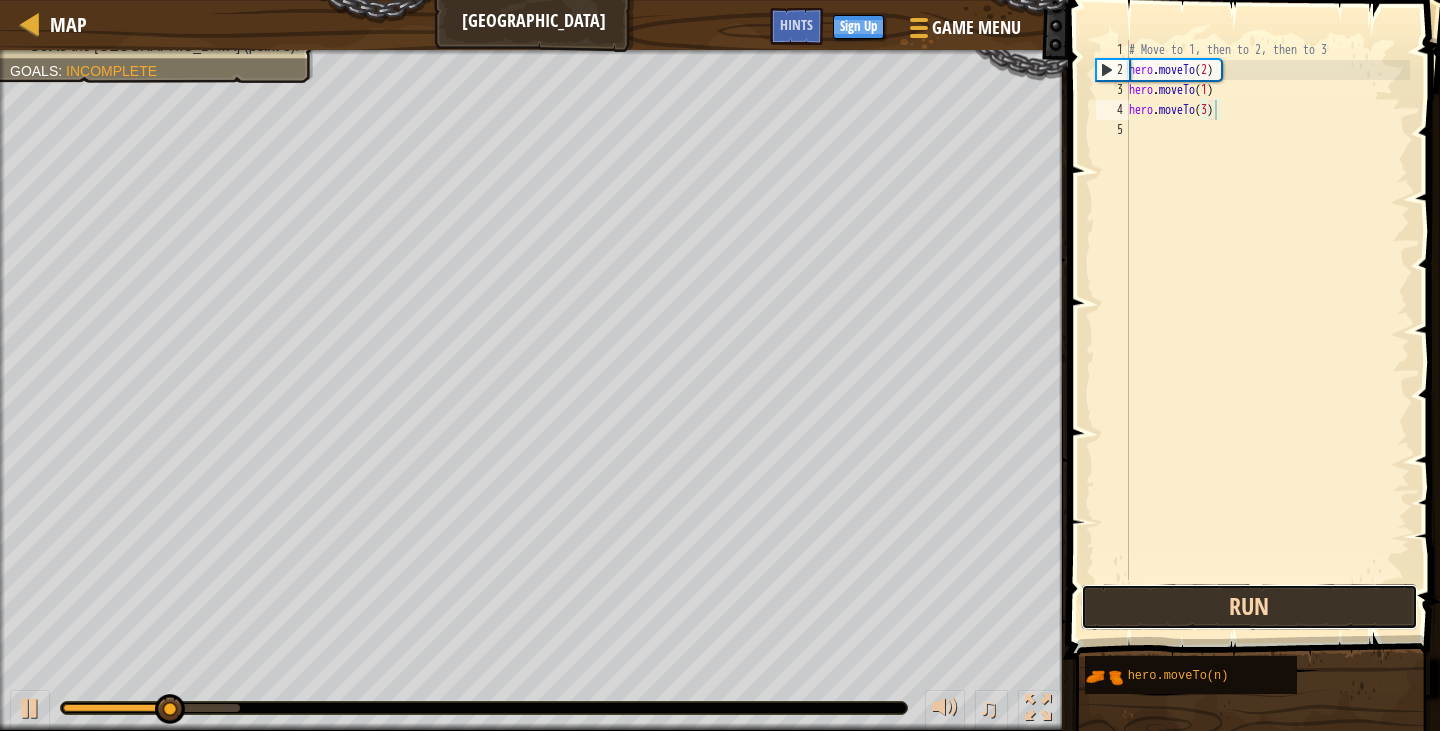 click on "Run" at bounding box center [1249, 607] 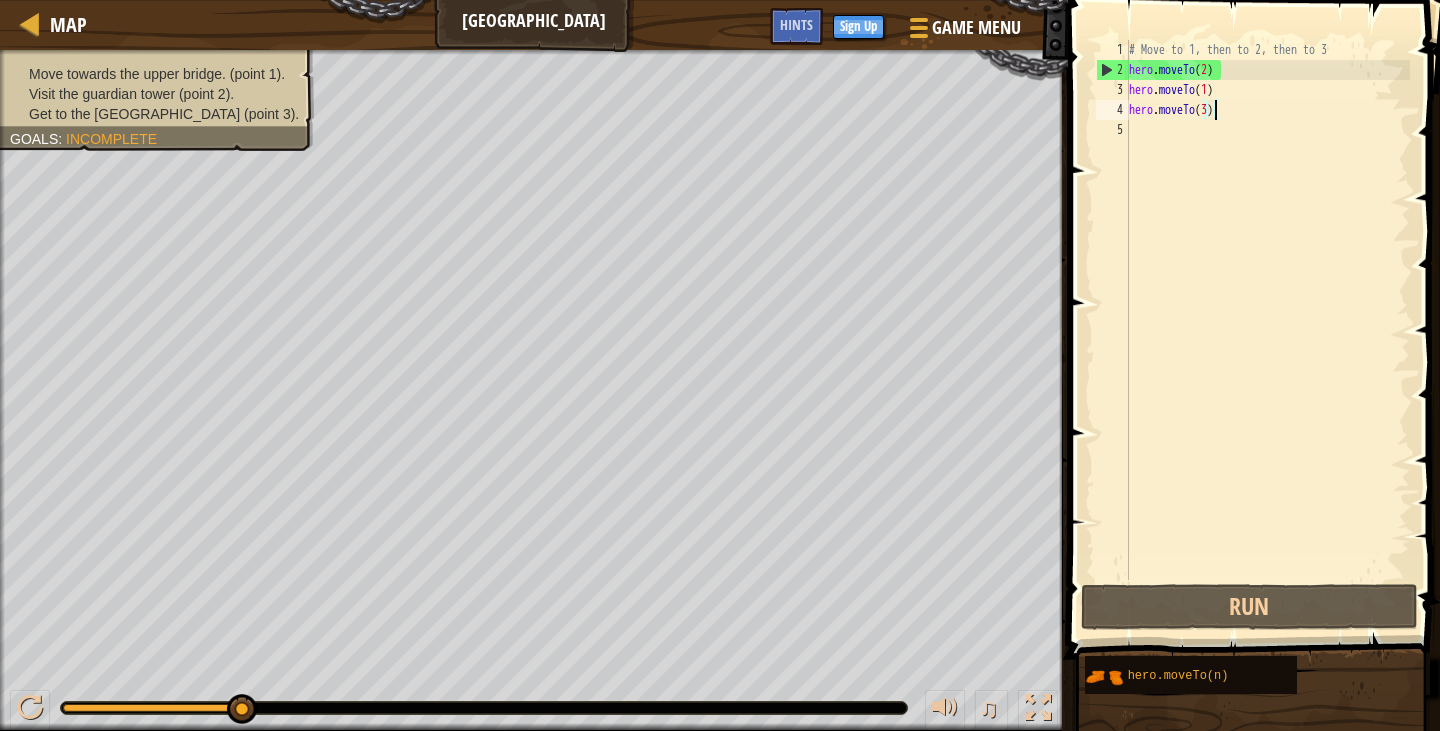 click on "# Move to 1, then to 2, then to 3 hero . moveTo ( 2 ) hero . moveTo ( 1 ) hero . moveTo ( 3 )" at bounding box center [1267, 330] 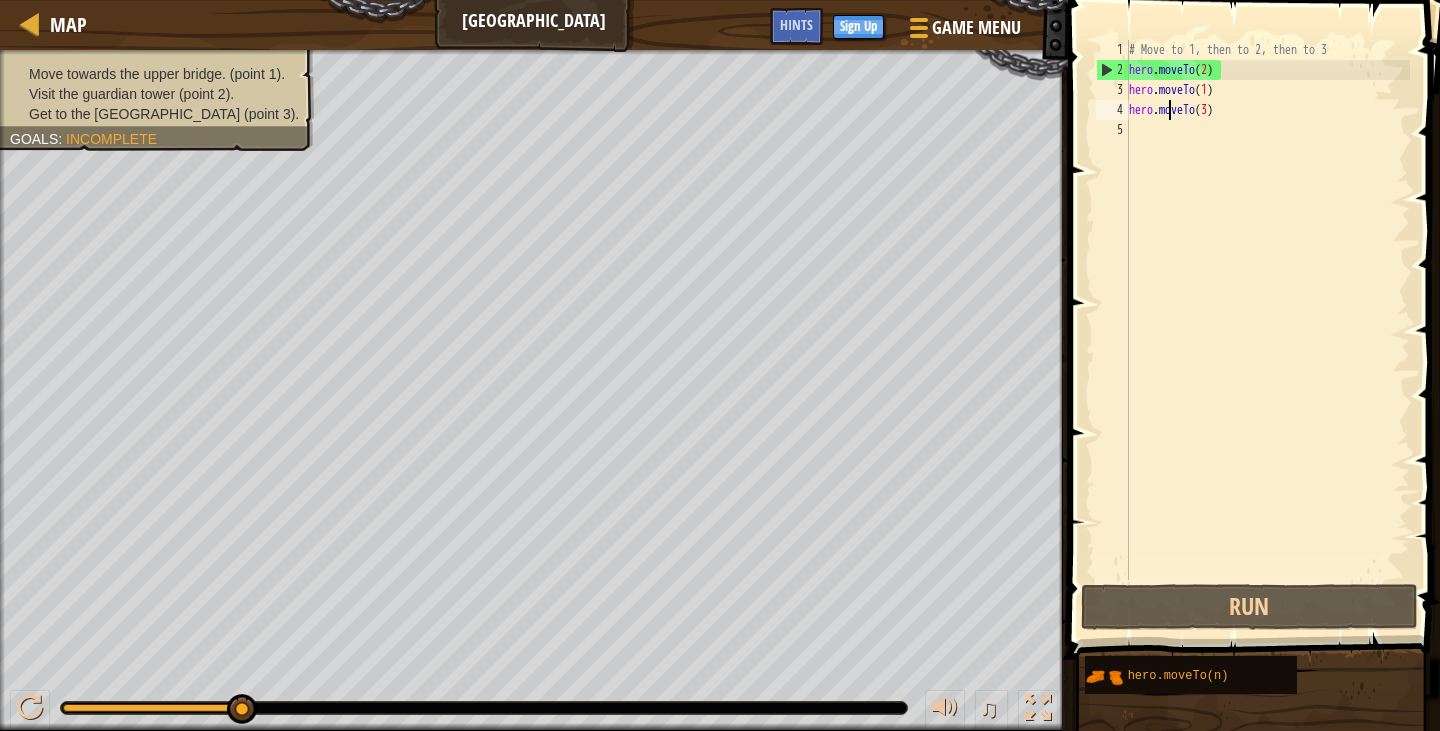 click on "# Move to 1, then to 2, then to 3 hero . moveTo ( 2 ) hero . moveTo ( 1 ) hero . moveTo ( 3 )" at bounding box center [1267, 330] 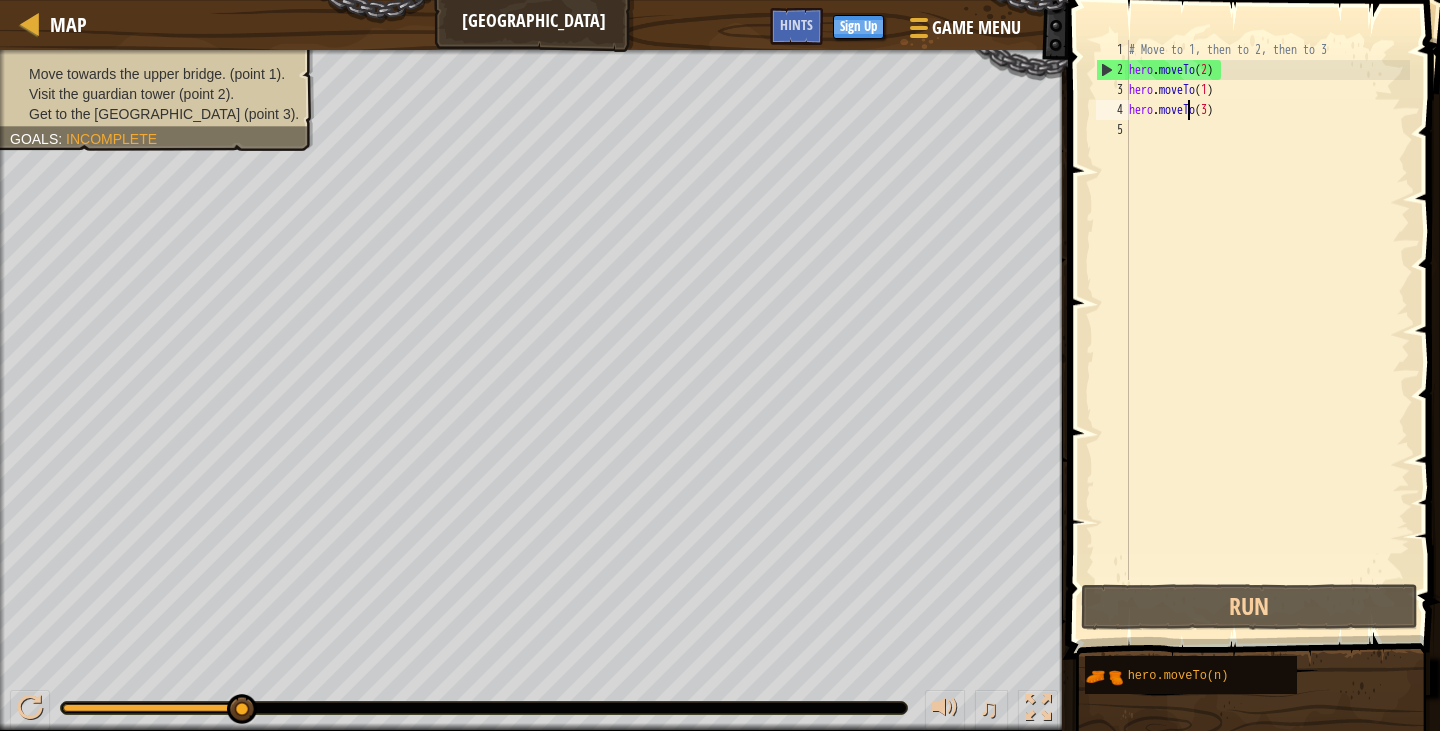 click on "# Move to 1, then to 2, then to 3 hero . moveTo ( 2 ) hero . moveTo ( 1 ) hero . moveTo ( 3 )" at bounding box center [1267, 330] 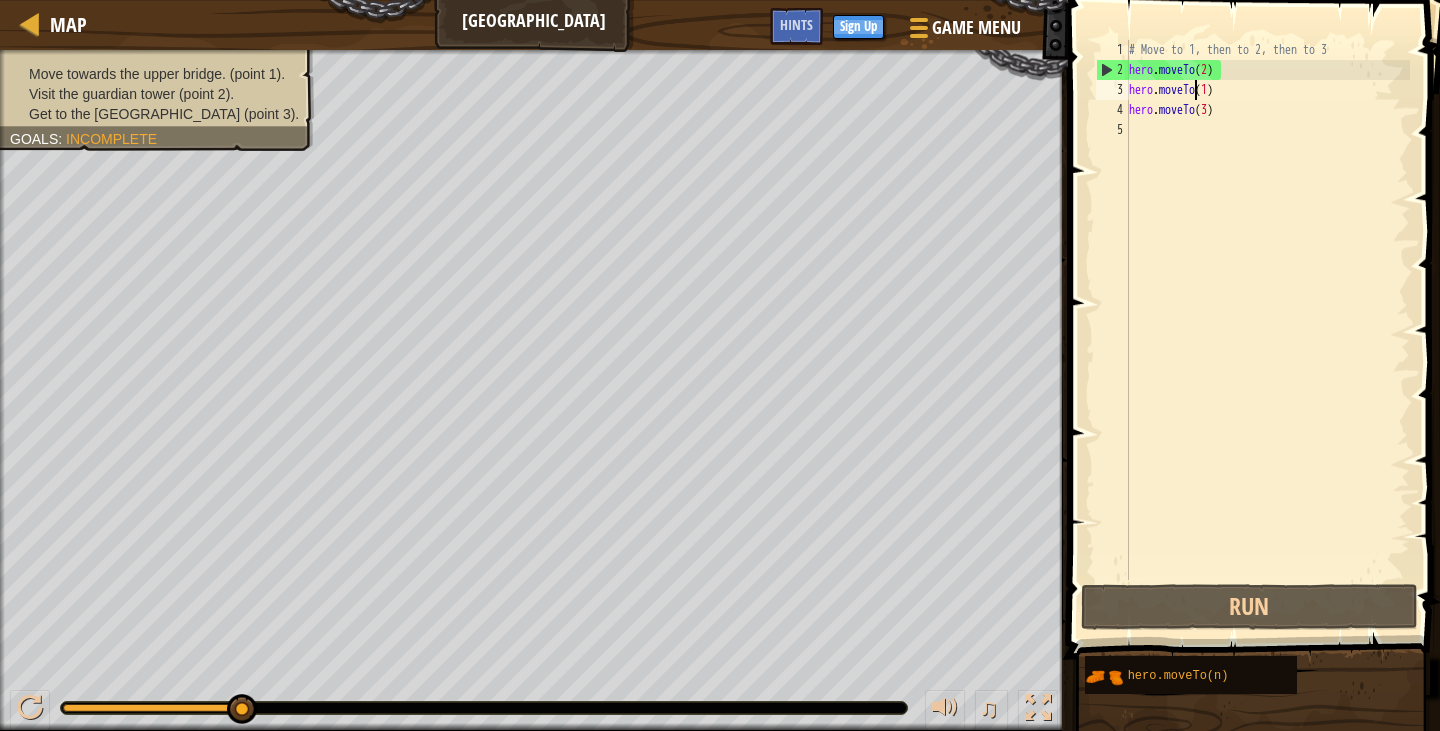 click on "# Move to 1, then to 2, then to 3 hero . moveTo ( 2 ) hero . moveTo ( 1 ) hero . moveTo ( 3 )" at bounding box center (1267, 330) 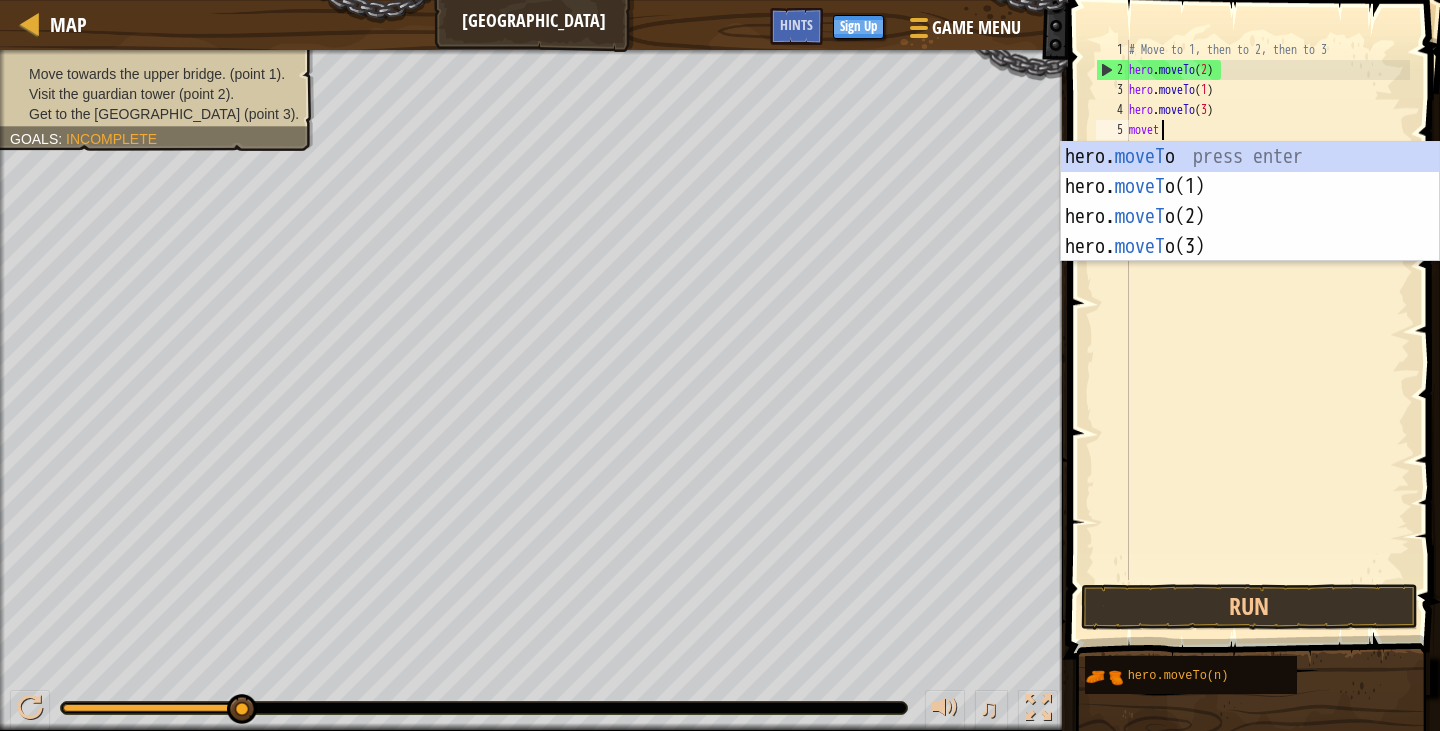 scroll, scrollTop: 9, scrollLeft: 2, axis: both 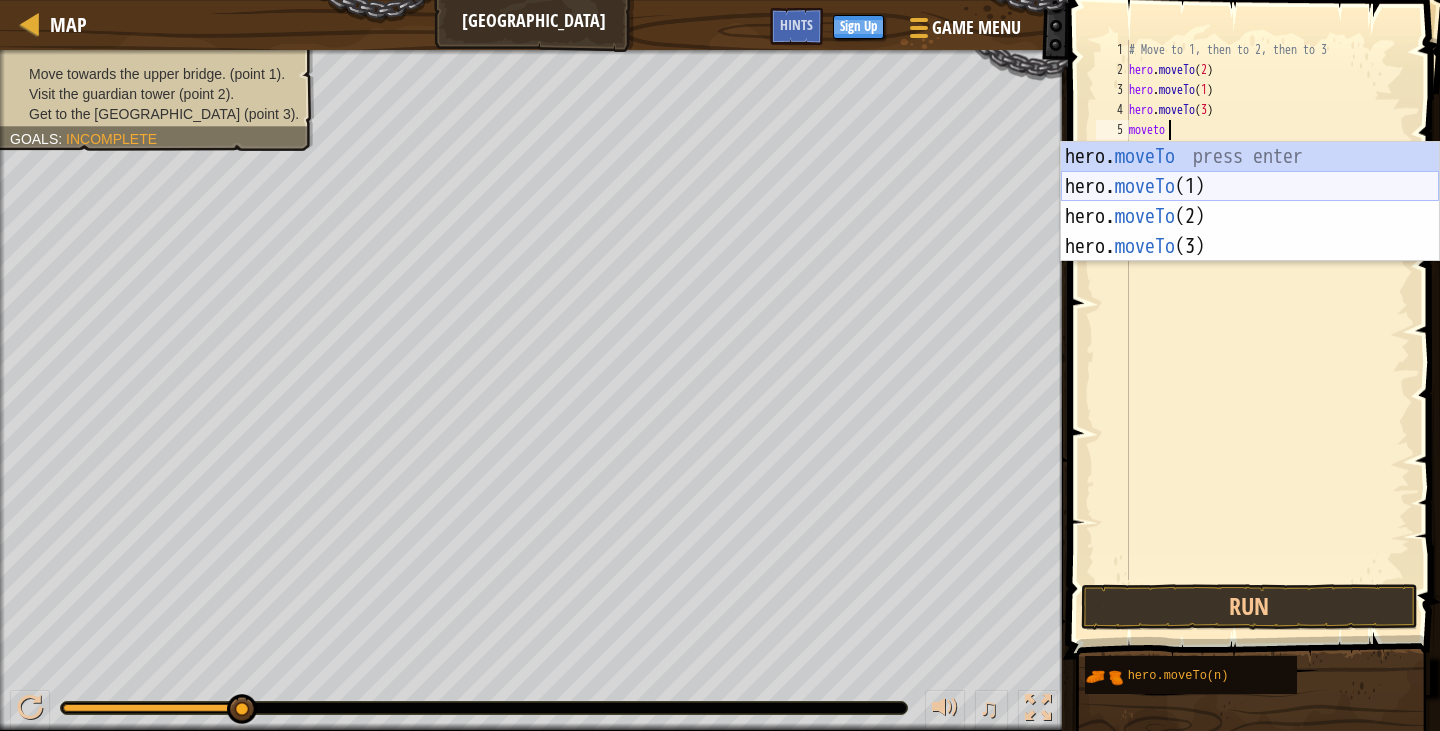 click on "hero. moveTo press enter hero. moveTo (1) press enter hero. moveTo (2) press enter hero. moveTo (3) press enter" at bounding box center [1250, 232] 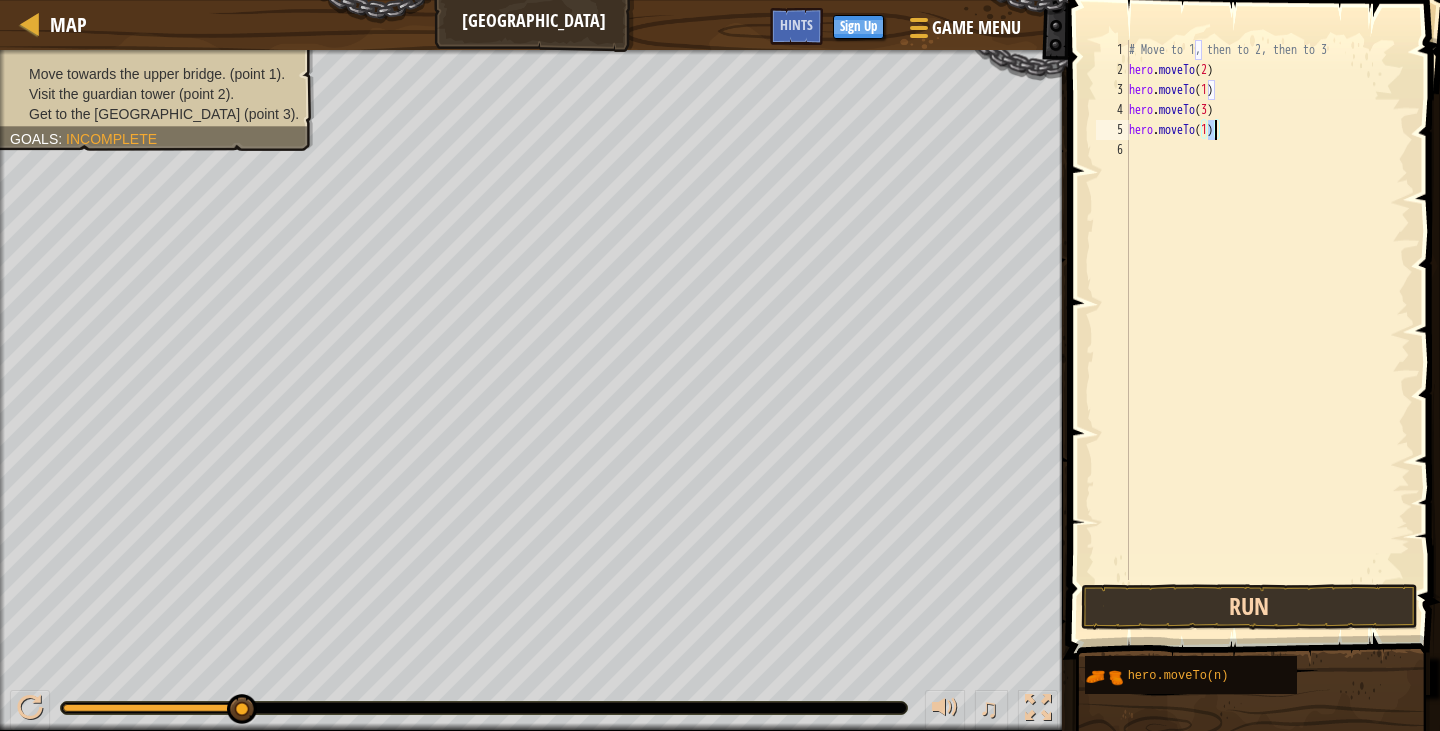 type on "hero.moveTo(1)" 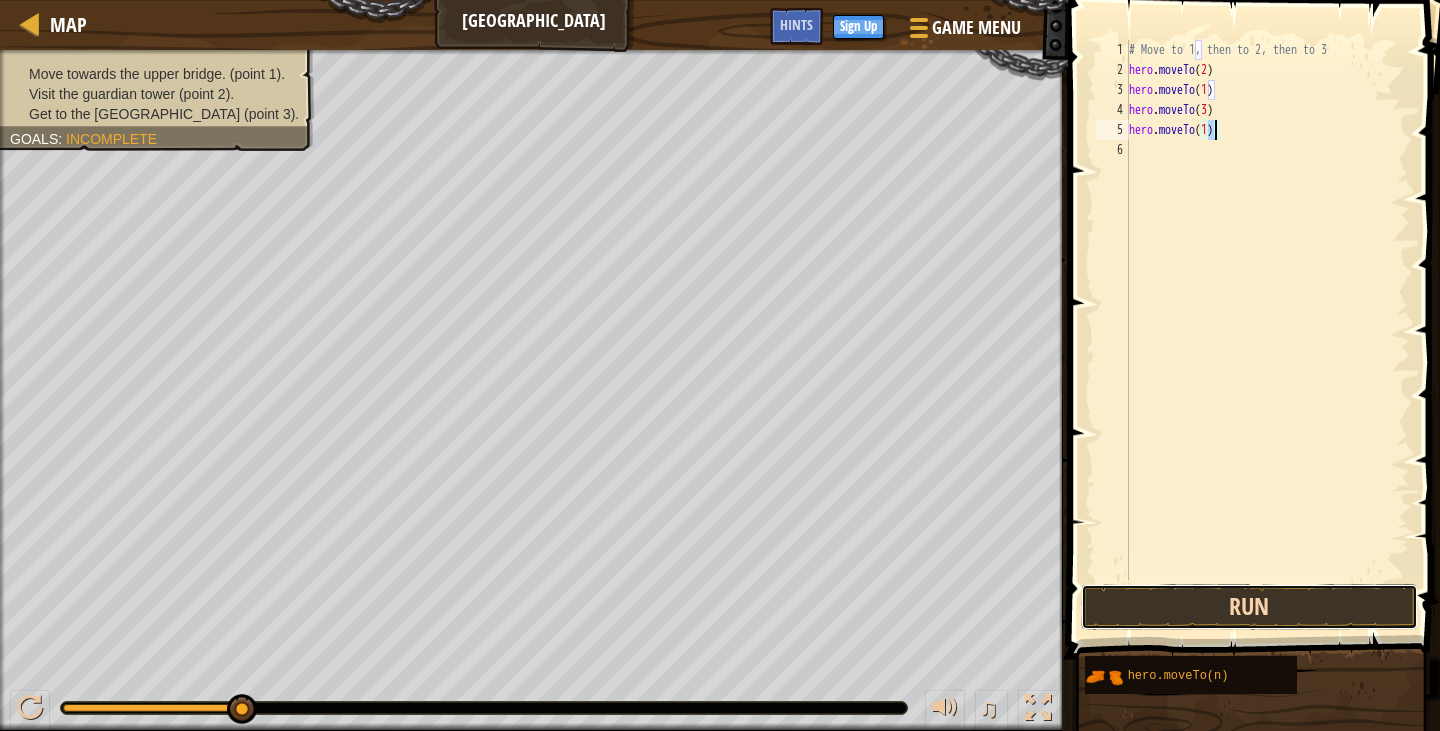 click on "Run" at bounding box center [1249, 607] 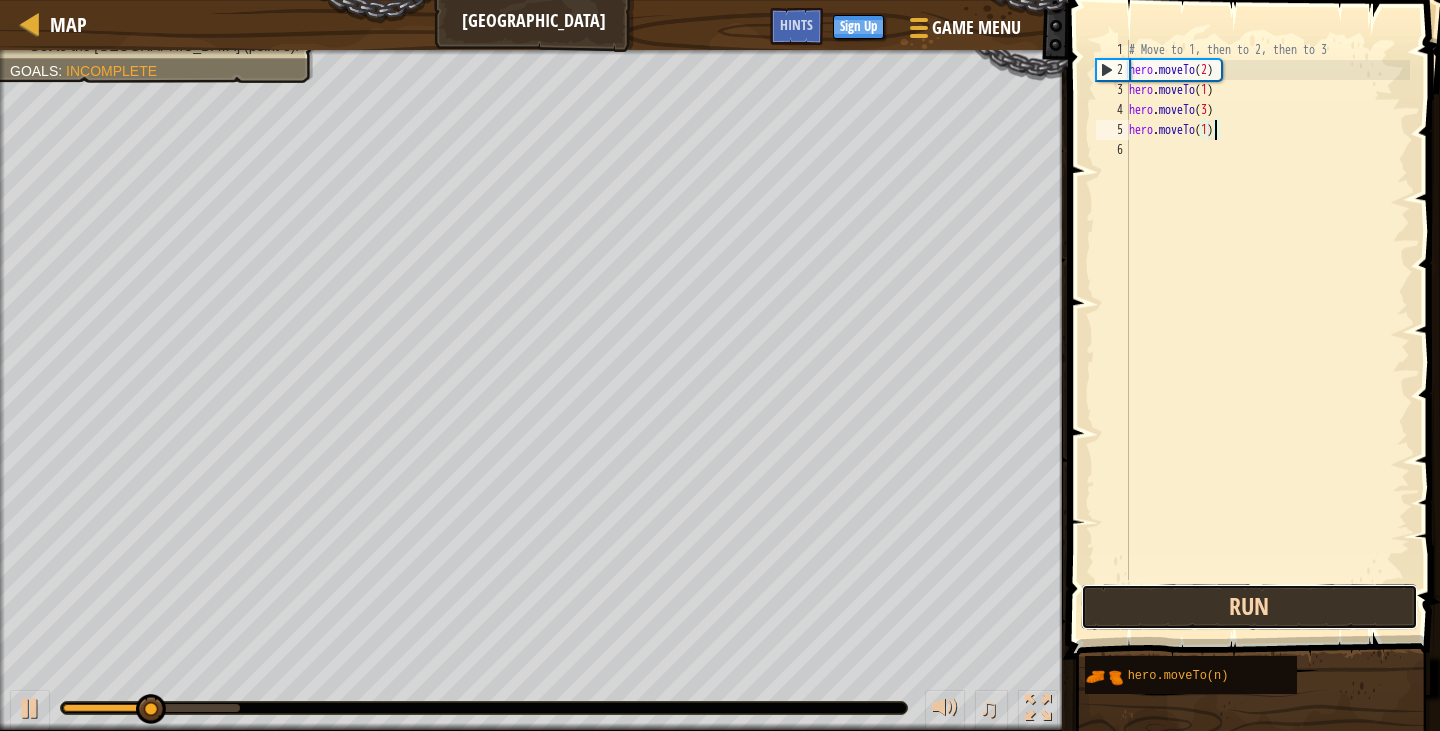 click on "Run" at bounding box center (1249, 607) 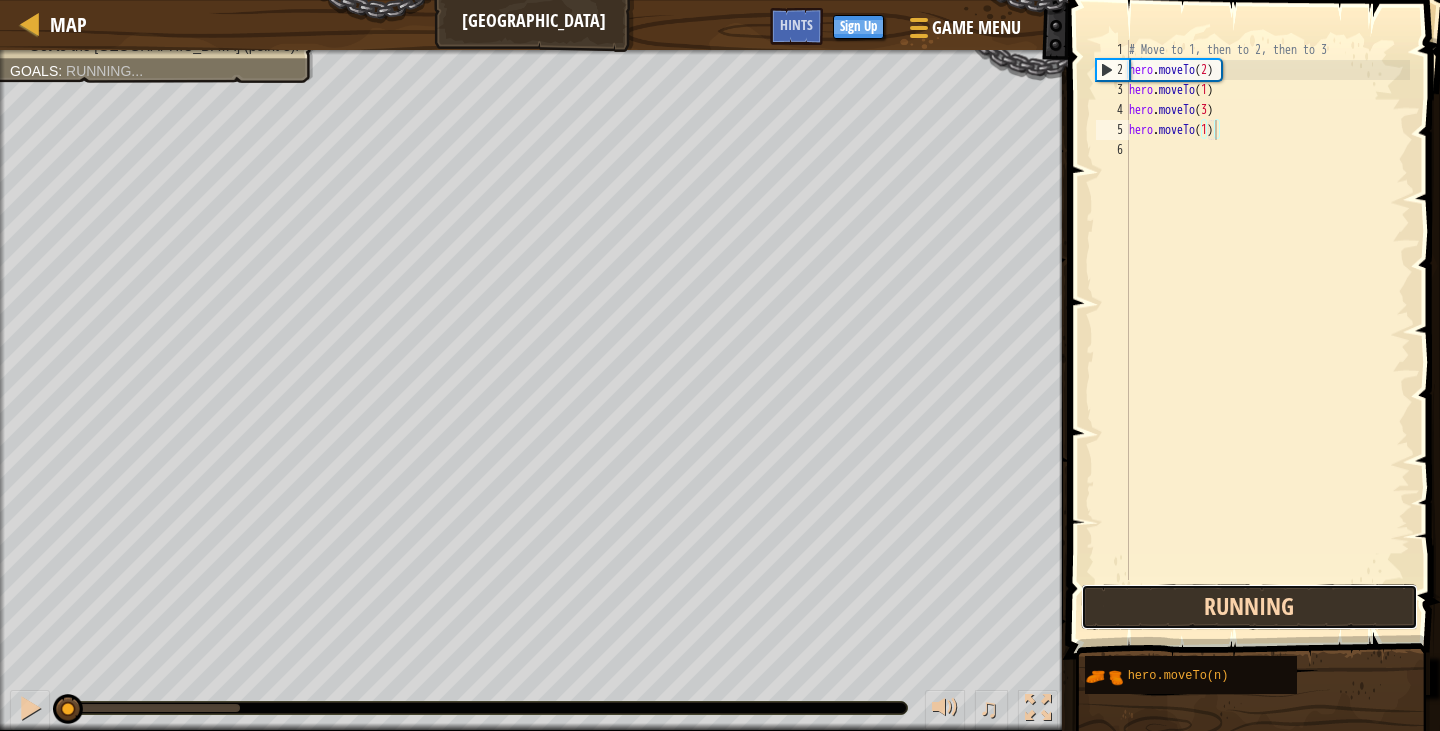 click on "Running" at bounding box center [1249, 607] 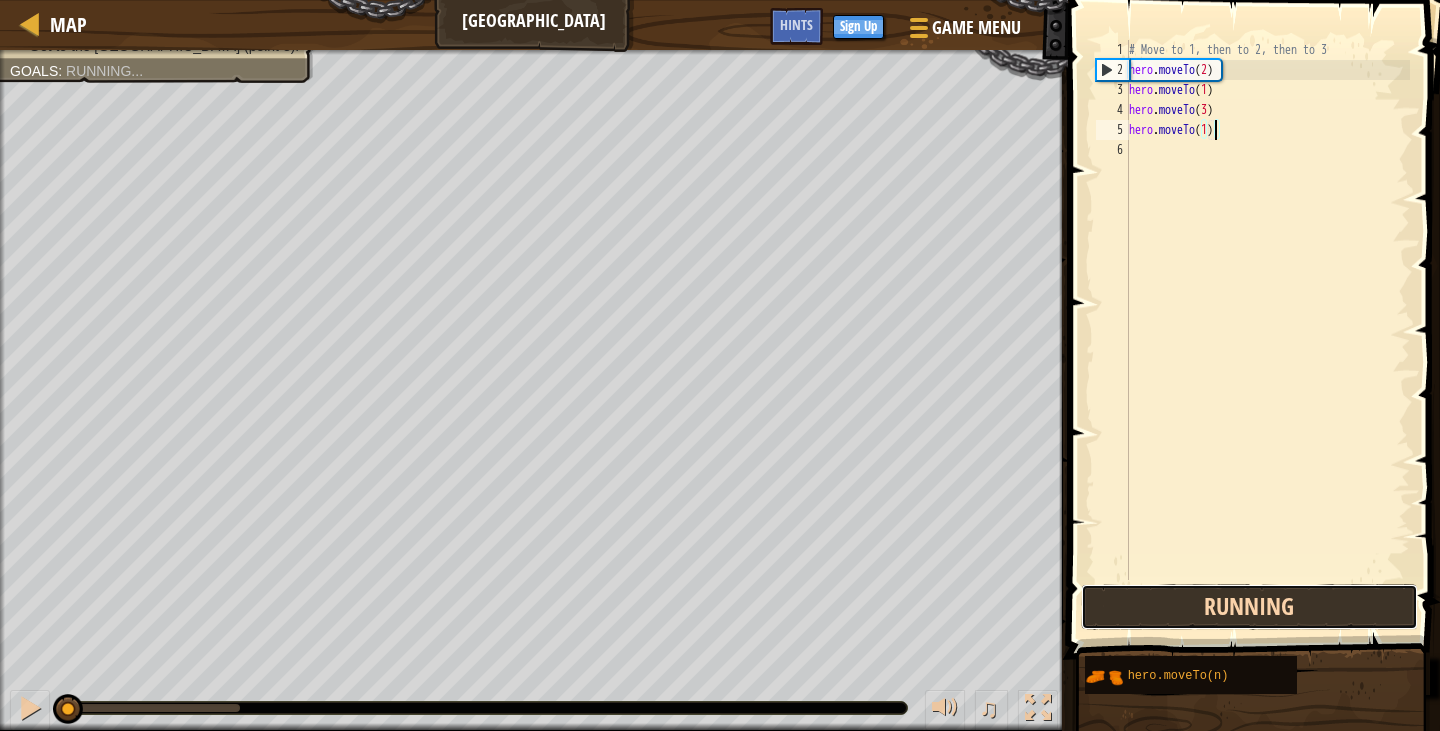 click on "Running" at bounding box center (1249, 607) 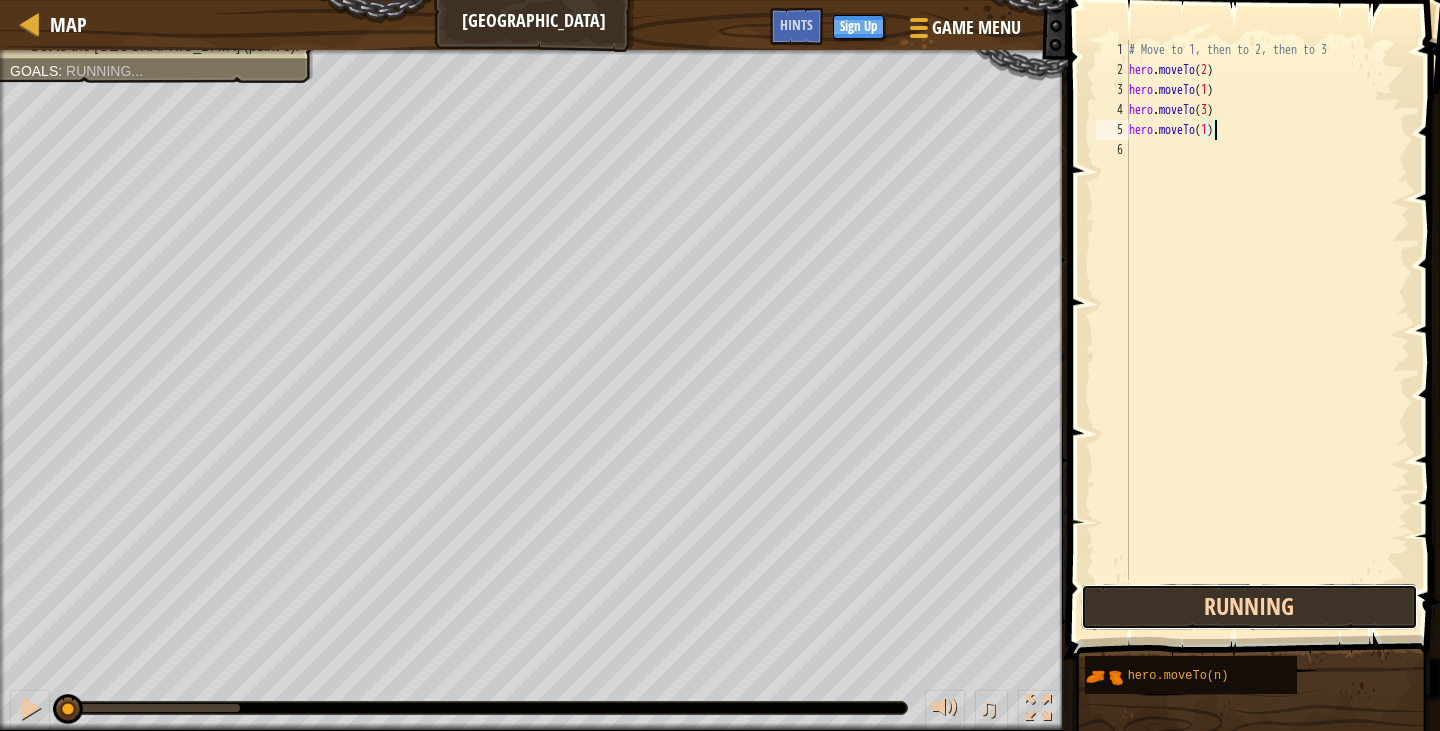 click on "Running" at bounding box center (1249, 607) 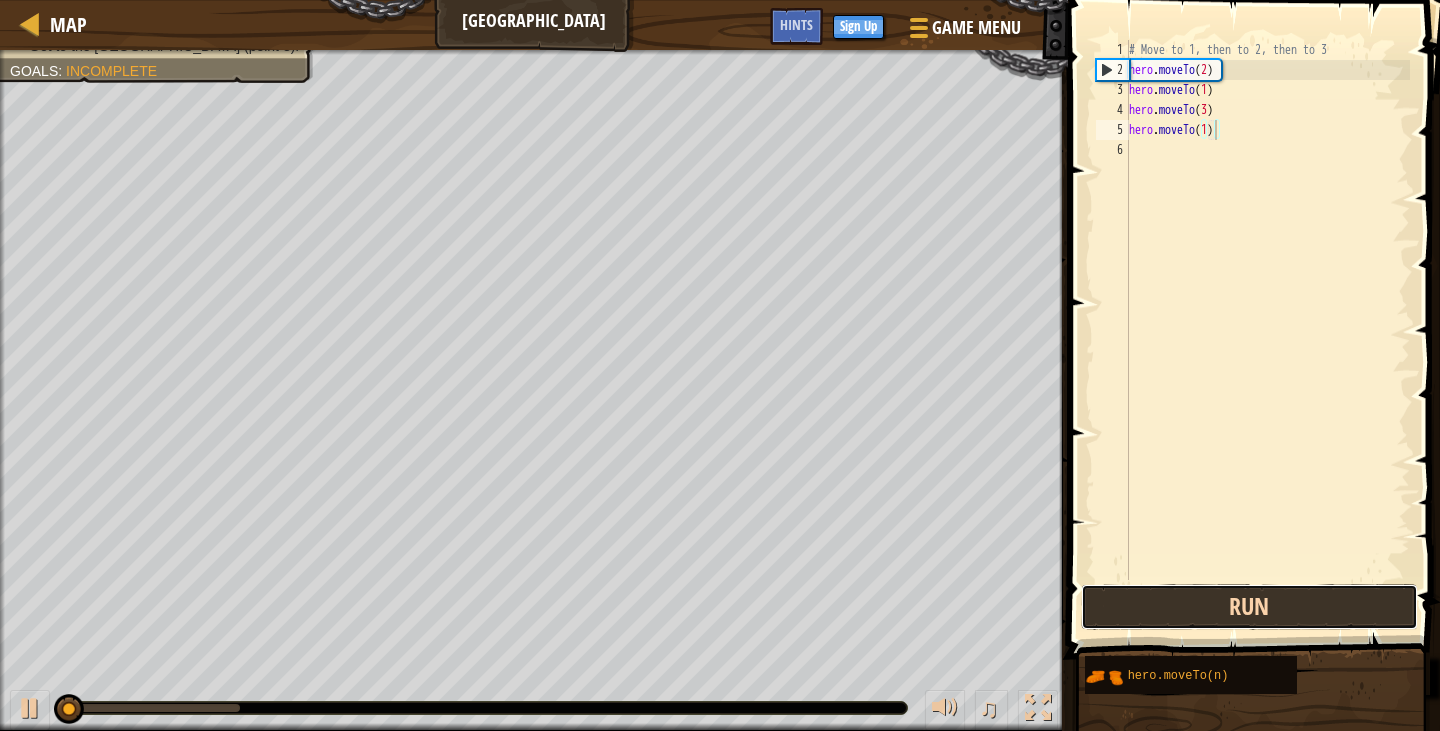 click on "Run" at bounding box center (1249, 607) 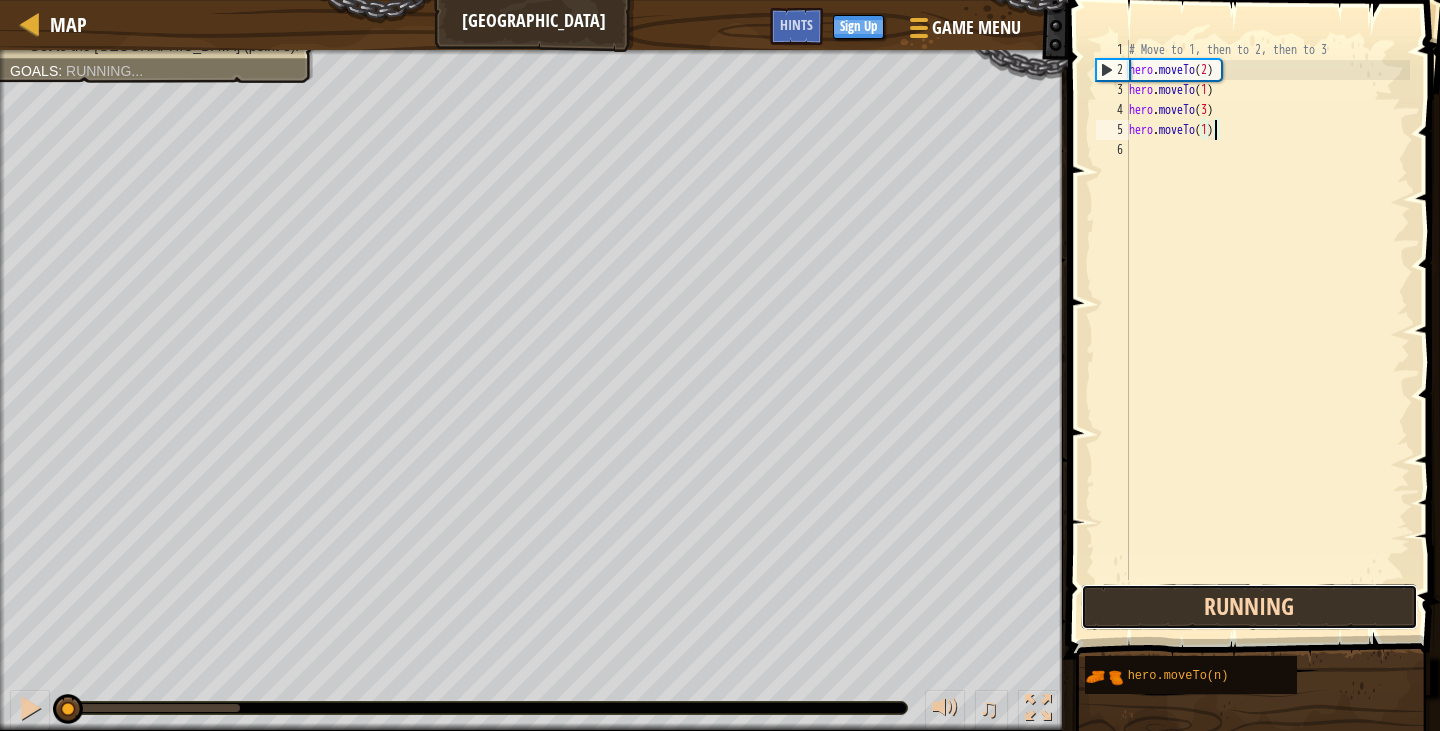 click on "Running" at bounding box center [1249, 607] 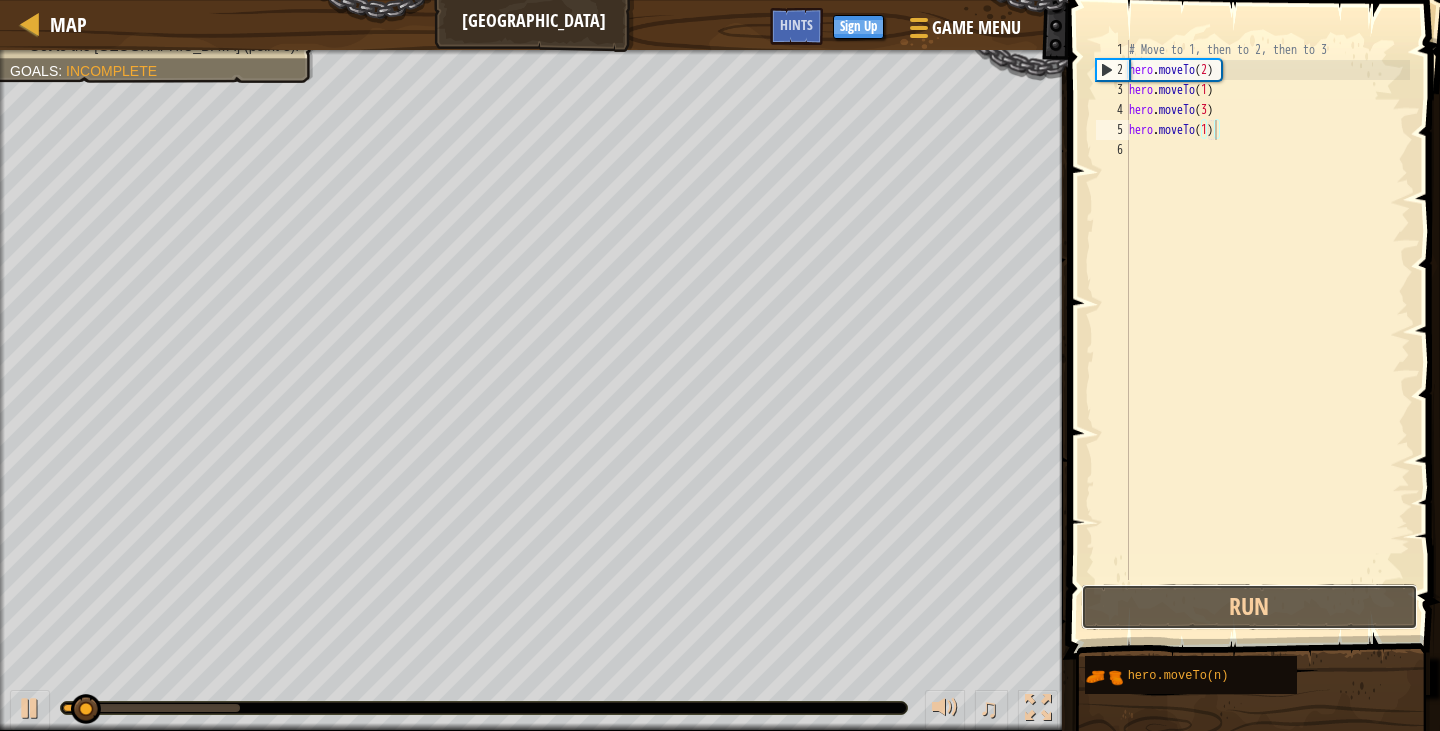 click on "Map Old Town Road Game Menu Done Sign Up Hints 1     הההההההההההההההההההההההההההההההההההההההההההההההההההההההההההההההההההההההההההההההההההההההההההההההההההההההההההההההההההההההההההההההההההההההההההההההההההההההההההההההההההההההההההההההההההההההההההההההההההההההההההההההההההההההההההההההההההההההההההההההההההההההההההההההה XXXXXXXXXXXXXXXXXXXXXXXXXXXXXXXXXXXXXXXXXXXXXXXXXXXXXXXXXXXXXXXXXXXXXXXXXXXXXXXXXXXXXXXXXXXXXXXXXXXXXXXXXXXXXXXXXXXXXXXXXXXXXXXXXXXXXXXXXXXXXXXXXXXXXXXXXXXXXXXXXXXXXXXXXXXXXXXXXXXXXXXXXXXXXXXXXXXXXXXXXXXXXXXXXXXXXXXXXXXXXXXXXXXXXXXXXXXXXXXXXXXXXXXXXXXXXXXX Solution × Hints hero.moveTo(1) 1 2 3 4 5 6 # Move to 1, then to 2, then to 3 hero . moveTo ( 2 ) hero . moveTo ( 1 ) hero . moveTo ( 3 ) hero . moveTo ( 1 )     Code Saved Programming language :" at bounding box center [720, 365] 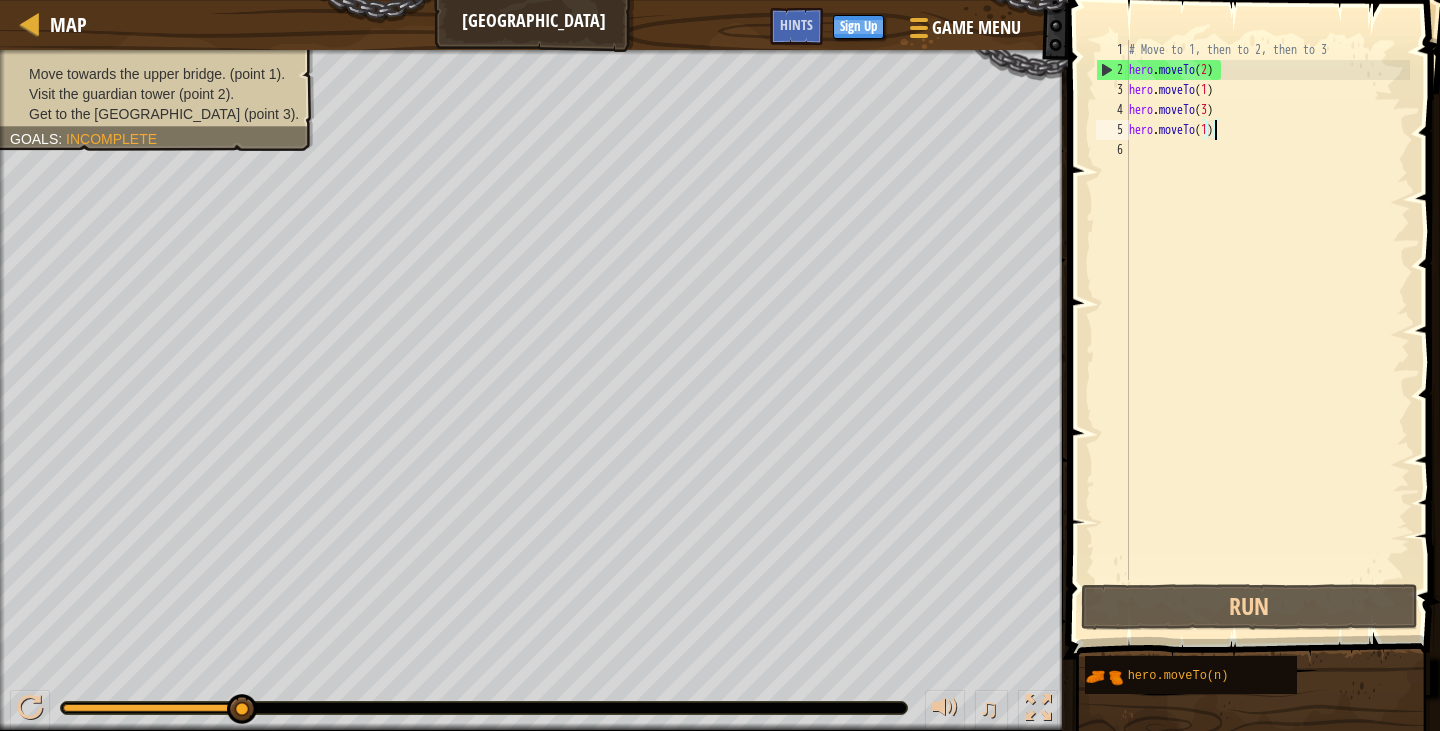drag, startPoint x: 170, startPoint y: 706, endPoint x: 652, endPoint y: 719, distance: 482.1753 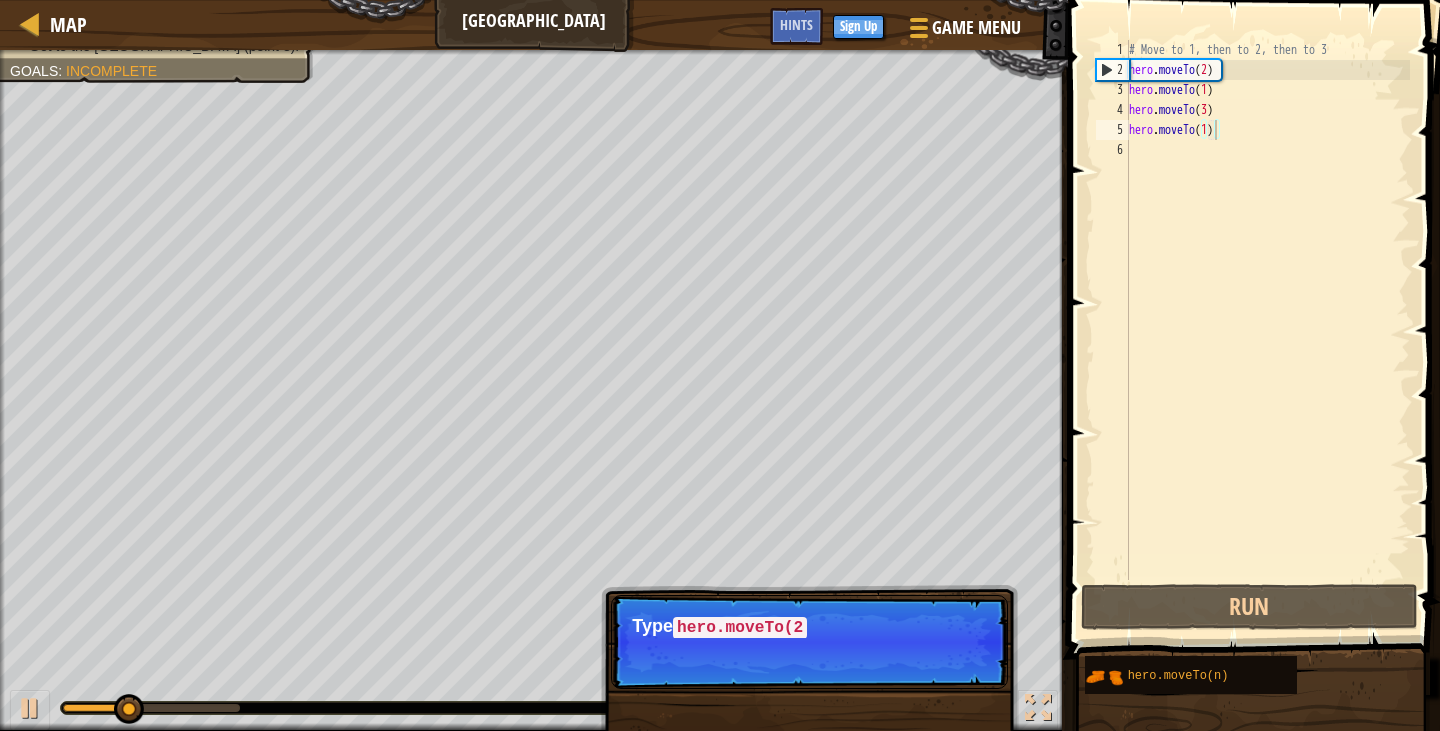 click at bounding box center [484, 708] 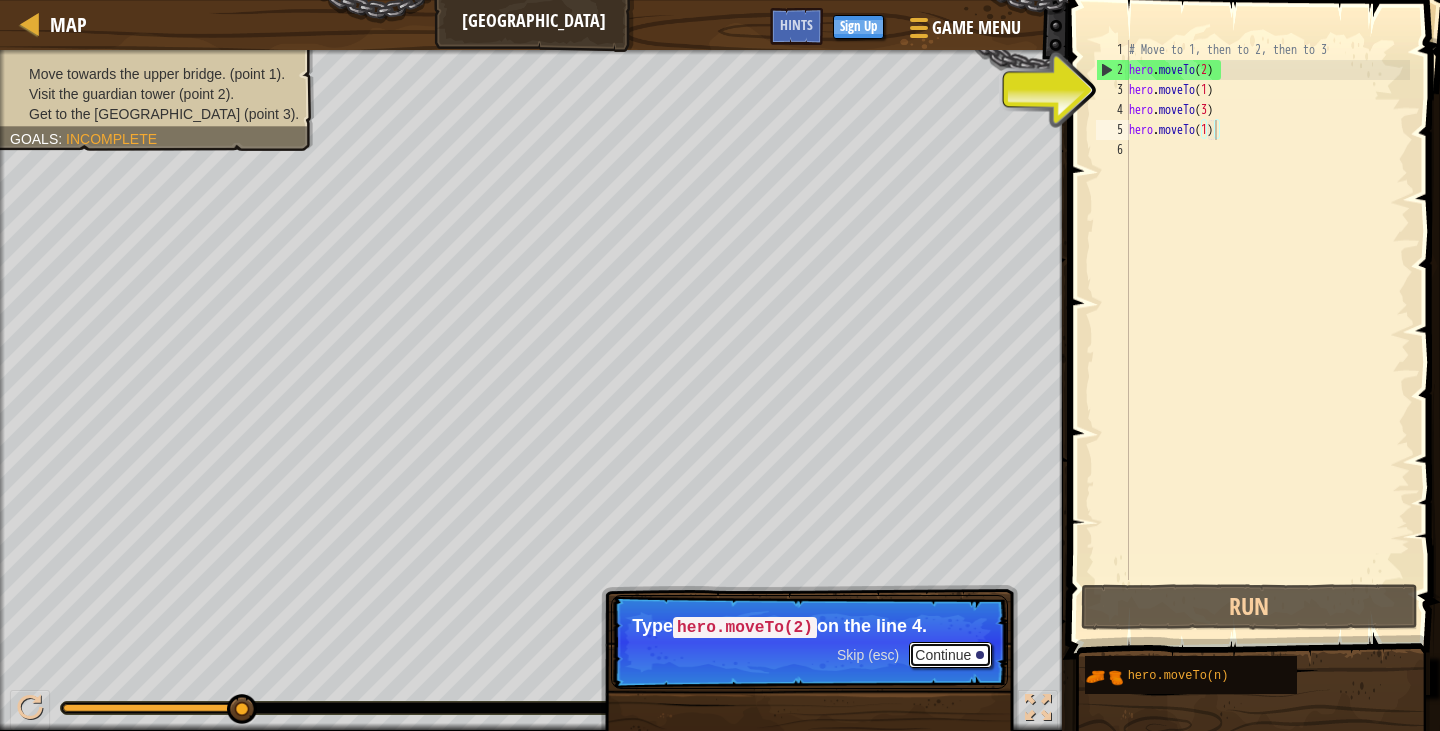 click on "Continue" at bounding box center (950, 655) 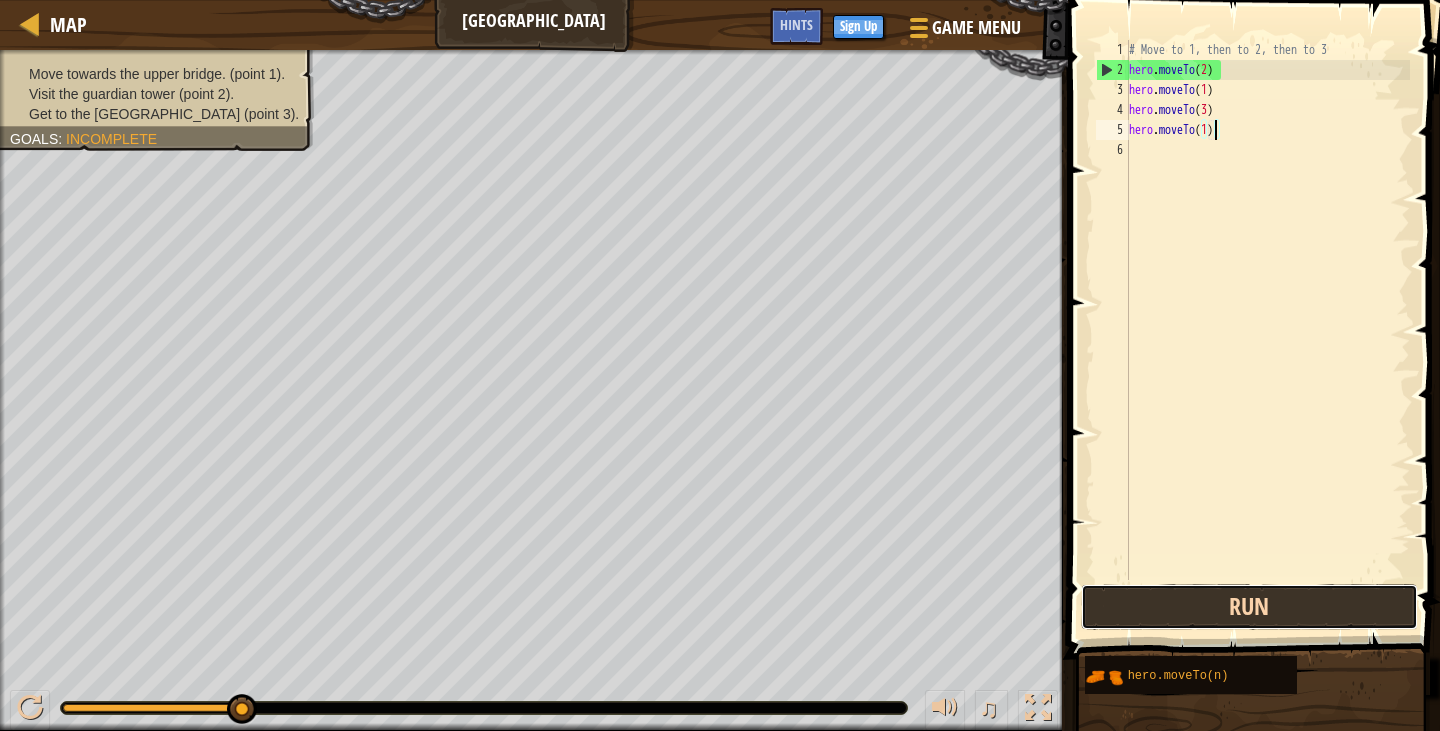 click on "Run" at bounding box center [1249, 607] 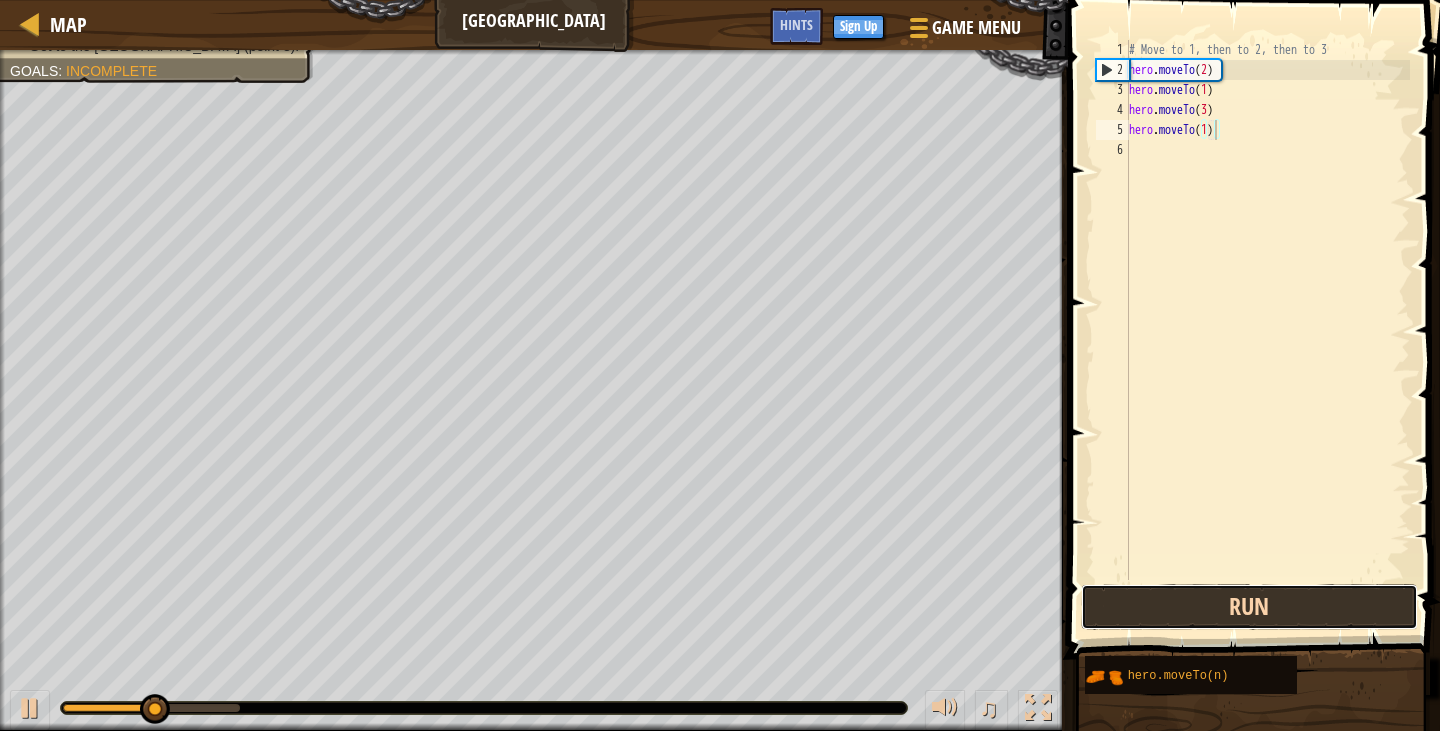 click on "Run" at bounding box center (1249, 607) 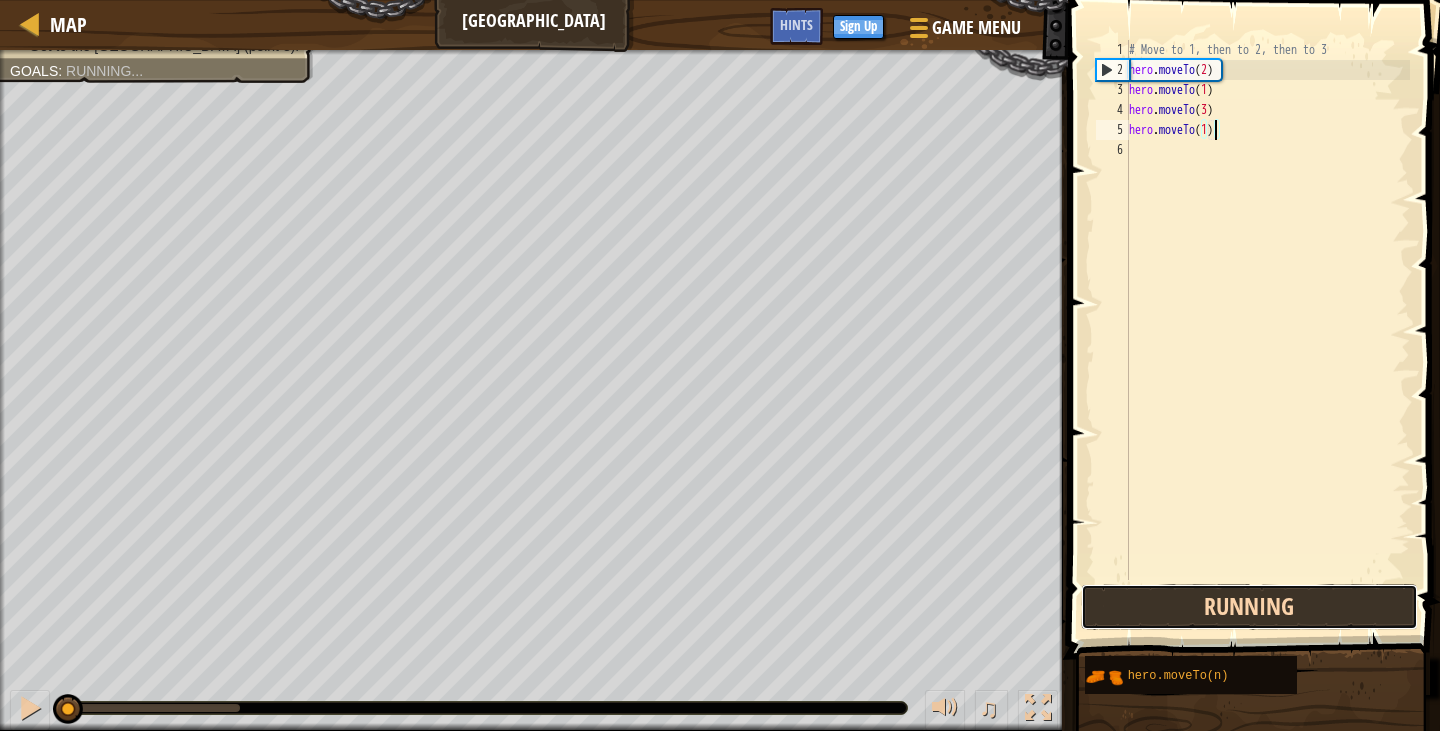 click on "Running" at bounding box center (1249, 607) 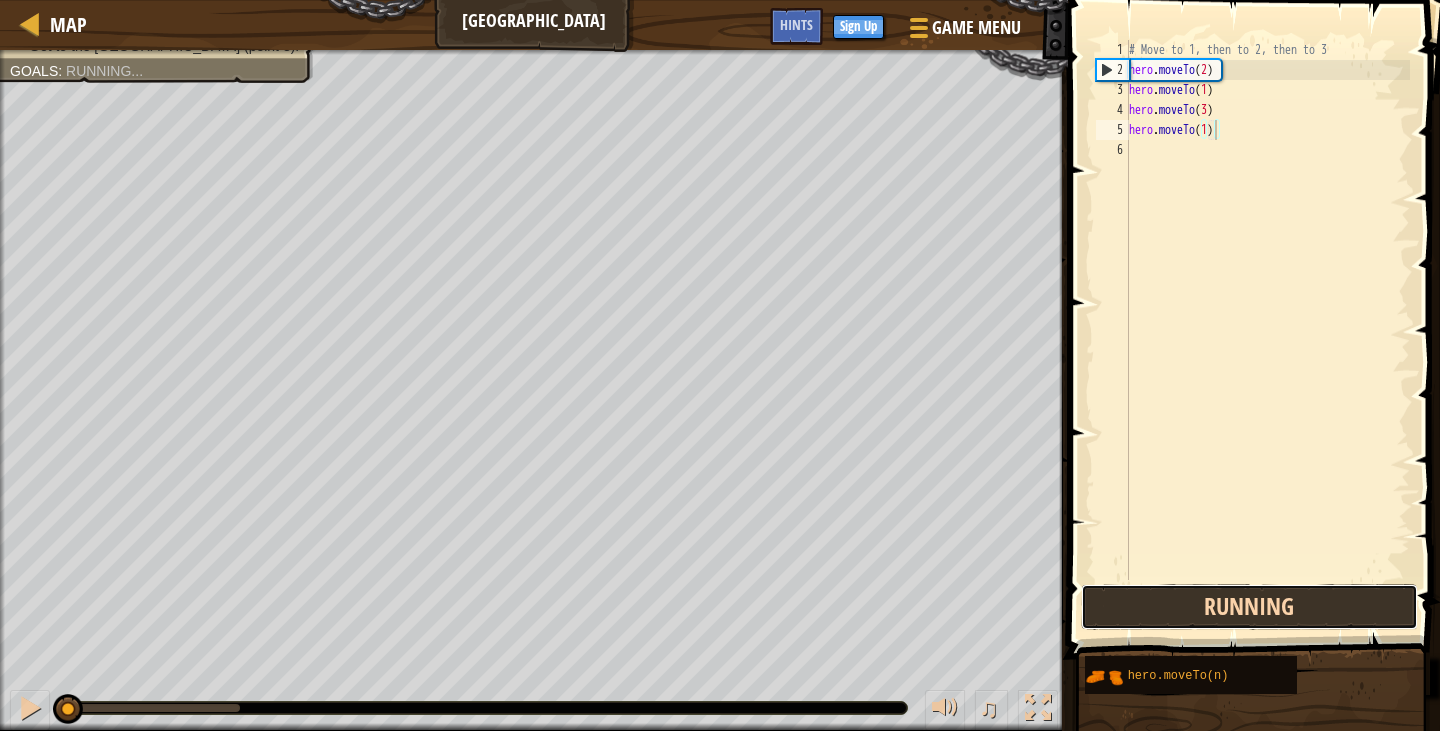 click on "Running" at bounding box center [1249, 607] 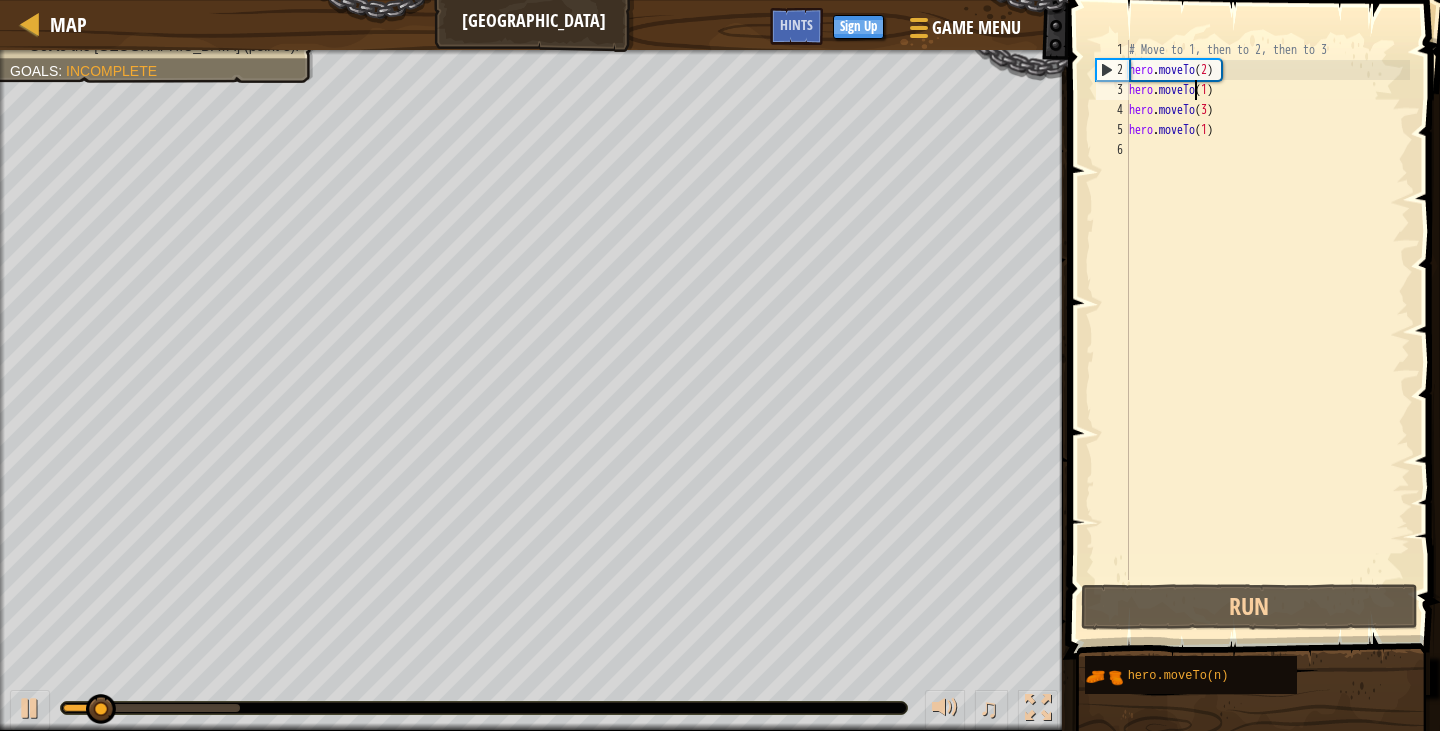 click on "# Move to 1, then to 2, then to 3 hero . moveTo ( 2 ) hero . moveTo ( 1 ) hero . moveTo ( 3 ) hero . moveTo ( 1 )" at bounding box center (1267, 330) 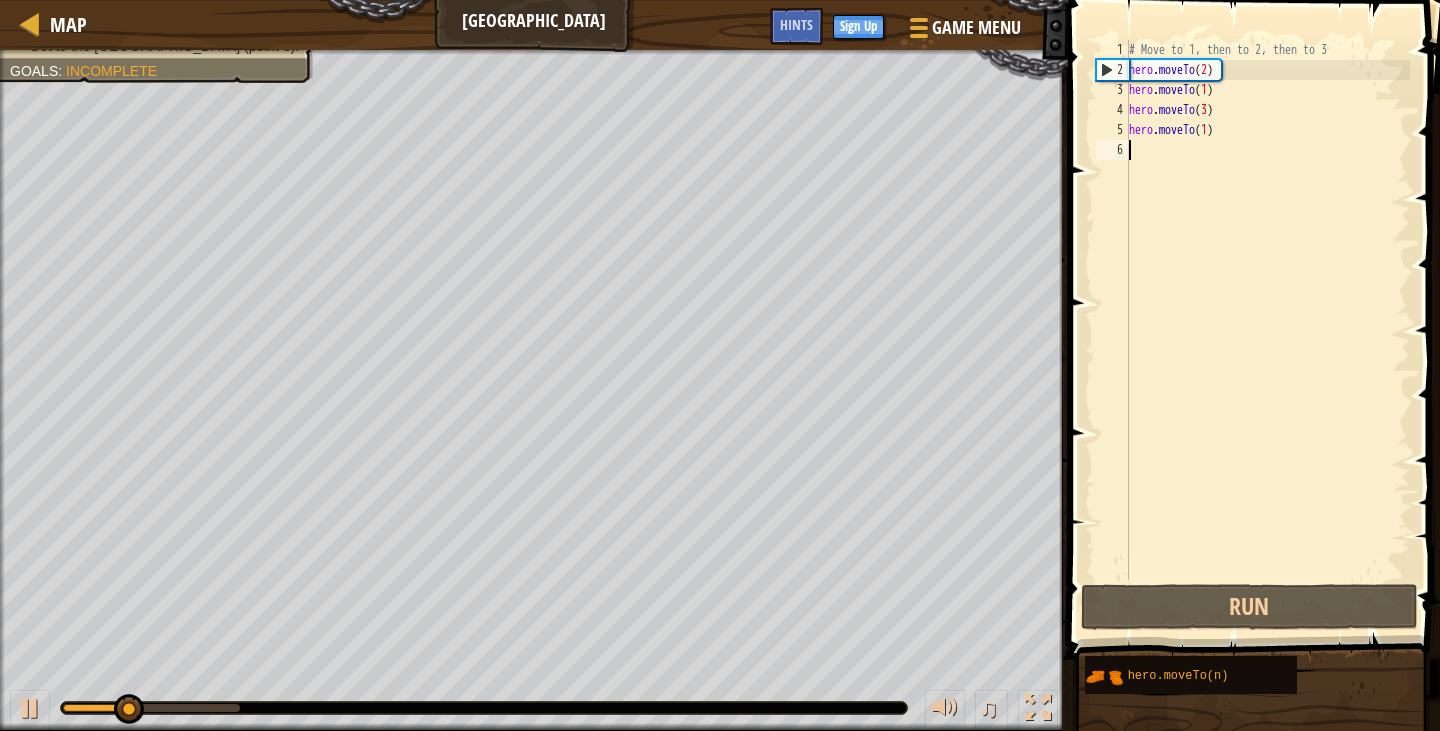 click on "# Move to 1, then to 2, then to 3 hero . moveTo ( 2 ) hero . moveTo ( 1 ) hero . moveTo ( 3 ) hero . moveTo ( 1 )" at bounding box center [1267, 330] 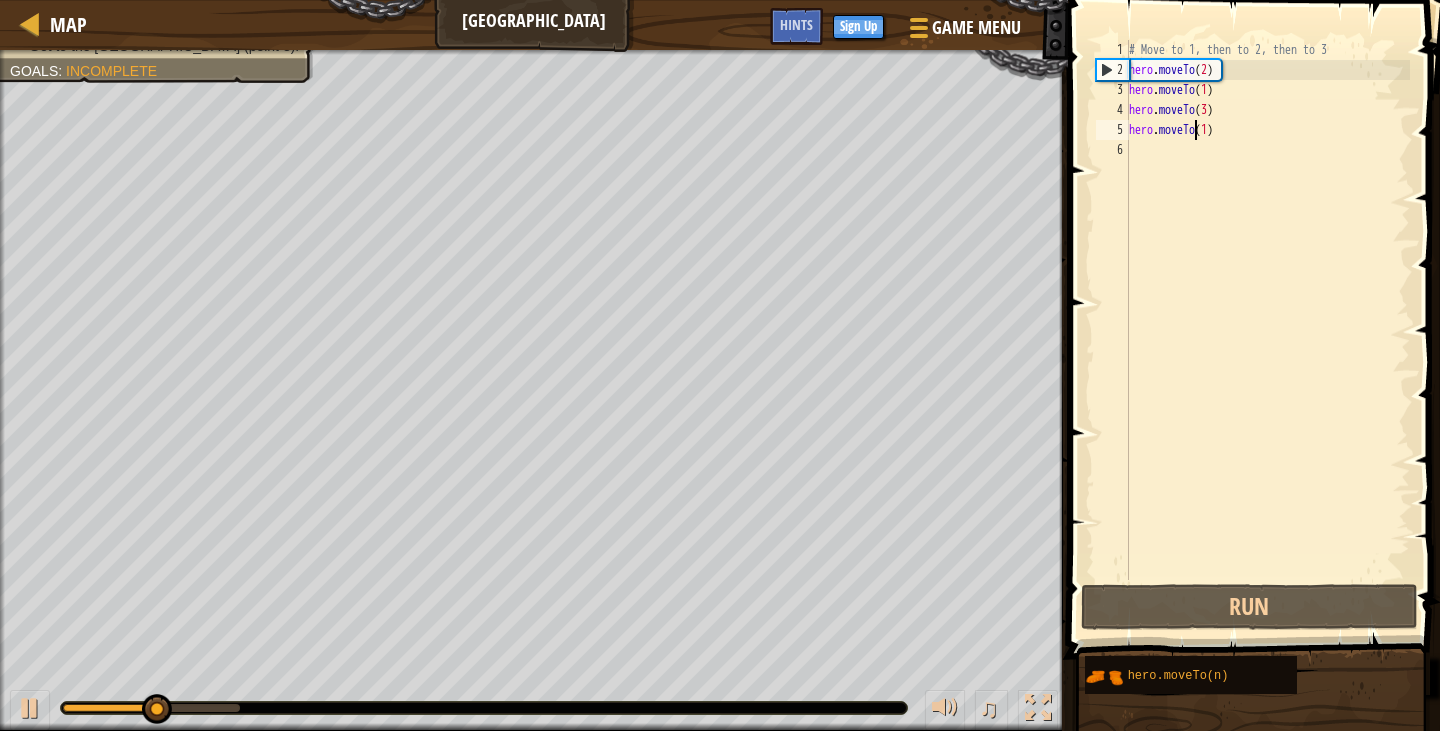 click on "# Move to 1, then to 2, then to 3 hero . moveTo ( 2 ) hero . moveTo ( 1 ) hero . moveTo ( 3 ) hero . moveTo ( 1 )" at bounding box center (1267, 330) 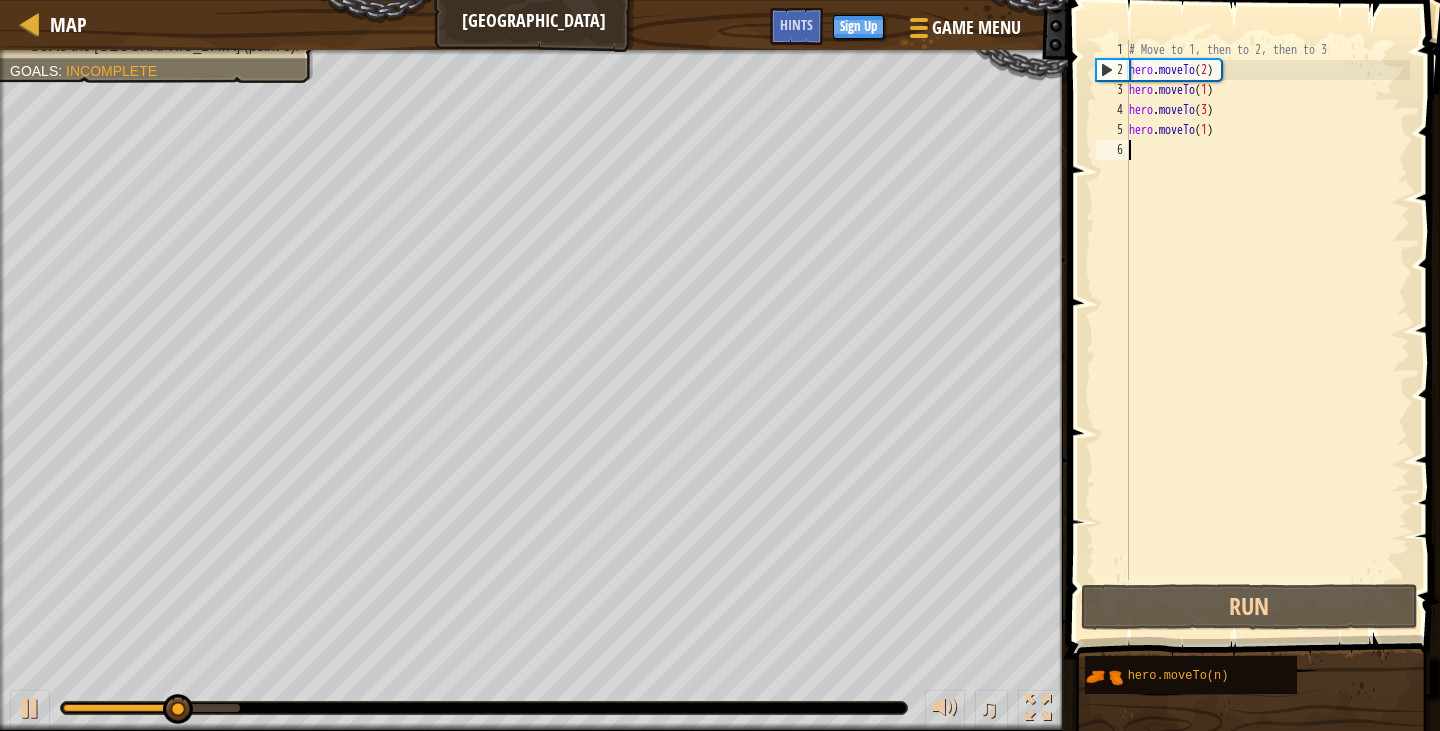 click on "# Move to 1, then to 2, then to 3 hero . moveTo ( 2 ) hero . moveTo ( 1 ) hero . moveTo ( 3 ) hero . moveTo ( 1 )" at bounding box center (1267, 330) 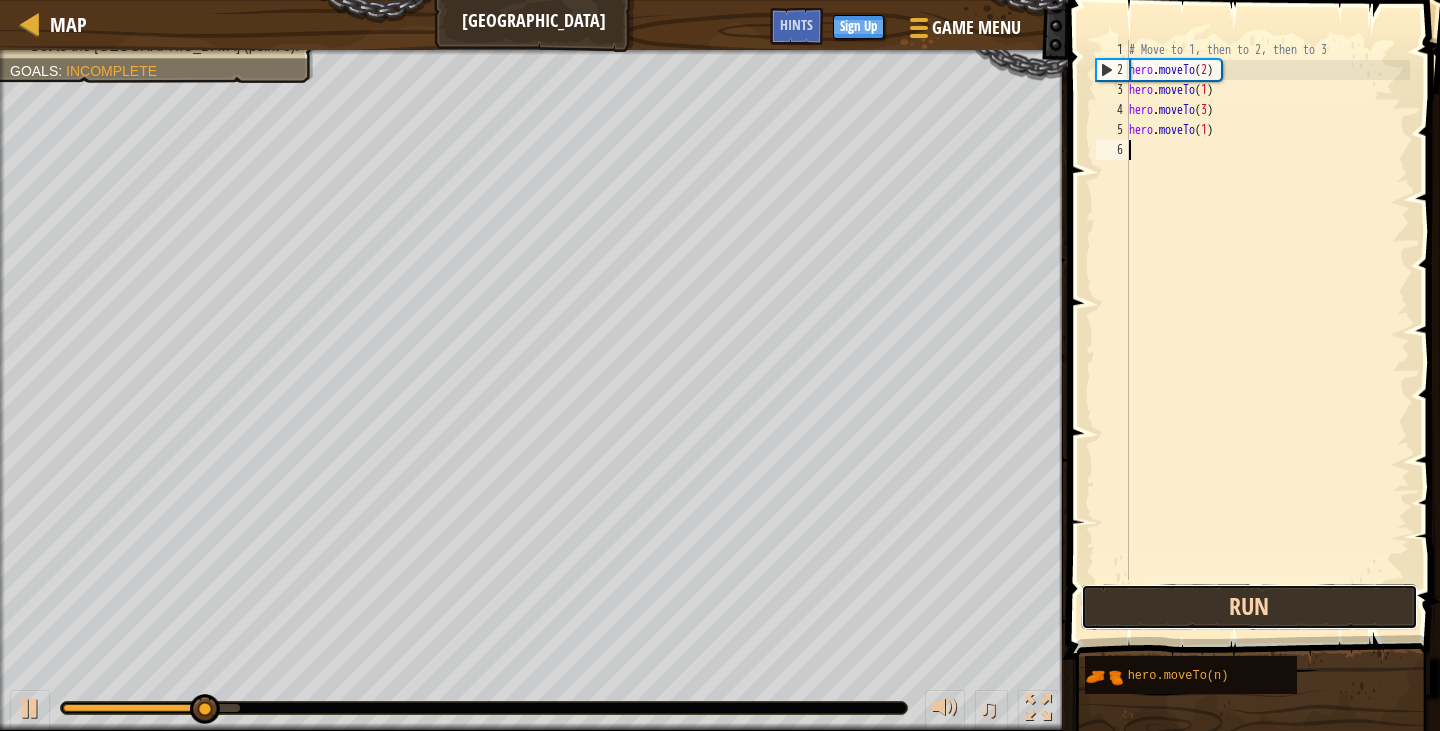 click on "Run" at bounding box center [1249, 607] 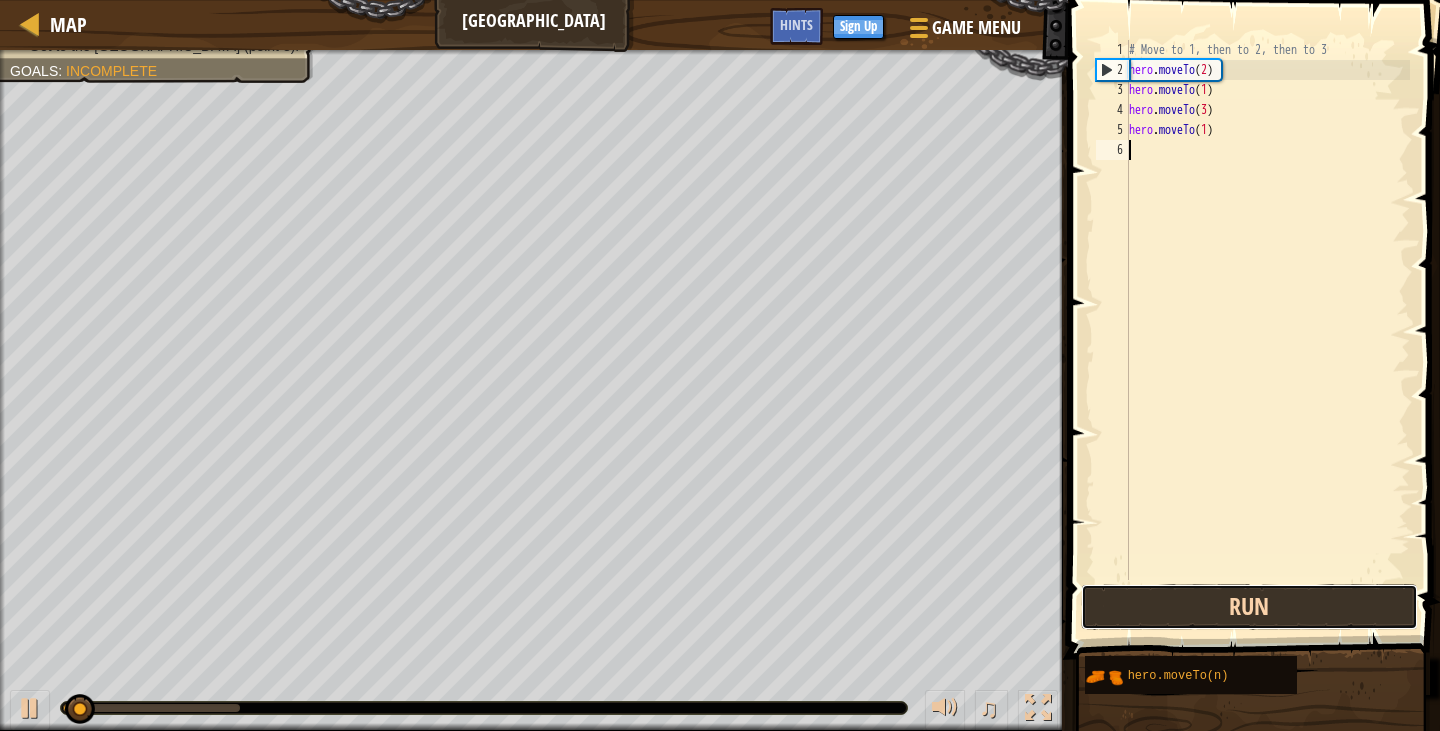 click on "Run" at bounding box center [1249, 607] 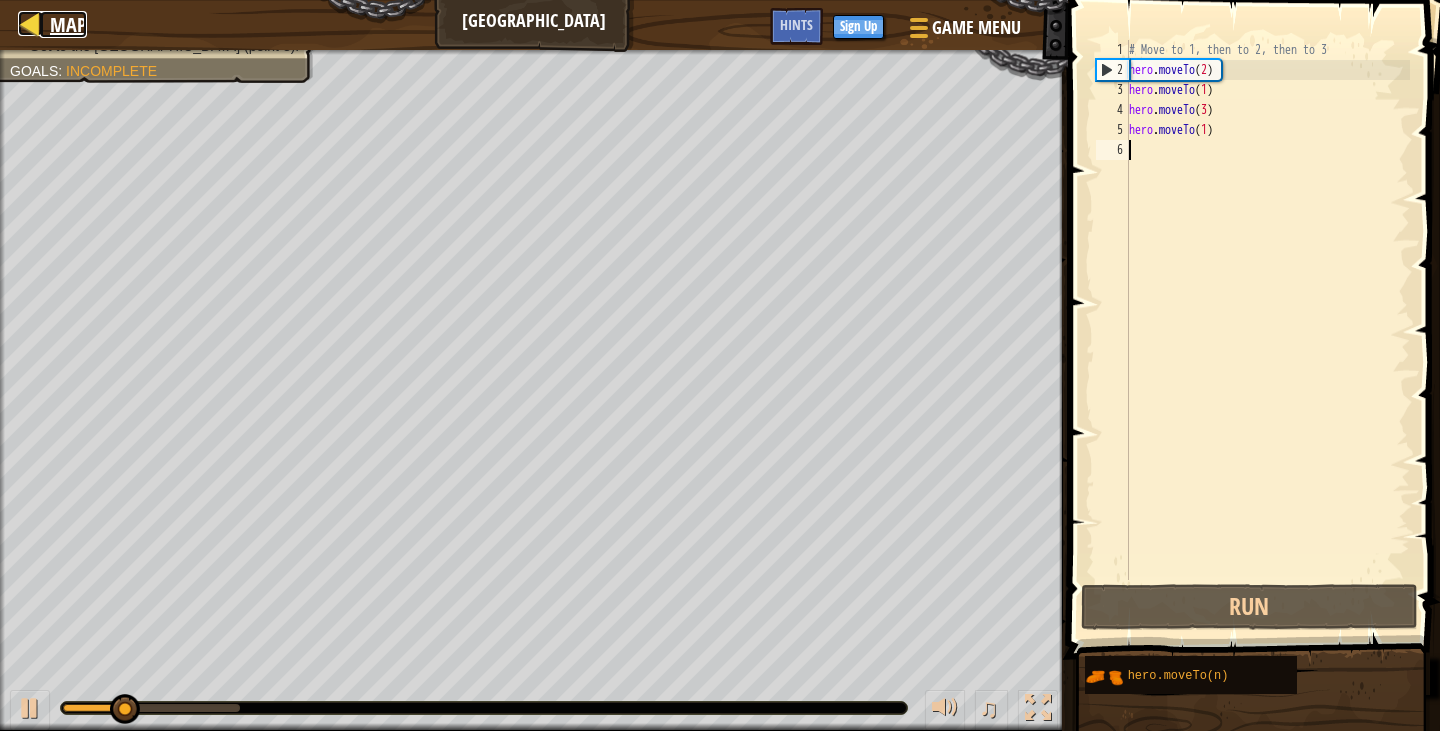 click at bounding box center (30, 23) 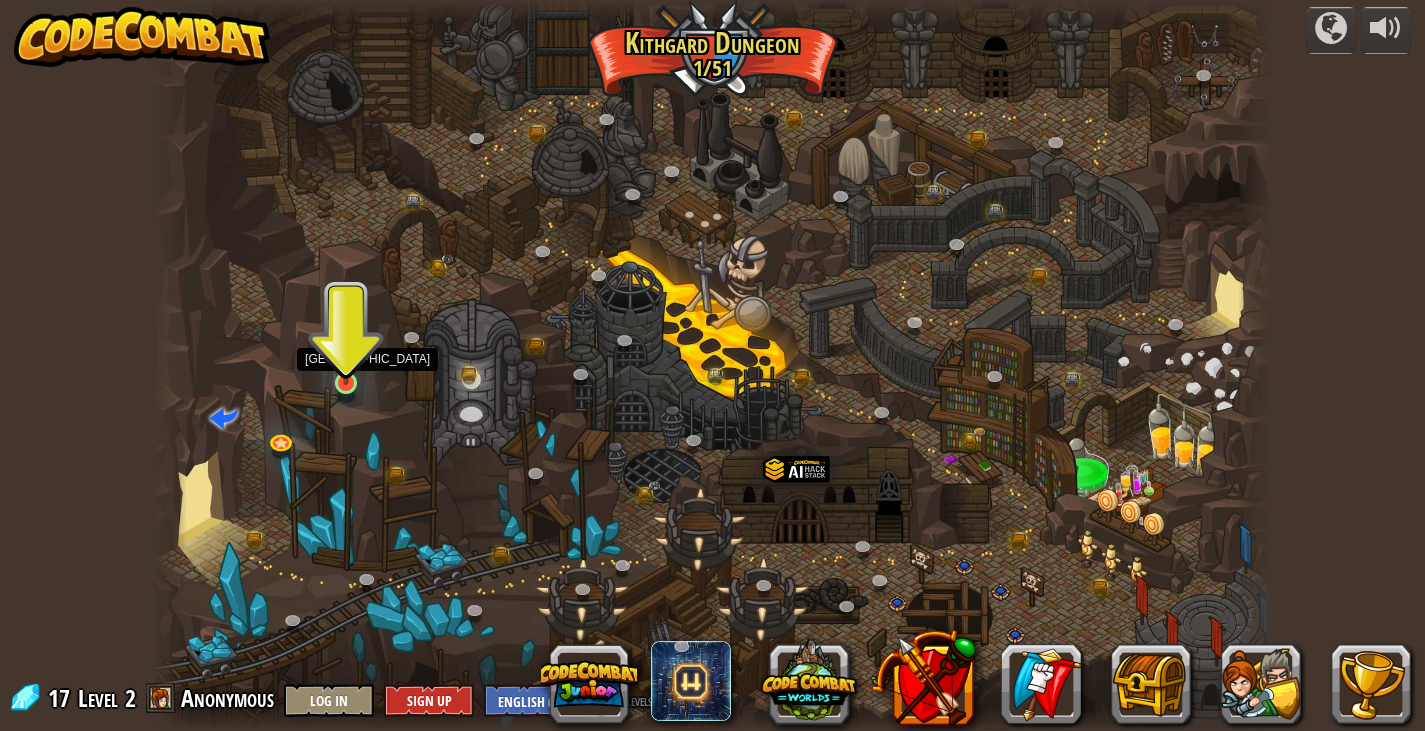 click at bounding box center [346, 353] 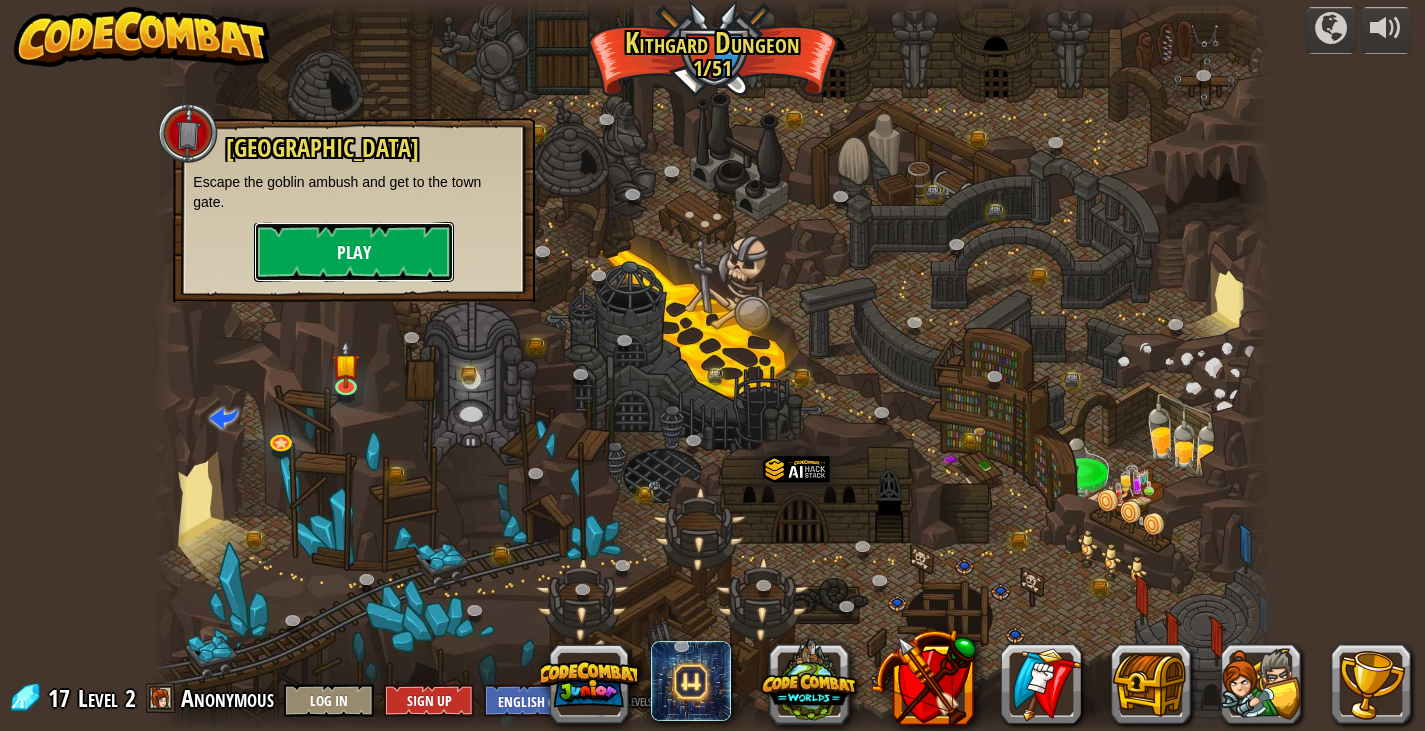 click on "Play" at bounding box center [354, 252] 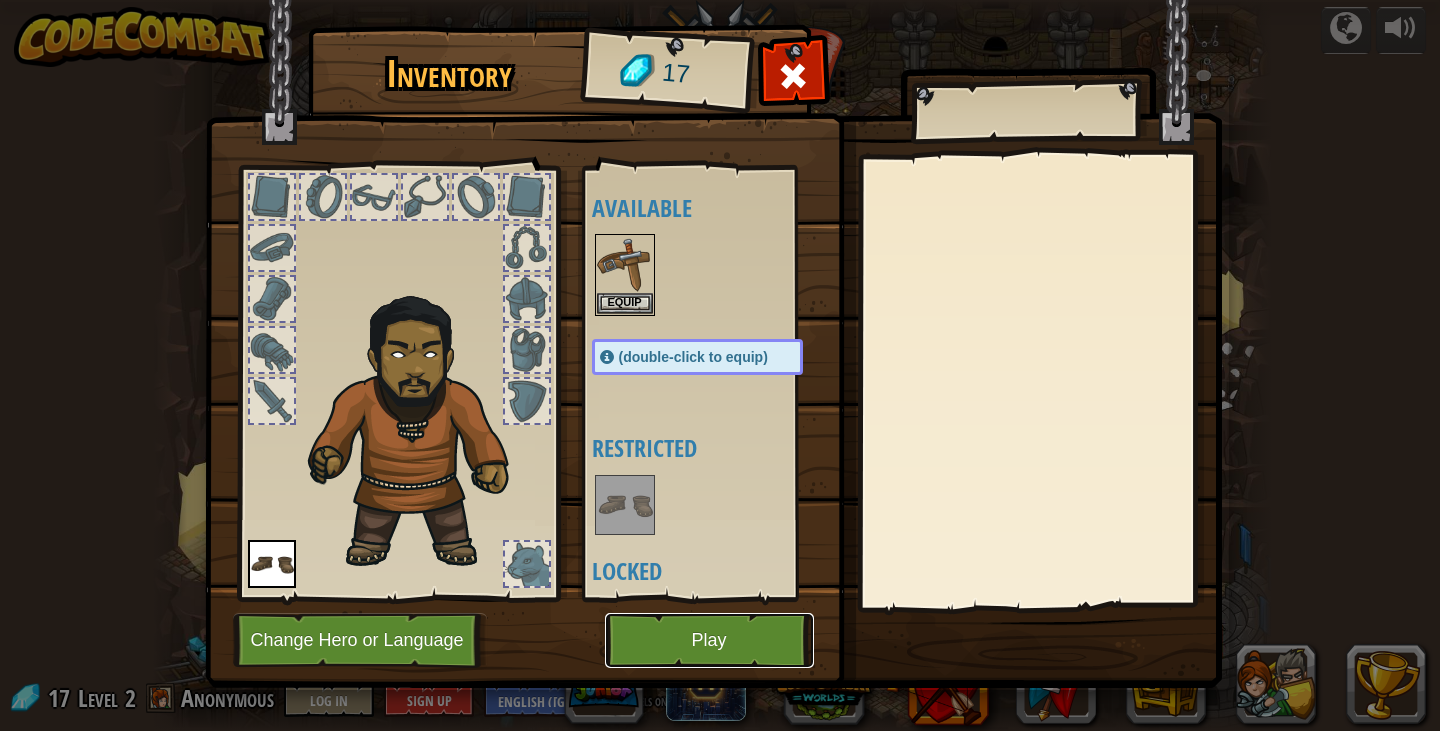 click on "Play" at bounding box center [709, 640] 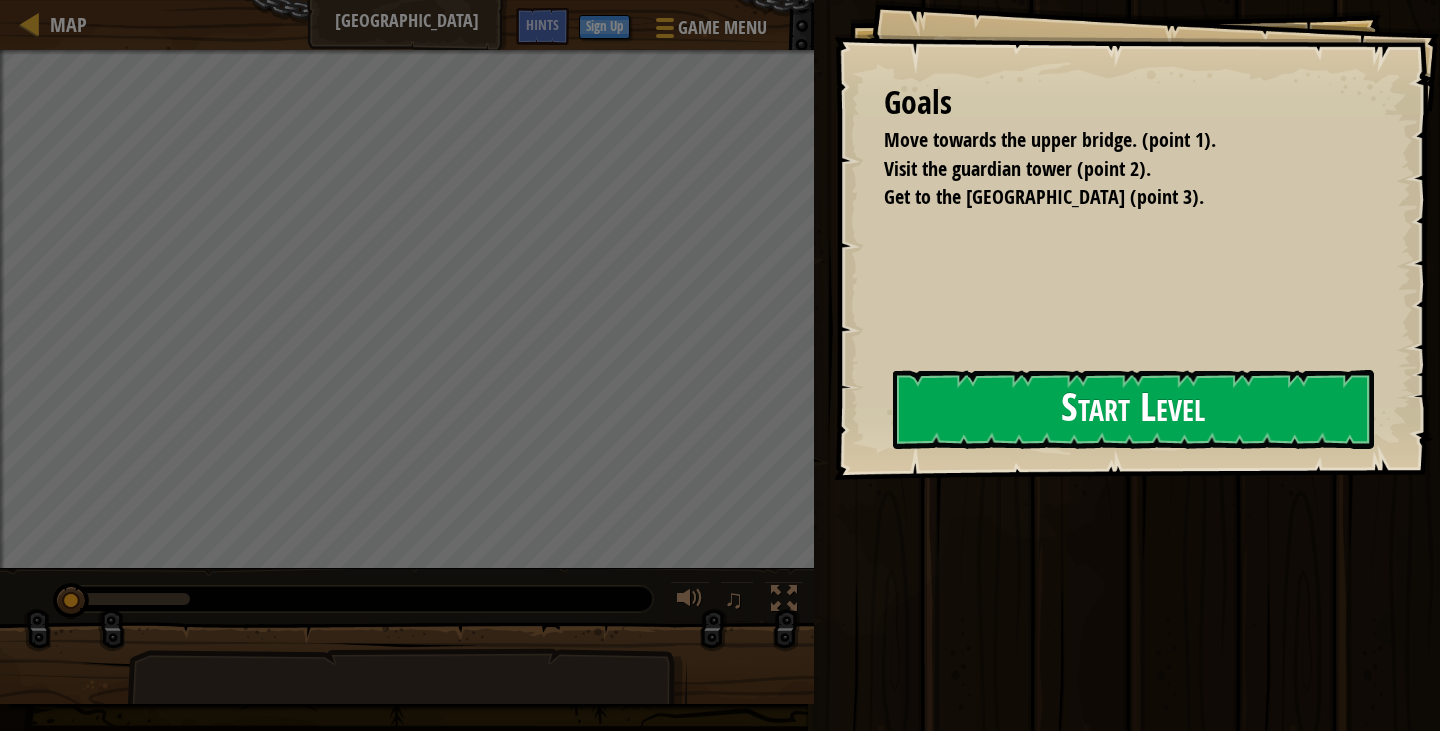 click on "Start Level" at bounding box center [1133, 409] 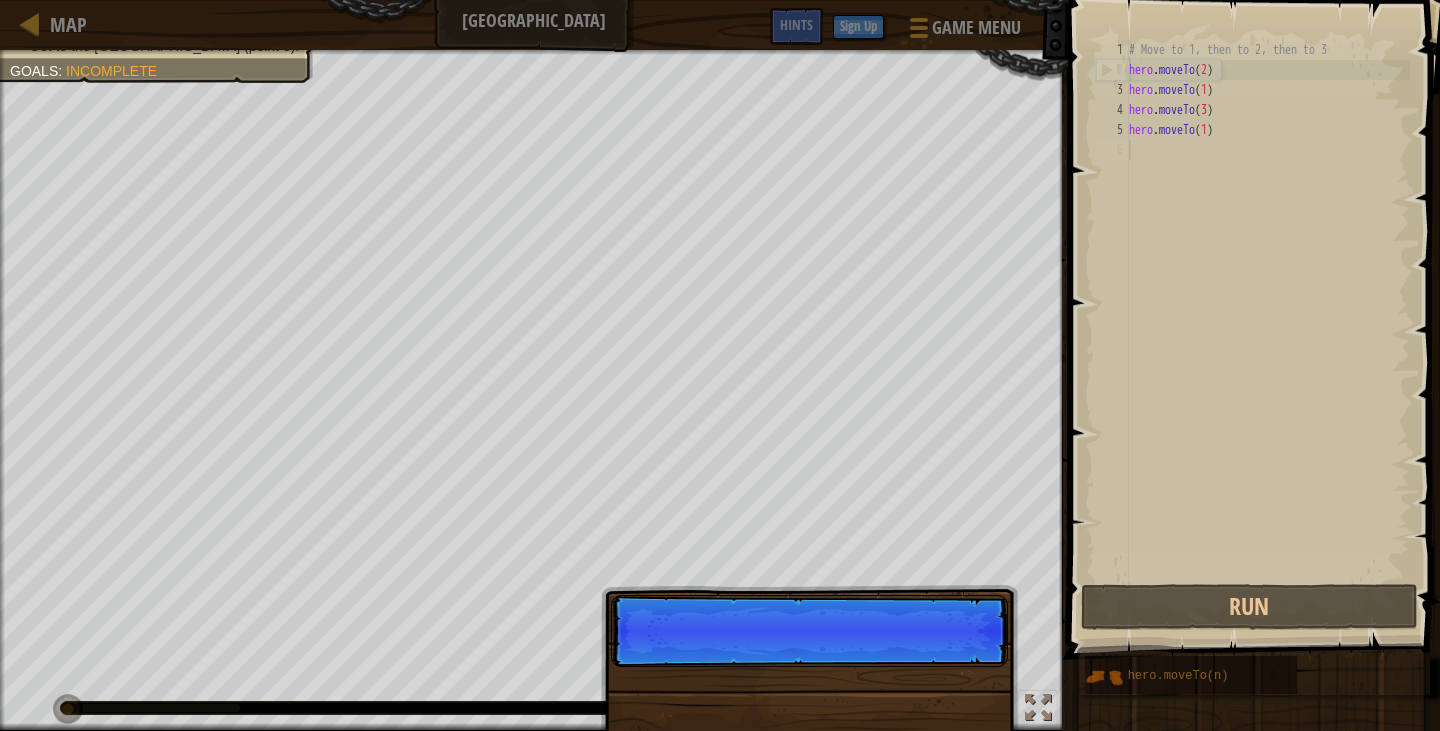click on "Map Old Town Road Game Menu Done Sign Up Hints" at bounding box center [534, 25] 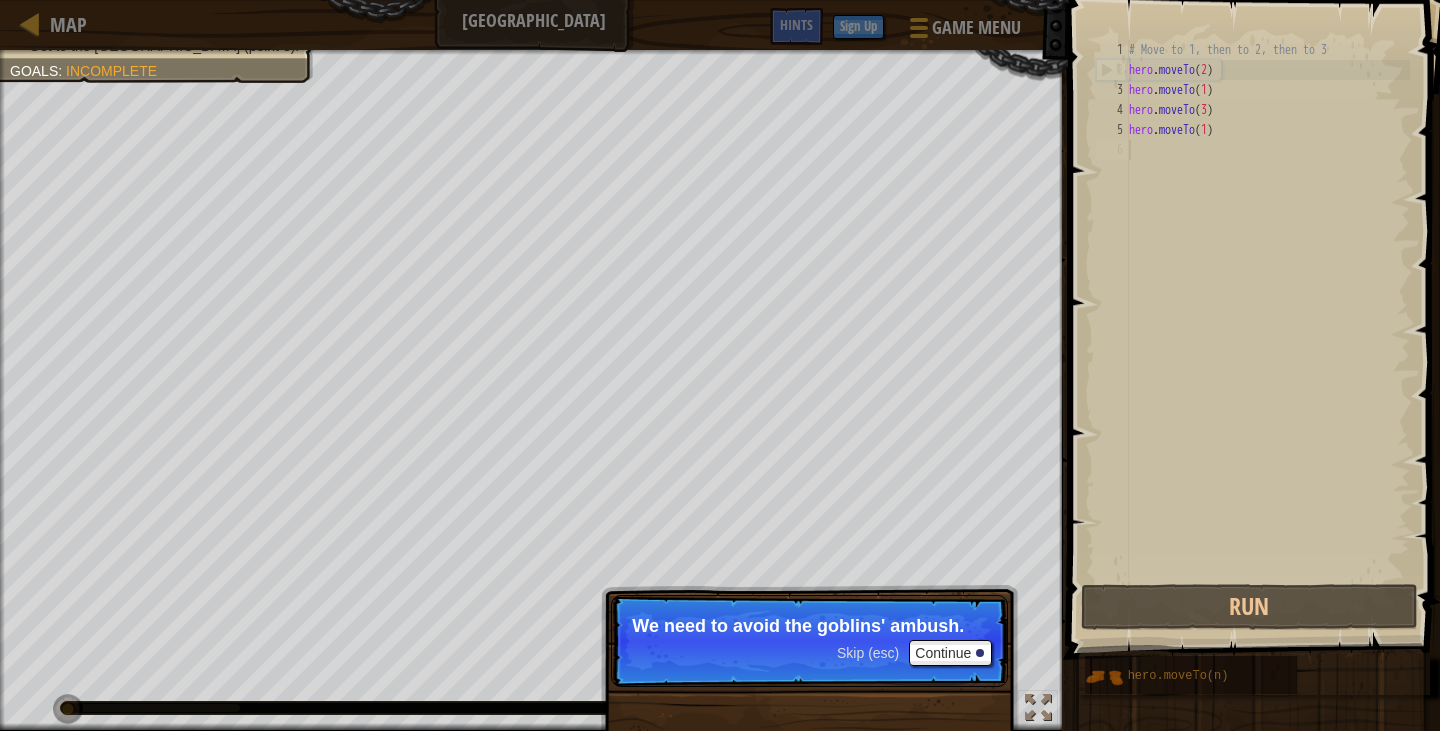click on "Skip (esc) Continue  We need to avoid the goblins' ambush." at bounding box center (809, 641) 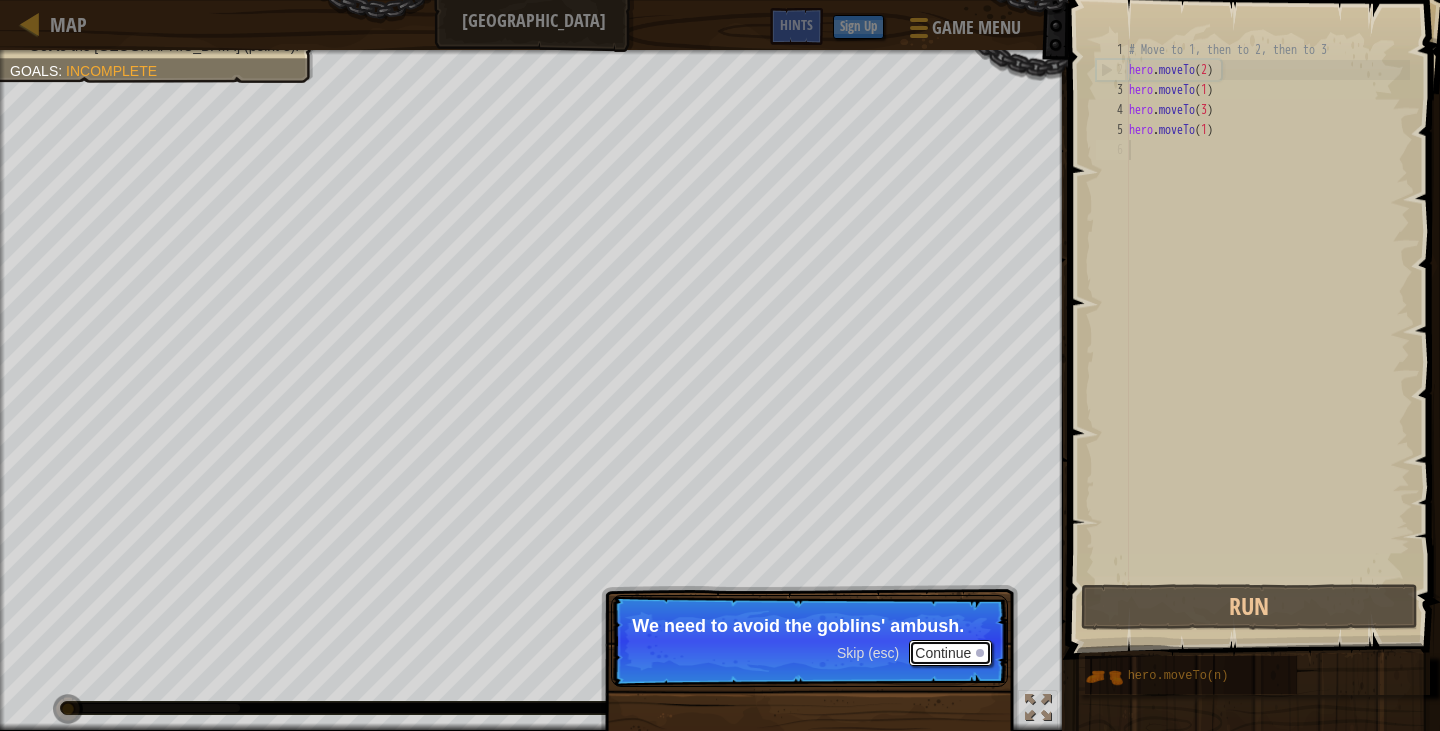 click on "Continue" at bounding box center [950, 653] 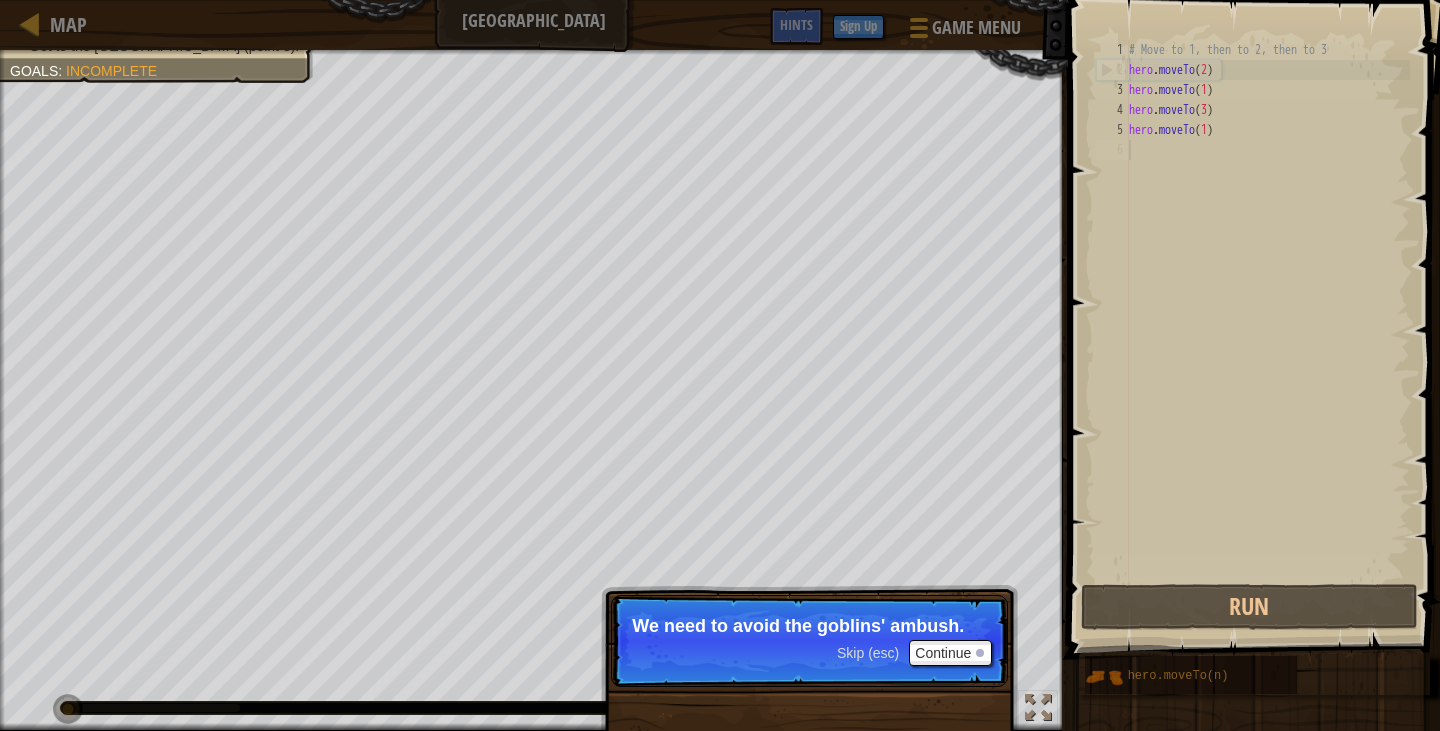 scroll, scrollTop: 9, scrollLeft: 0, axis: vertical 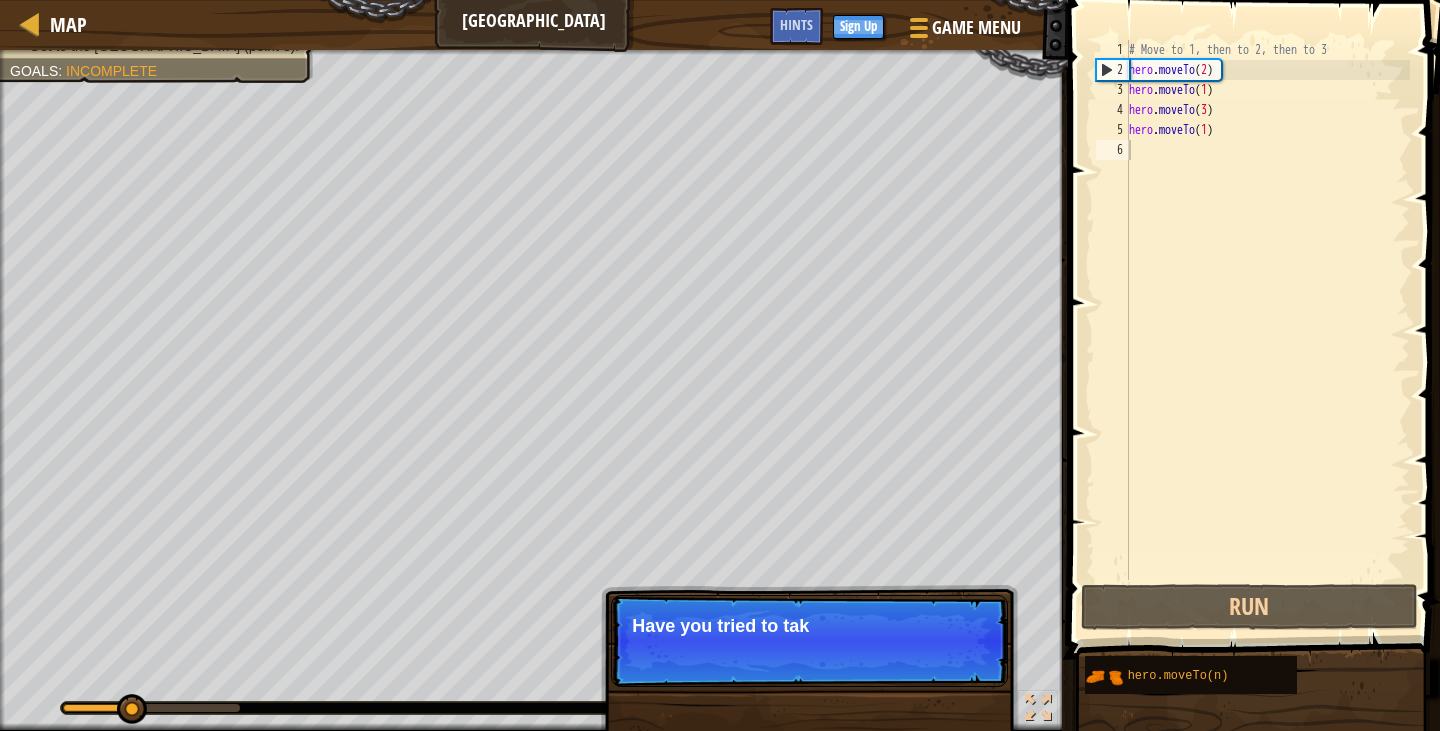 click on "Skip (esc) Continue  Have you tried to tak" at bounding box center [809, 641] 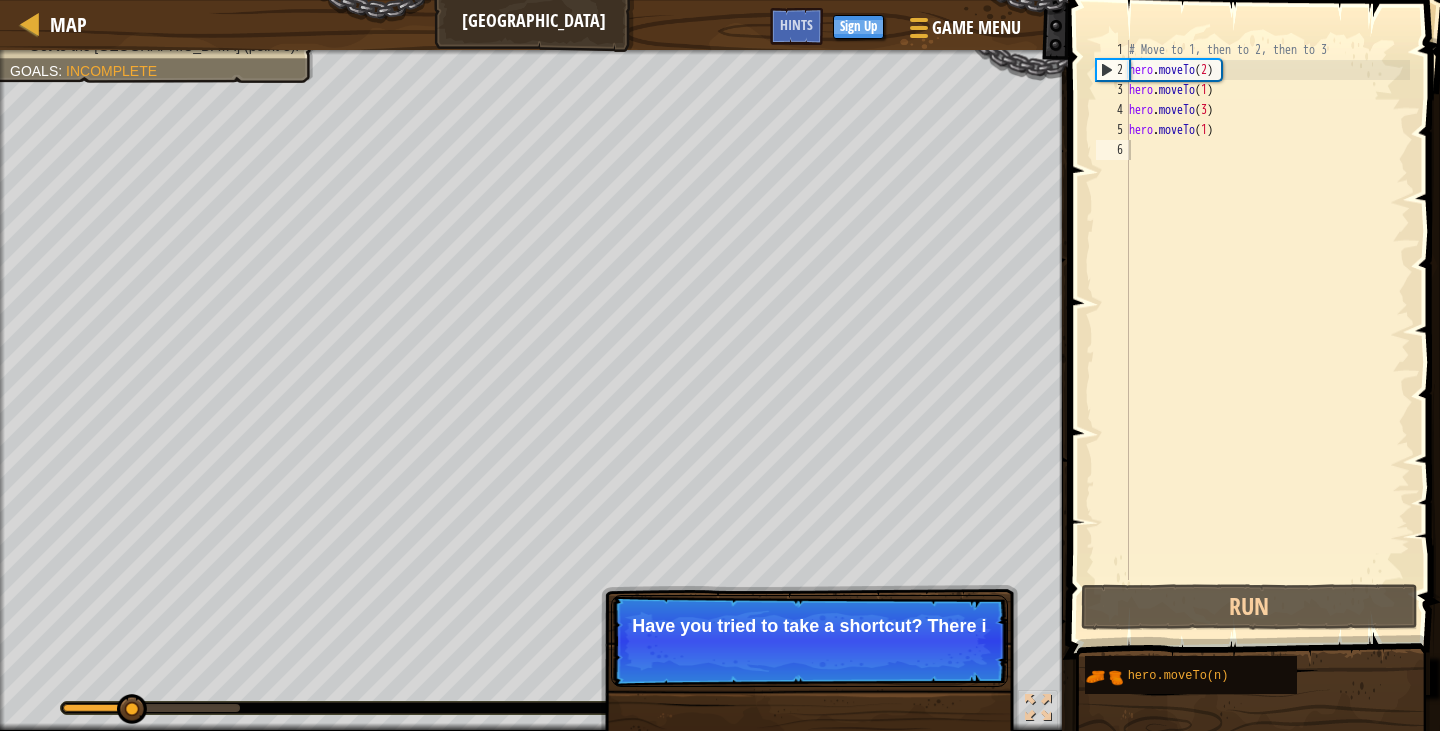 click on "Skip (esc) Continue  Have you tried to take a shortcut? There i" at bounding box center (809, 641) 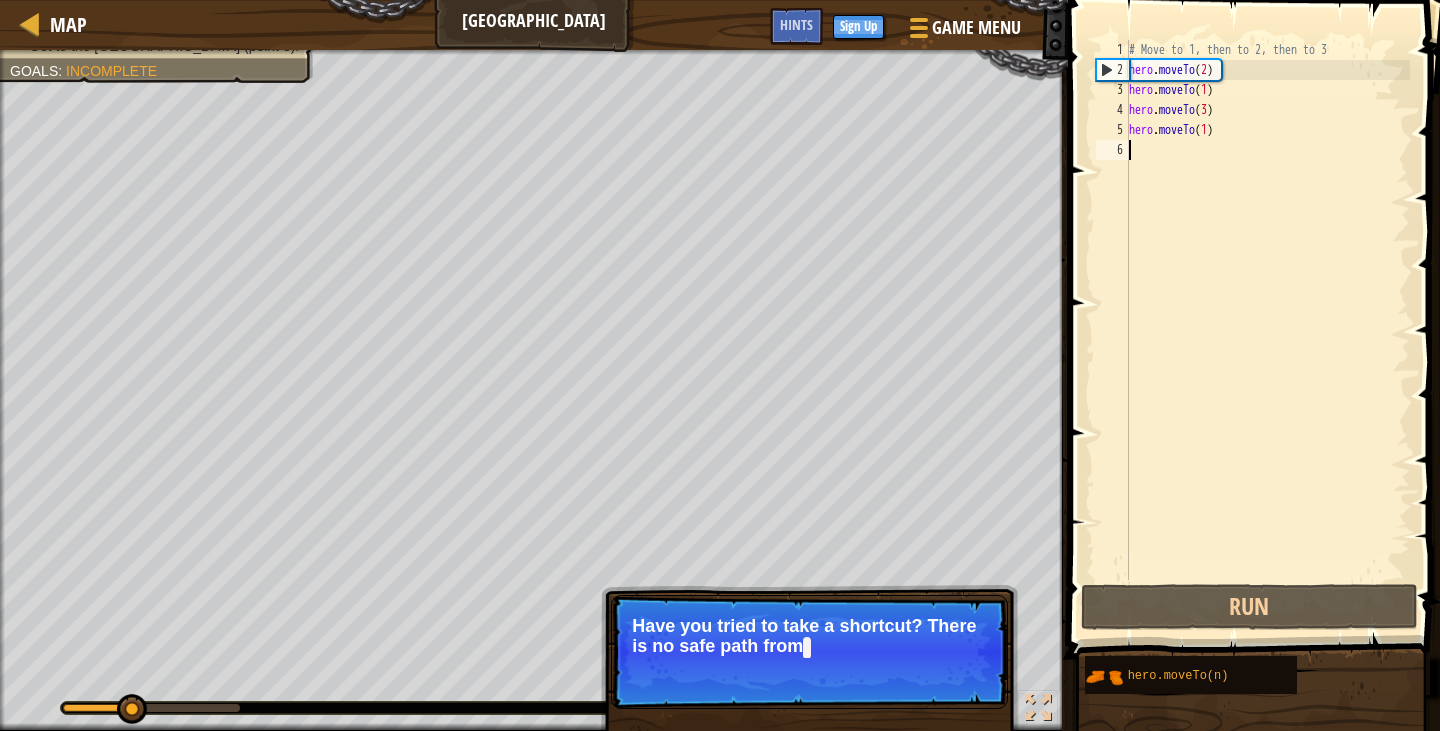 click on "Skip (esc) Continue  Have you tried to take a shortcut? There is no safe path from" at bounding box center [809, 652] 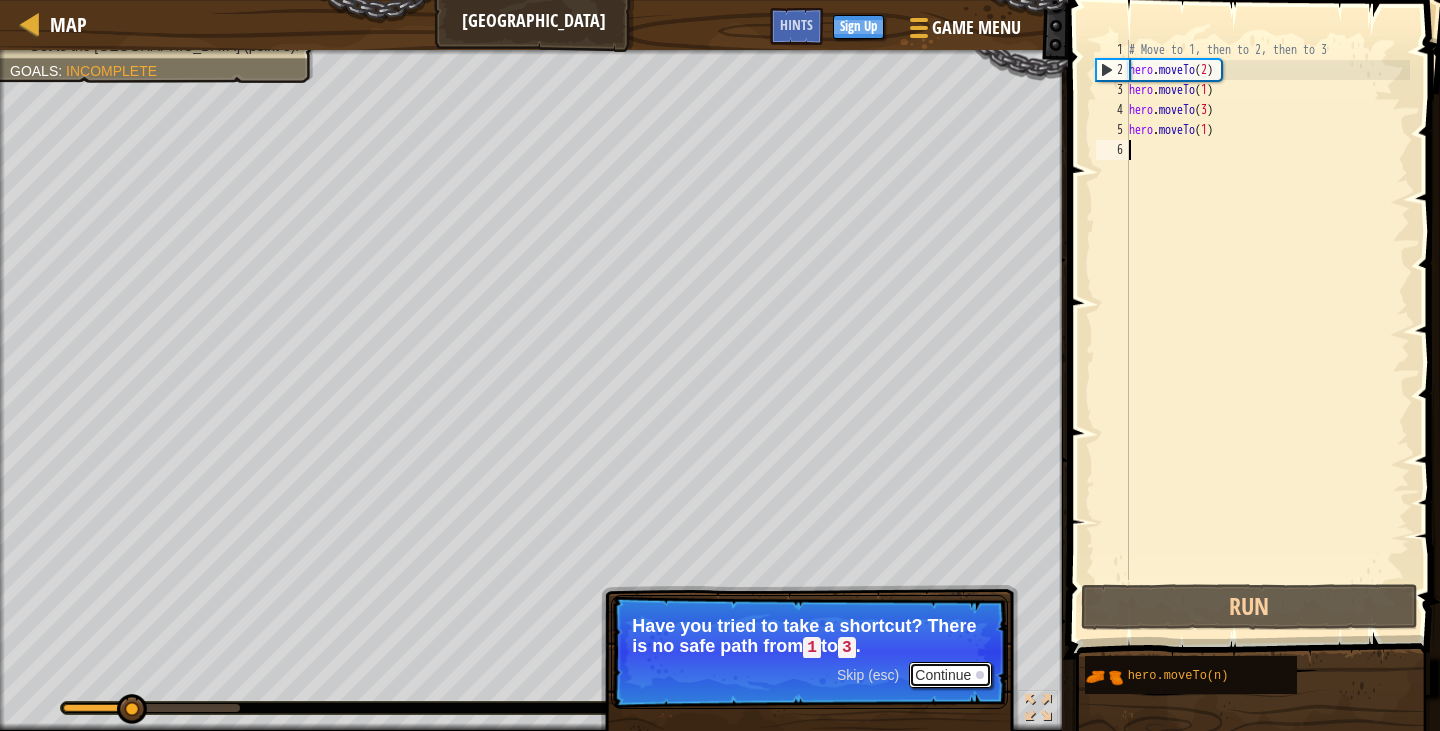 click on "Continue" at bounding box center [950, 675] 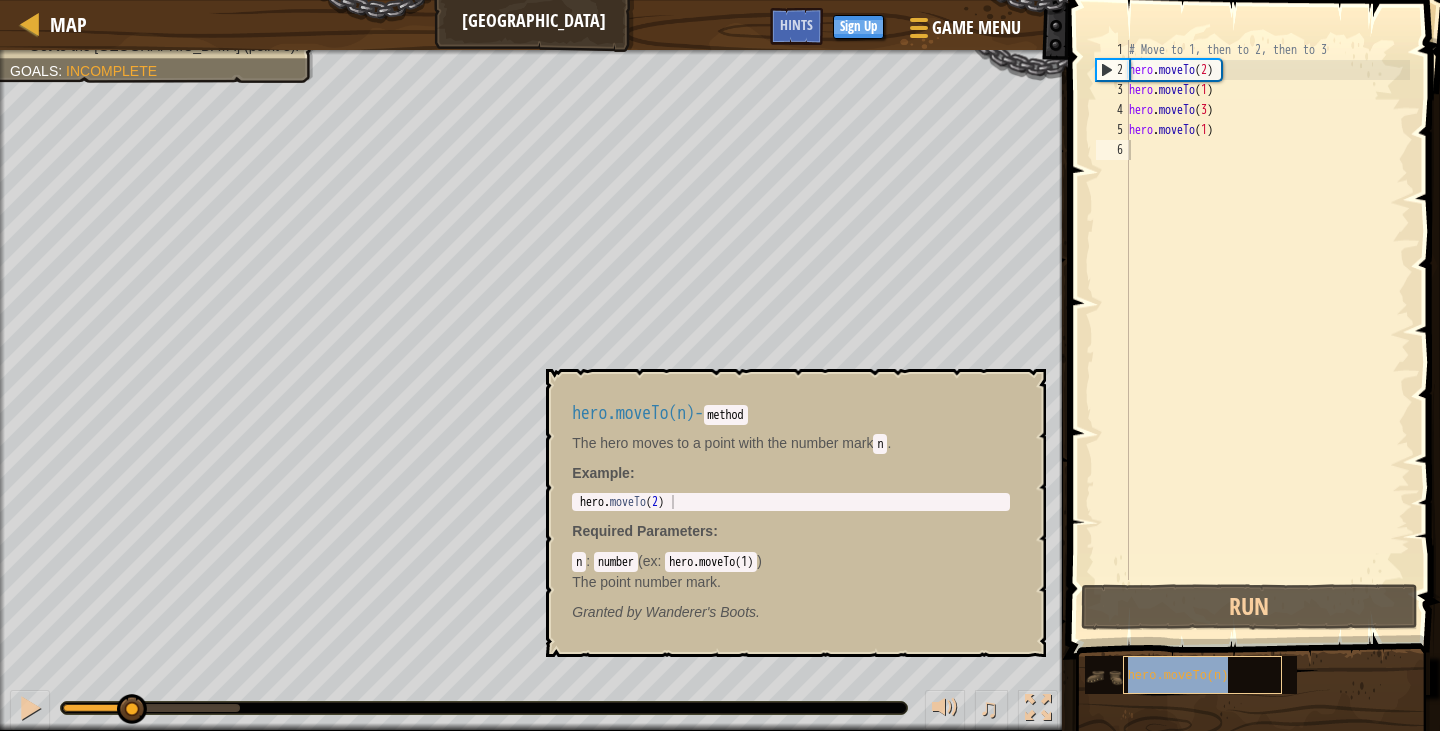 click on "hero.moveTo(n)" at bounding box center [1203, 675] 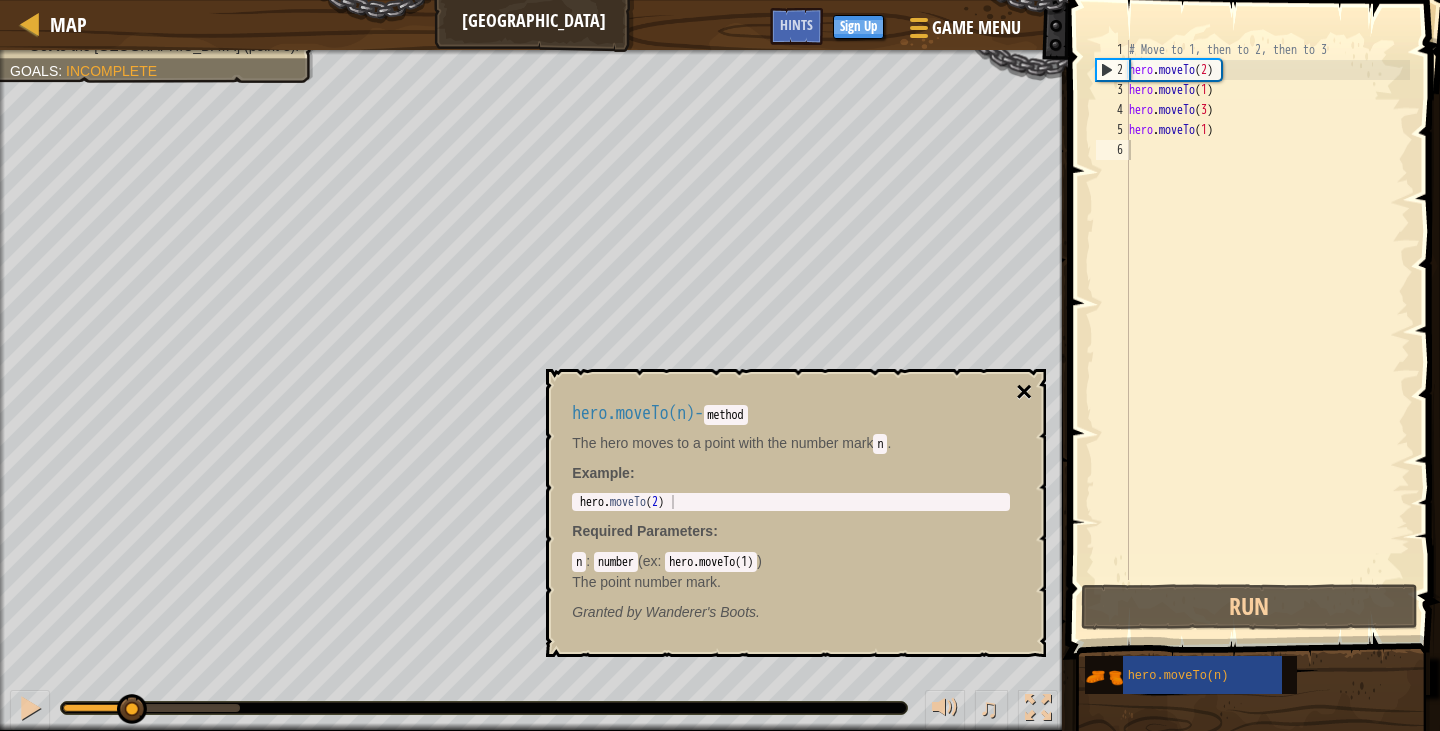 click on "×" at bounding box center (1024, 392) 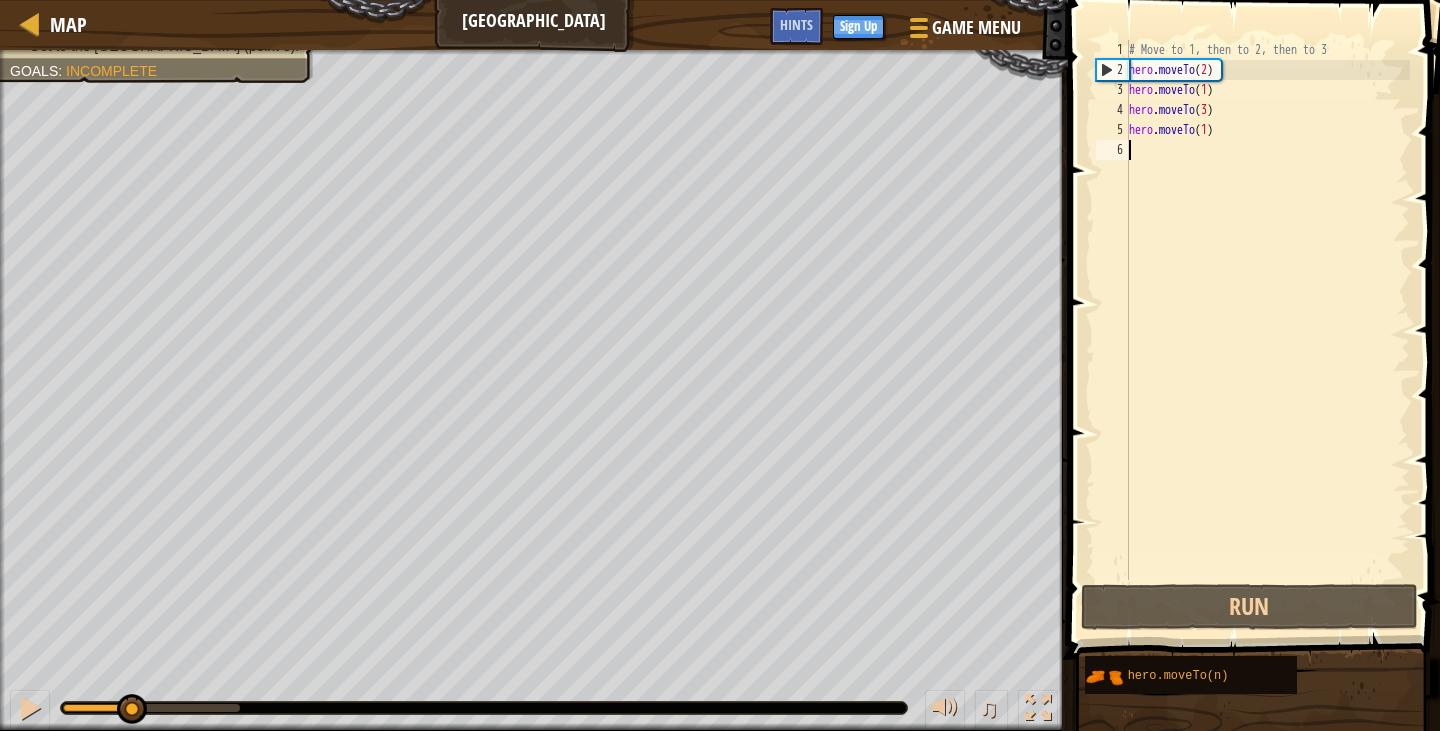 click on "# Move to 1, then to 2, then to 3 hero . moveTo ( 2 ) hero . moveTo ( 1 ) hero . moveTo ( 3 ) hero . moveTo ( 1 )" at bounding box center [1267, 330] 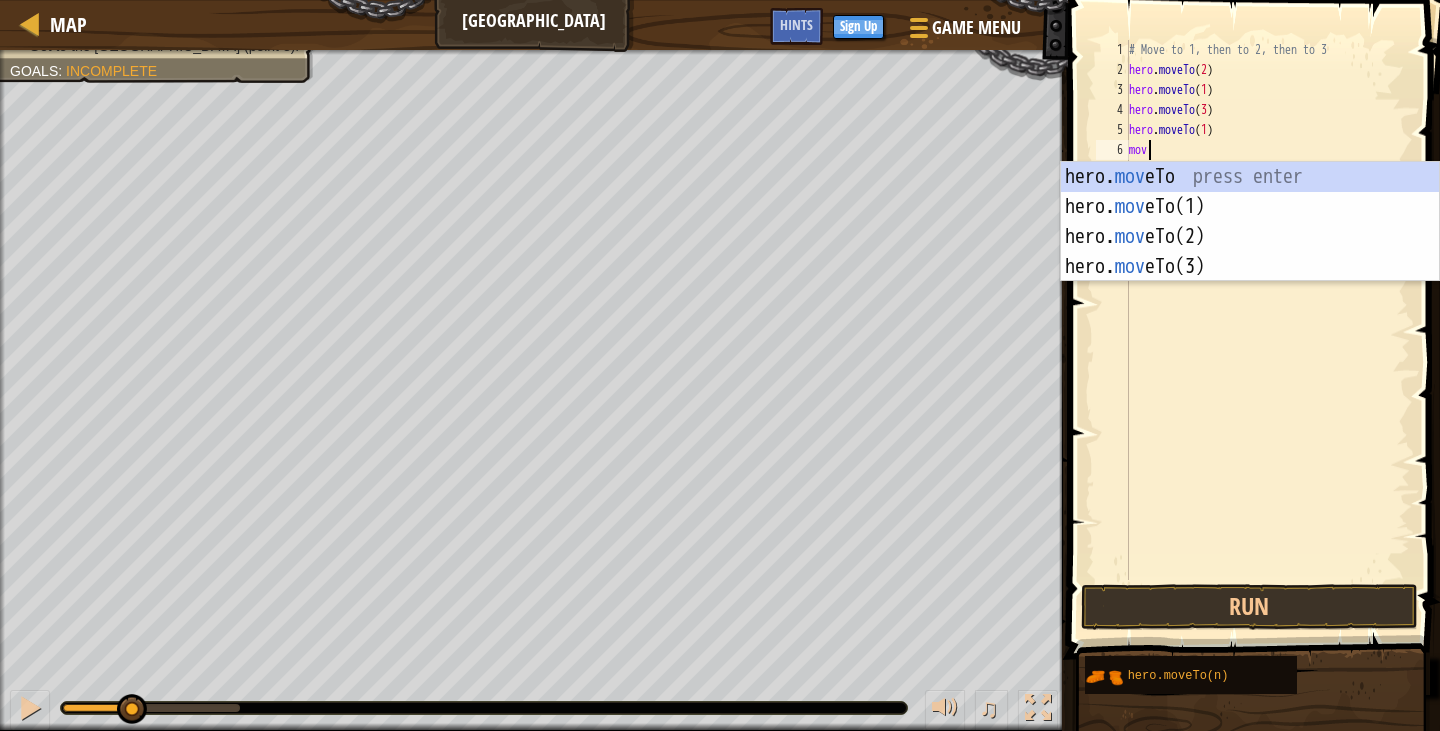 scroll, scrollTop: 9, scrollLeft: 1, axis: both 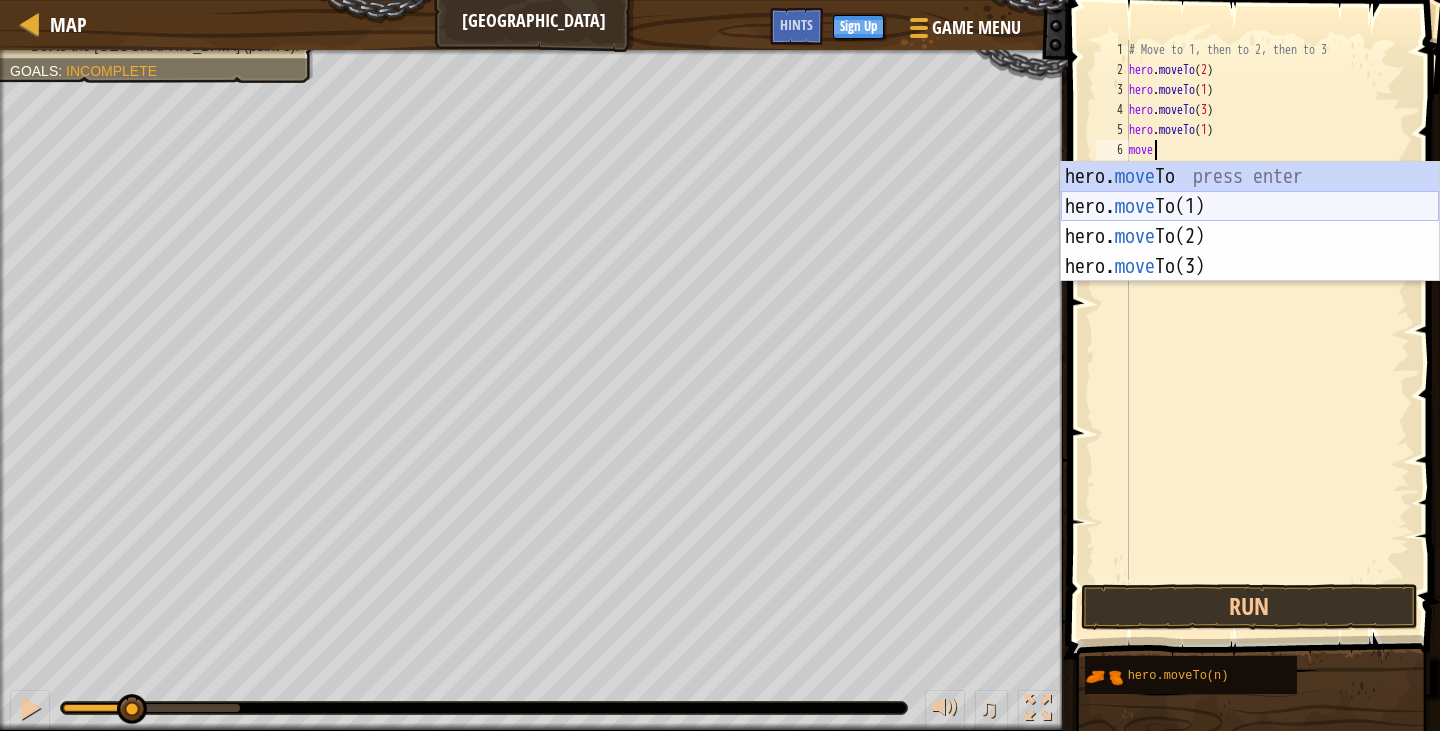 click on "hero. move To press enter hero. move To(1) press enter hero. move To(2) press enter hero. move To(3) press enter" at bounding box center [1250, 252] 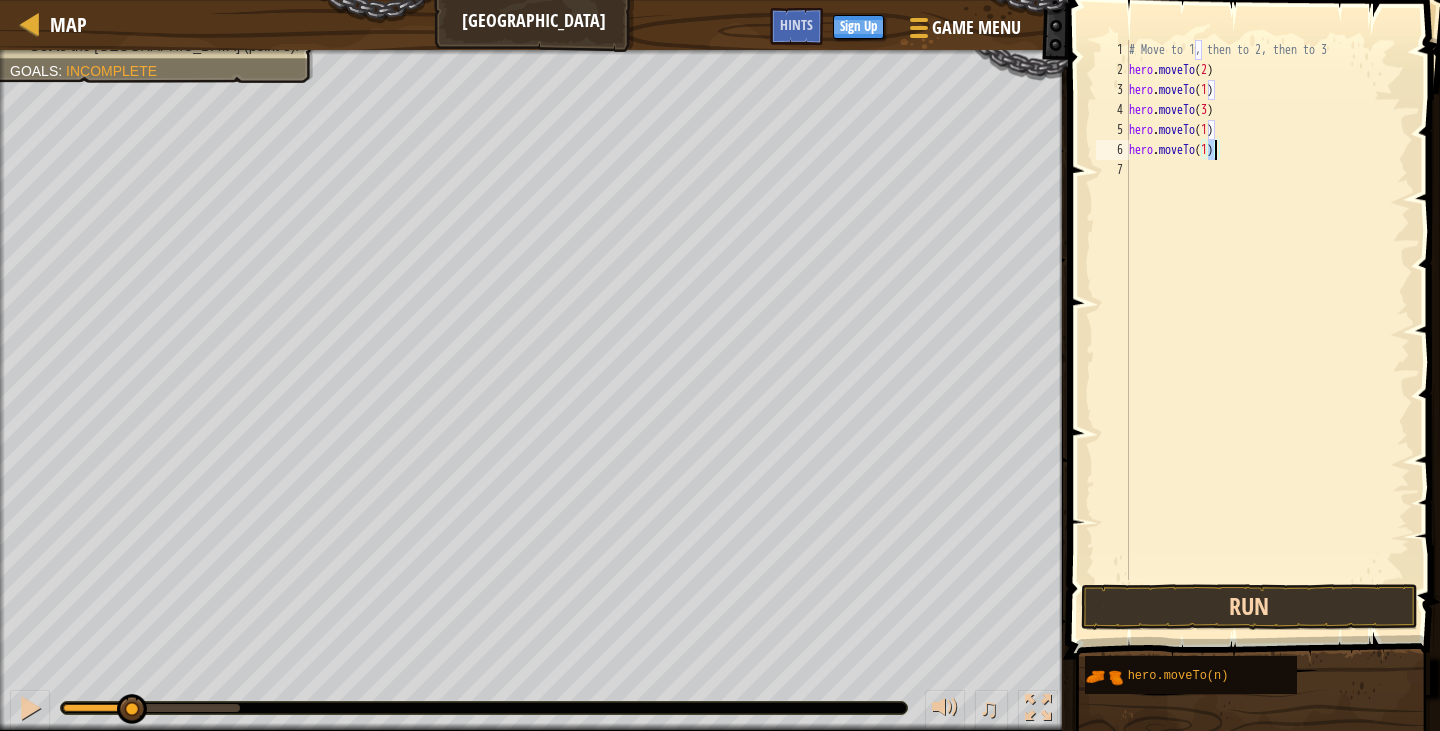 type on "hero.moveTo(1)" 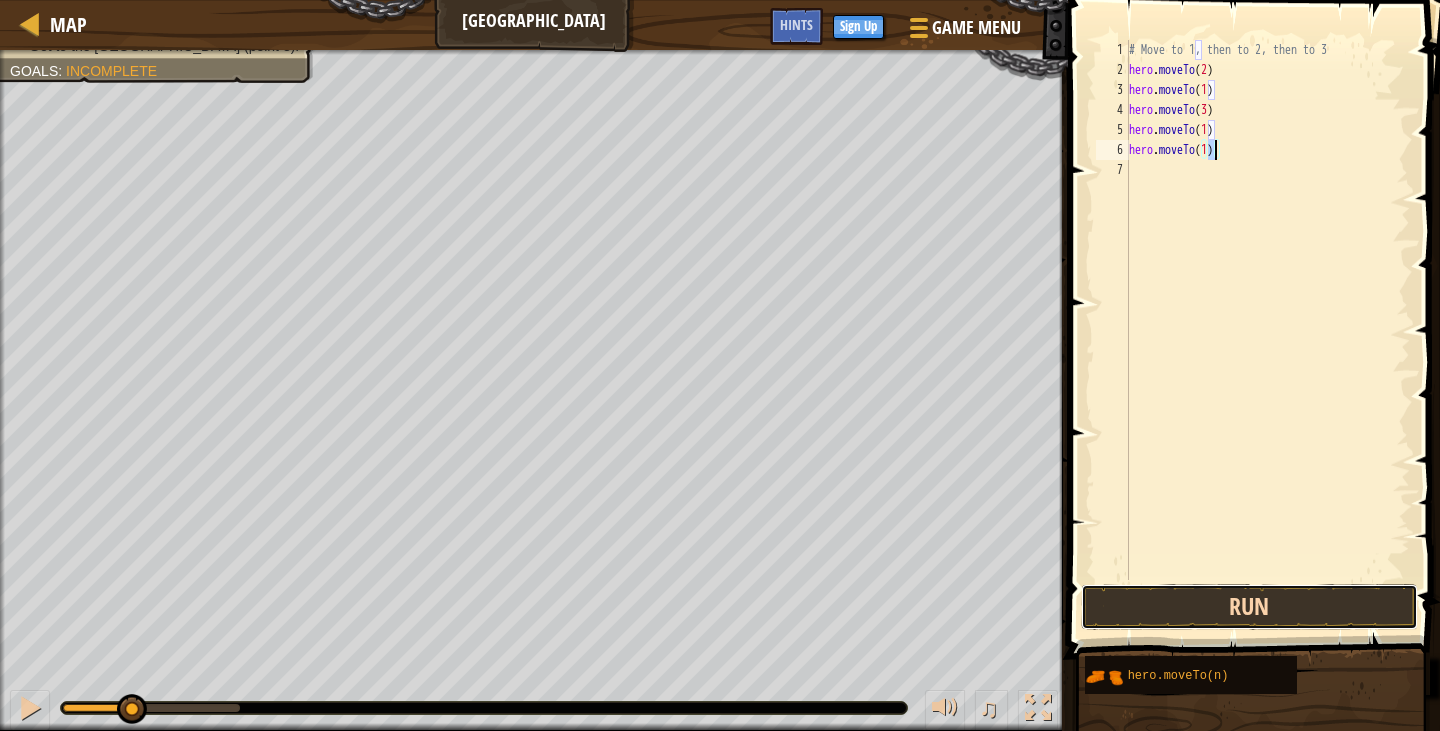 click on "Run" at bounding box center (1249, 607) 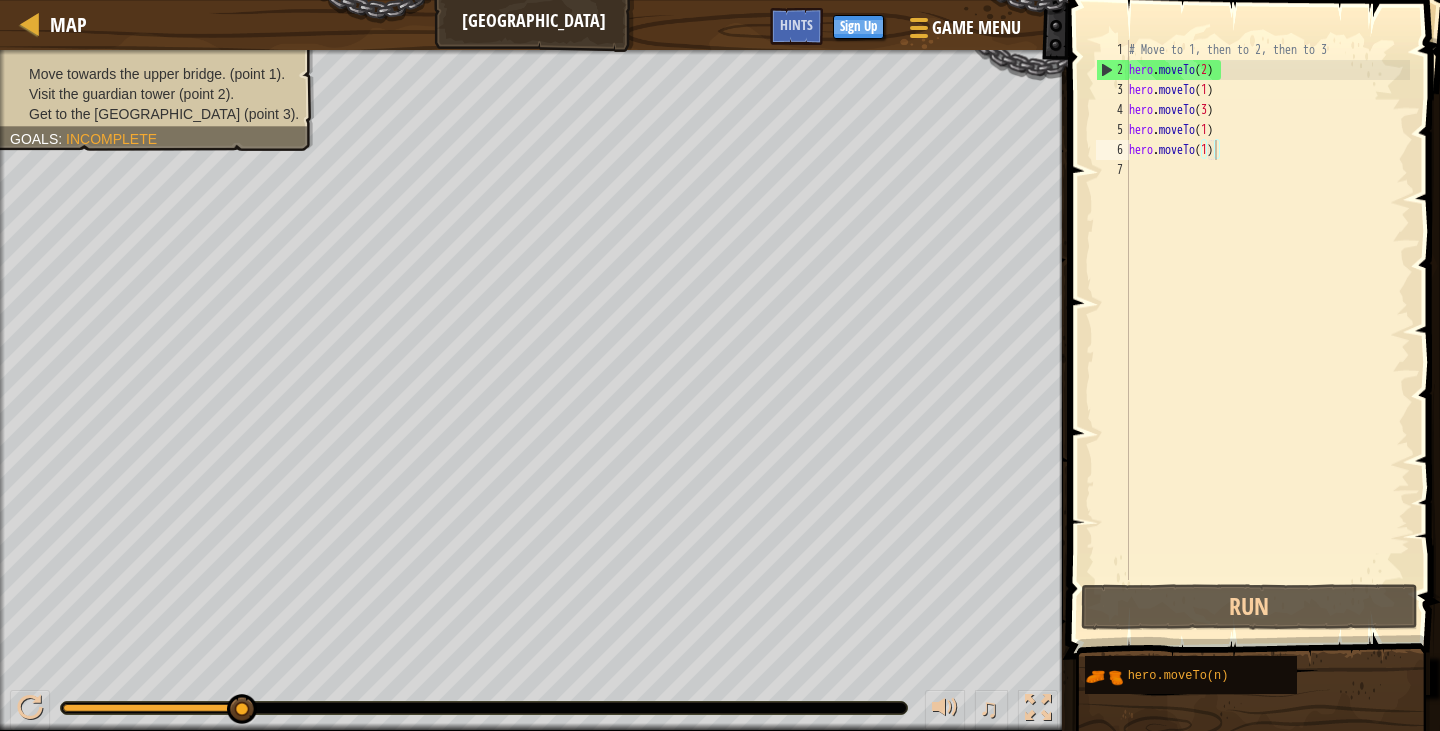 click on "Move towards the upper bridge. (point 1). Visit the [GEOGRAPHIC_DATA] (point 2). Get to the town gate (point 3). Goals : Incomplete" at bounding box center (145, 94) 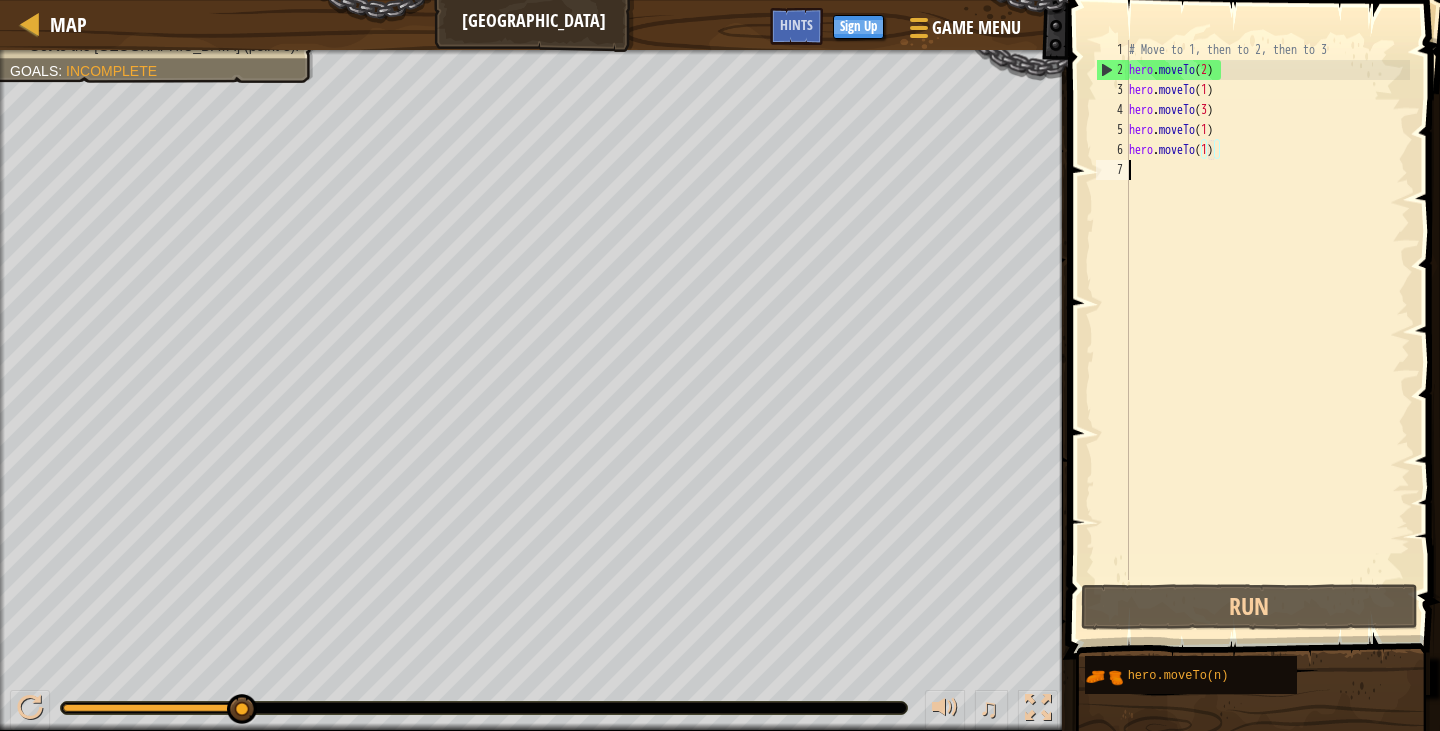 click on "# Move to 1, then to 2, then to 3 hero . moveTo ( 2 ) hero . moveTo ( 1 ) hero . moveTo ( 3 ) hero . moveTo ( 1 ) hero . moveTo ( 1 )" at bounding box center (1267, 330) 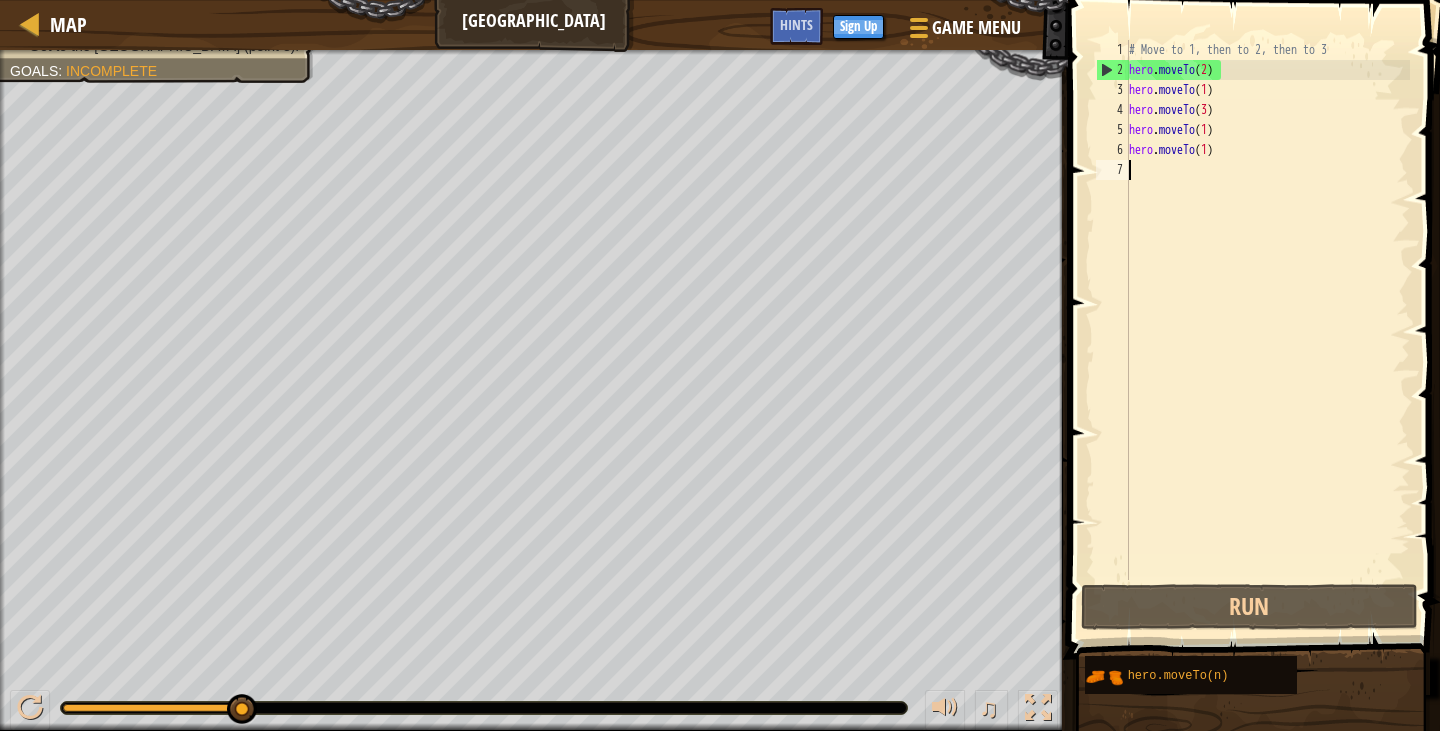 click on "# Move to 1, then to 2, then to 3 hero . moveTo ( 2 ) hero . moveTo ( 1 ) hero . moveTo ( 3 ) hero . moveTo ( 1 ) hero . moveTo ( 1 )" at bounding box center [1267, 330] 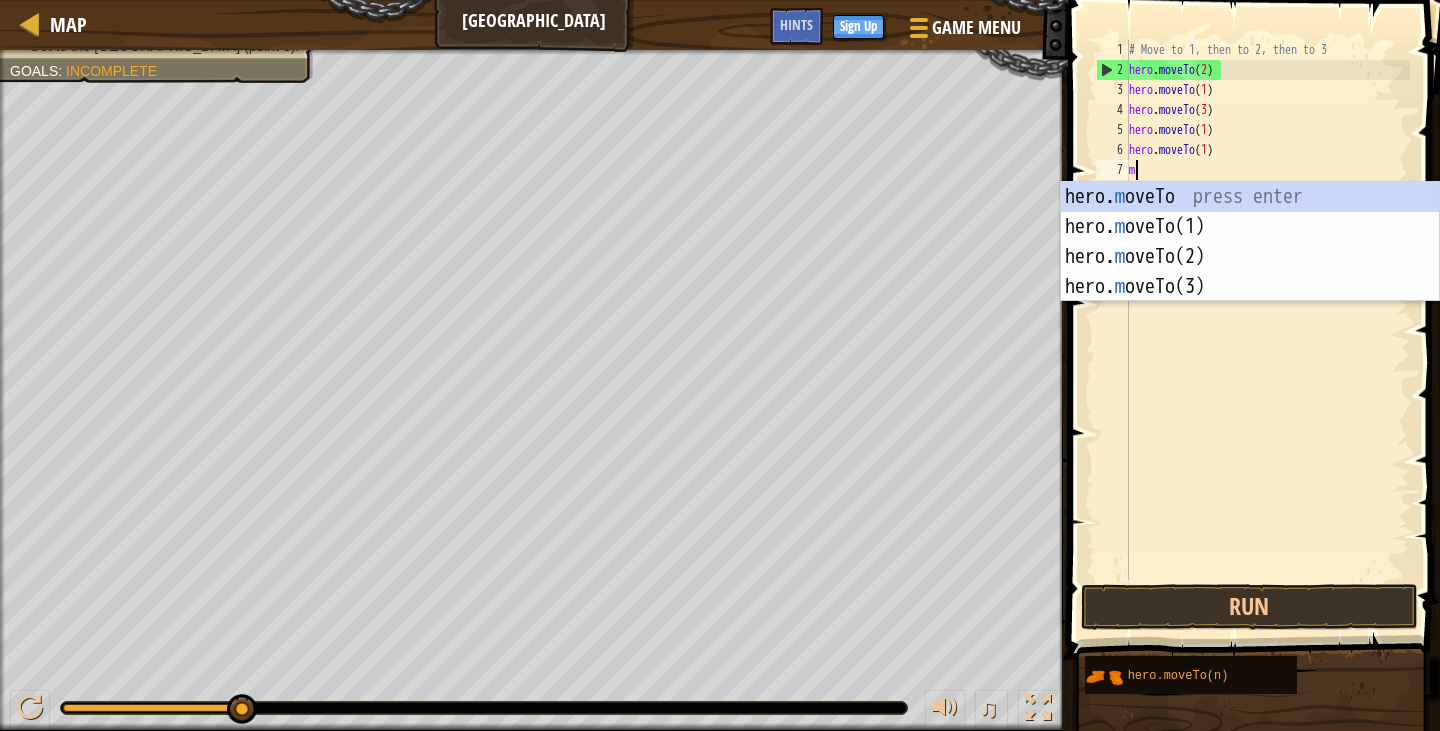 type on "mo" 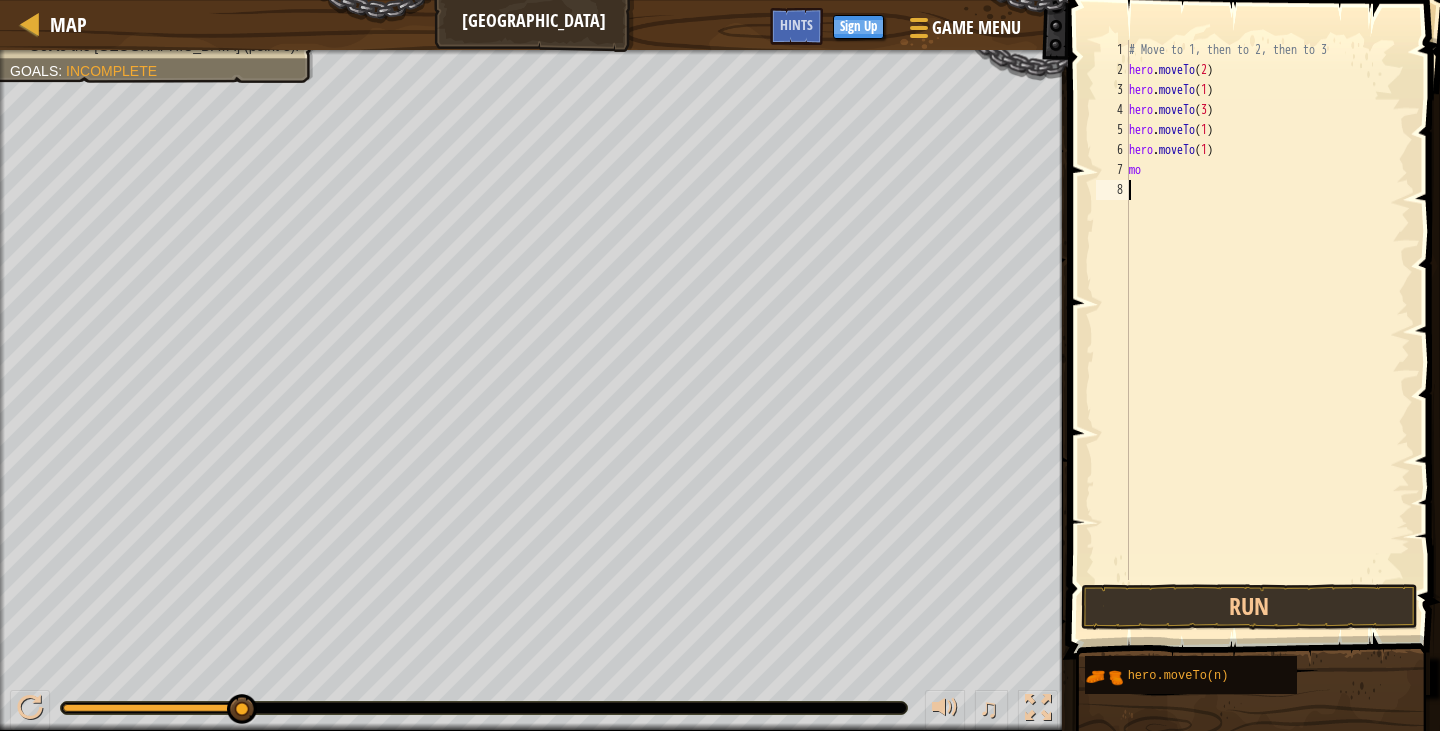 click on "# Move to 1, then to 2, then to 3 hero . moveTo ( 2 ) hero . moveTo ( 1 ) hero . moveTo ( 3 ) hero . moveTo ( 1 ) hero . moveTo ( 1 ) mo" at bounding box center (1267, 330) 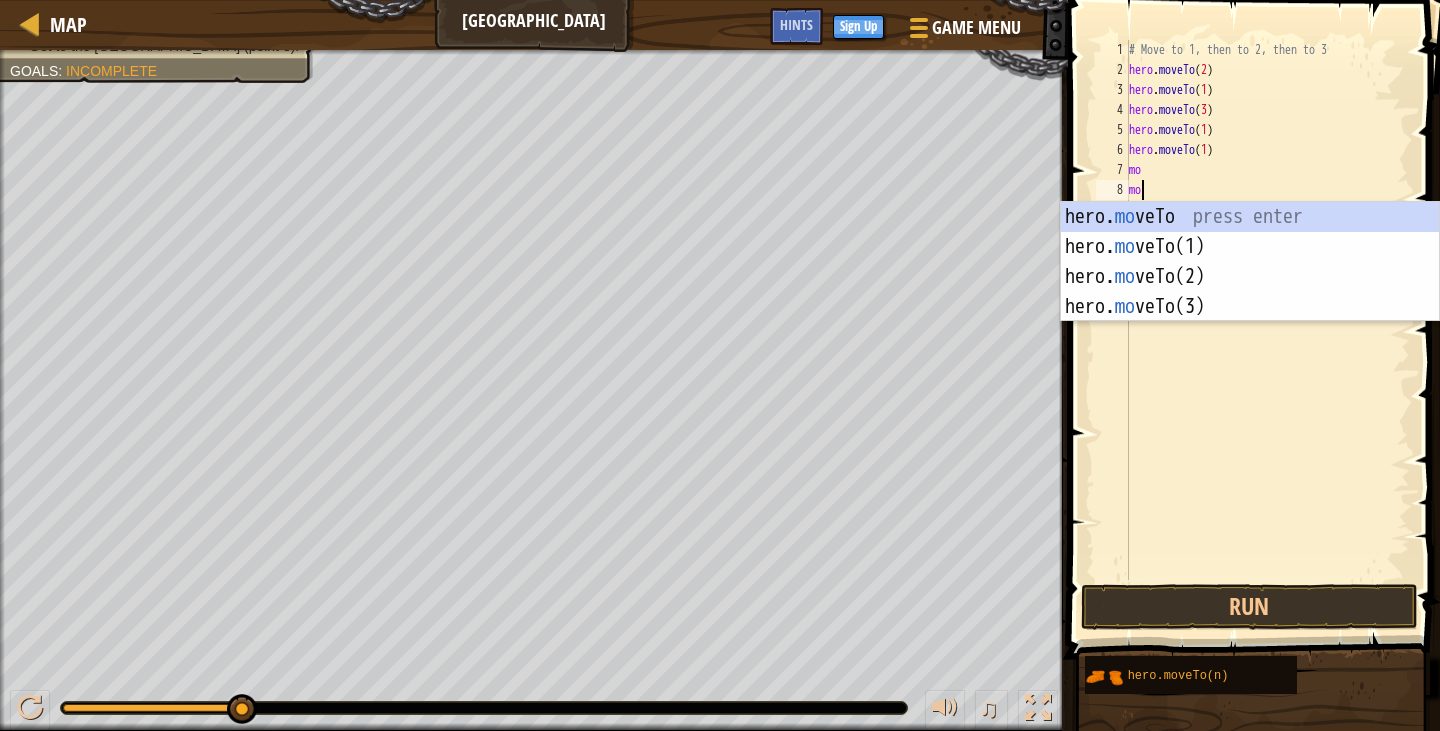 scroll, scrollTop: 9, scrollLeft: 1, axis: both 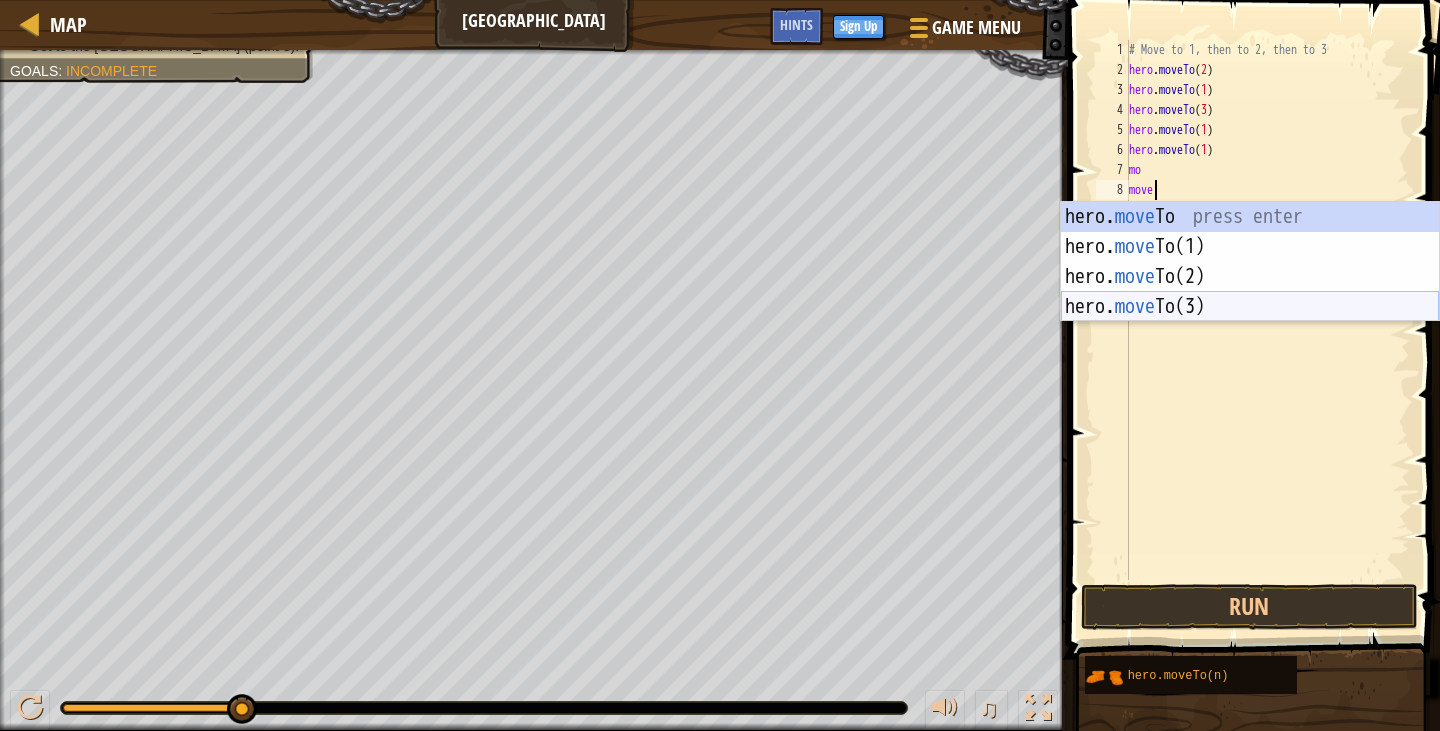 click on "hero. move To press enter hero. move To(1) press enter hero. move To(2) press enter hero. move To(3) press enter" at bounding box center (1250, 292) 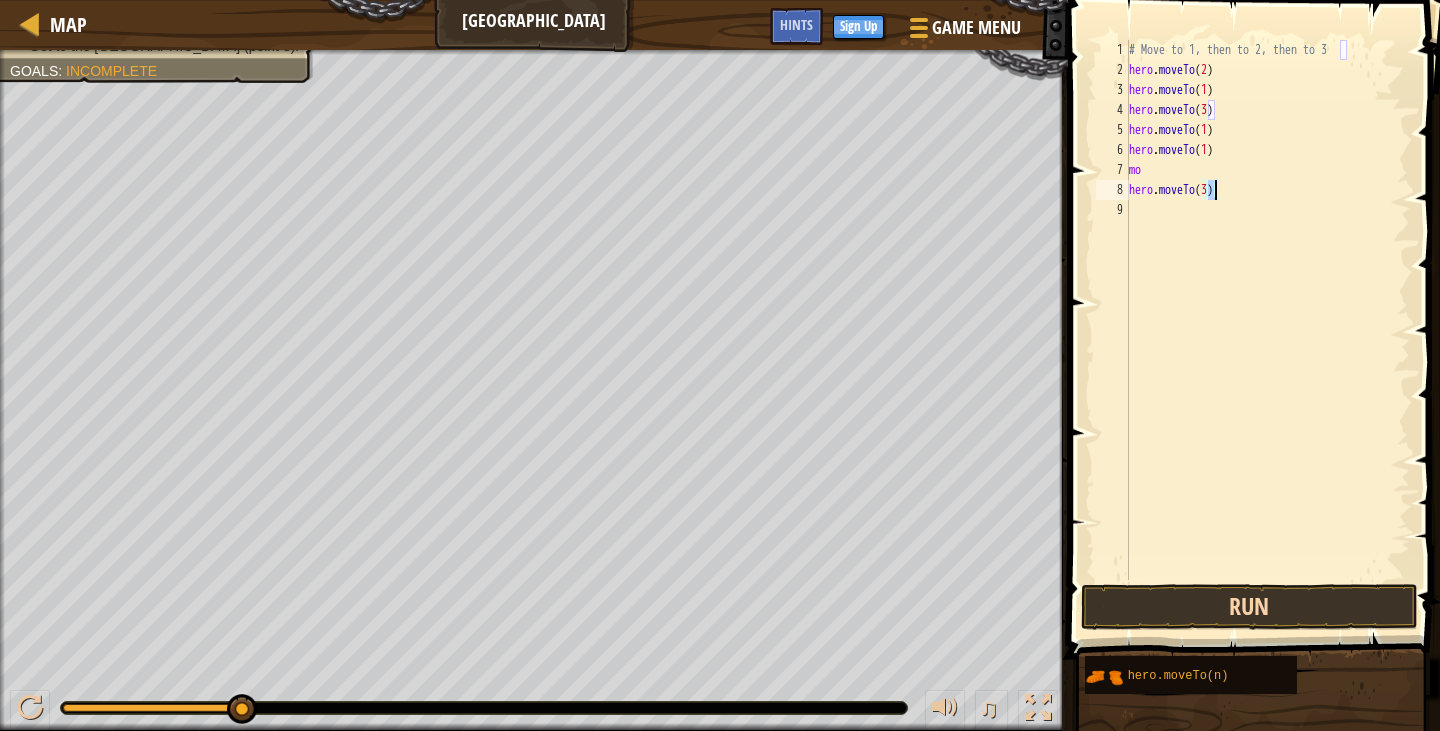 type on "hero.moveTo(3)" 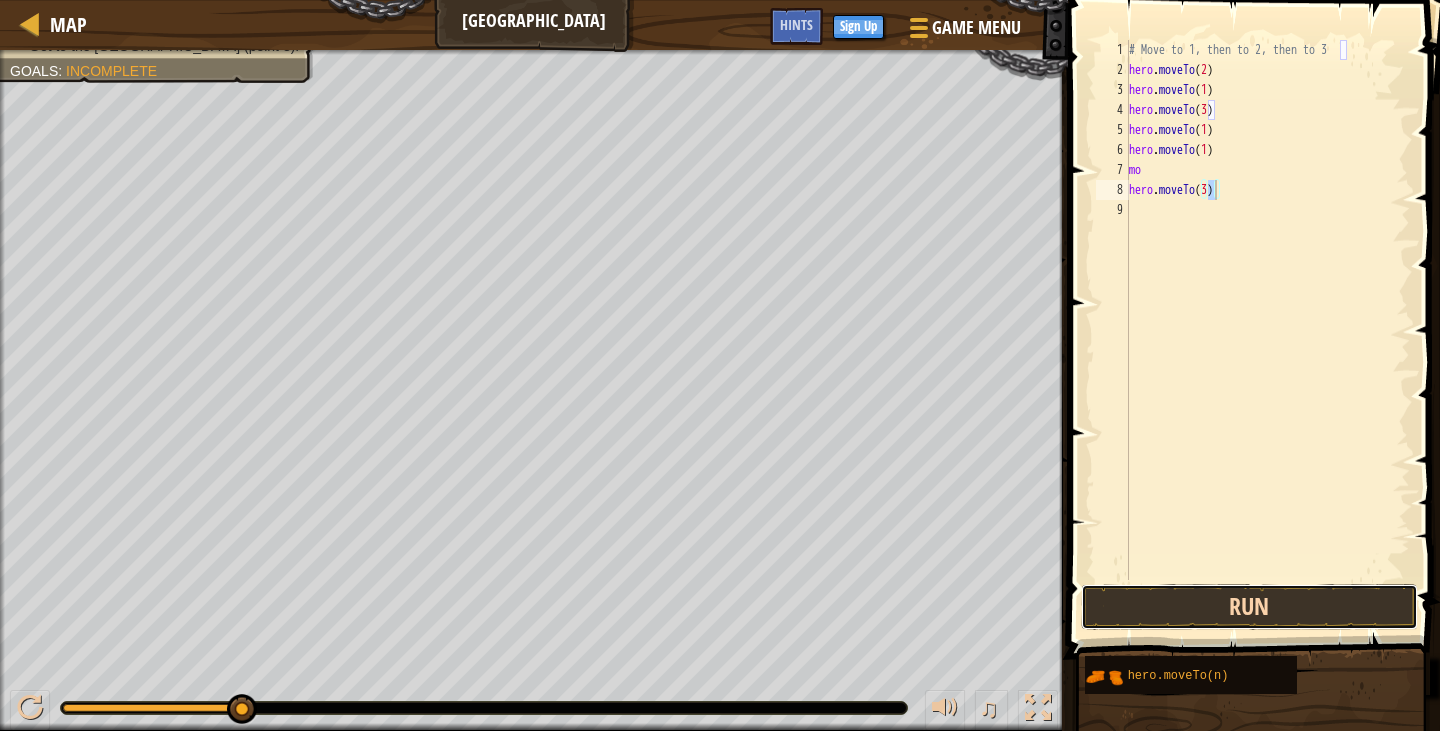 click on "Run" at bounding box center [1249, 607] 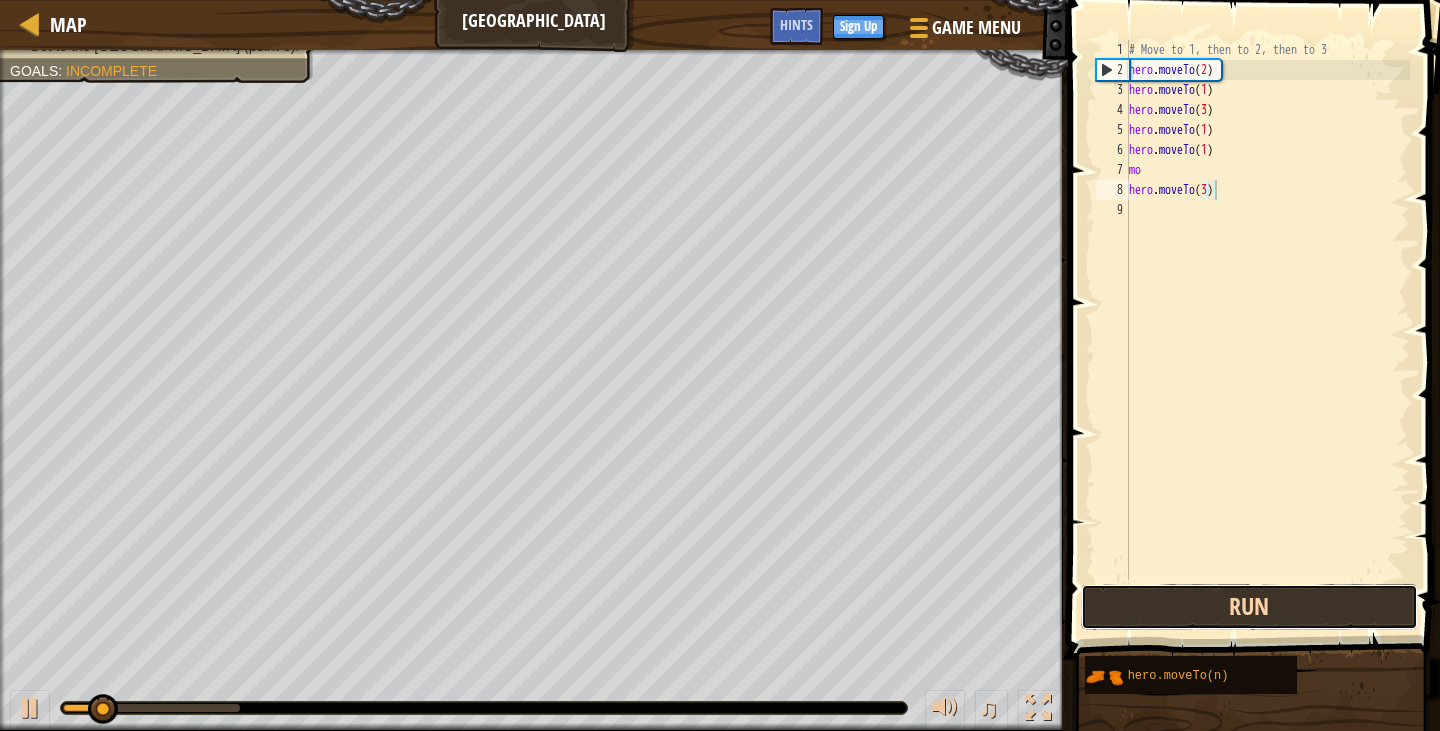 click on "Run" at bounding box center (1249, 607) 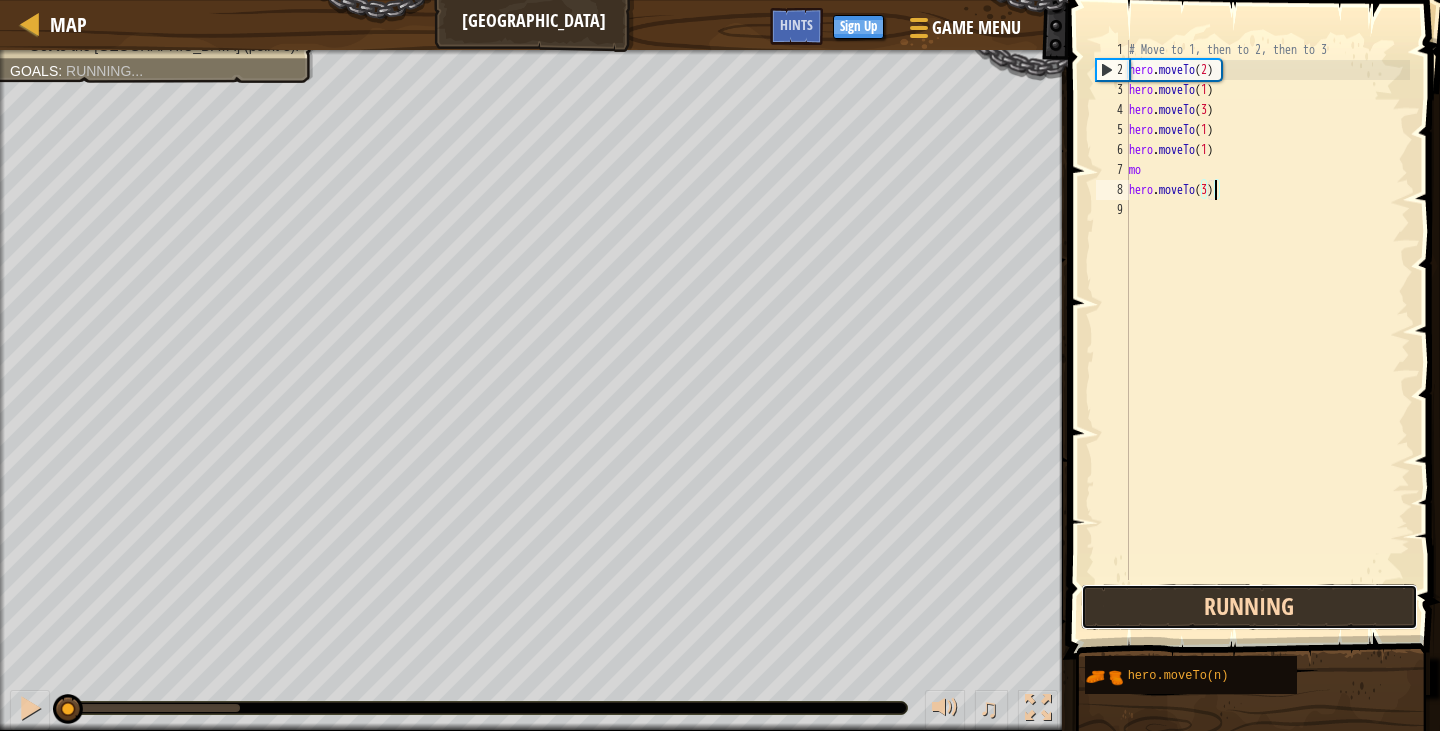 click on "Running" at bounding box center [1249, 607] 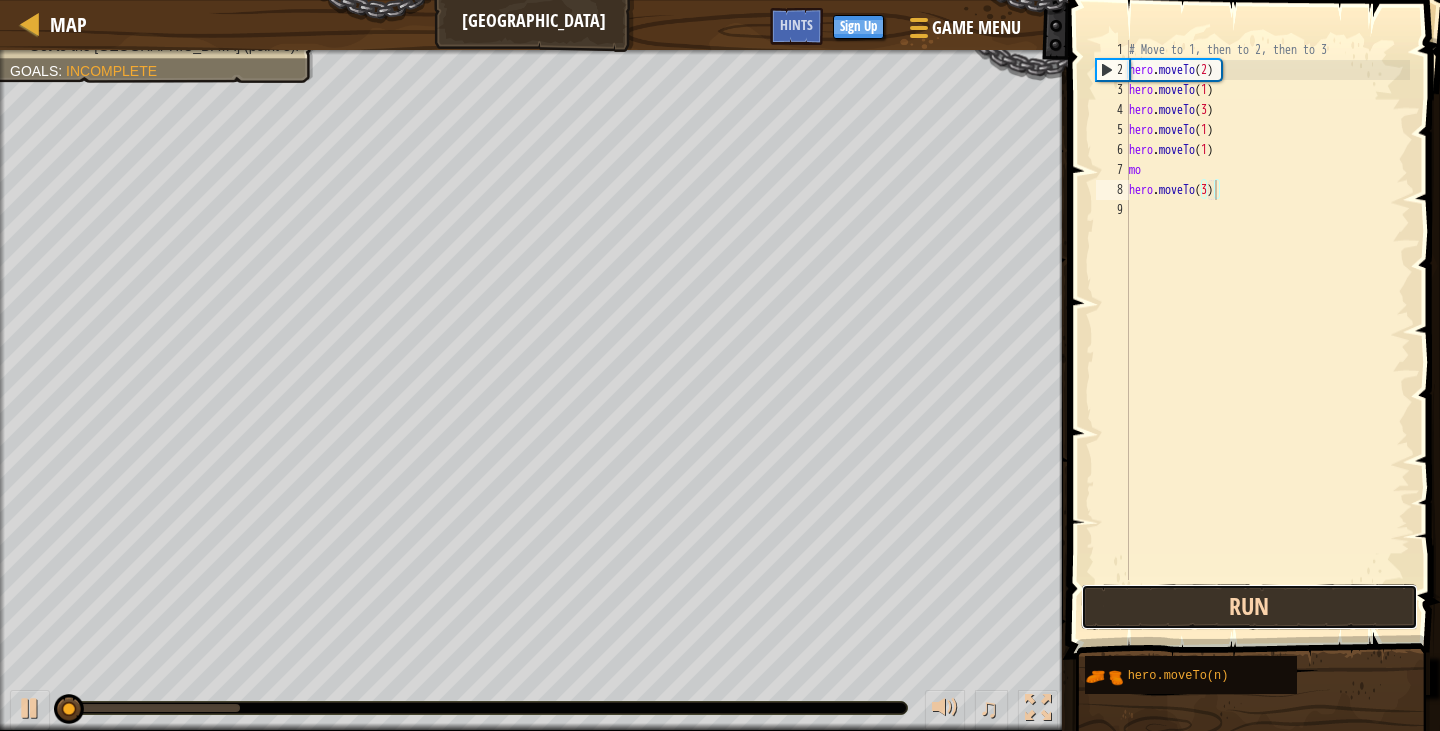 click on "Run" at bounding box center [1249, 607] 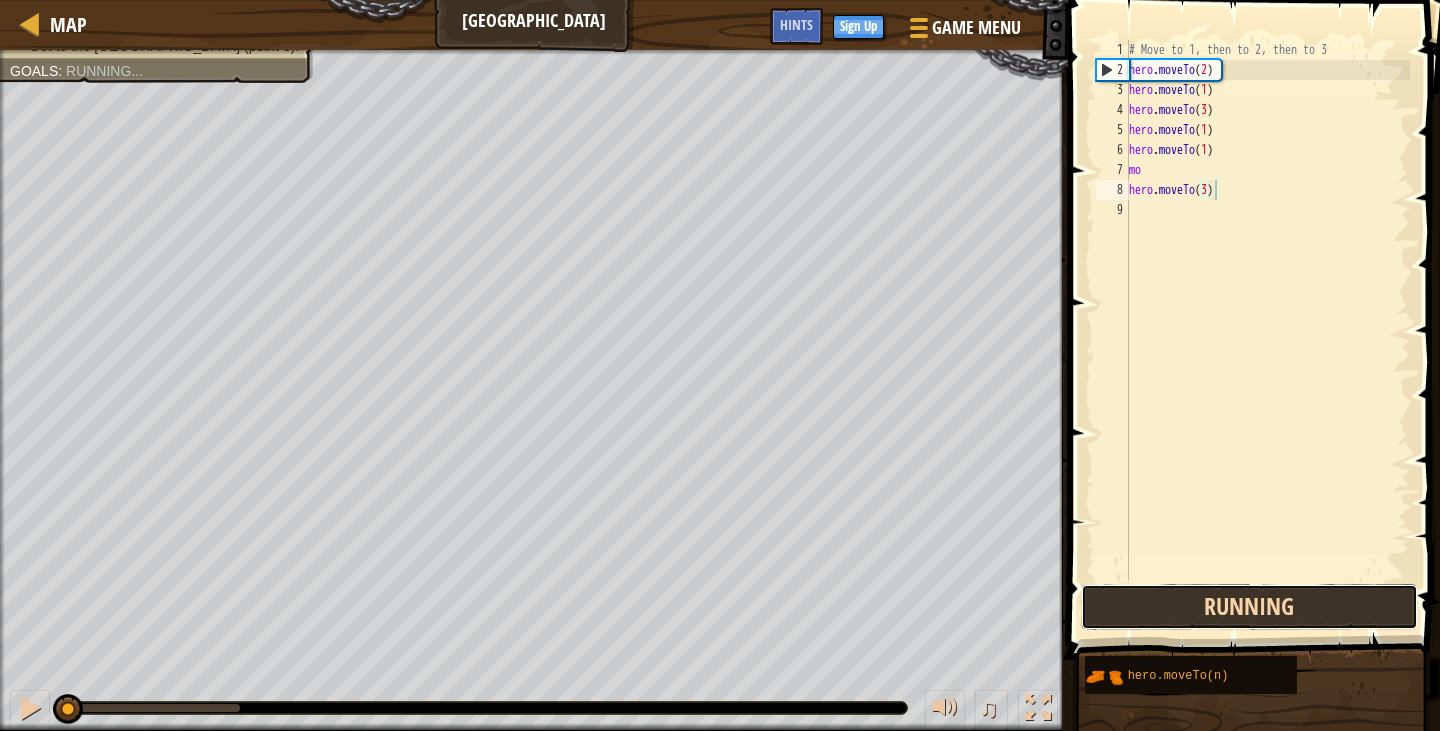 click on "Running" at bounding box center [1249, 607] 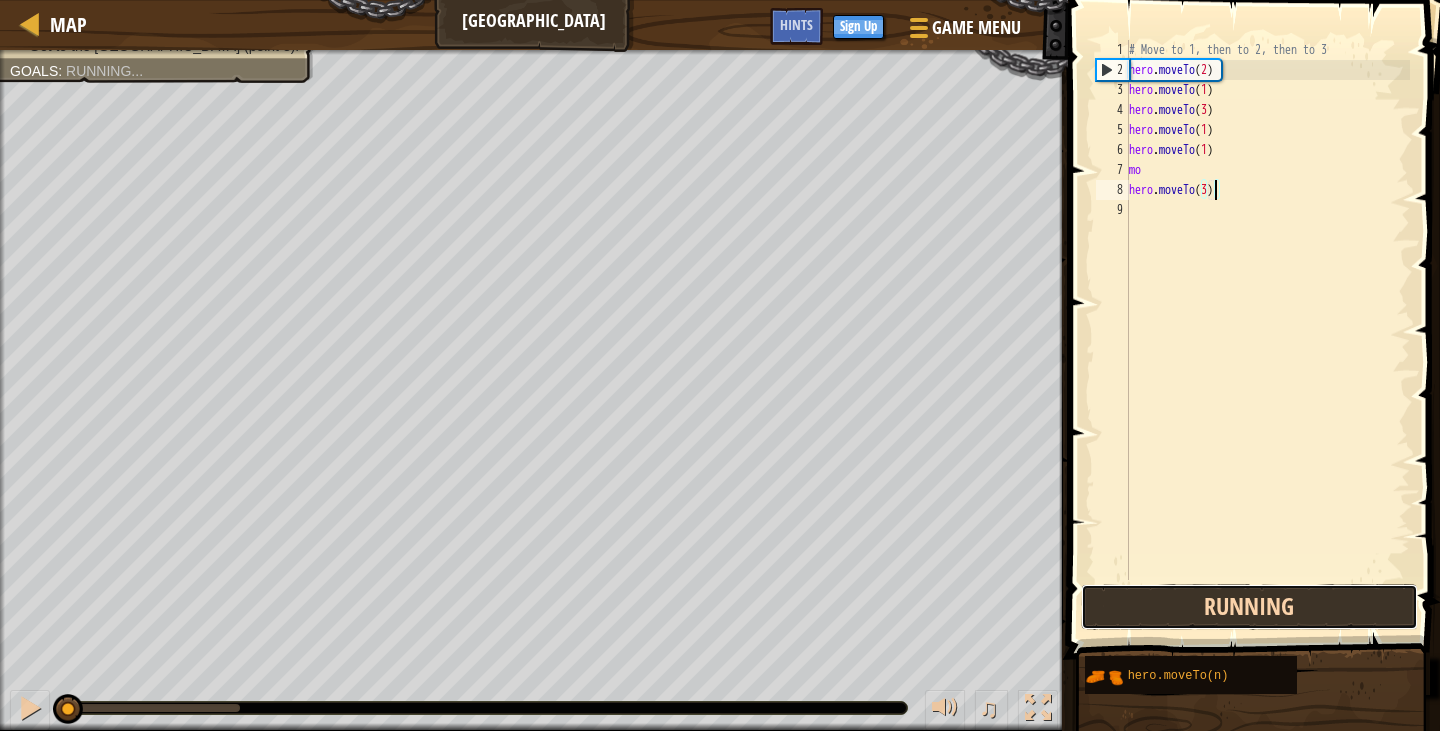 click on "Running" at bounding box center [1249, 607] 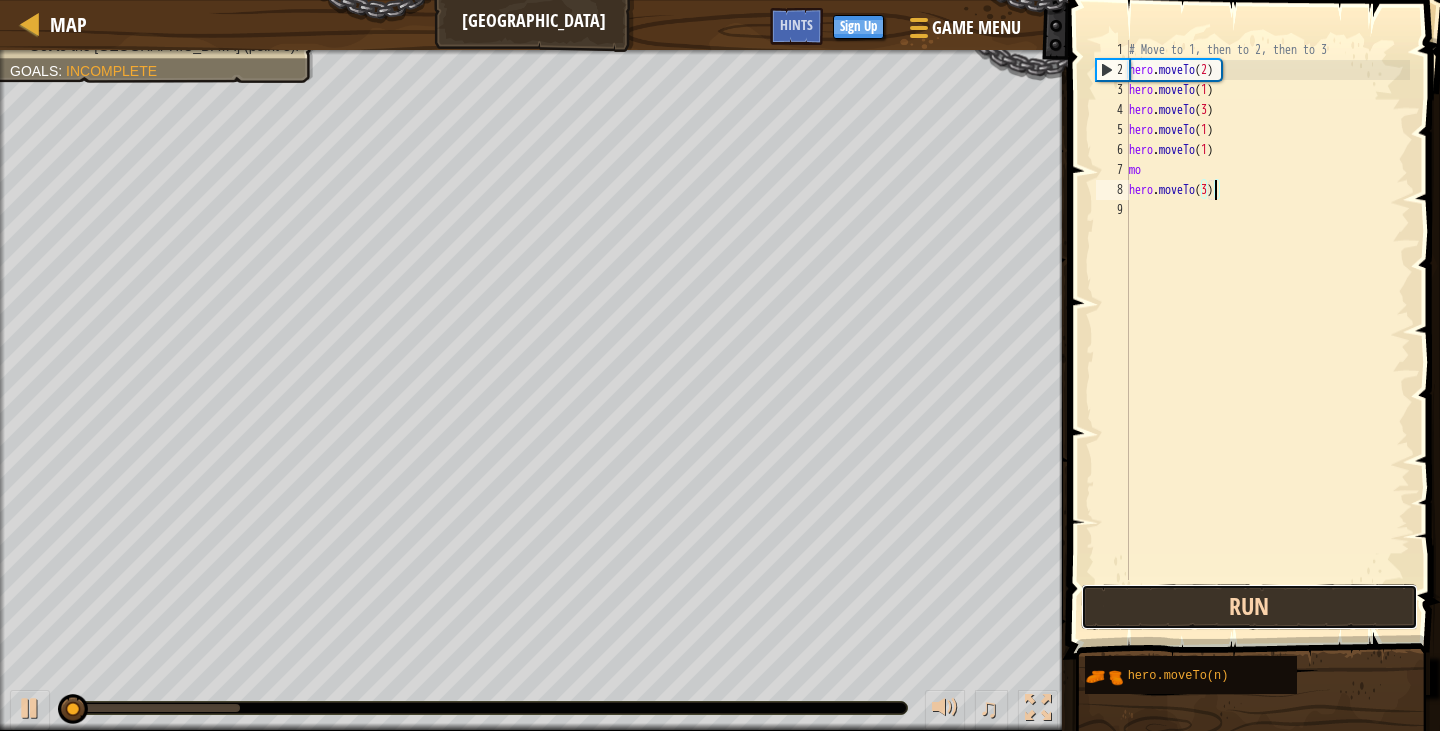 click on "Run" at bounding box center [1249, 607] 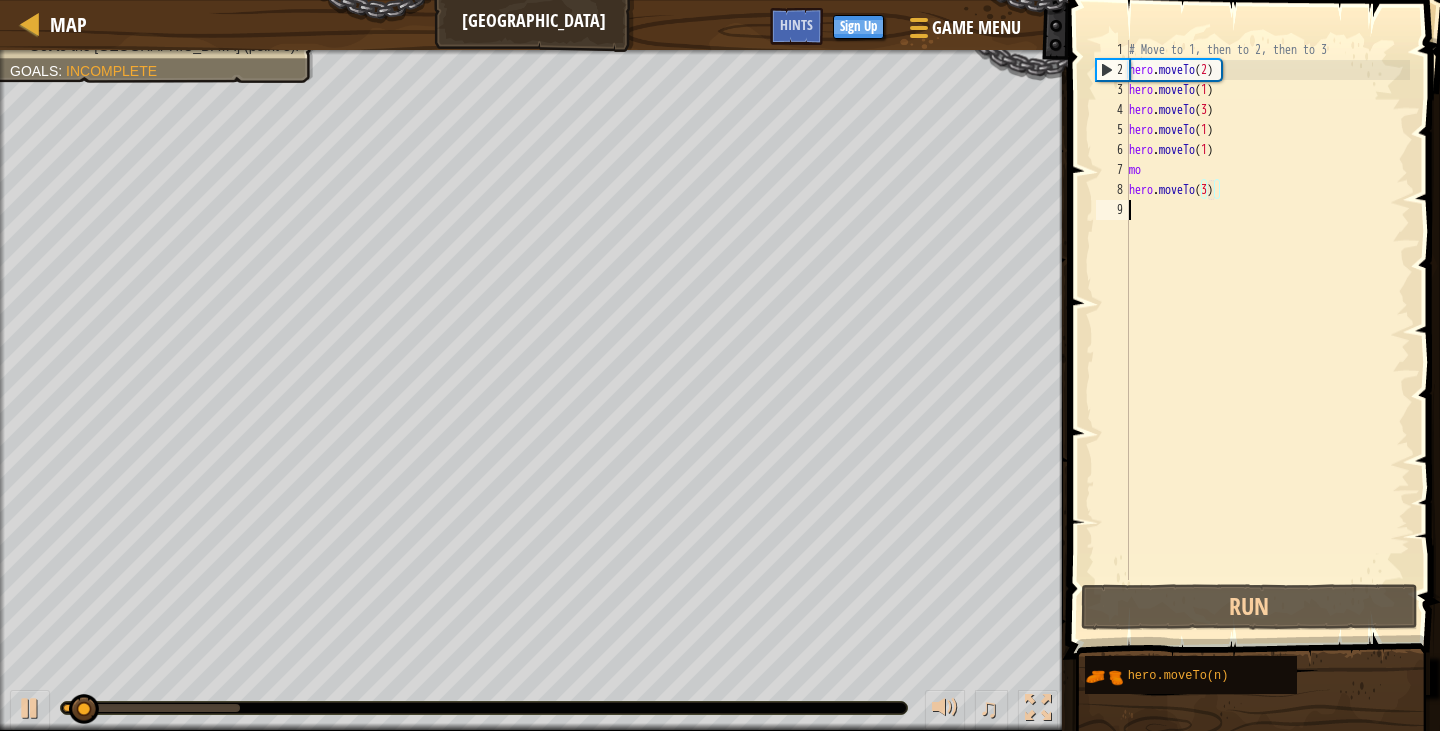 click on "# Move to 1, then to 2, then to 3 hero . moveTo ( 2 ) hero . moveTo ( 1 ) hero . moveTo ( 3 ) hero . moveTo ( 1 ) hero . moveTo ( 1 ) mo hero . moveTo ( 3 )" at bounding box center (1267, 330) 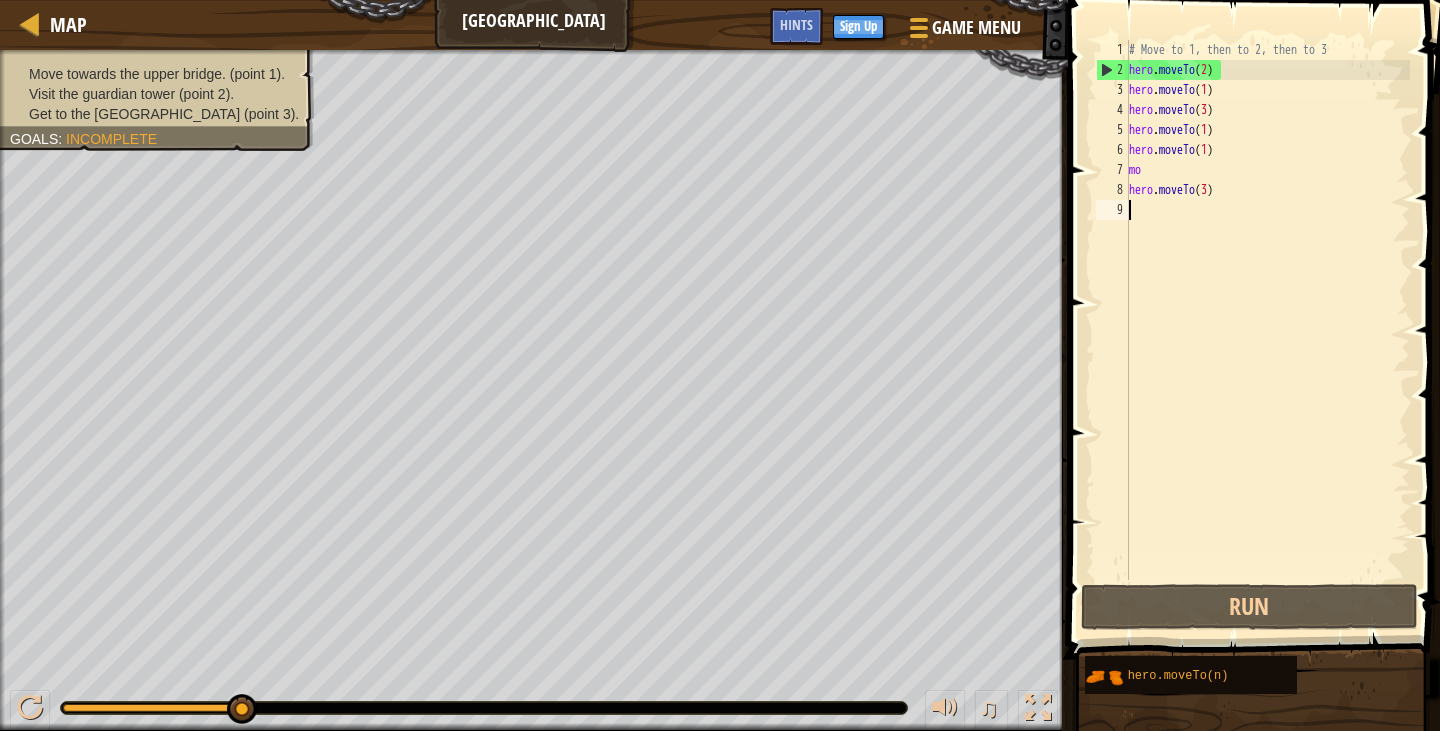 drag, startPoint x: 453, startPoint y: 705, endPoint x: 362, endPoint y: 697, distance: 91.350975 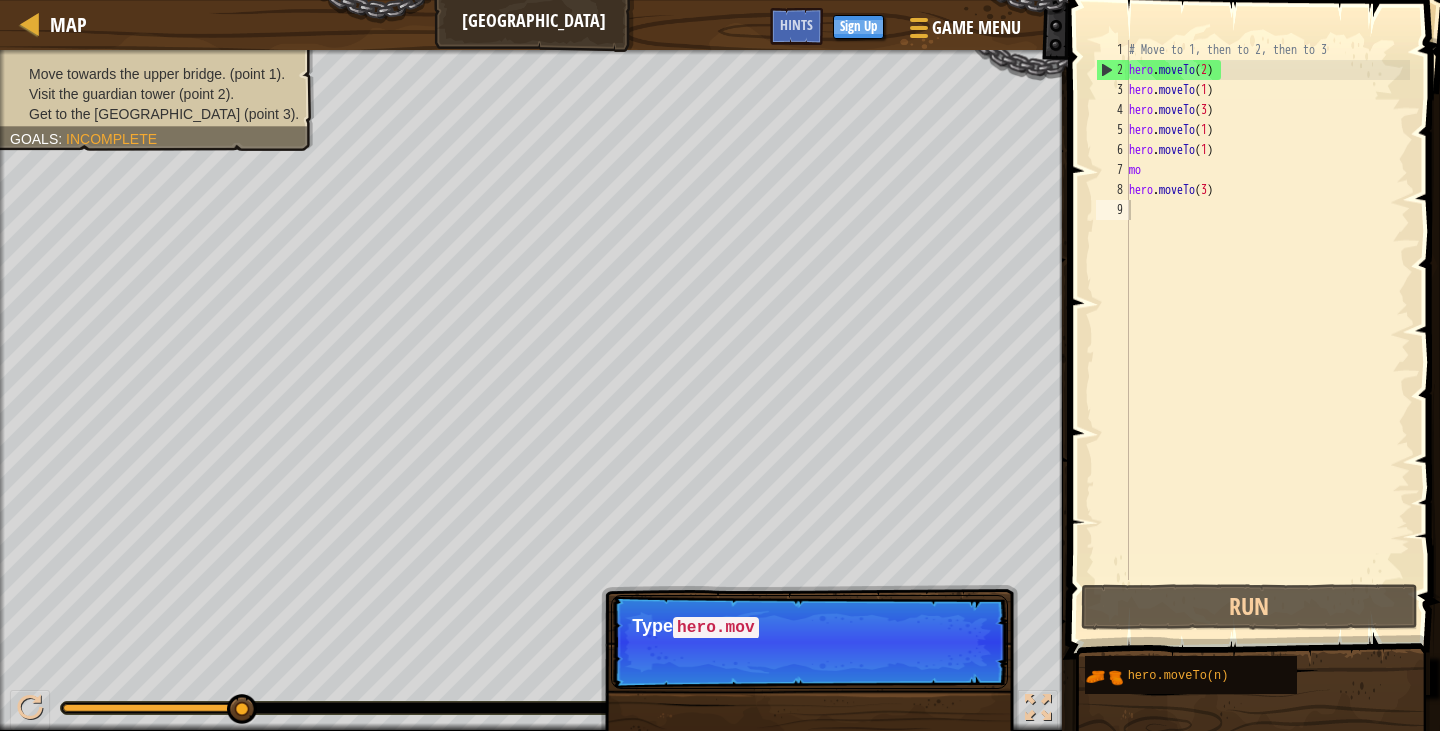 click on "♫" at bounding box center (534, 703) 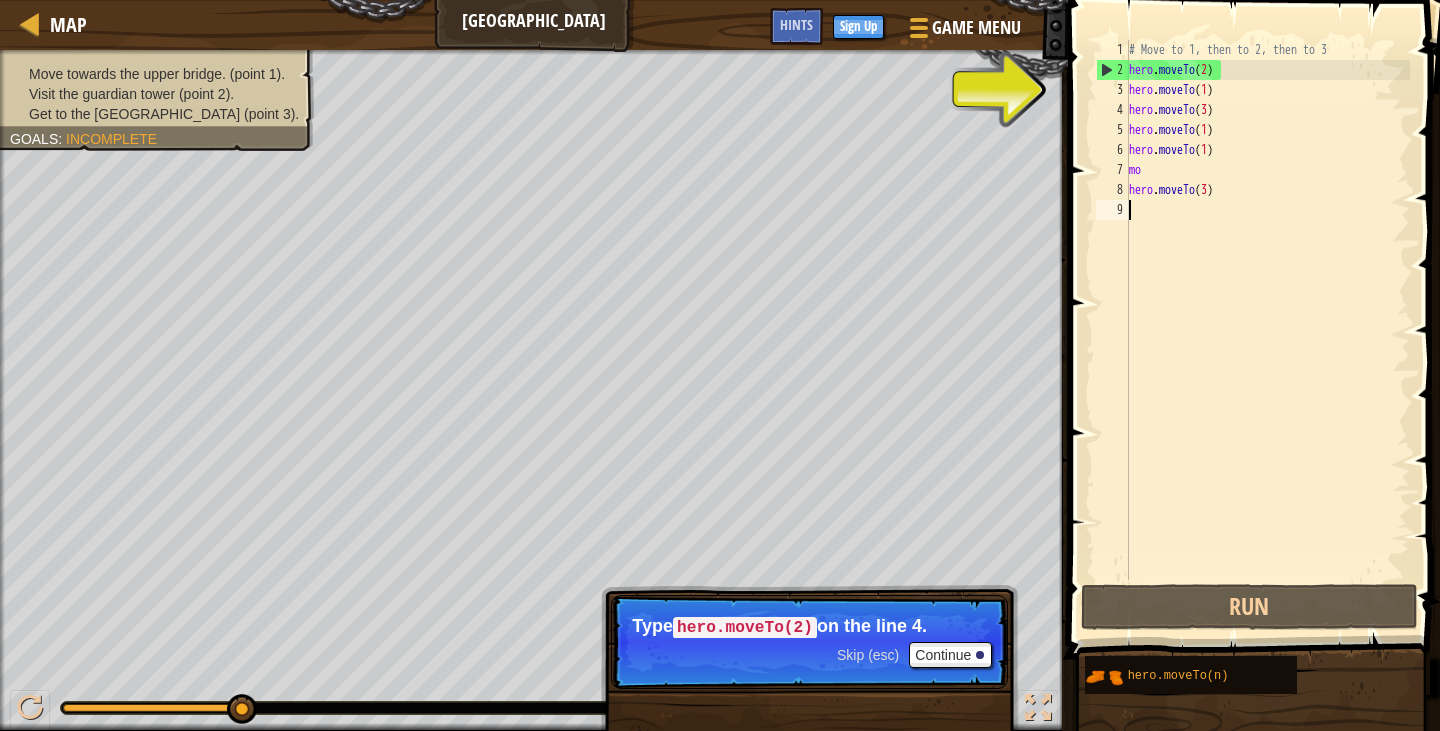 click on "# Move to 1, then to 2, then to 3 hero . moveTo ( 2 ) hero . moveTo ( 1 ) hero . moveTo ( 3 ) hero . moveTo ( 1 ) hero . moveTo ( 1 ) mo hero . moveTo ( 3 )" at bounding box center (1267, 330) 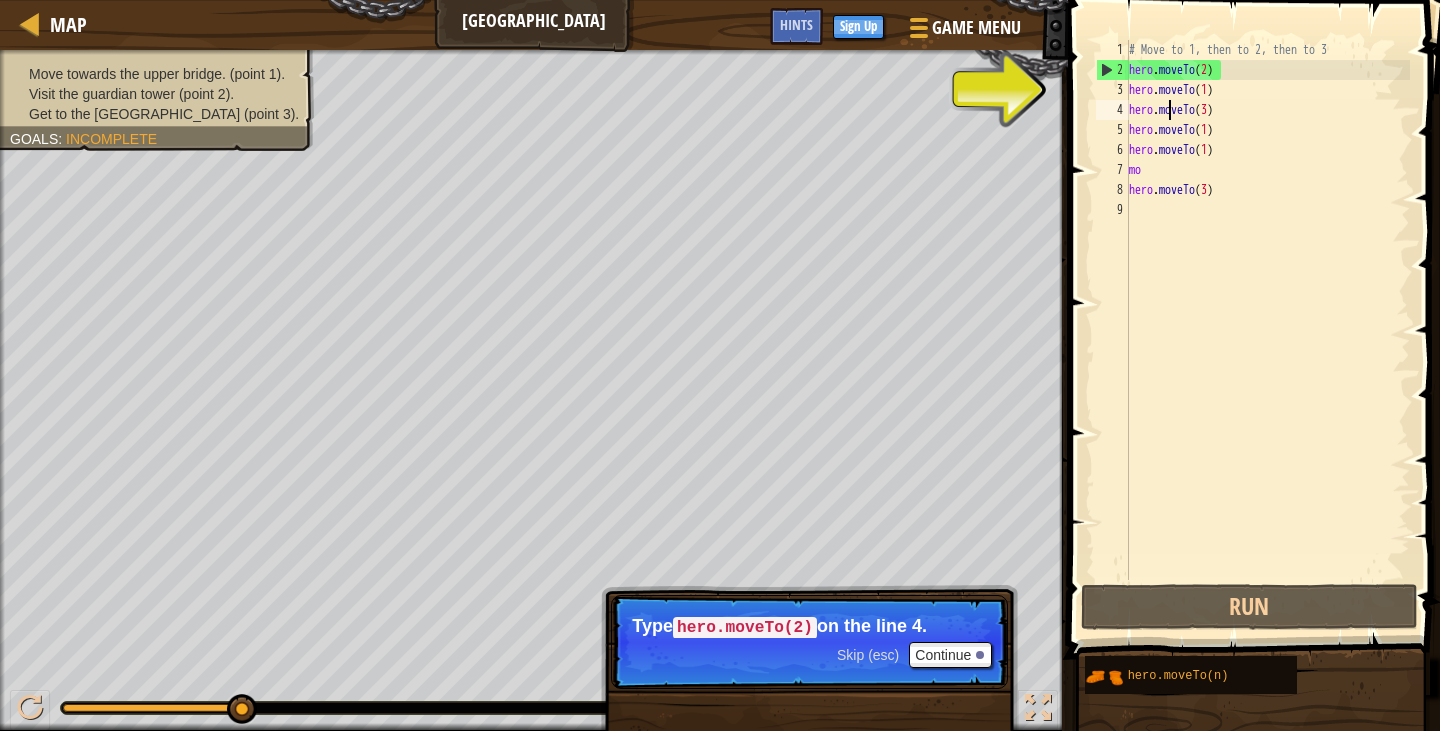 click on "# Move to 1, then to 2, then to 3 hero . moveTo ( 2 ) hero . moveTo ( 1 ) hero . moveTo ( 3 ) hero . moveTo ( 1 ) hero . moveTo ( 1 ) mo hero . moveTo ( 3 )" at bounding box center [1267, 330] 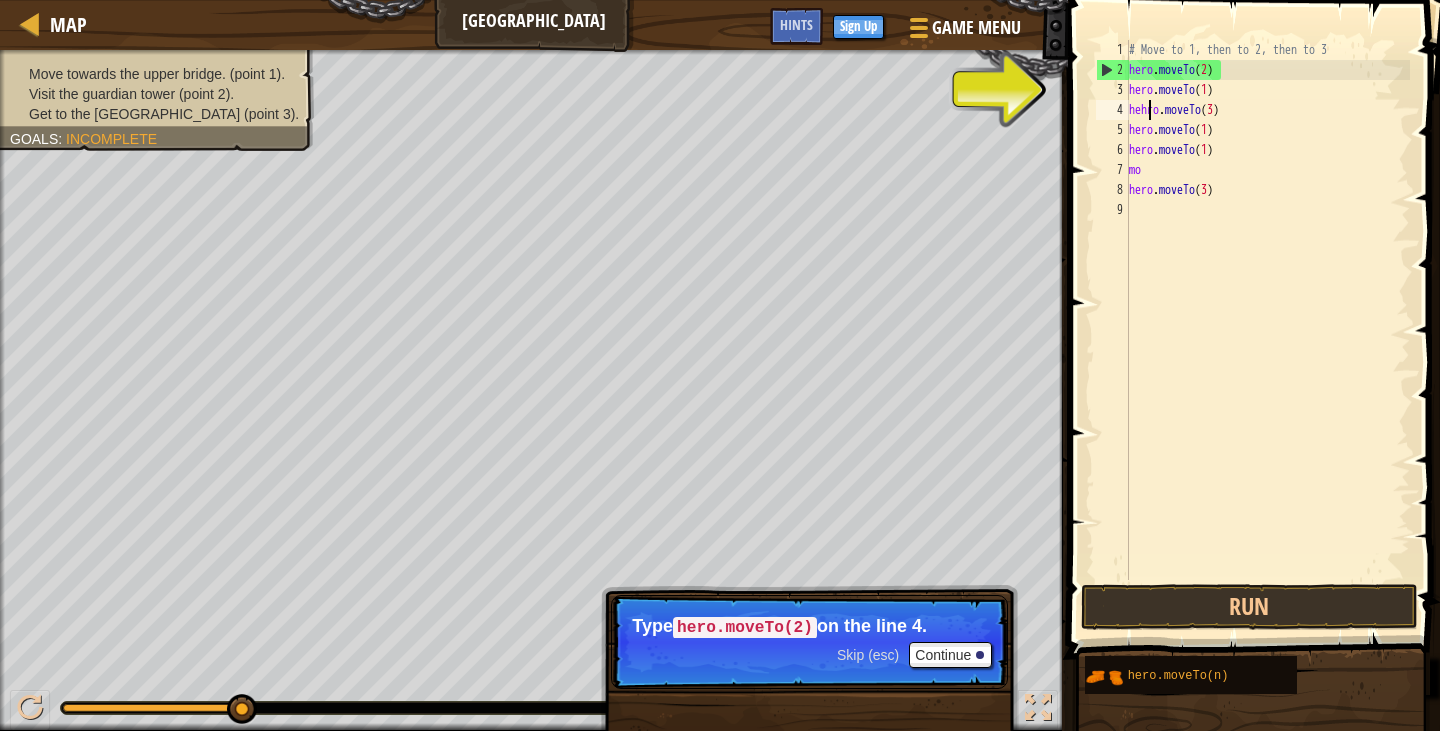 scroll, scrollTop: 9, scrollLeft: 3, axis: both 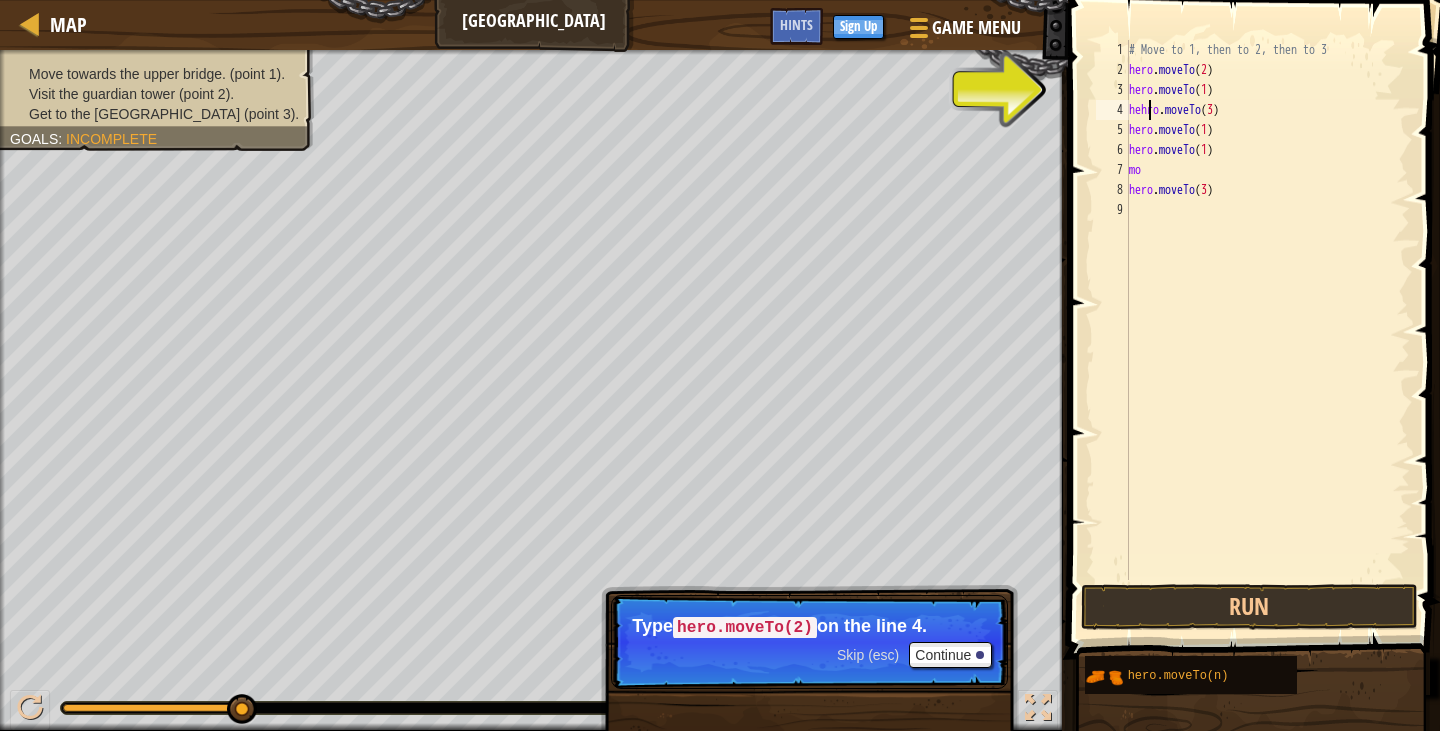 click on "# Move to 1, then to 2, then to 3 hero . moveTo ( 2 ) hero . moveTo ( 1 ) hehro . moveTo ( 3 ) hero . moveTo ( 1 ) hero . moveTo ( 1 ) mo hero . moveTo ( 3 )" at bounding box center [1267, 330] 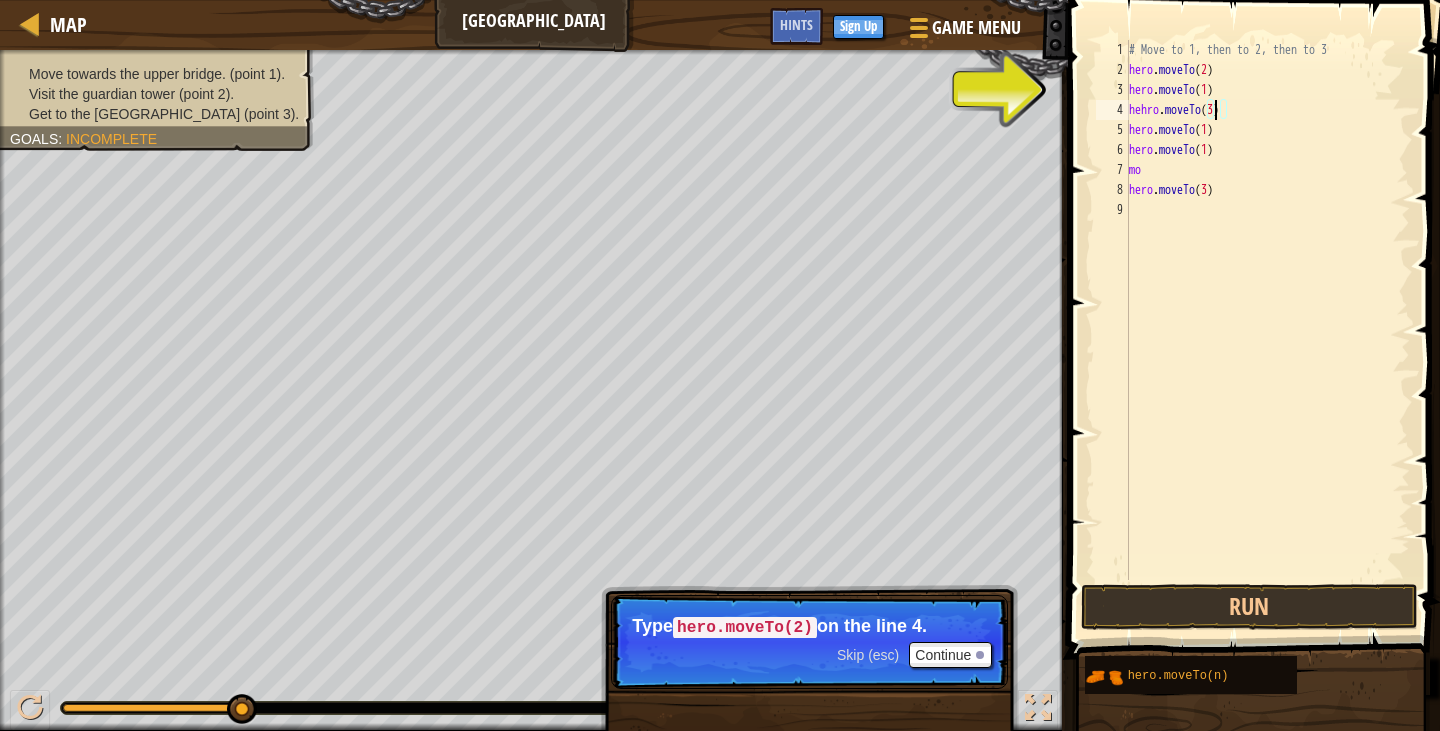 click on "# Move to 1, then to 2, then to 3 hero . moveTo ( 2 ) hero . moveTo ( 1 ) hehro . moveTo ( 3 ) hero . moveTo ( 1 ) hero . moveTo ( 1 ) mo hero . moveTo ( 3 )" at bounding box center [1267, 330] 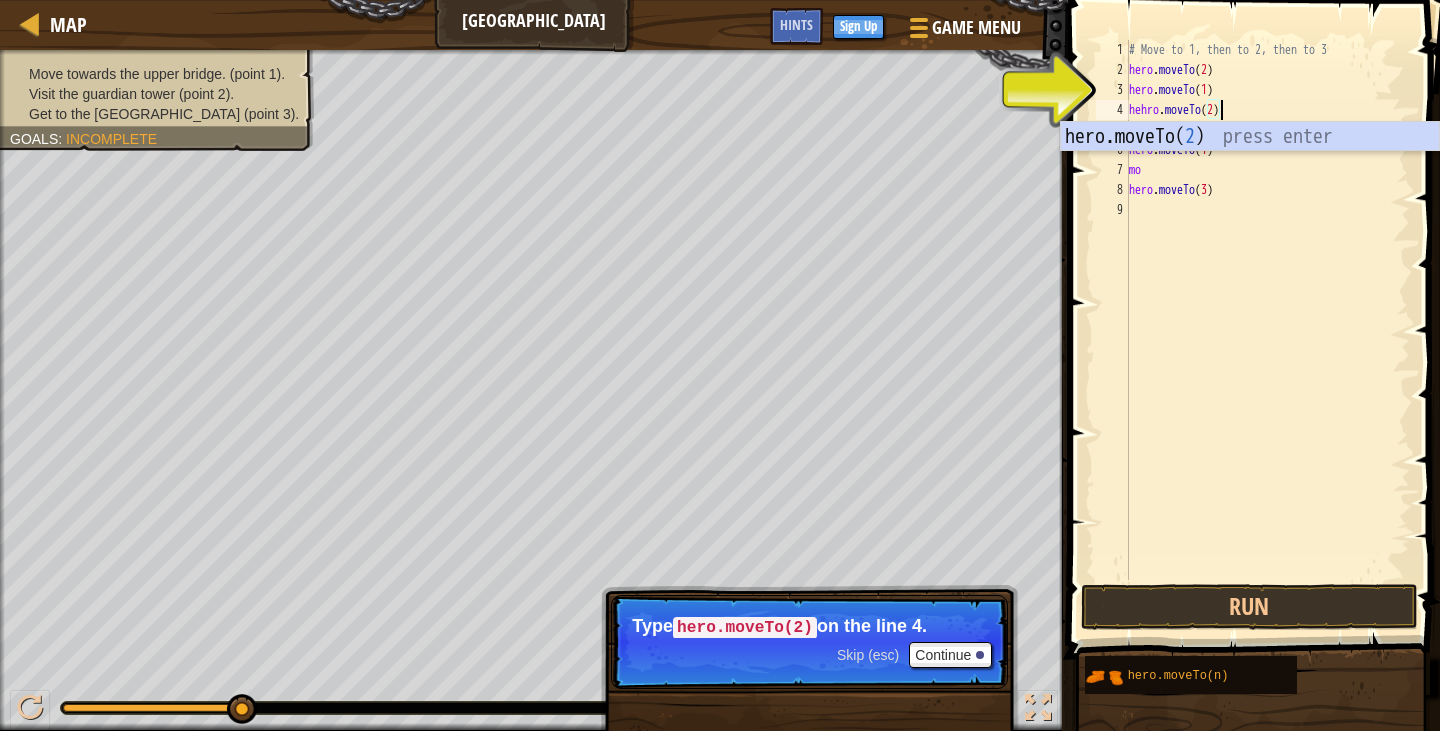 scroll, scrollTop: 9, scrollLeft: 7, axis: both 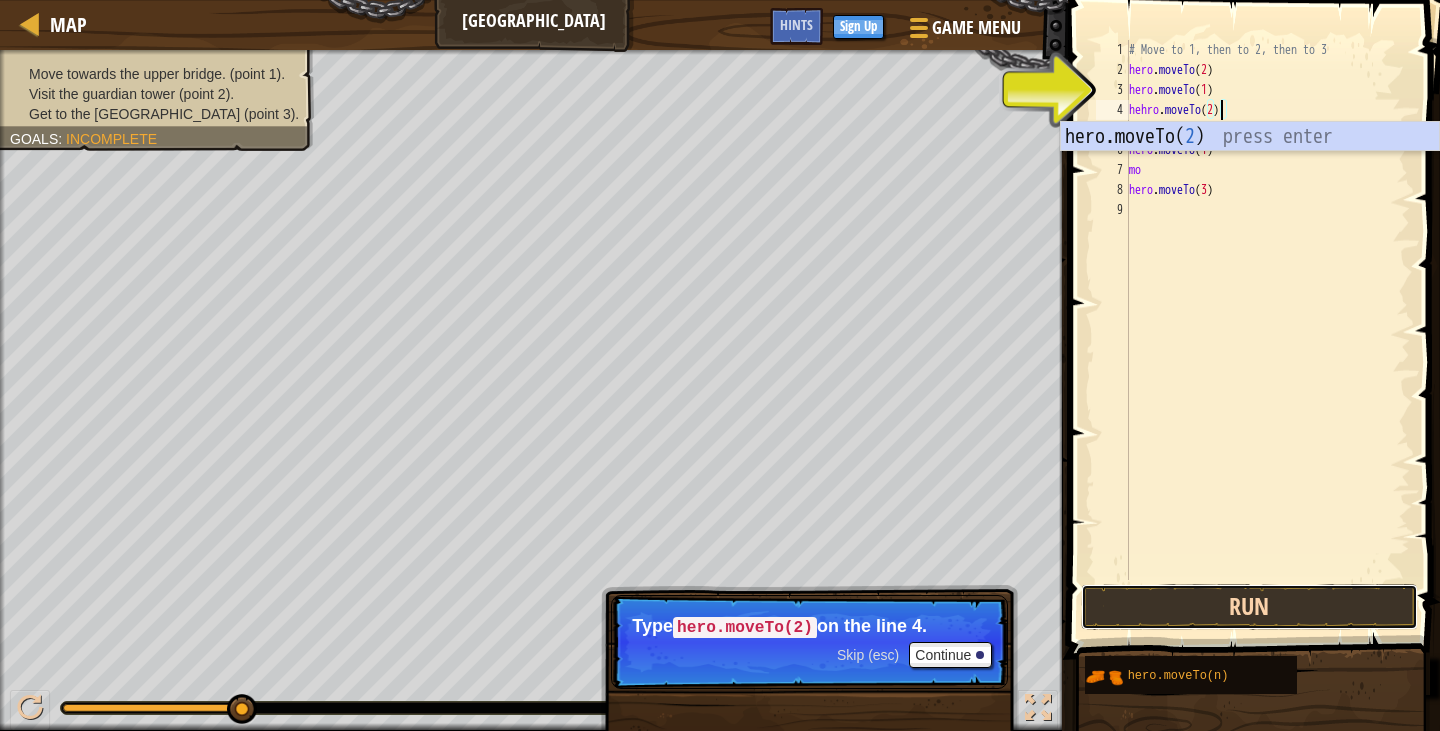click on "Run" at bounding box center (1249, 607) 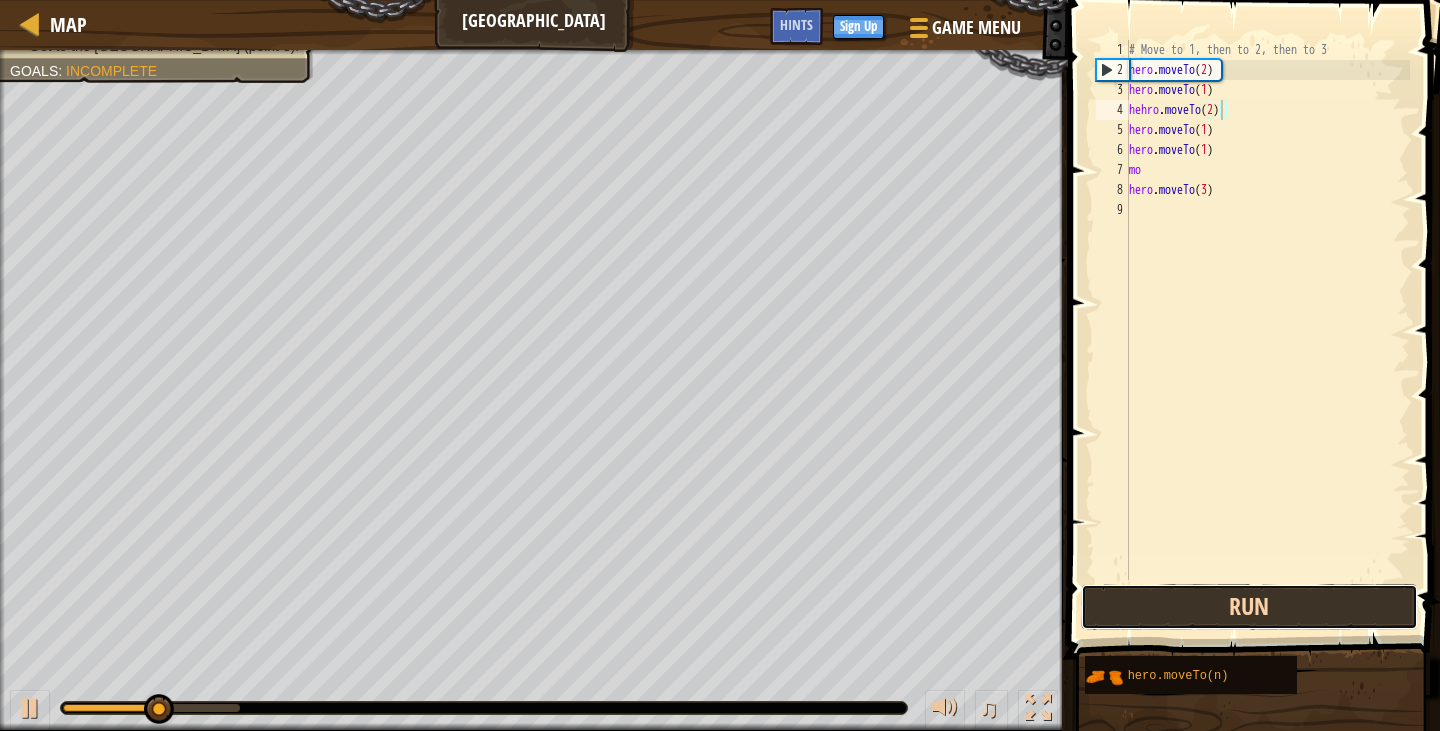 click on "Run" at bounding box center (1249, 607) 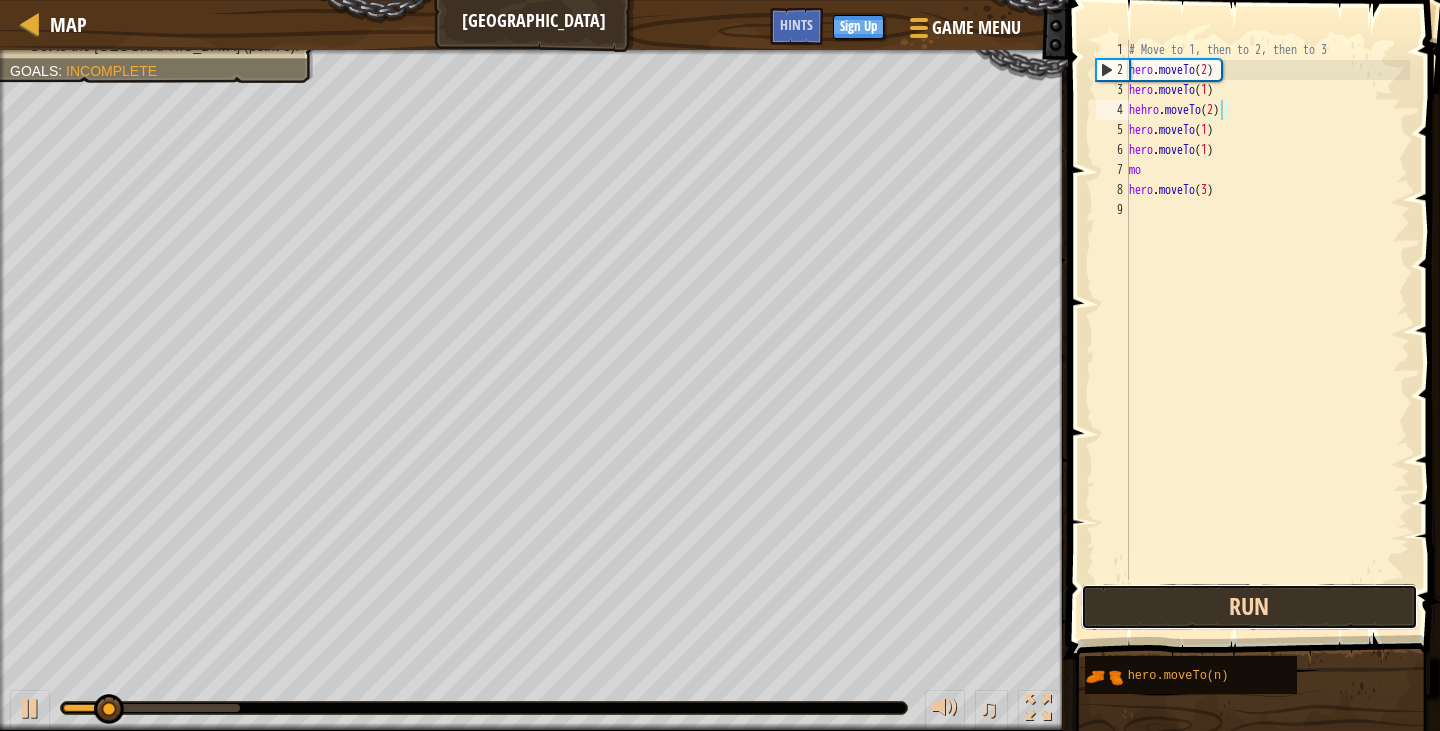 click on "Run" at bounding box center (1249, 607) 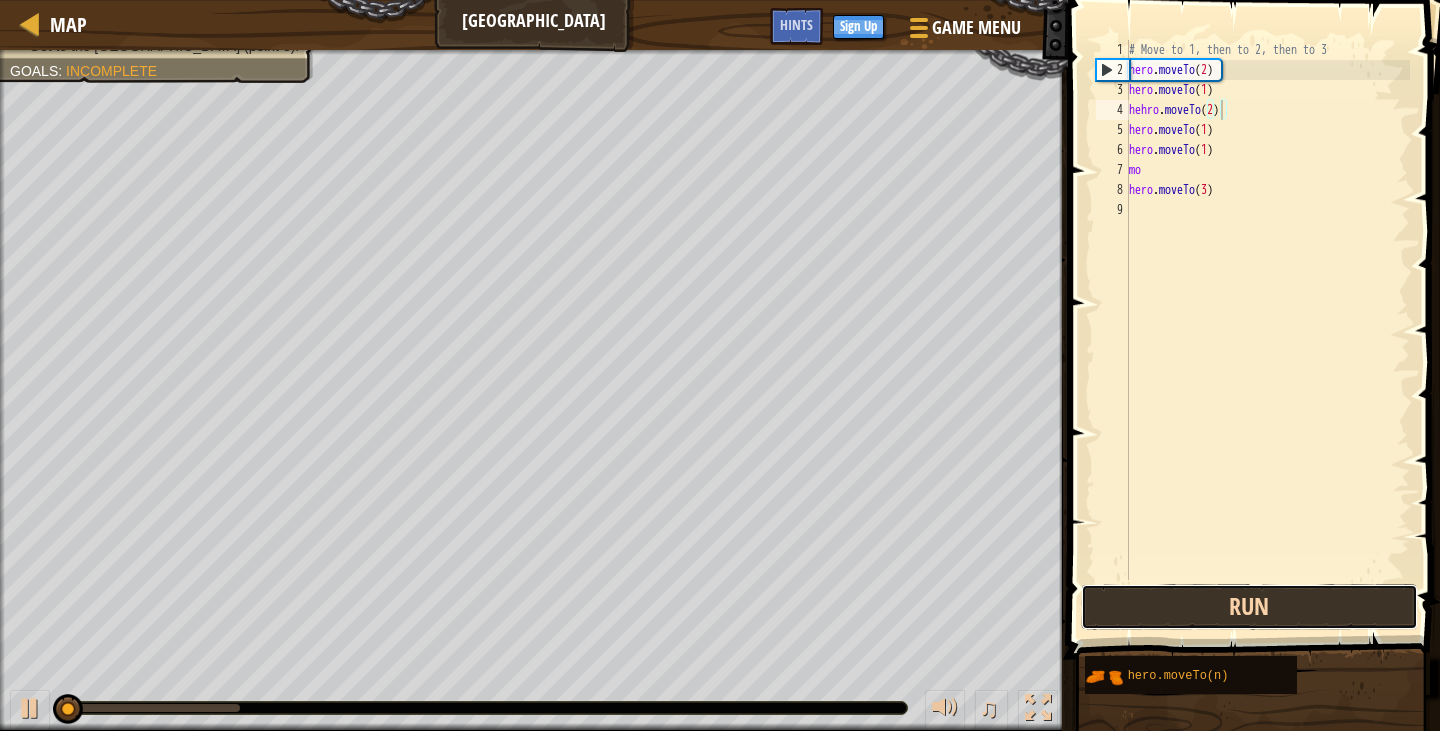 click on "Run" at bounding box center [1249, 607] 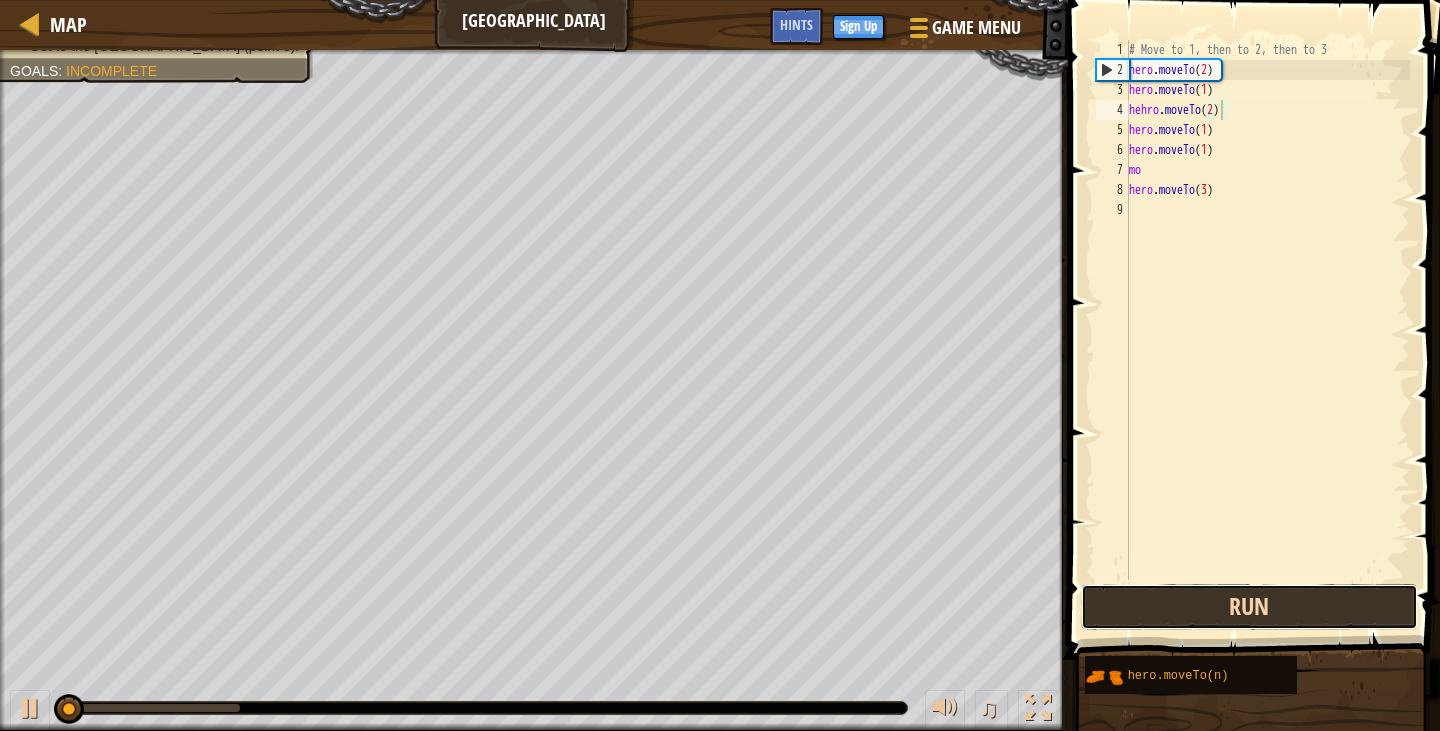 click on "Run" at bounding box center (1249, 607) 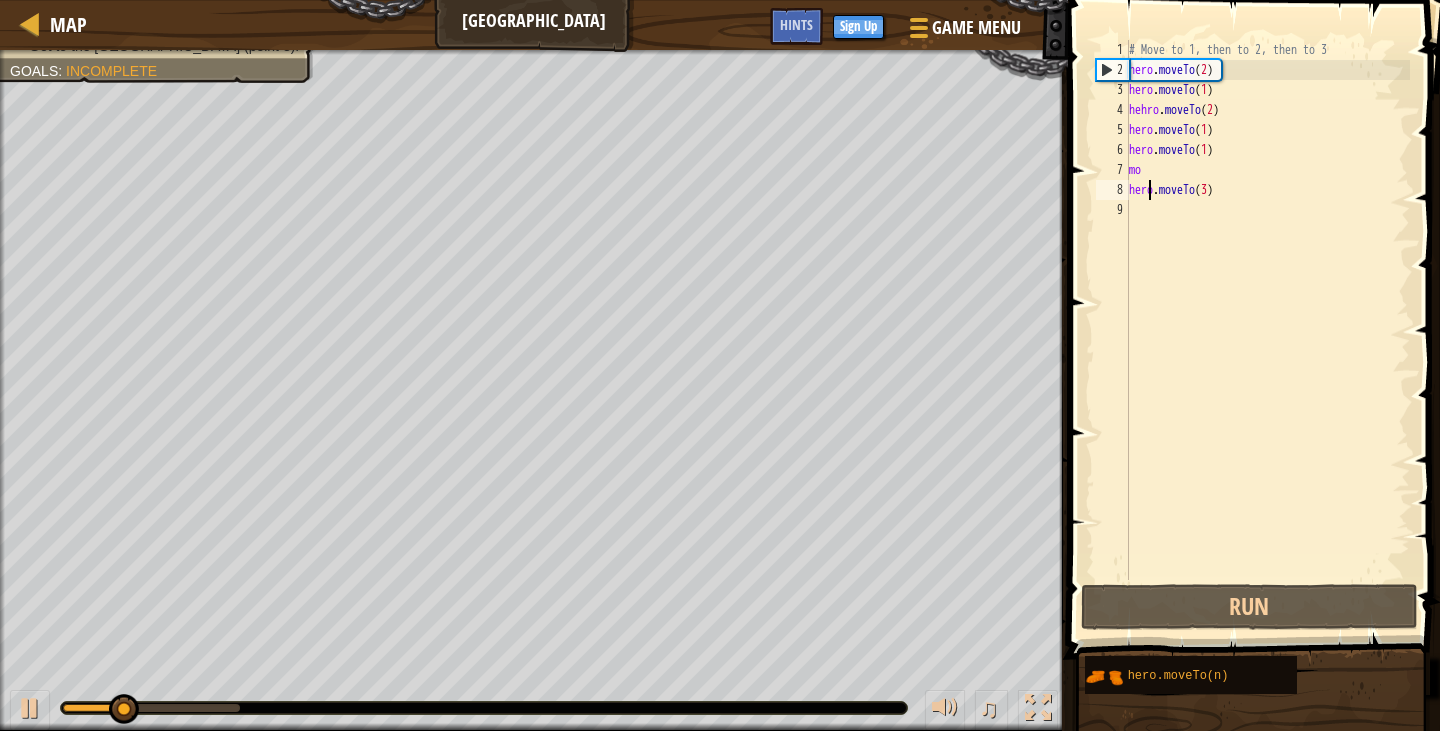 click on "# Move to 1, then to 2, then to 3 hero . moveTo ( 2 ) hero . moveTo ( 1 ) hehro . moveTo ( 2 ) hero . moveTo ( 1 ) hero . moveTo ( 1 ) mo hero . moveTo ( 3 )" at bounding box center [1267, 330] 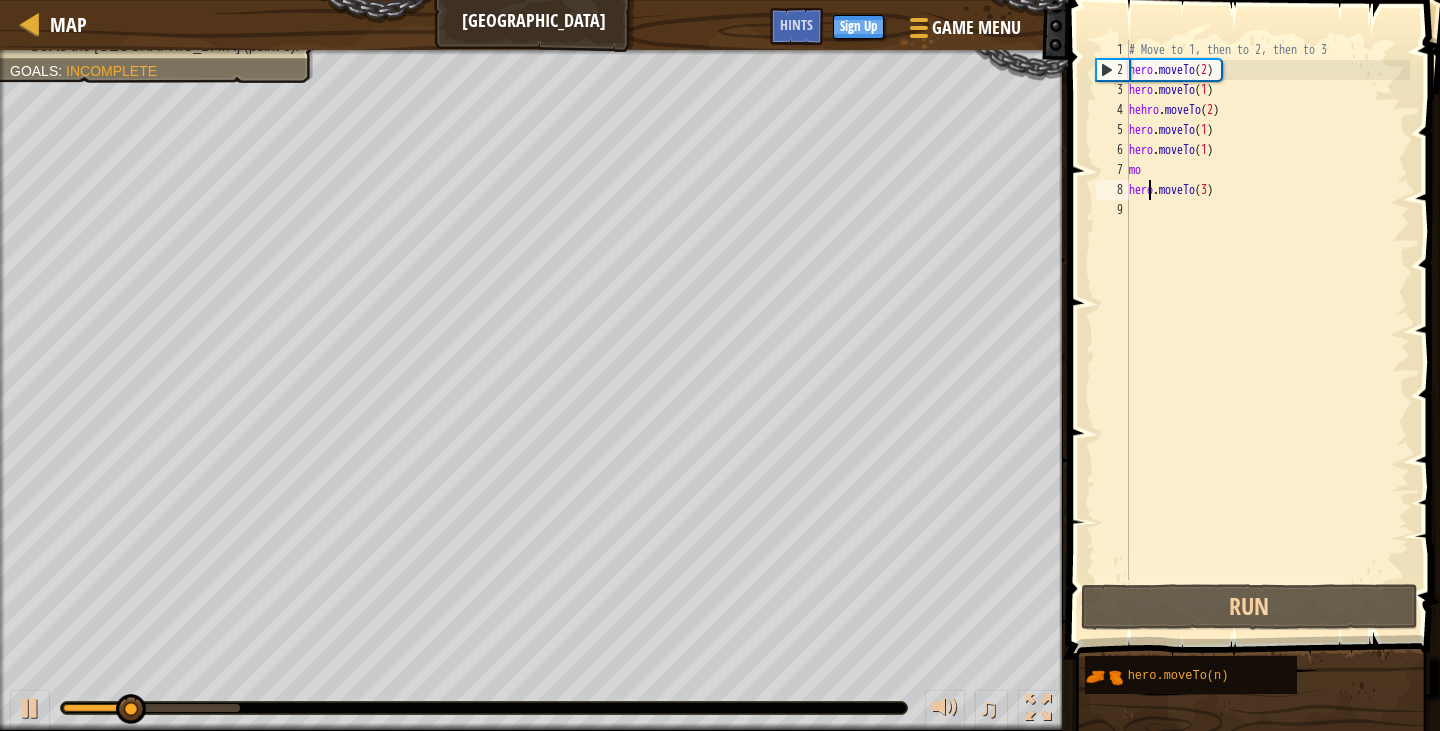 click on "# Move to 1, then to 2, then to 3 hero . moveTo ( 2 ) hero . moveTo ( 1 ) hehro . moveTo ( 2 ) hero . moveTo ( 1 ) hero . moveTo ( 1 ) mo hero . moveTo ( 3 )" at bounding box center [1267, 330] 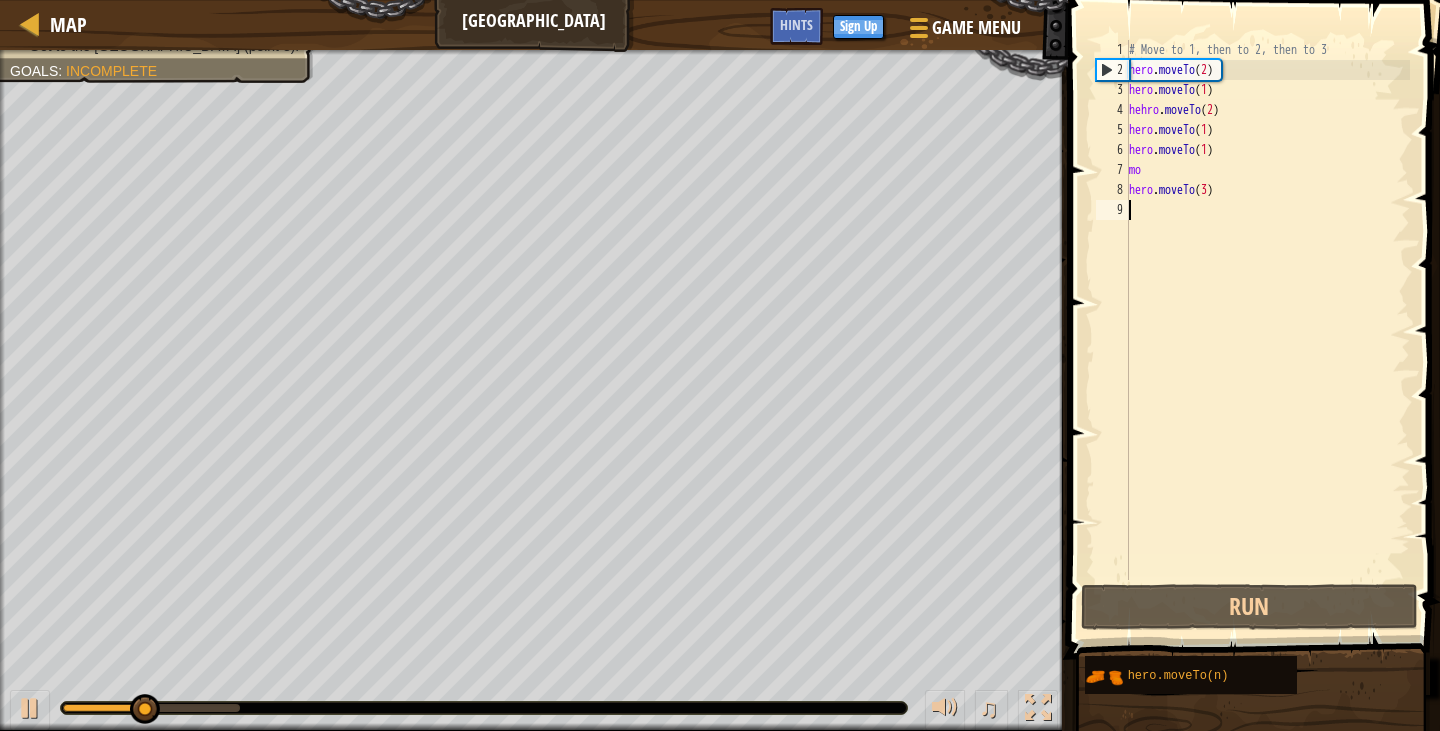 click on "# Move to 1, then to 2, then to 3 hero . moveTo ( 2 ) hero . moveTo ( 1 ) hehro . moveTo ( 2 ) hero . moveTo ( 1 ) hero . moveTo ( 1 ) mo hero . moveTo ( 3 )" at bounding box center [1267, 330] 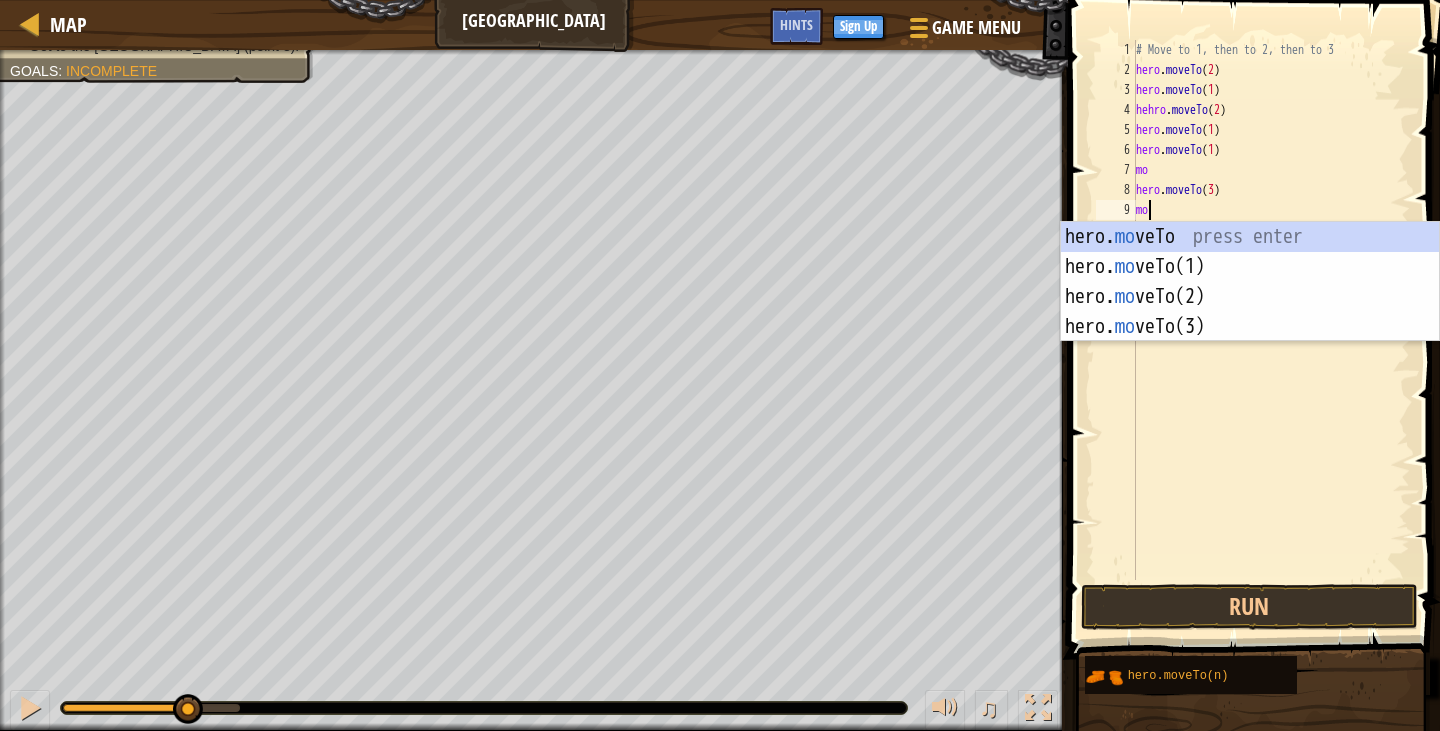 scroll, scrollTop: 9, scrollLeft: 1, axis: both 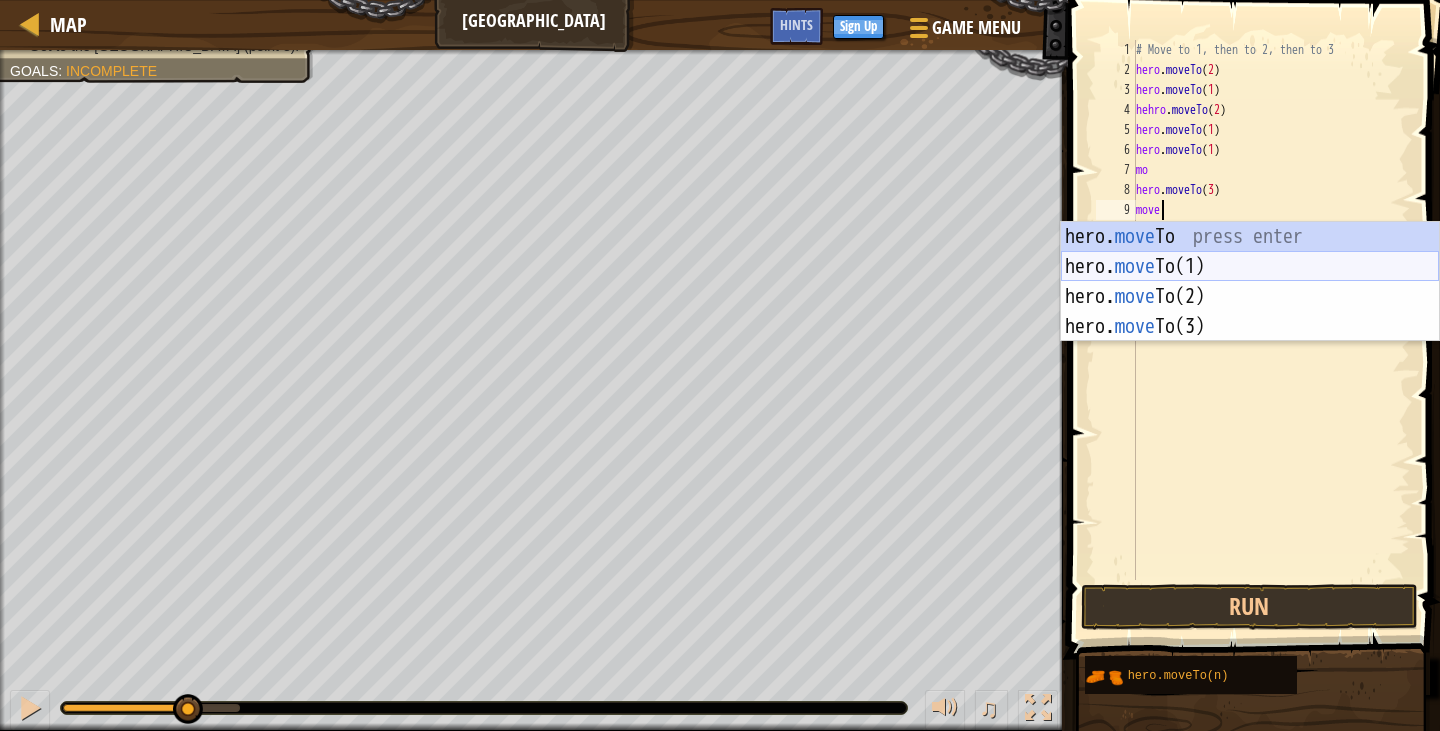click on "hero. move To press enter hero. move To(1) press enter hero. move To(2) press enter hero. move To(3) press enter" at bounding box center (1250, 312) 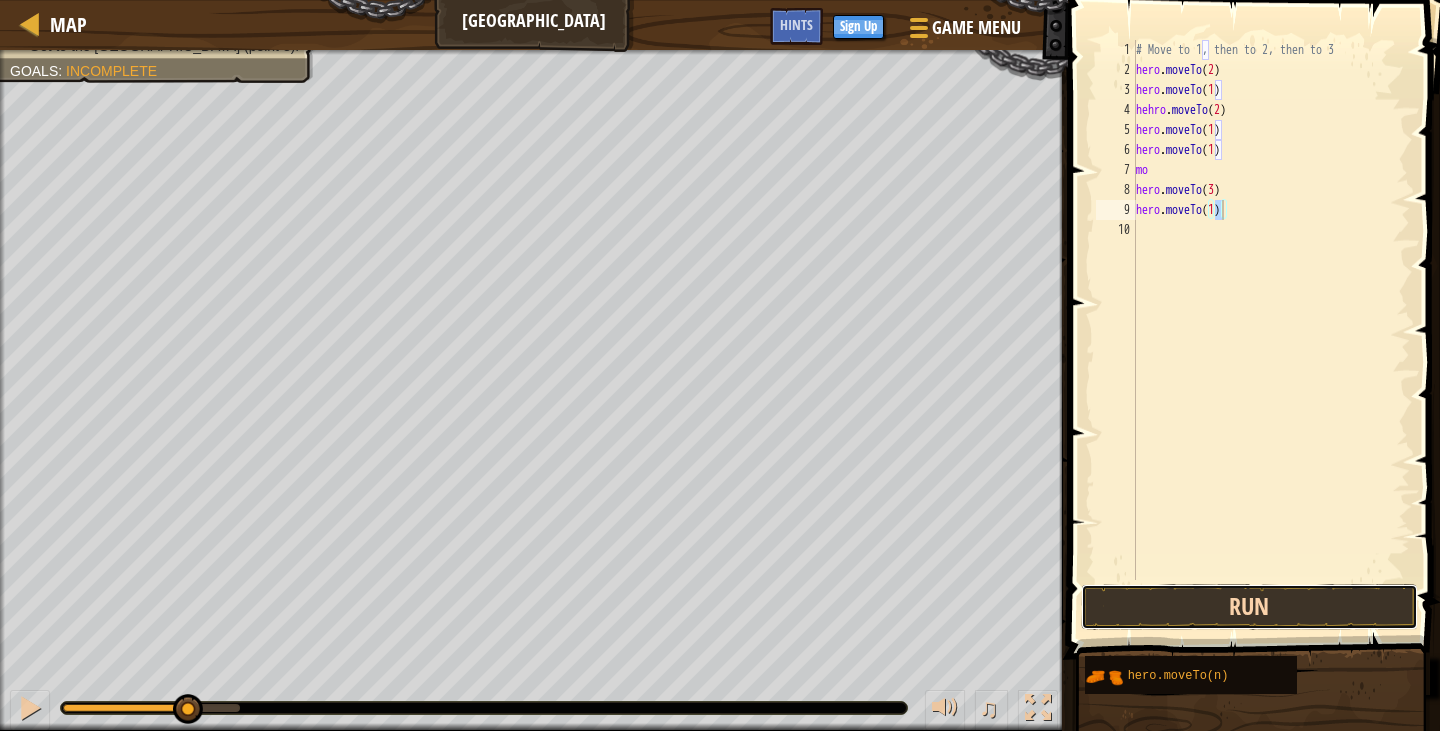 click on "Run" at bounding box center (1249, 607) 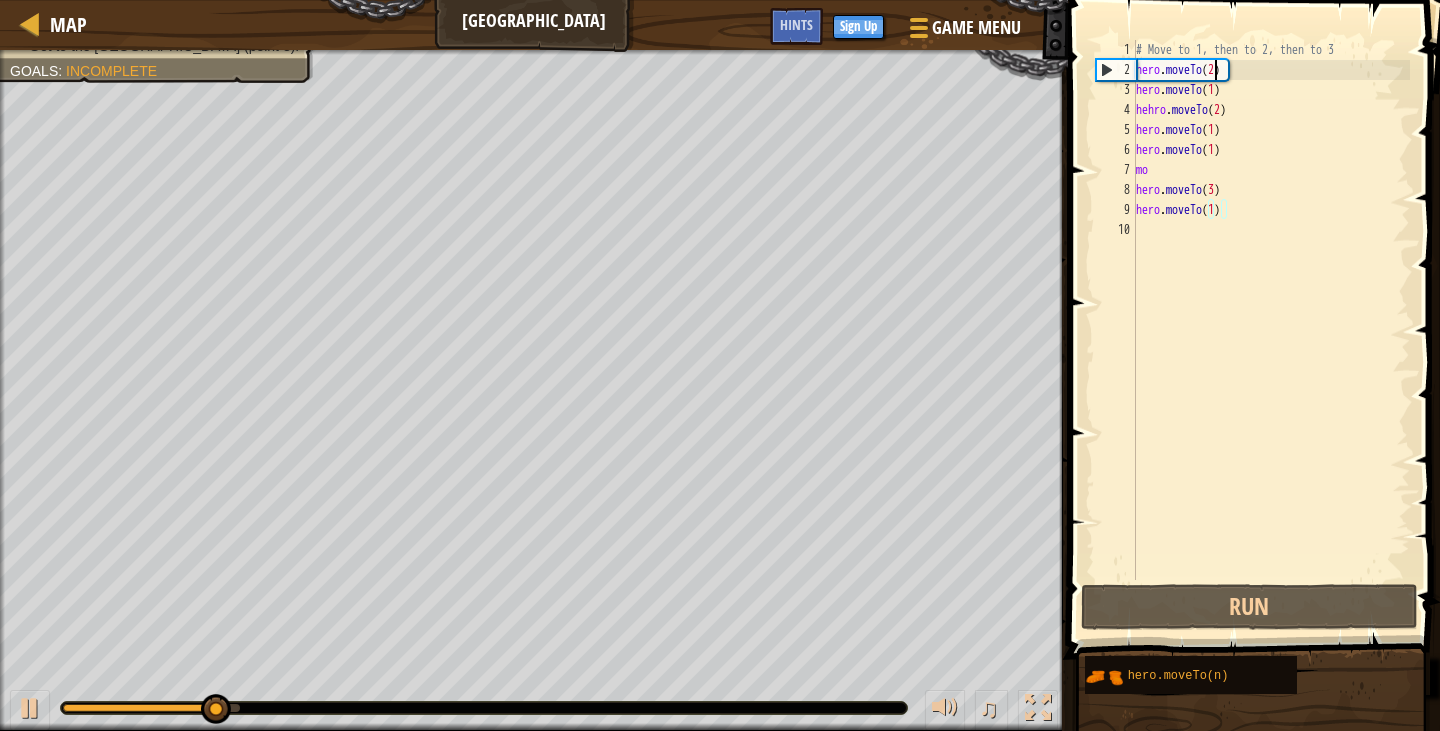 click on "# Move to 1, then to 2, then to 3 hero . moveTo ( 2 ) hero . moveTo ( 1 ) hehro . moveTo ( 2 ) hero . moveTo ( 1 ) hero . moveTo ( 1 ) mo hero . moveTo ( 3 ) hero . moveTo ( 1 )" at bounding box center (1271, 330) 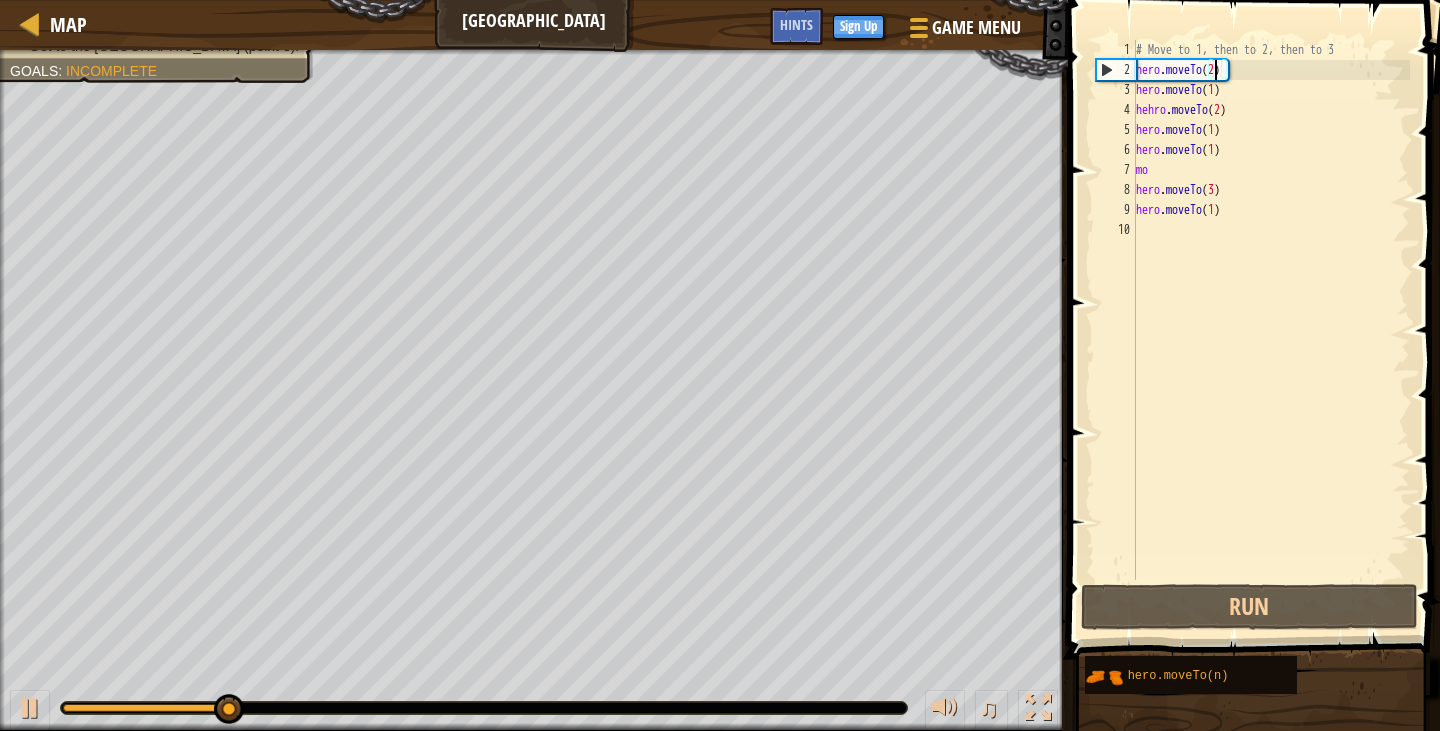 click on "# Move to 1, then to 2, then to 3 hero . moveTo ( 2 ) hero . moveTo ( 1 ) hehro . moveTo ( 2 ) hero . moveTo ( 1 ) hero . moveTo ( 1 ) mo hero . moveTo ( 3 ) hero . moveTo ( 1 )" at bounding box center (1271, 330) 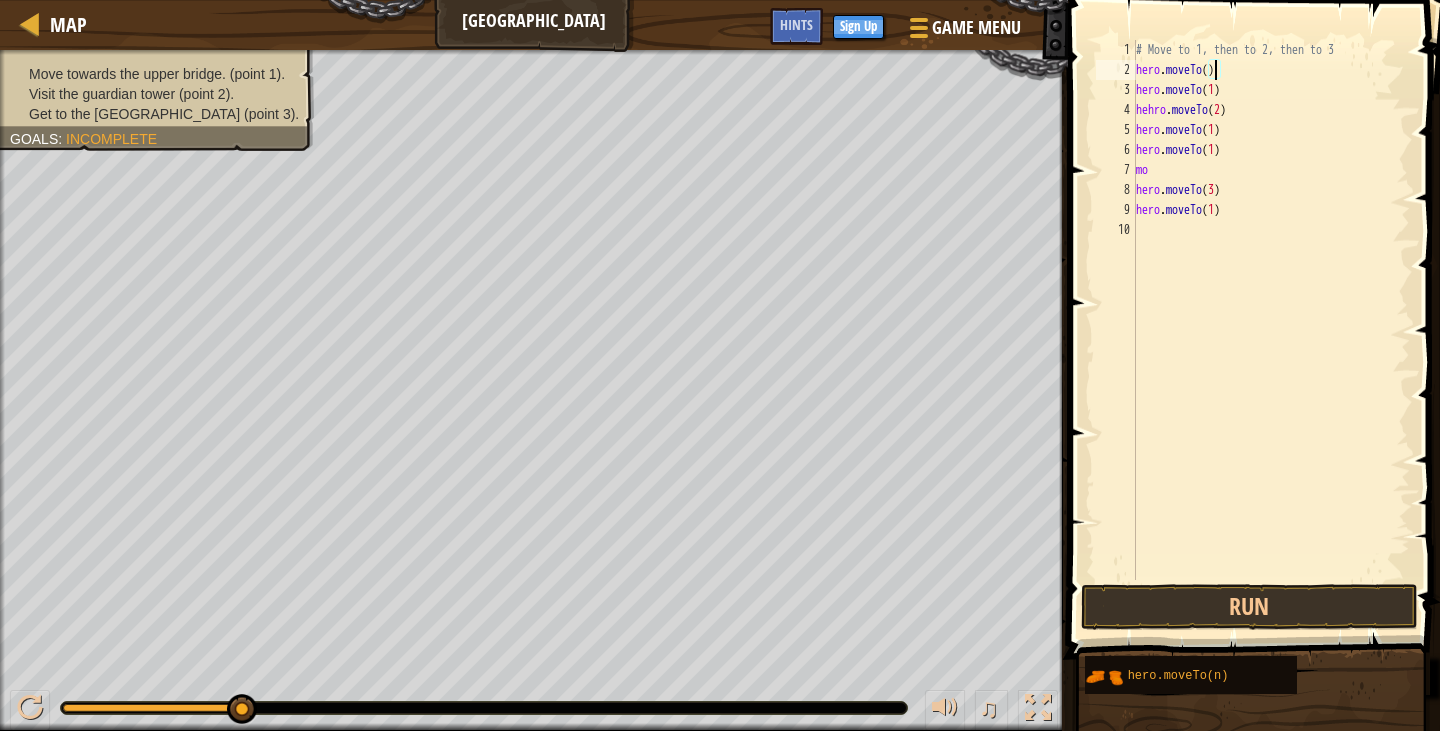 scroll, scrollTop: 9, scrollLeft: 7, axis: both 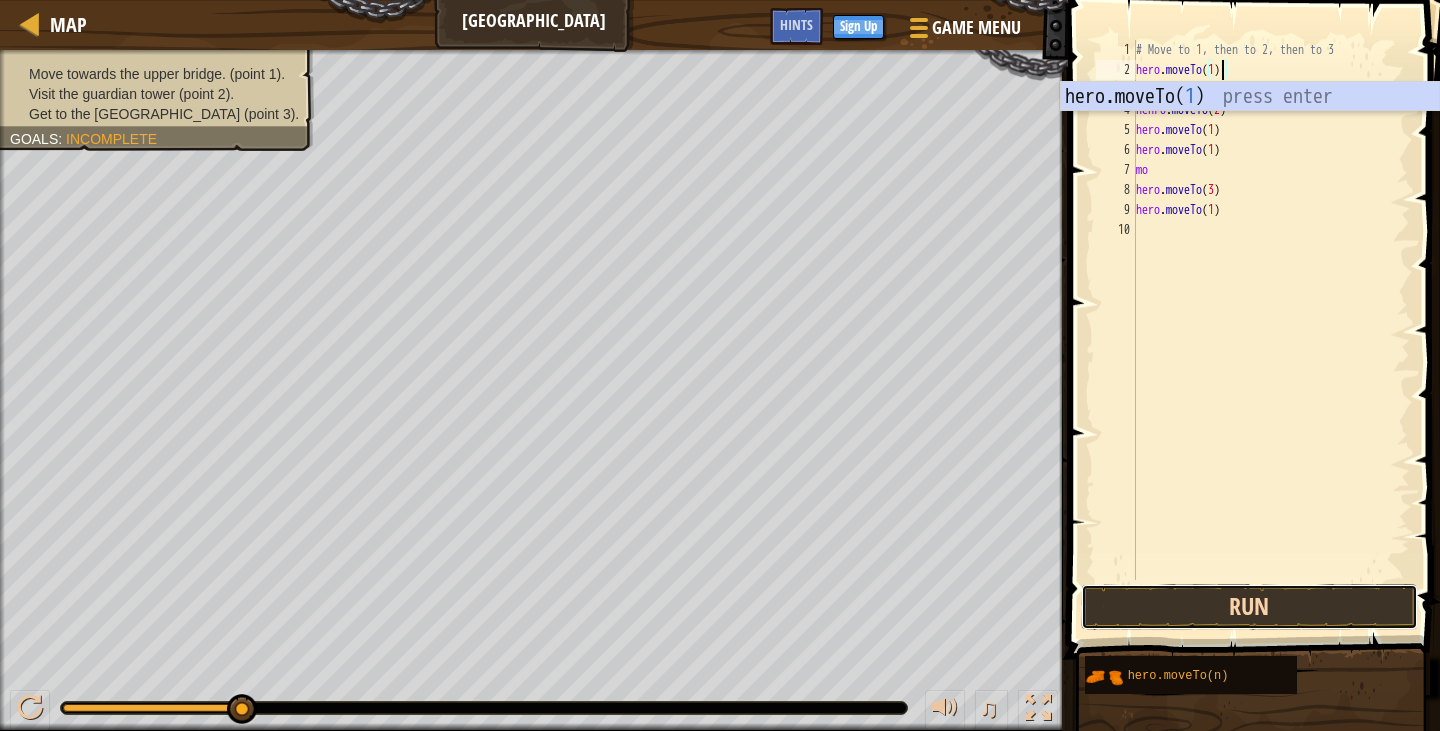 click on "Run" at bounding box center (1249, 607) 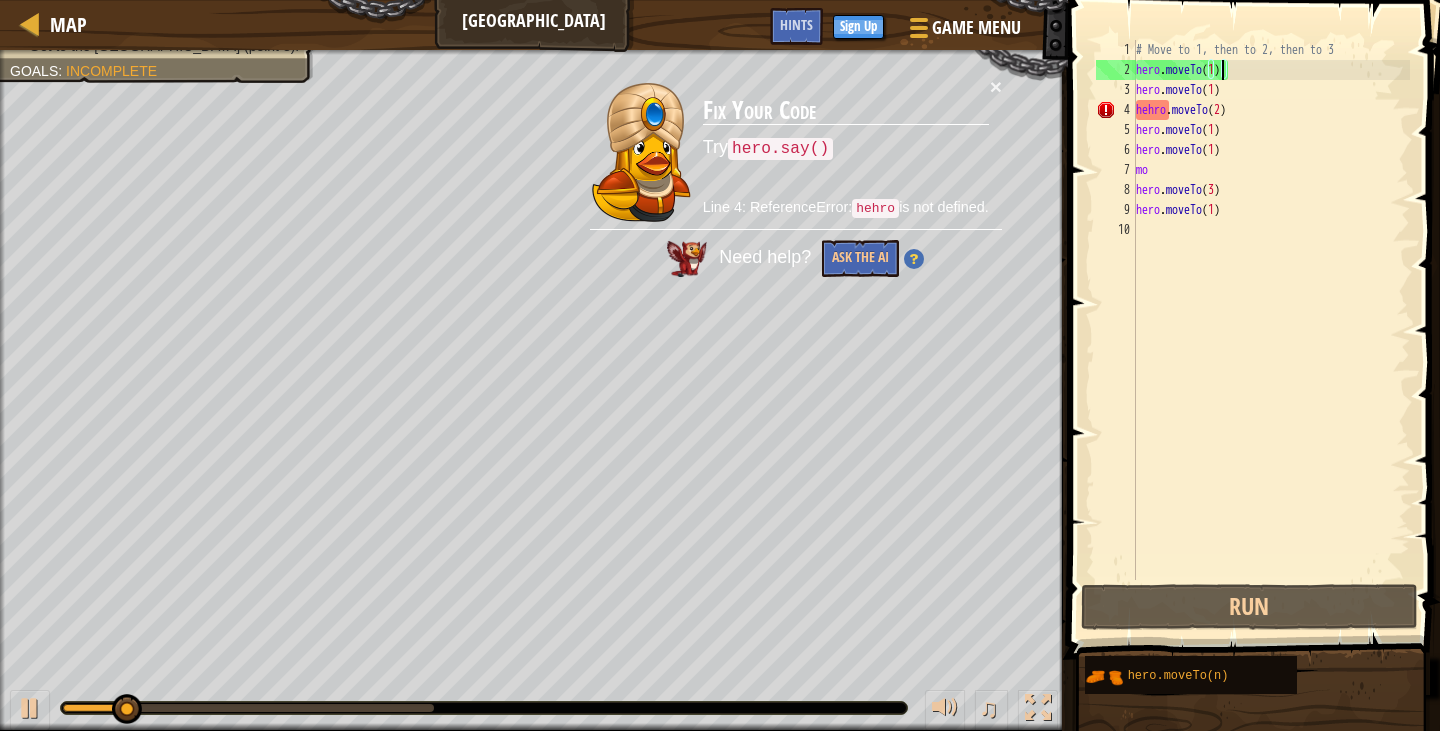 click on "Fix Your Code Try  hero.say()
Line 4: ReferenceError:  hehro  is not defined." at bounding box center [846, 152] 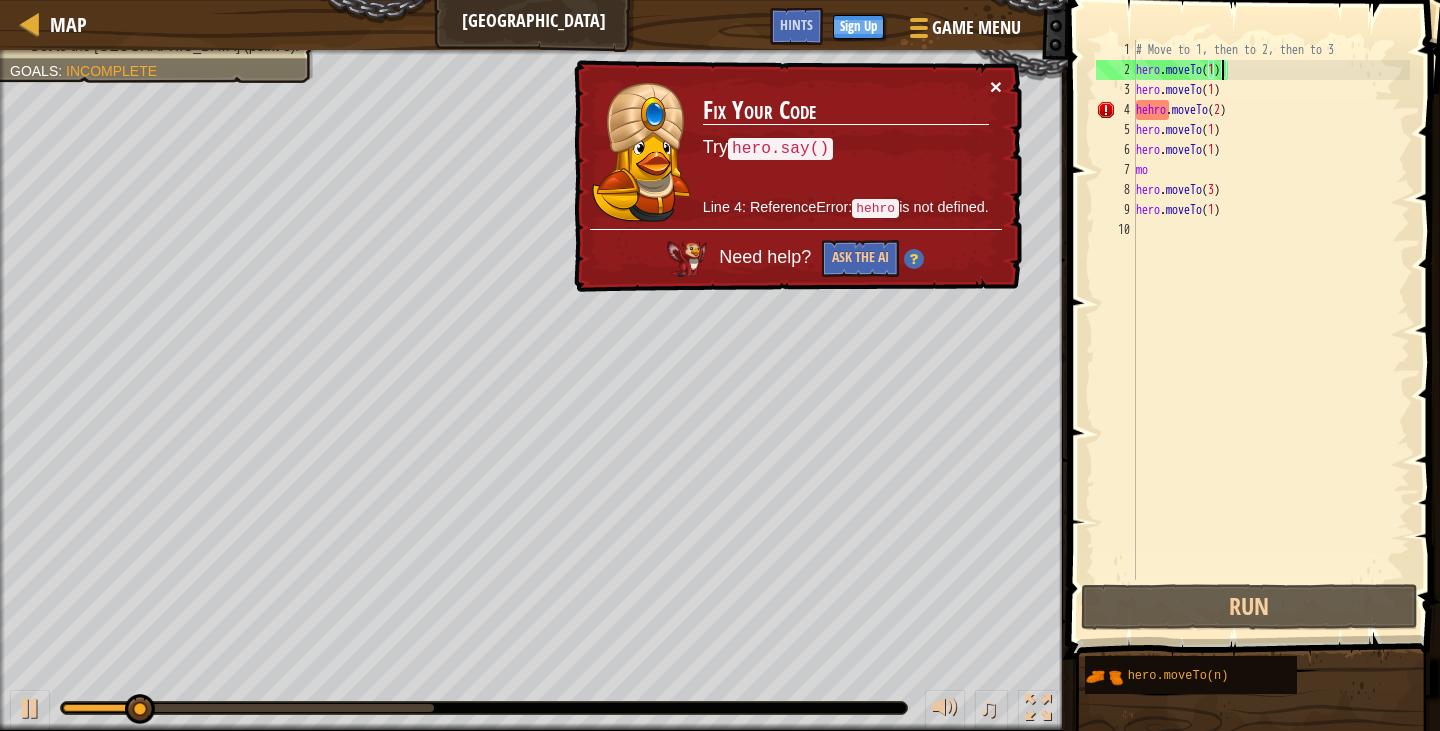 click on "×" at bounding box center (996, 86) 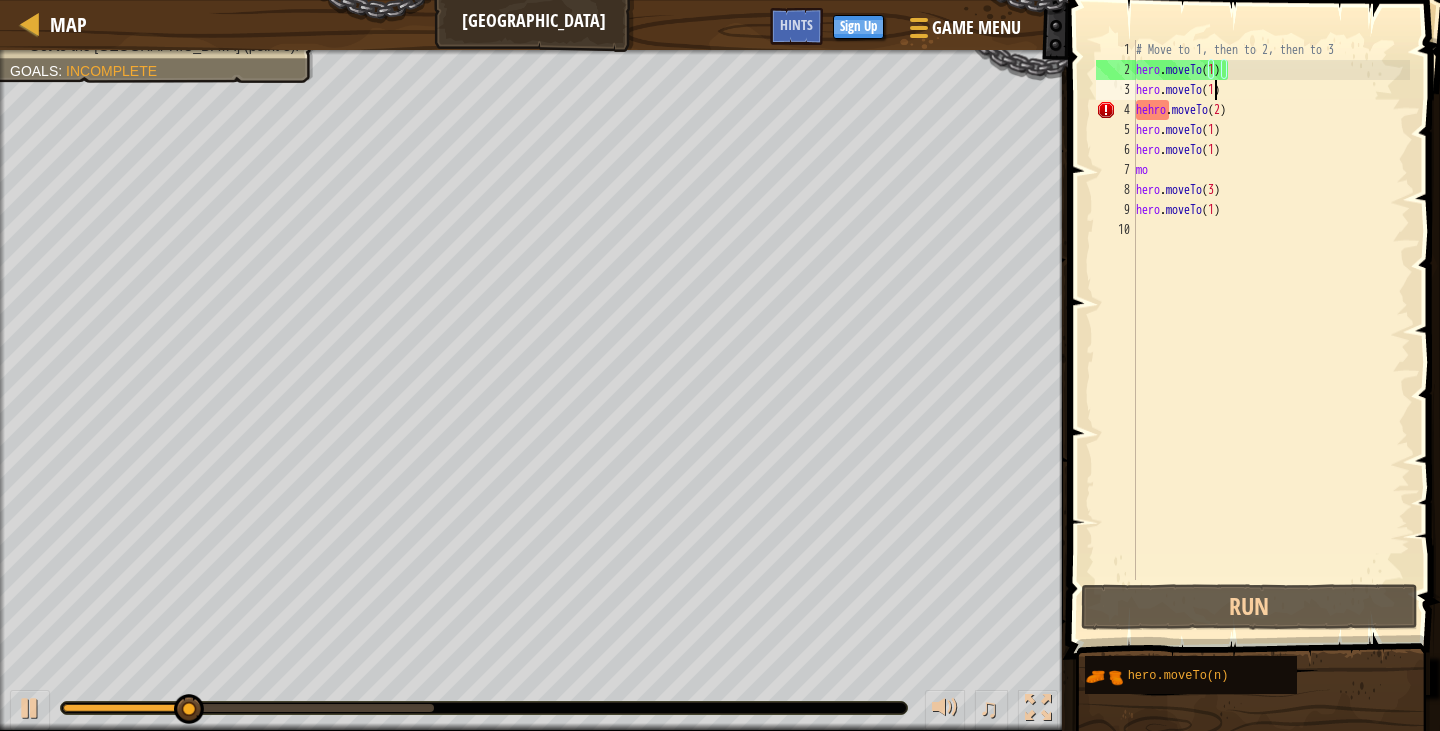 click on "# Move to 1, then to 2, then to 3 hero . moveTo ( 1 ) hero . moveTo ( 1 ) hehro . moveTo ( 2 ) hero . moveTo ( 1 ) hero . moveTo ( 1 ) mo hero . moveTo ( 3 ) hero . moveTo ( 1 )" at bounding box center [1271, 330] 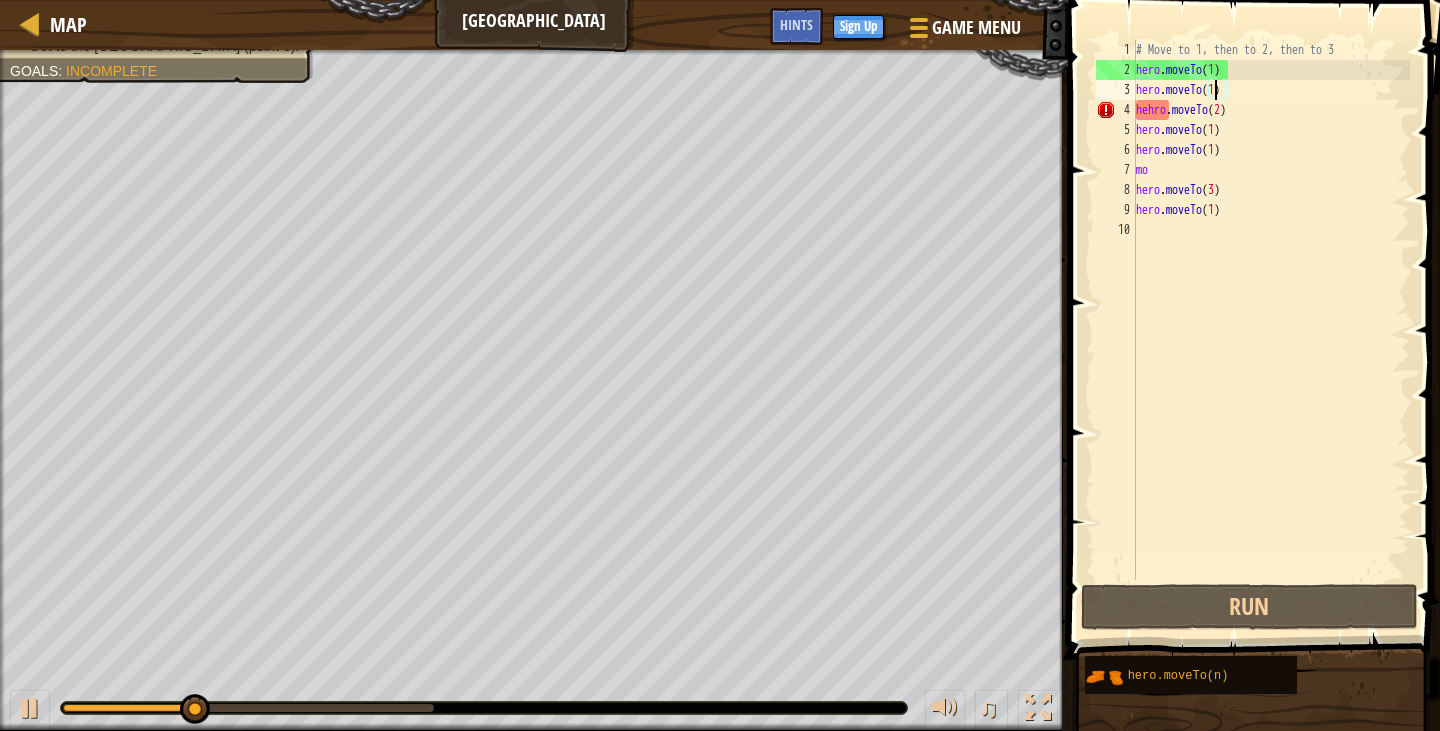 click on "# Move to 1, then to 2, then to 3 hero . moveTo ( 1 ) hero . moveTo ( 1 ) hehro . moveTo ( 2 ) hero . moveTo ( 1 ) hero . moveTo ( 1 ) mo hero . moveTo ( 3 ) hero . moveTo ( 1 )" at bounding box center (1271, 330) 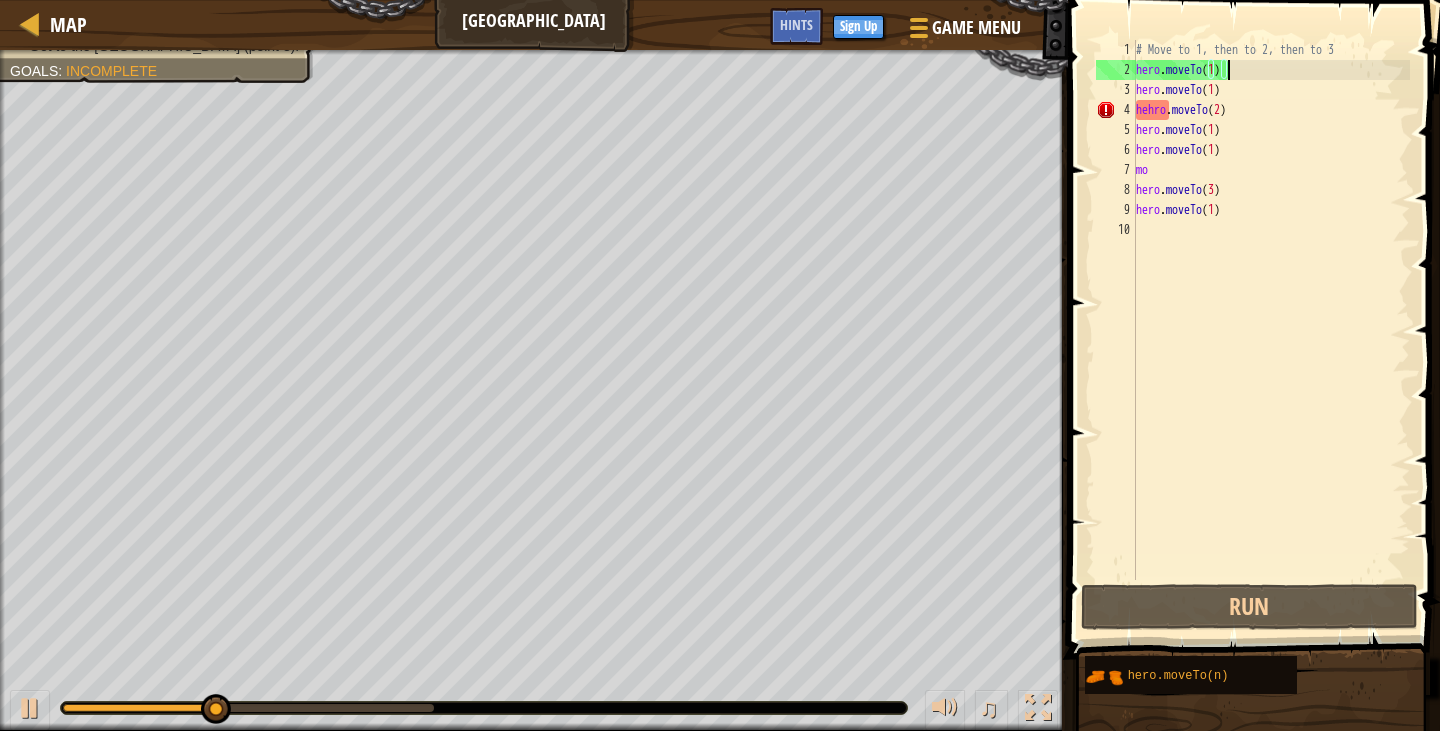 click on "# Move to 1, then to 2, then to 3 hero . moveTo ( 1 ) hero . moveTo ( 1 ) hehro . moveTo ( 2 ) hero . moveTo ( 1 ) hero . moveTo ( 1 ) mo hero . moveTo ( 3 ) hero . moveTo ( 1 )" at bounding box center (1271, 330) 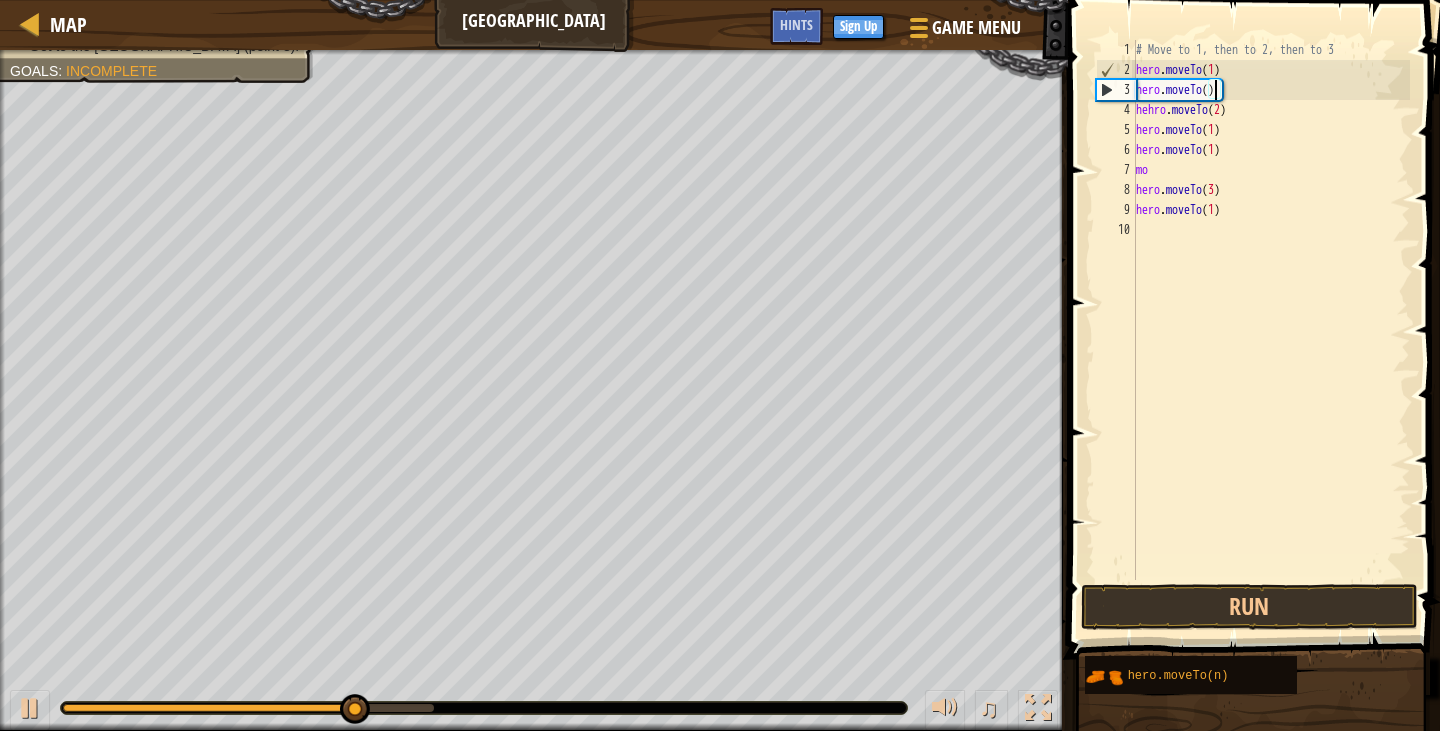 scroll, scrollTop: 9, scrollLeft: 7, axis: both 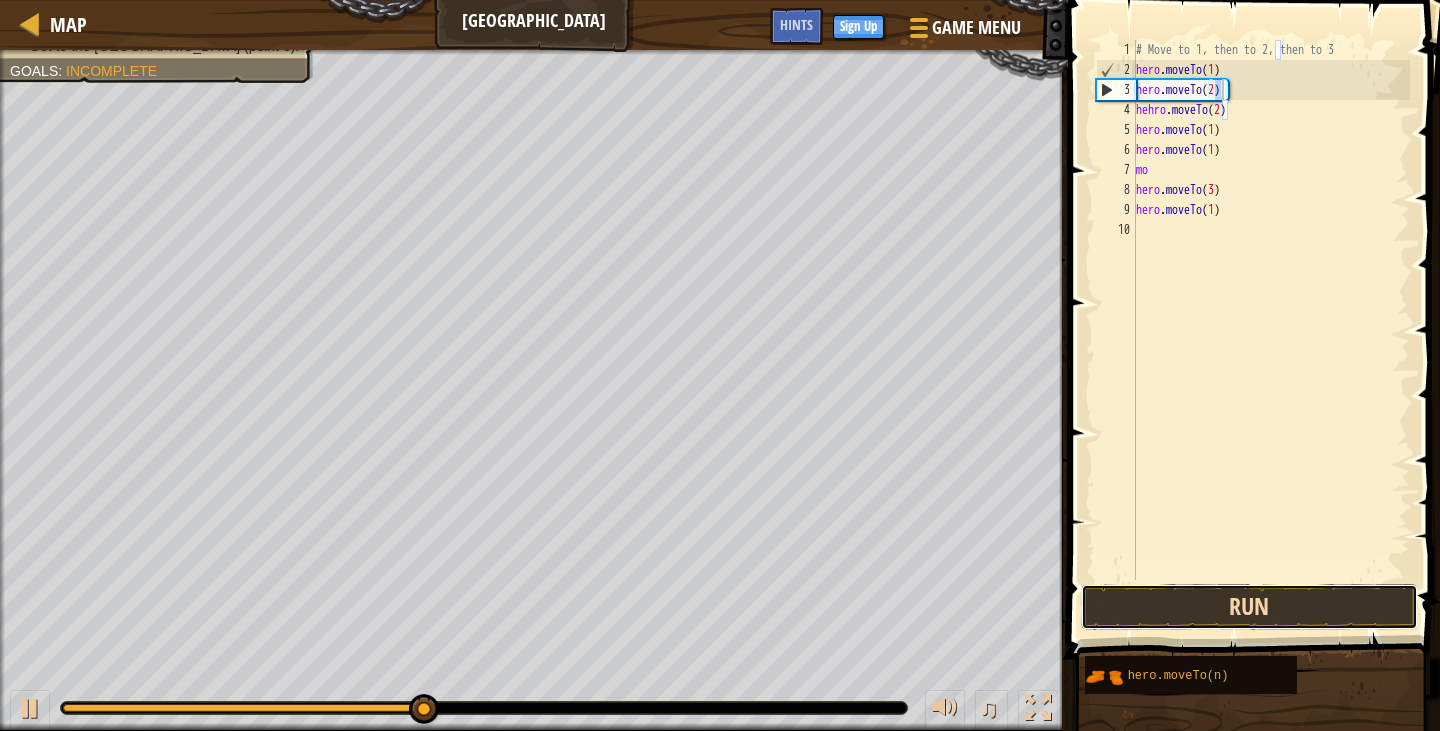 click on "Run" at bounding box center (1249, 607) 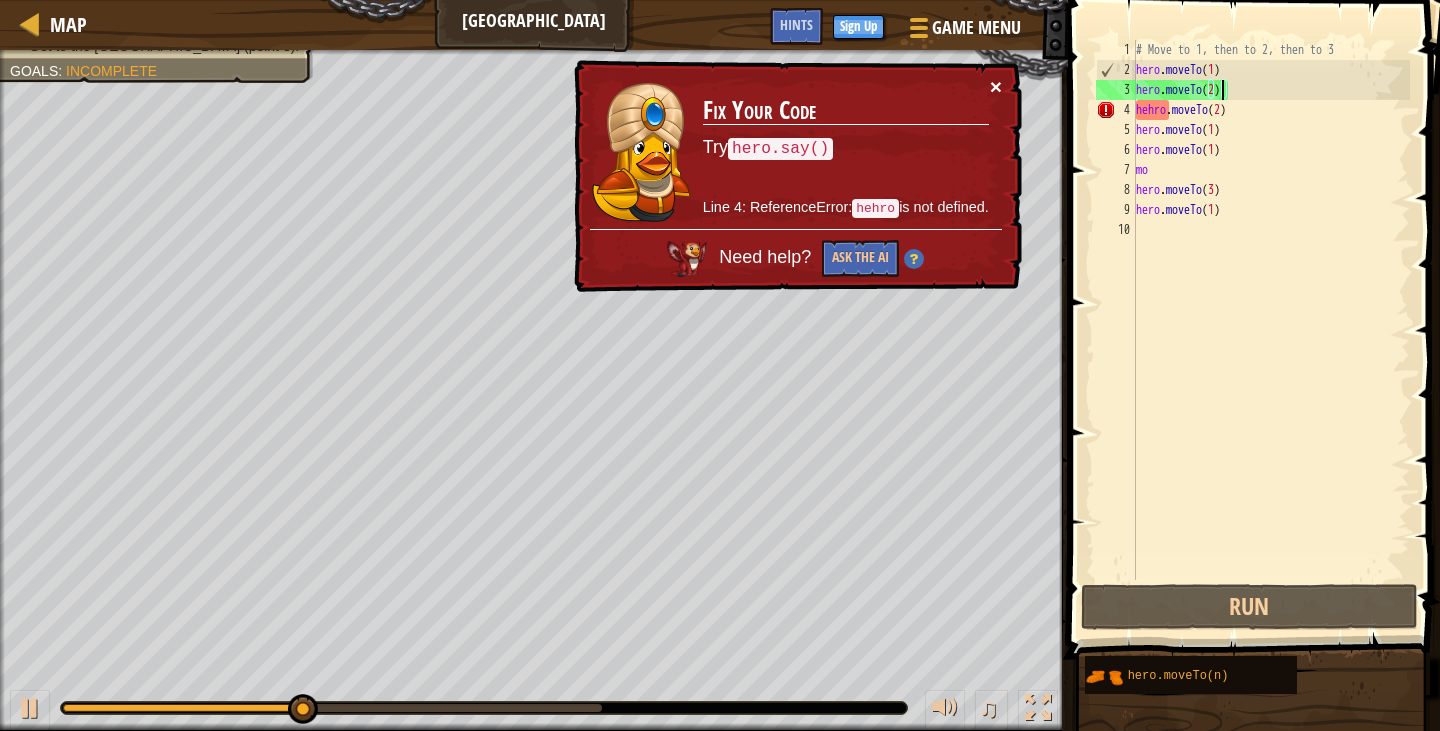 click on "×" at bounding box center (996, 86) 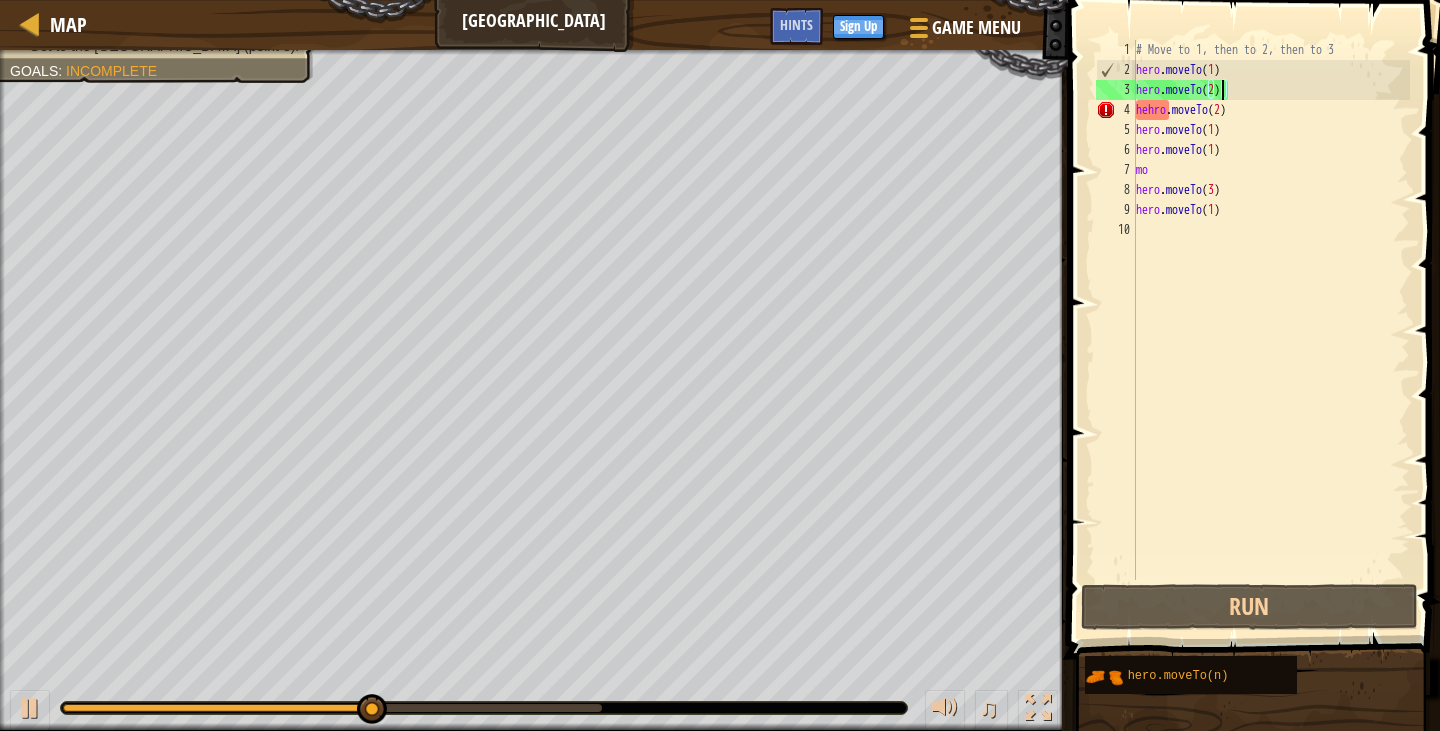click on "# Move to 1, then to 2, then to 3 hero . moveTo ( 1 ) hero . moveTo ( 2 ) hehro . moveTo ( 2 ) hero . moveTo ( 1 ) hero . moveTo ( 1 ) mo hero . moveTo ( 3 ) hero . moveTo ( 1 )" at bounding box center (1271, 330) 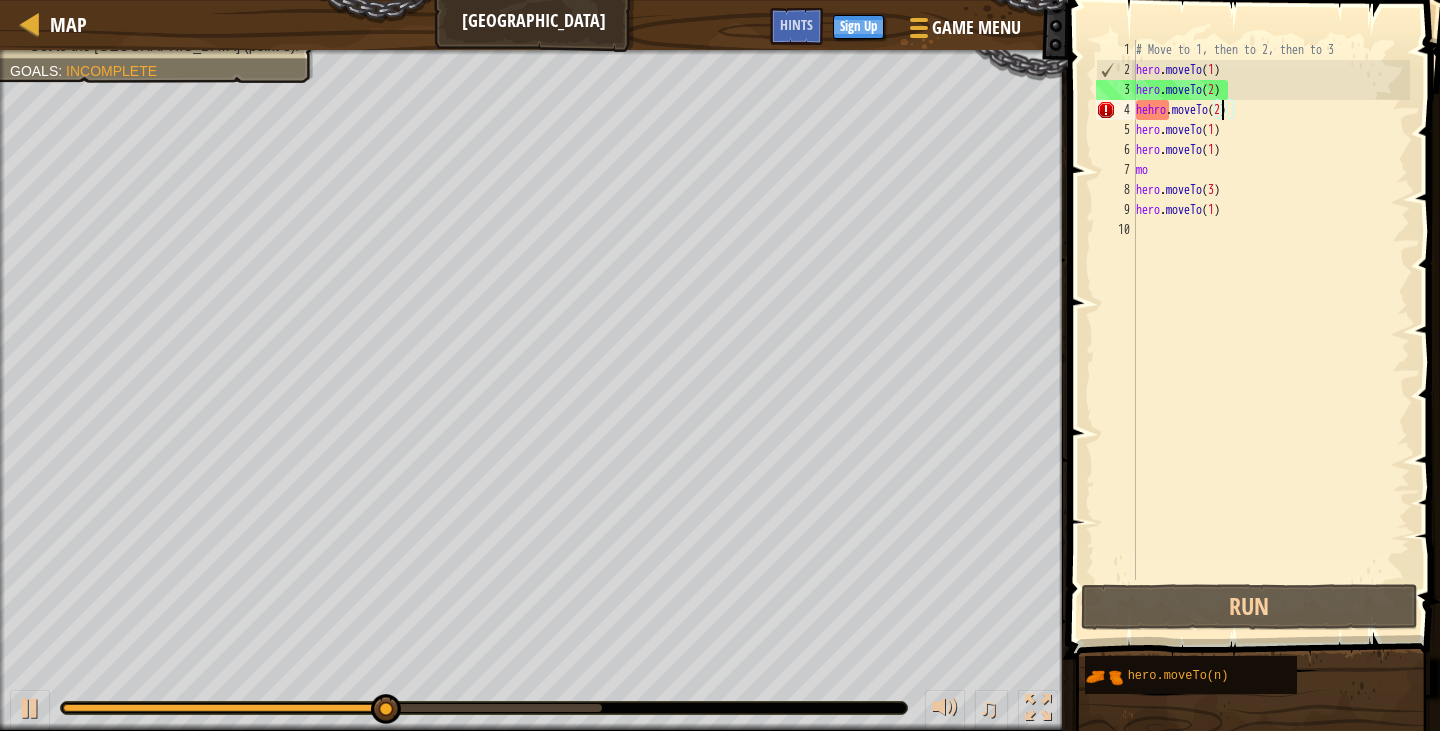 click on "# Move to 1, then to 2, then to 3 hero . moveTo ( 1 ) hero . moveTo ( 2 ) hehro . moveTo ( 2 ) hero . moveTo ( 1 ) hero . moveTo ( 1 ) mo hero . moveTo ( 3 ) hero . moveTo ( 1 )" at bounding box center (1271, 330) 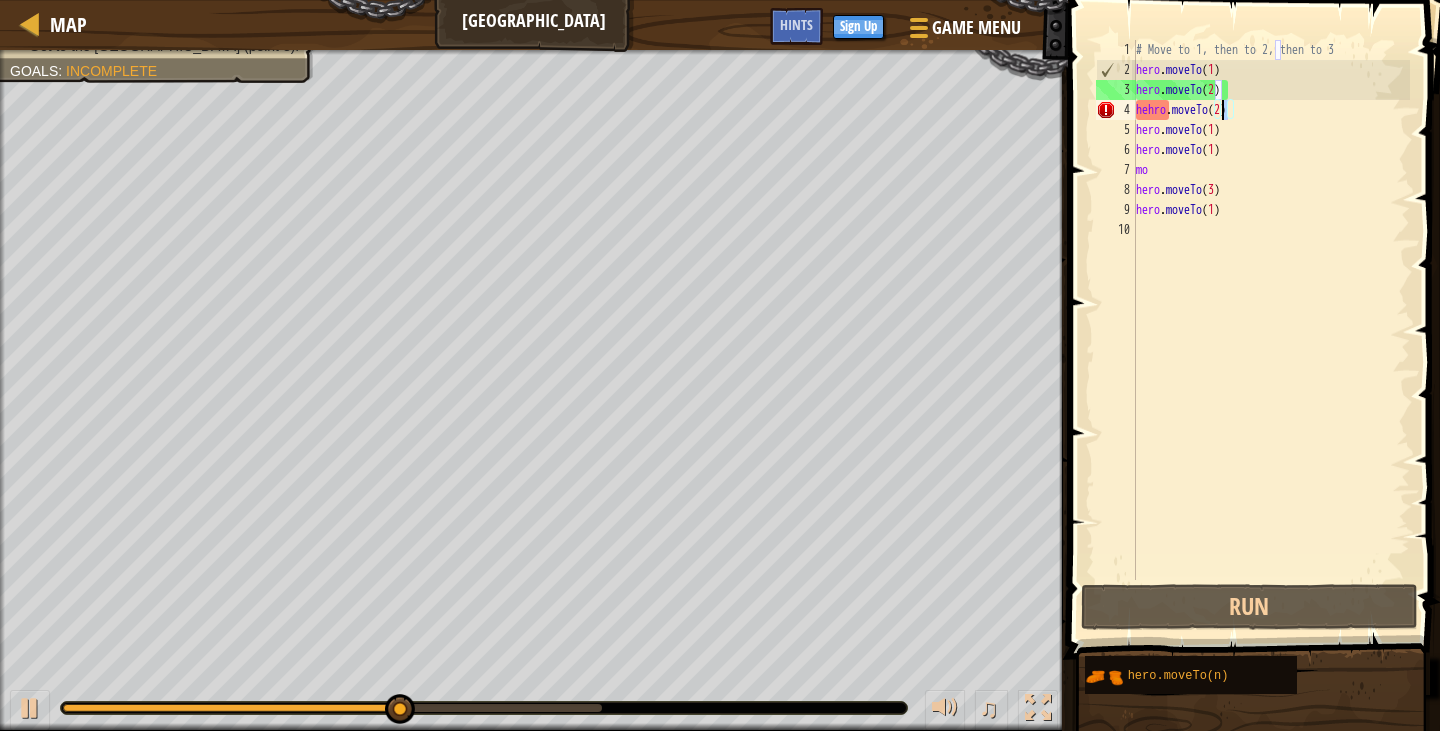 click on "# Move to 1, then to 2, then to 3 hero . moveTo ( 1 ) hero . moveTo ( 2 ) hehro . moveTo ( 2 ) hero . moveTo ( 1 ) hero . moveTo ( 1 ) mo hero . moveTo ( 3 ) hero . moveTo ( 1 )" at bounding box center (1271, 330) 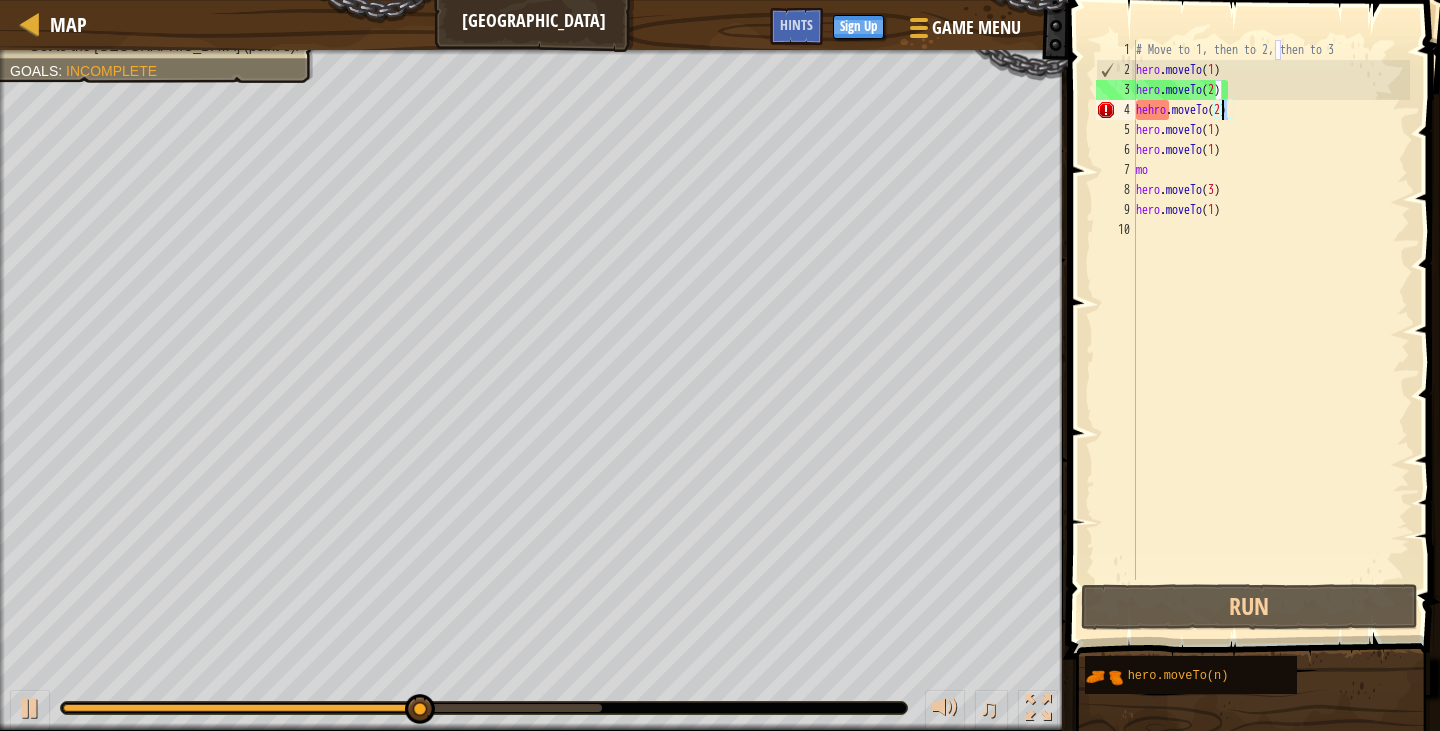 click on "# Move to 1, then to 2, then to 3 hero . moveTo ( 1 ) hero . moveTo ( 2 ) hehro . moveTo ( 2 ) hero . moveTo ( 1 ) hero . moveTo ( 1 ) mo hero . moveTo ( 3 ) hero . moveTo ( 1 )" at bounding box center (1271, 310) 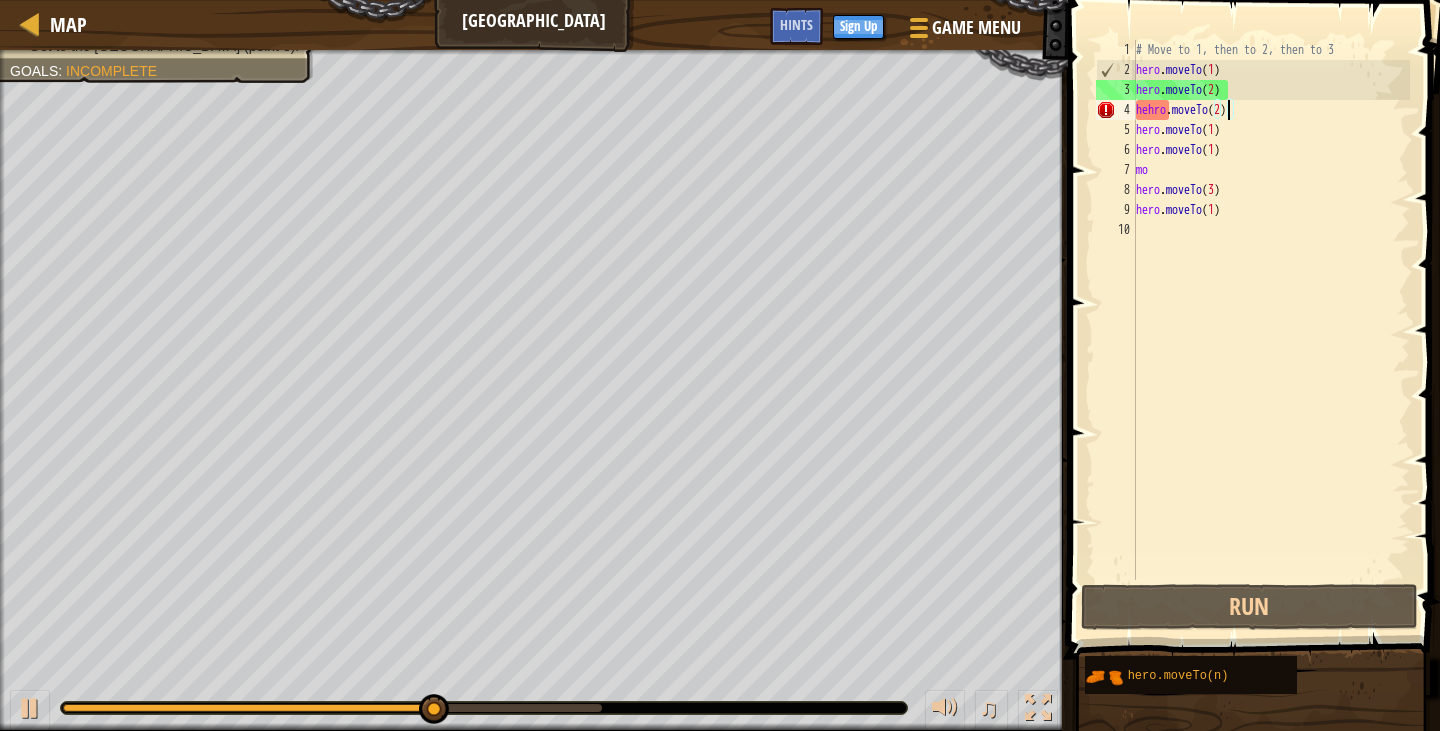 click on "# Move to 1, then to 2, then to 3 hero . moveTo ( 1 ) hero . moveTo ( 2 ) hehro . moveTo ( 2 ) hero . moveTo ( 1 ) hero . moveTo ( 1 ) mo hero . moveTo ( 3 ) hero . moveTo ( 1 )" at bounding box center (1271, 330) 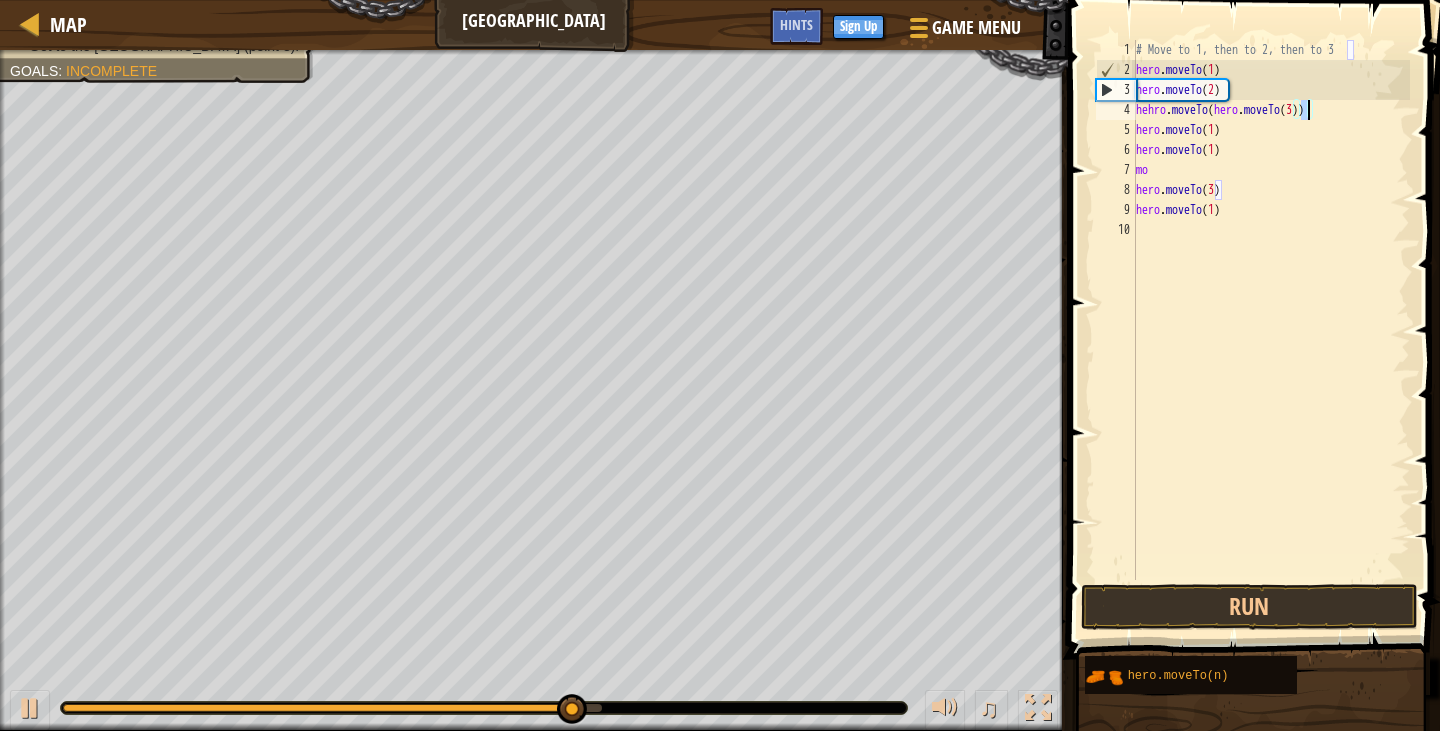 click on "# Move to 1, then to 2, then to 3 hero . moveTo ( 1 ) hero . moveTo ( 2 ) hehro . moveTo ( hero . moveTo ( 3 )) hero . moveTo ( 1 ) hero . moveTo ( 1 ) mo hero . moveTo ( 3 ) hero . moveTo ( 1 )" at bounding box center [1271, 330] 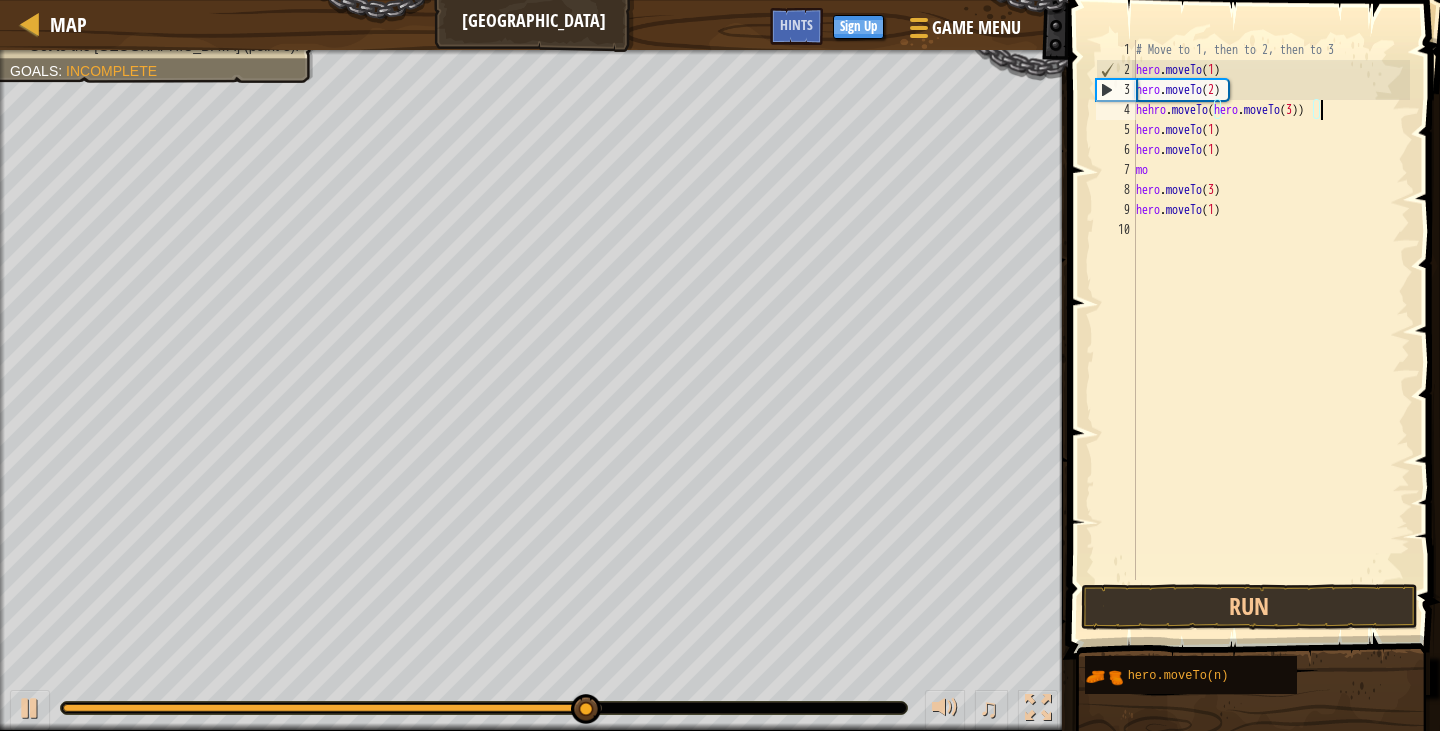click on "# Move to 1, then to 2, then to 3 hero . moveTo ( 1 ) hero . moveTo ( 2 ) hehro . moveTo ( hero . moveTo ( 3 )) hero . moveTo ( 1 ) hero . moveTo ( 1 ) mo hero . moveTo ( 3 ) hero . moveTo ( 1 )" at bounding box center (1271, 330) 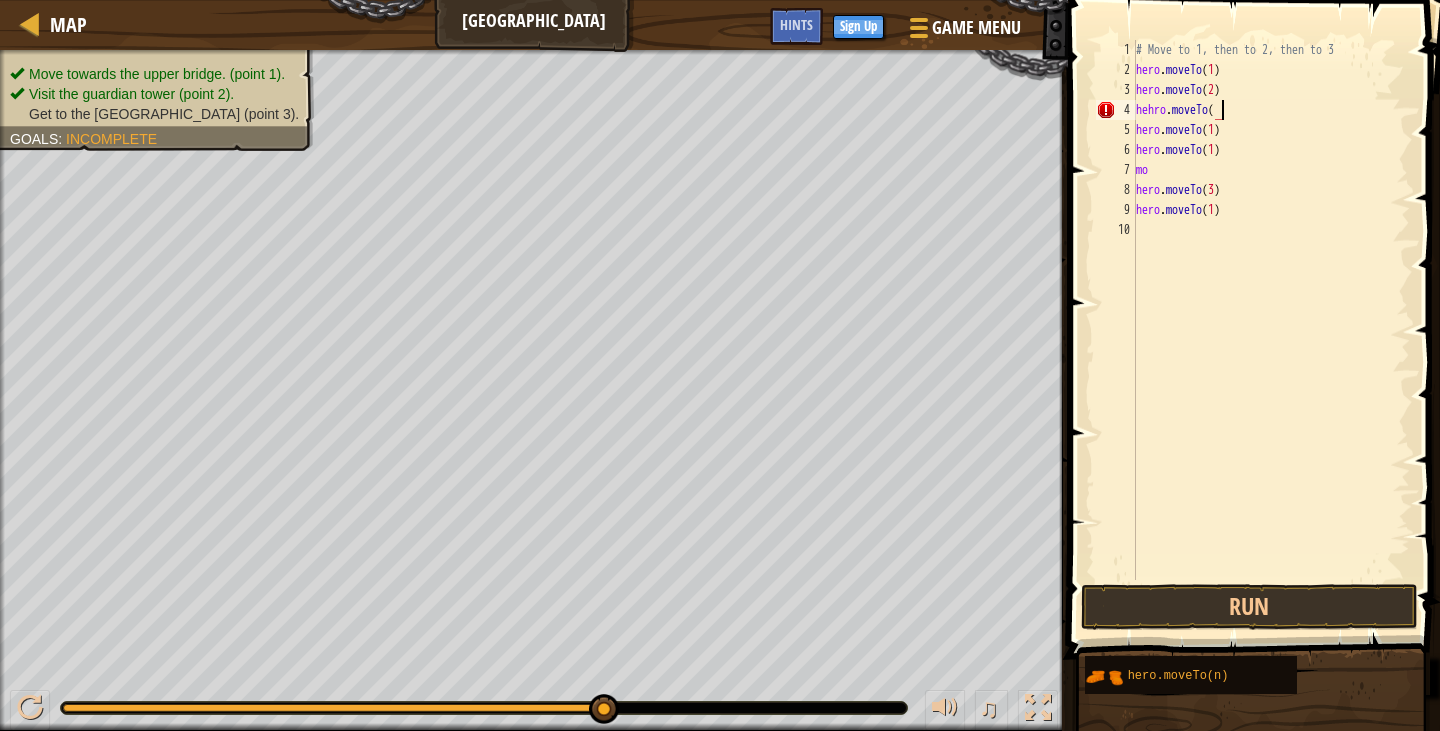 scroll, scrollTop: 9, scrollLeft: 7, axis: both 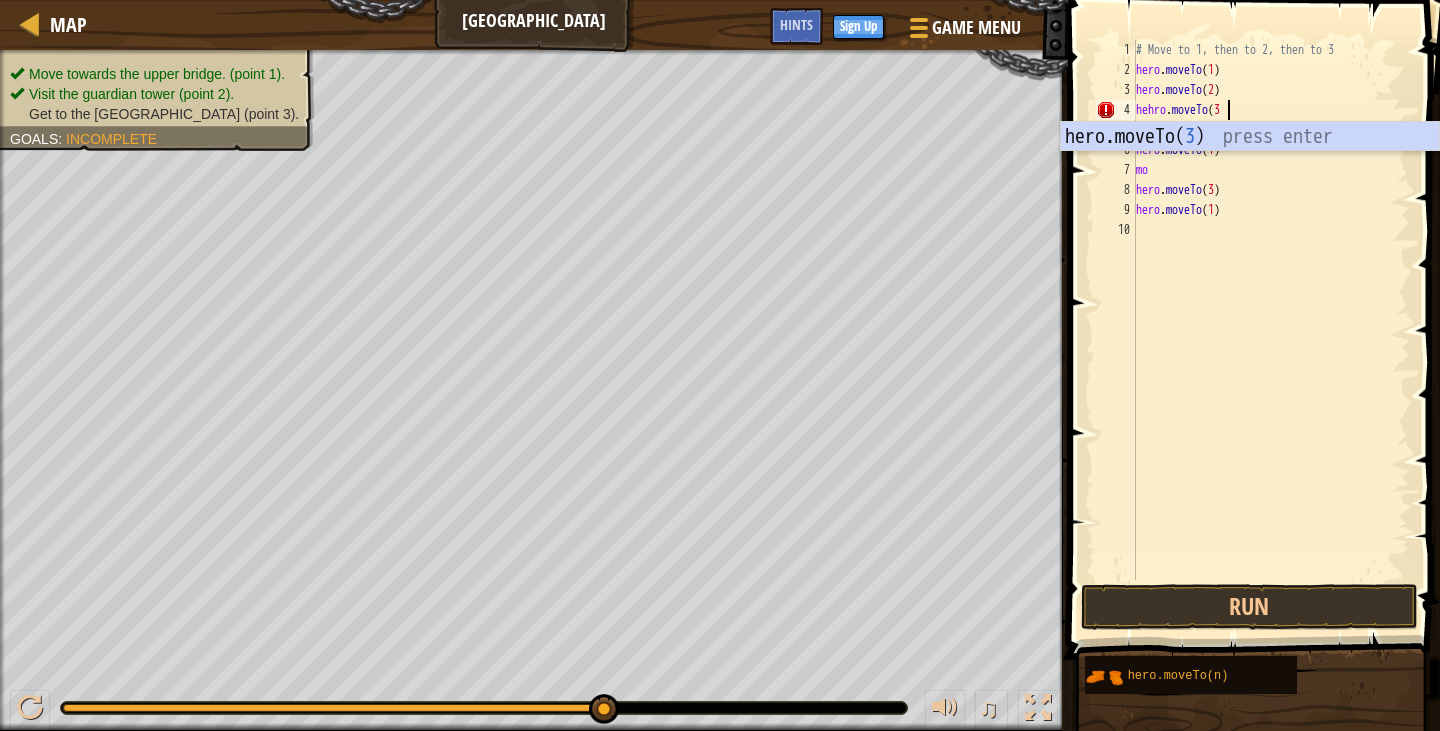 type on "hehro.moveTo(3)" 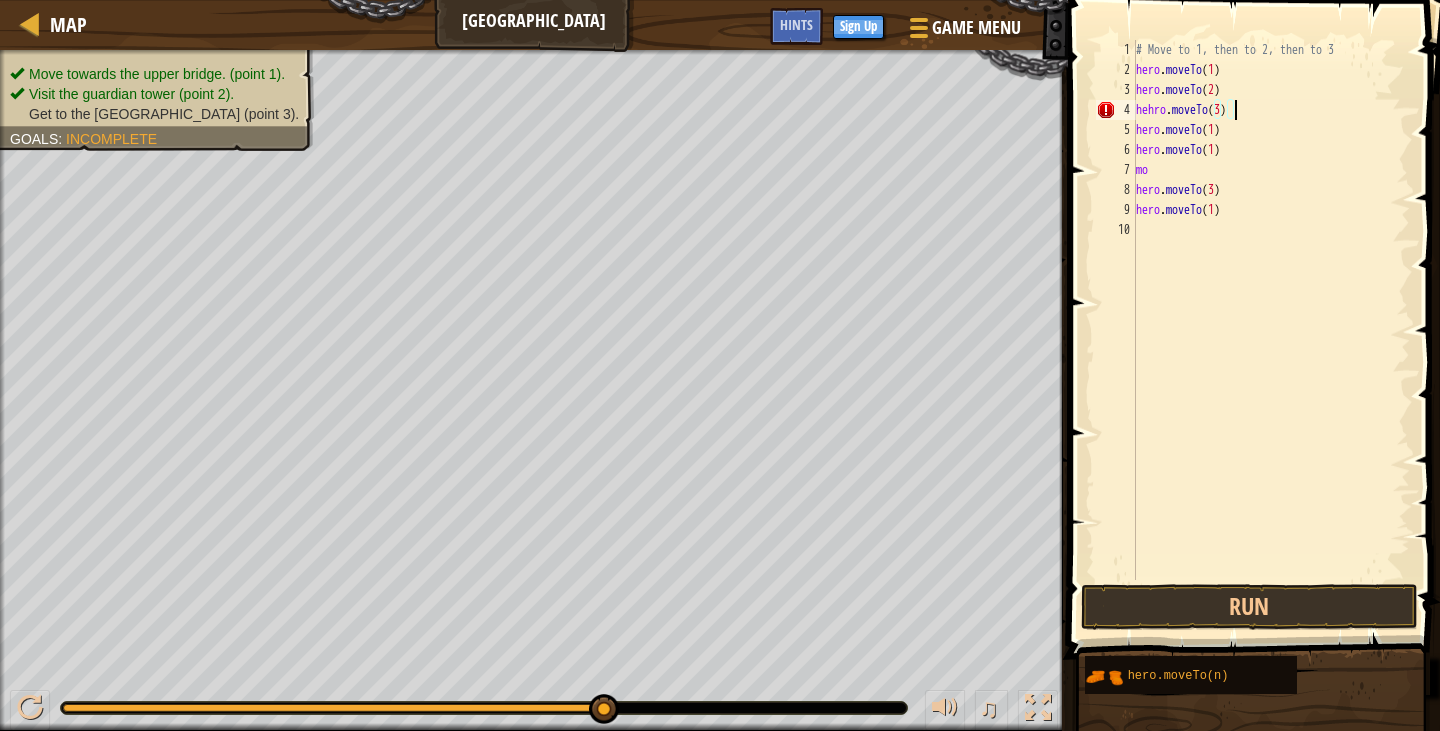 scroll, scrollTop: 9, scrollLeft: 0, axis: vertical 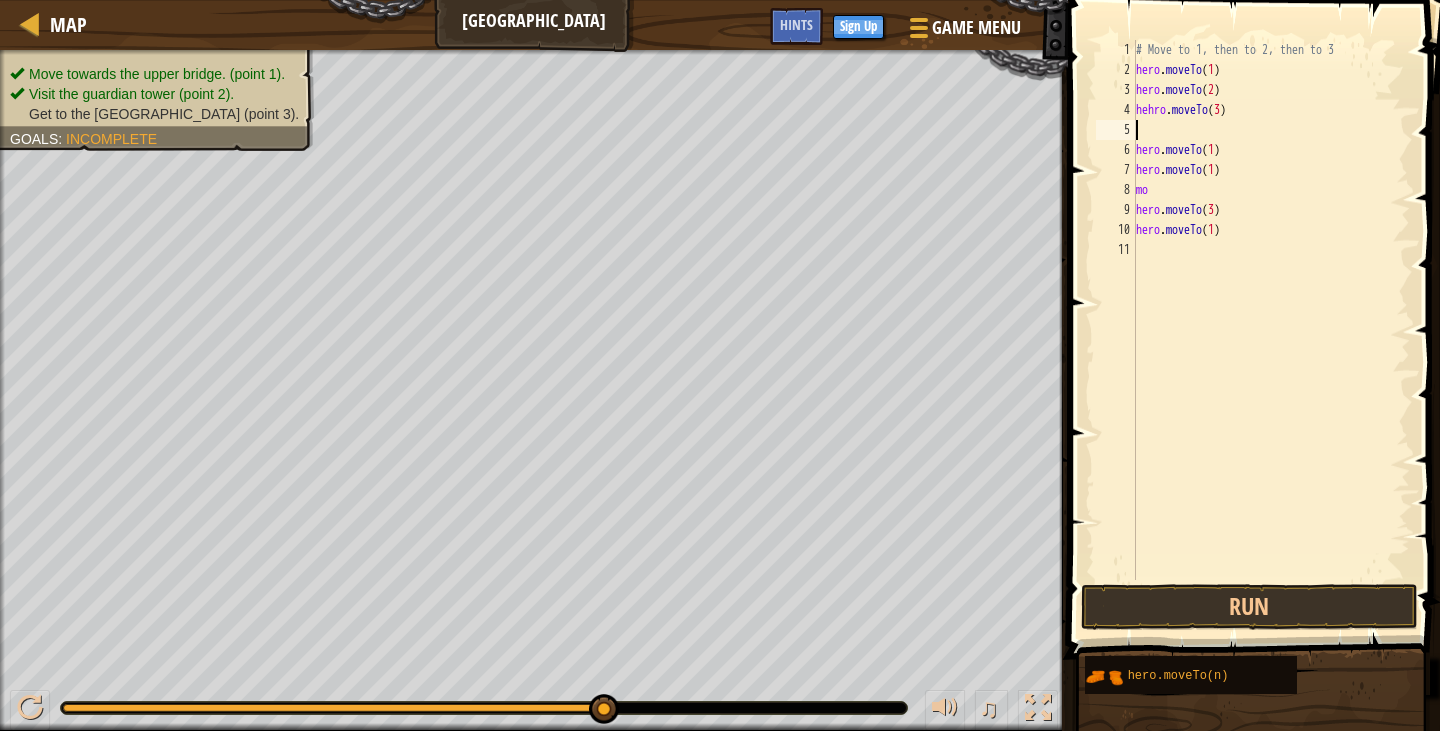 click on "# Move to 1, then to 2, then to 3 hero . moveTo ( 1 ) hero . moveTo ( 2 ) hehro . moveTo ( 3 ) hero . moveTo ( 1 ) hero . moveTo ( 1 ) mo hero . moveTo ( 3 ) hero . moveTo ( 1 )" at bounding box center [1271, 330] 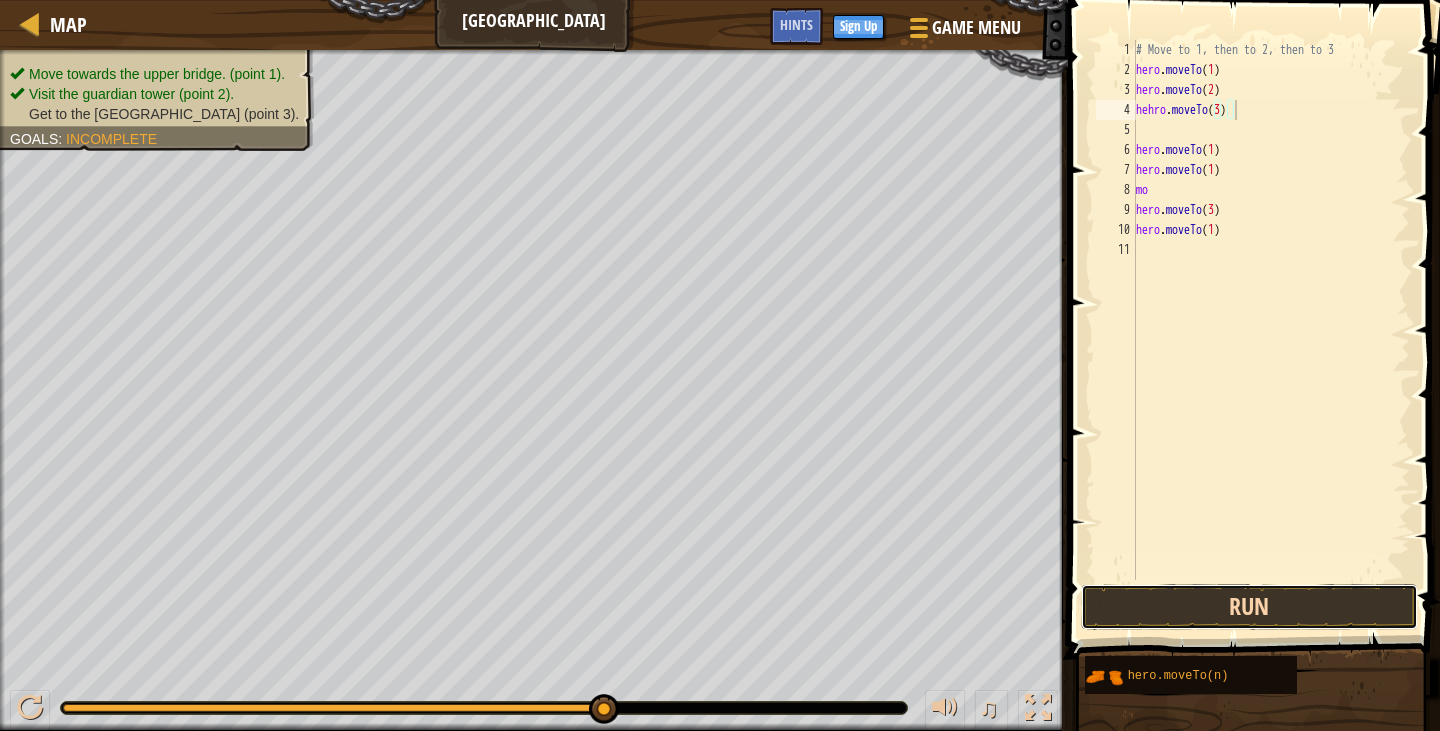 click on "Run" at bounding box center (1249, 607) 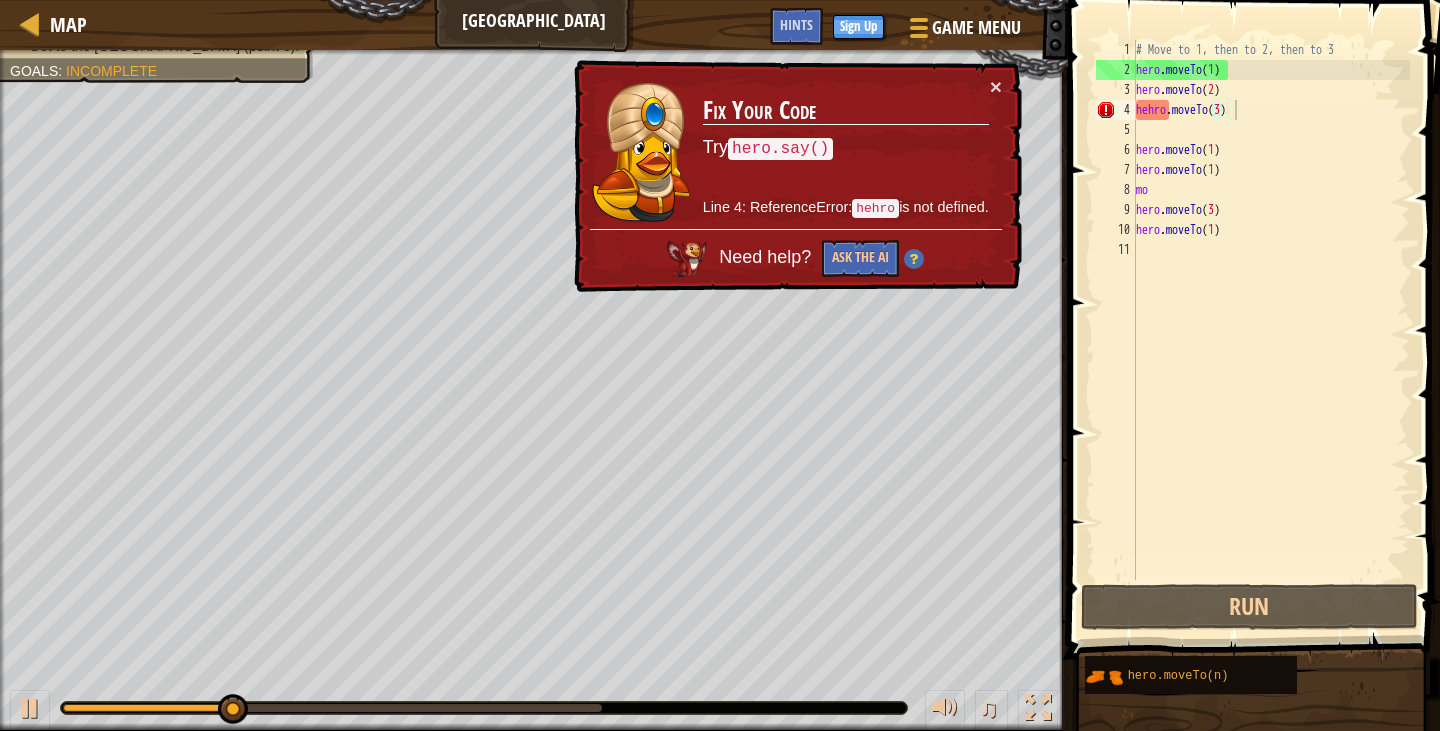 click on "× Fix Your Code Try  hero.say()
Line 4: ReferenceError:  hehro  is not defined.
Need help? Ask the AI" at bounding box center (796, 176) 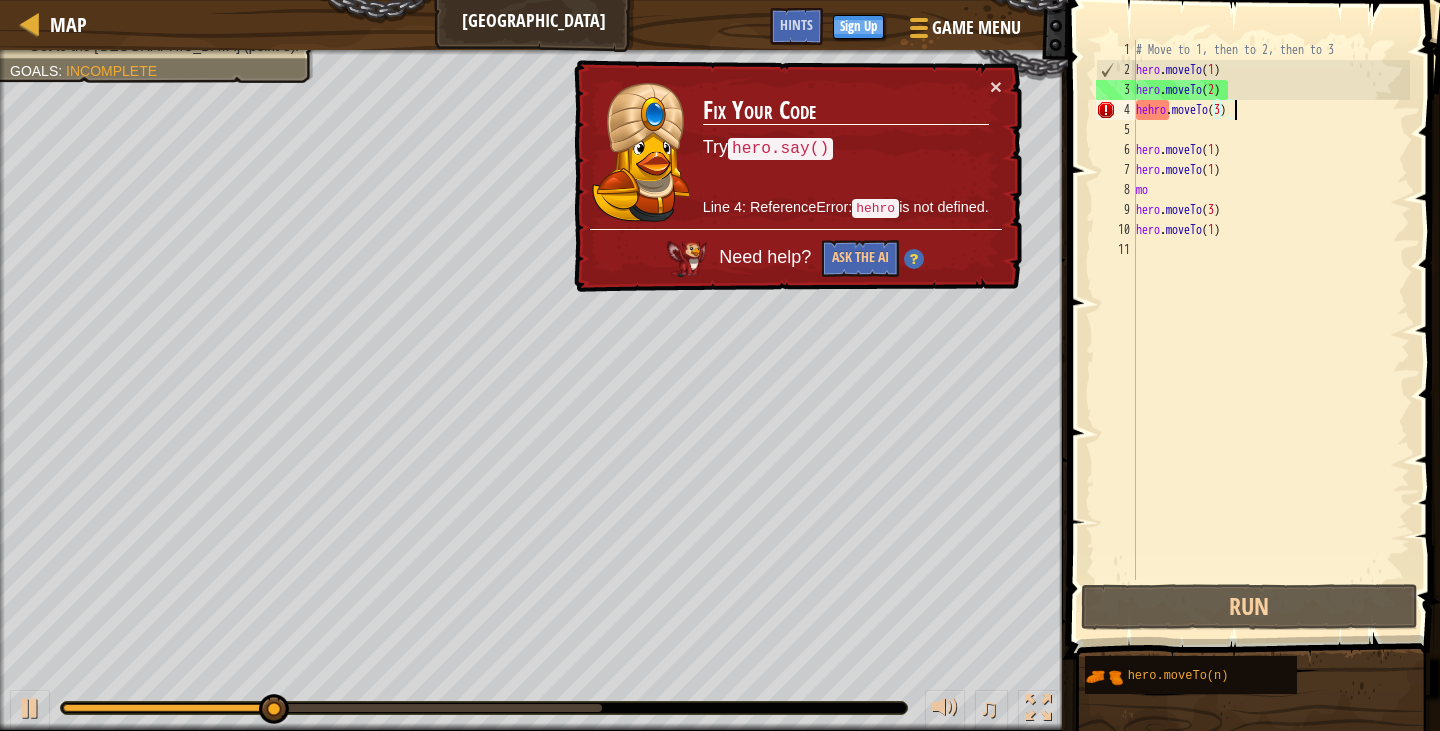 click on "× Fix Your Code Try  hero.say()
Line 4: ReferenceError:  hehro  is not defined.
Need help? Ask the AI" at bounding box center [796, 176] 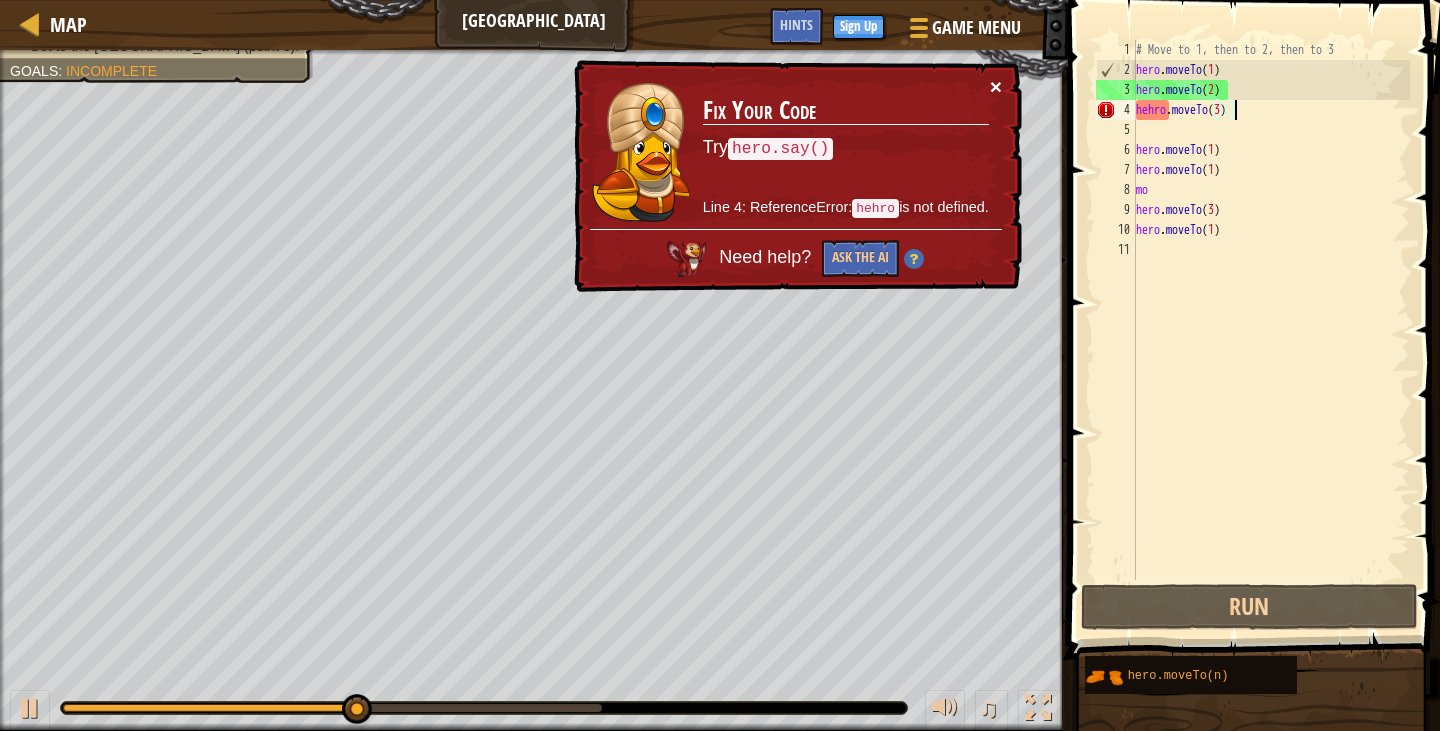 click on "×" at bounding box center [996, 86] 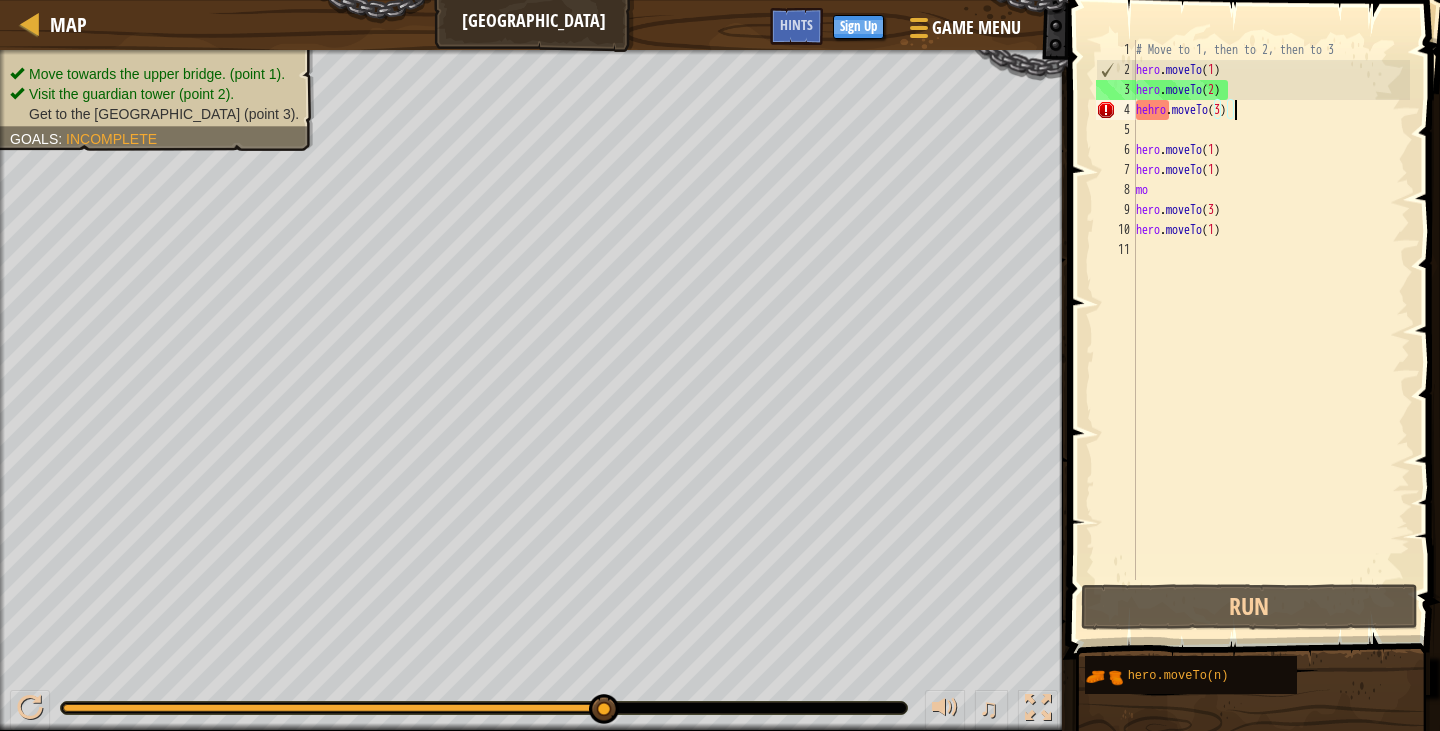 click on "# Move to 1, then to 2, then to 3 hero . moveTo ( 1 ) hero . moveTo ( 2 ) hehro . moveTo ( 3 ) hero . moveTo ( 1 ) hero . moveTo ( 1 ) mo hero . moveTo ( 3 ) hero . moveTo ( 1 )" at bounding box center [1271, 330] 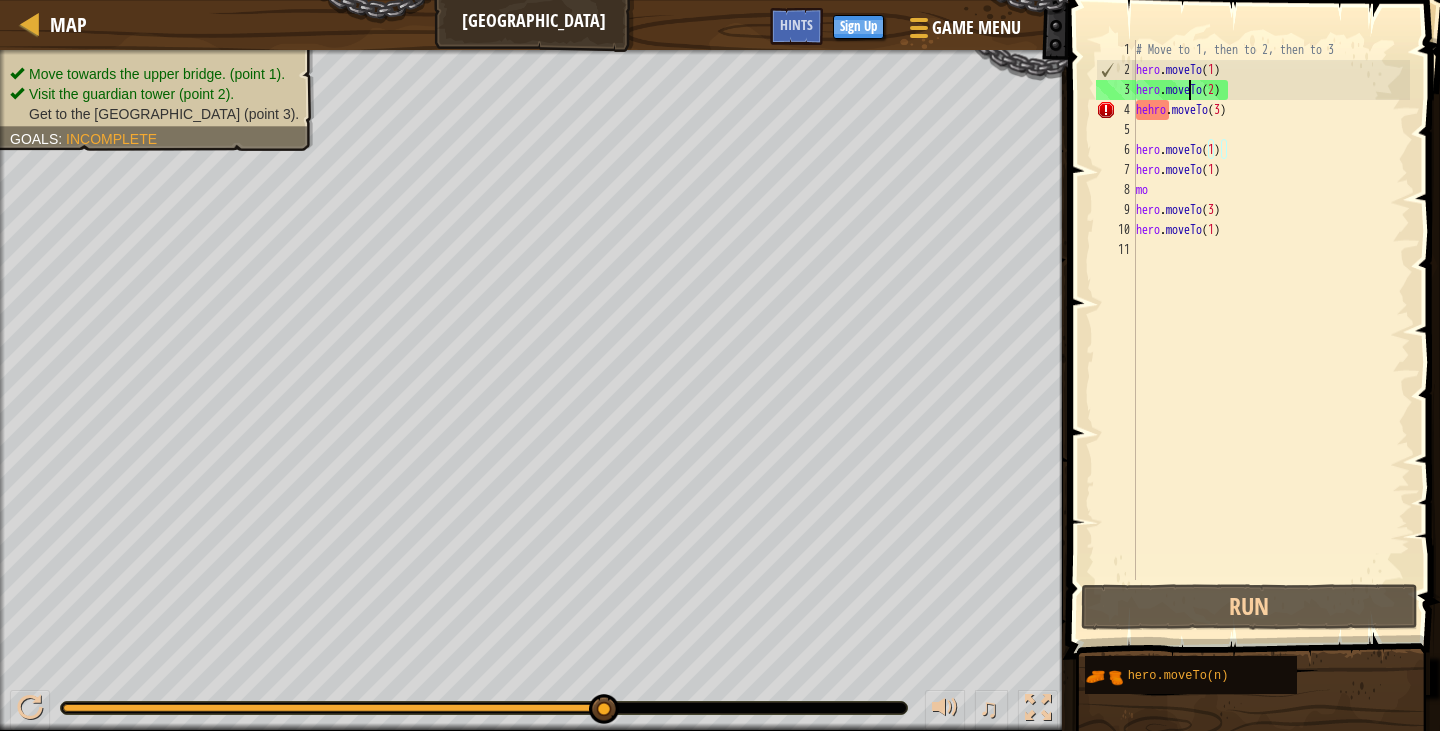 click on "# Move to 1, then to 2, then to 3 hero . moveTo ( 1 ) hero . moveTo ( 2 ) hehro . moveTo ( 3 ) hero . moveTo ( 1 ) hero . moveTo ( 1 ) mo hero . moveTo ( 3 ) hero . moveTo ( 1 )" at bounding box center [1271, 330] 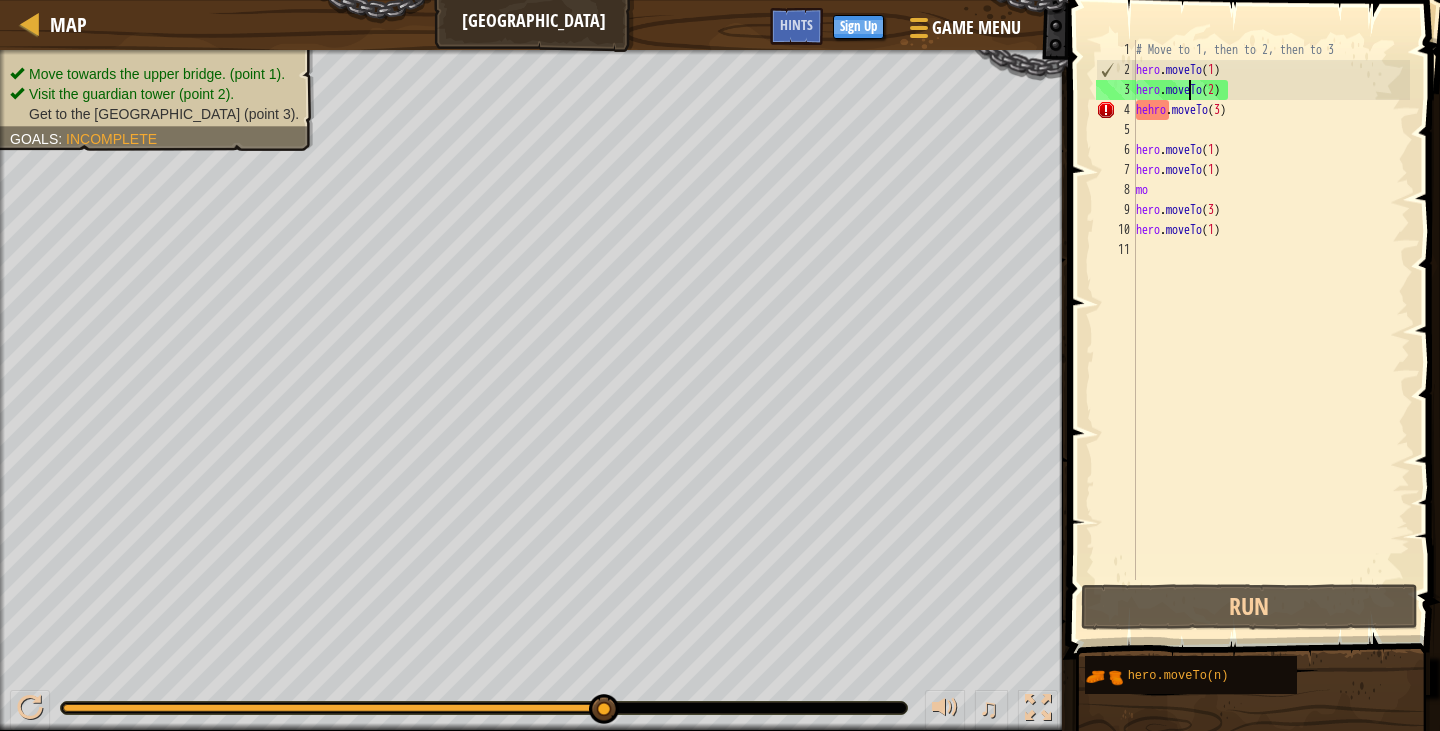 drag, startPoint x: 1224, startPoint y: 124, endPoint x: 1267, endPoint y: 102, distance: 48.30114 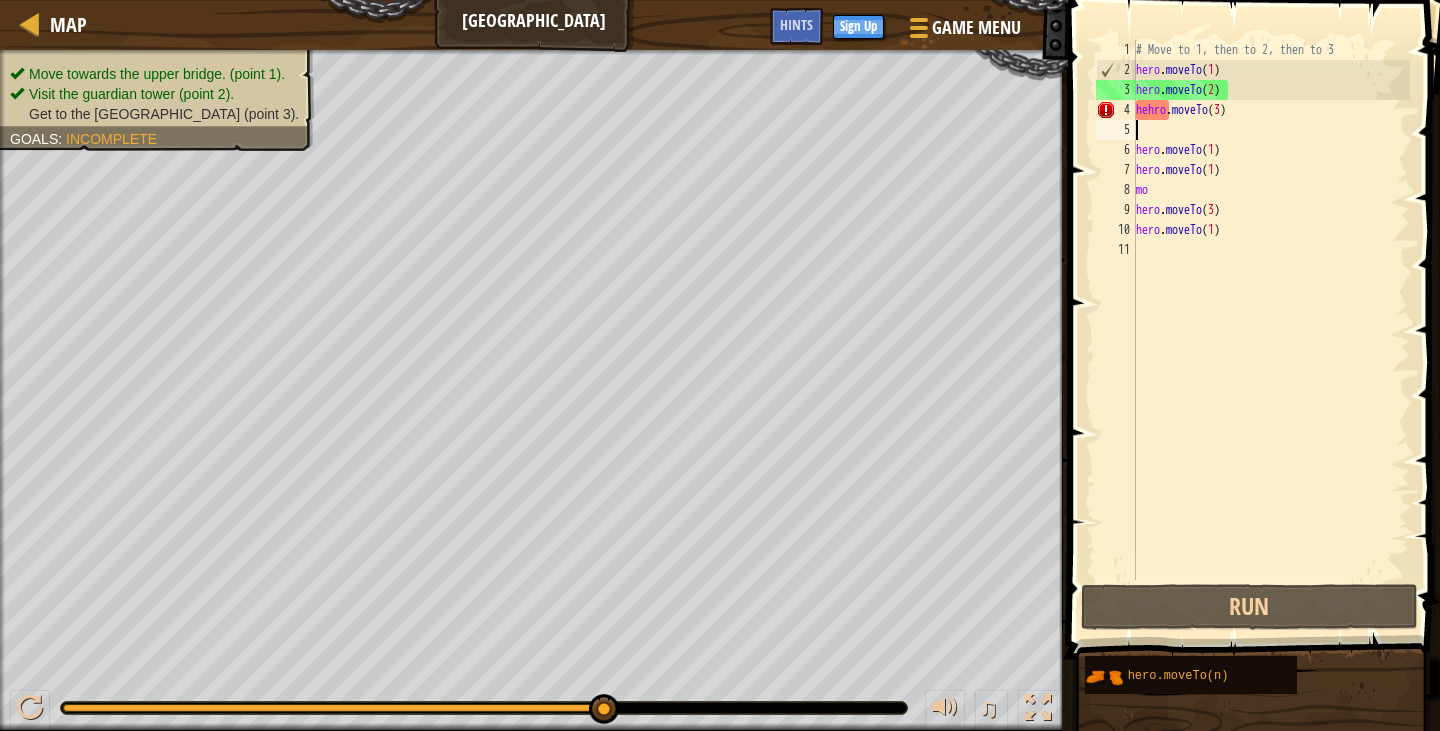 click on "# Move to 1, then to 2, then to 3 hero . moveTo ( 1 ) hero . moveTo ( 2 ) hehro . moveTo ( 3 ) hero . moveTo ( 1 ) hero . moveTo ( 1 ) mo hero . moveTo ( 3 ) hero . moveTo ( 1 )" at bounding box center [1271, 330] 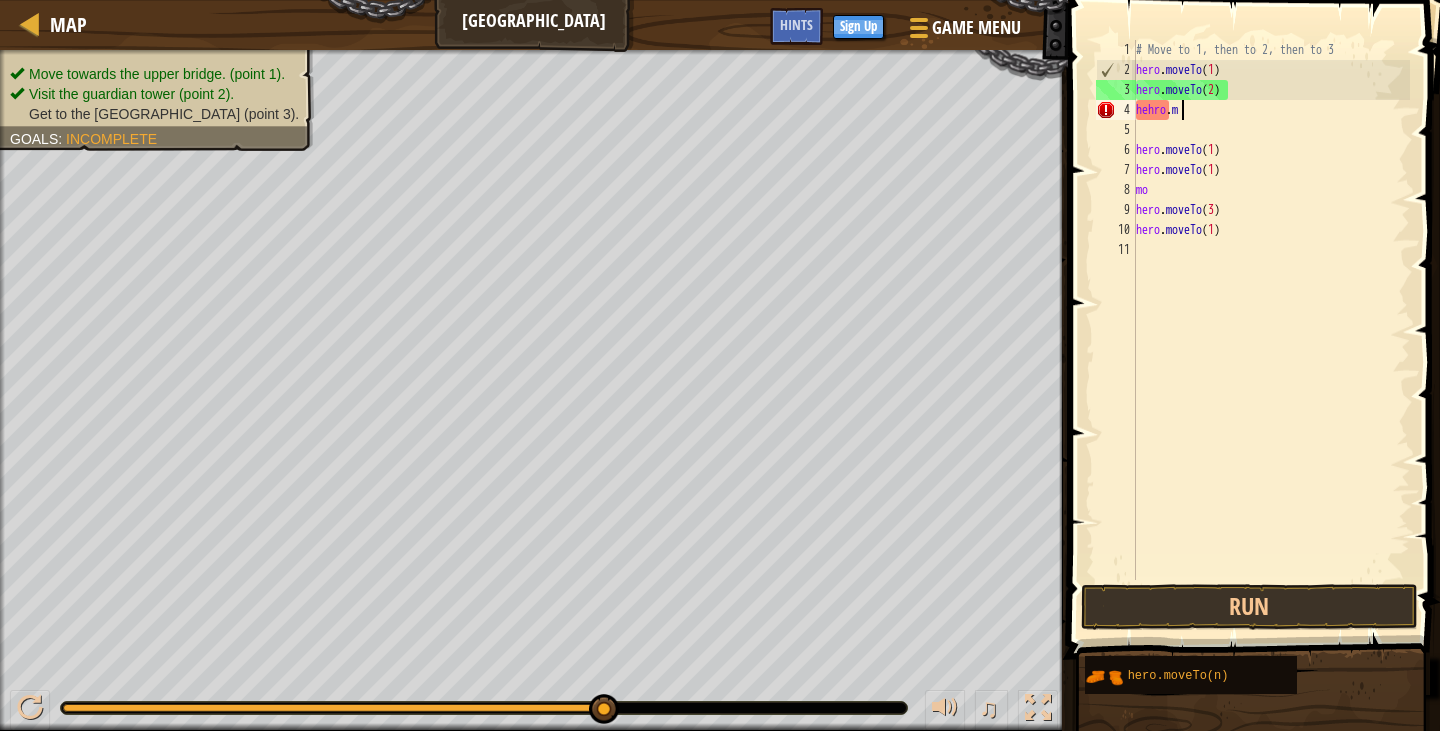 type on "h" 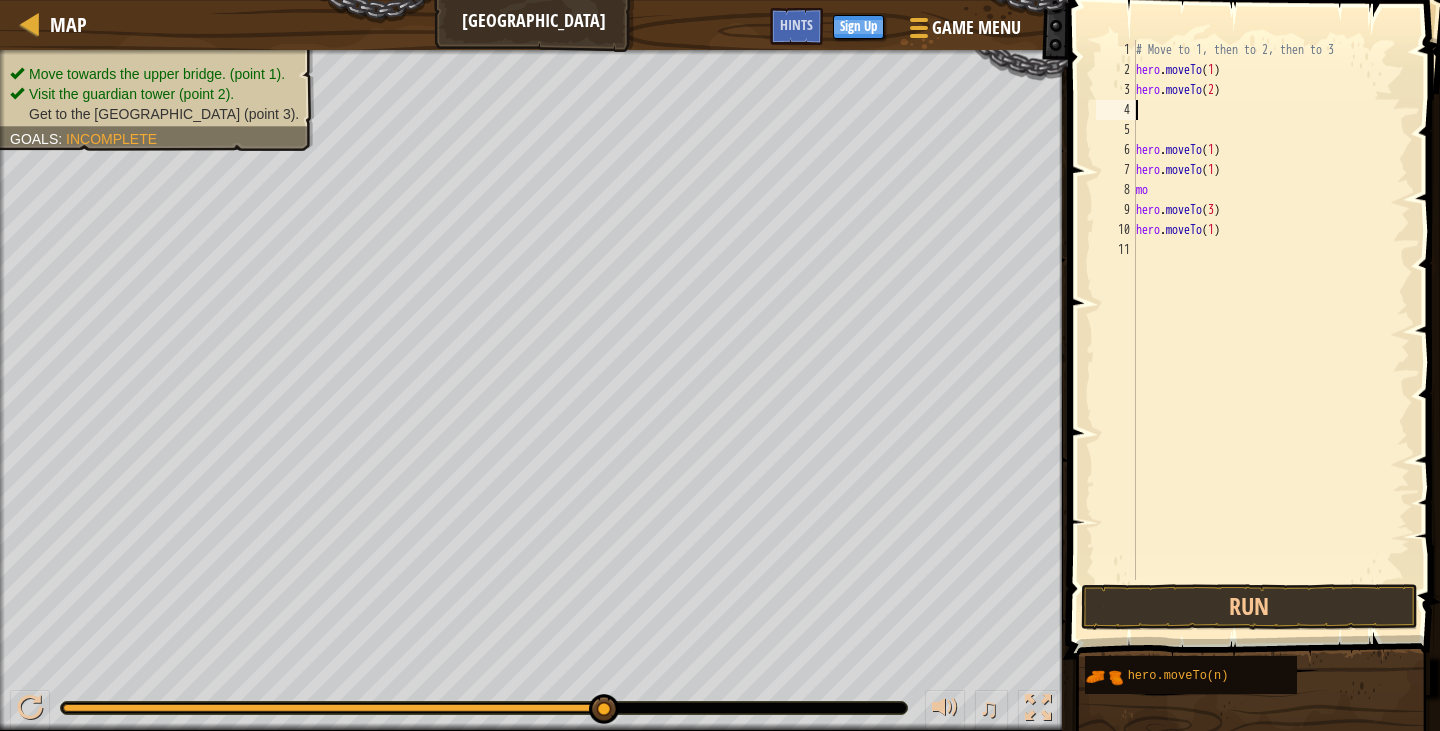 click on "# Move to 1, then to 2, then to 3 hero . moveTo ( 1 ) hero . moveTo ( 2 ) hero . moveTo ( 1 ) hero . moveTo ( 1 ) mo hero . moveTo ( 3 ) hero . moveTo ( 1 )" at bounding box center (1271, 330) 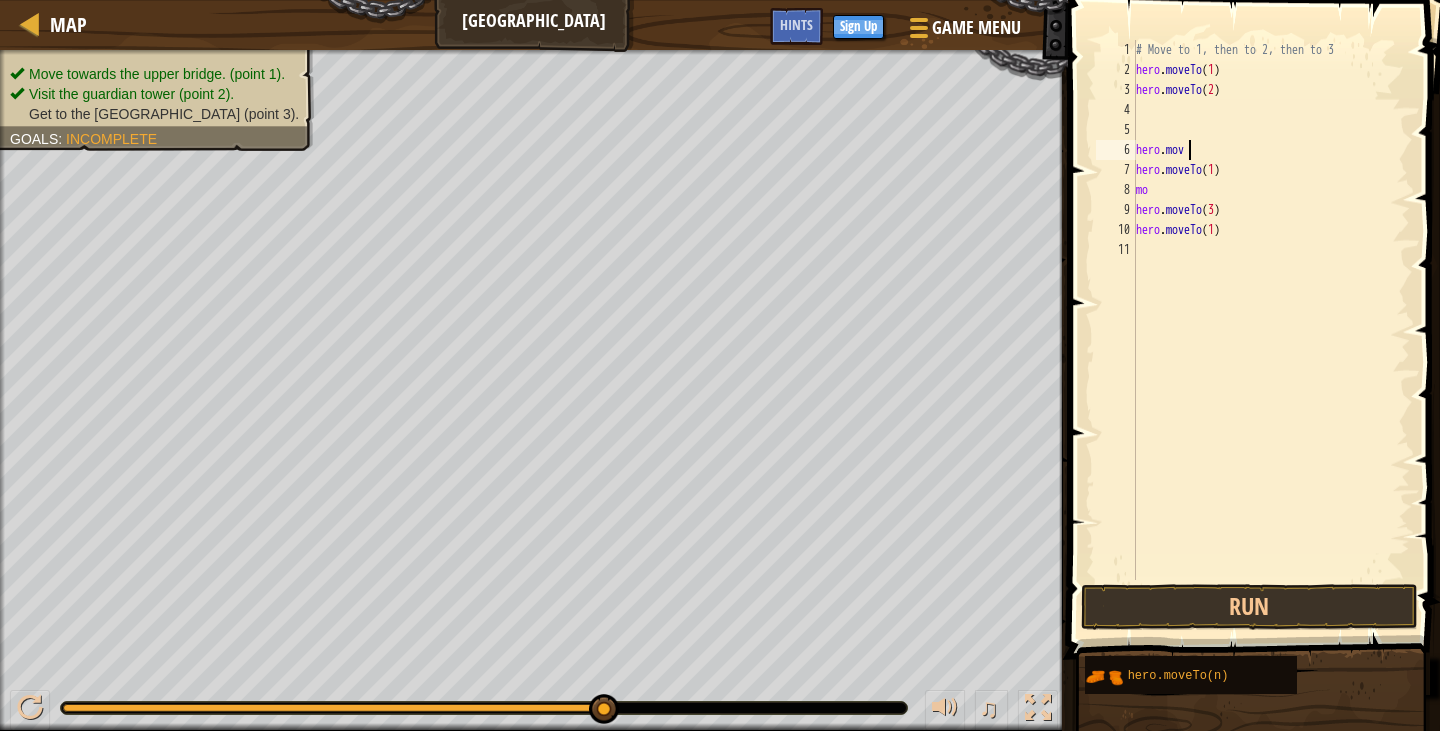type on "h" 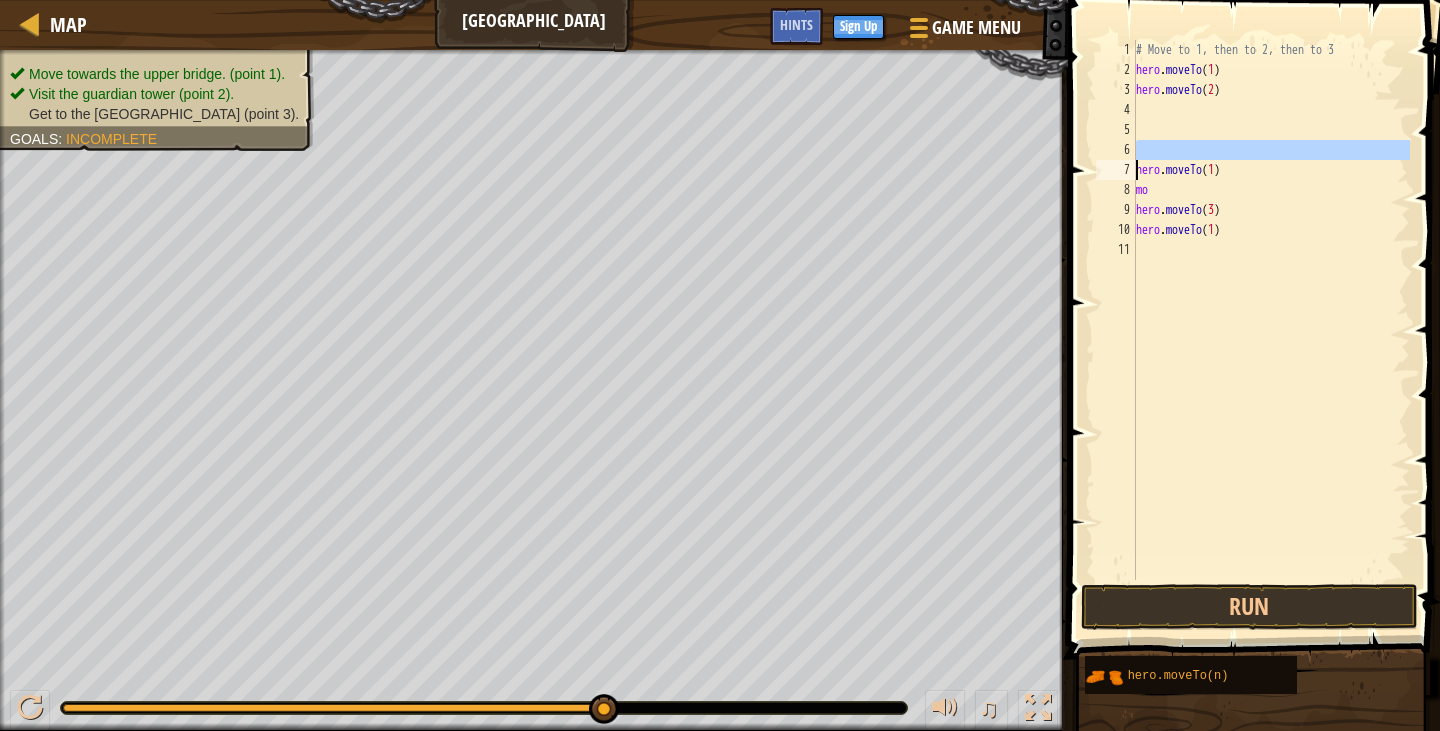 drag, startPoint x: 1258, startPoint y: 159, endPoint x: 1231, endPoint y: 173, distance: 30.413813 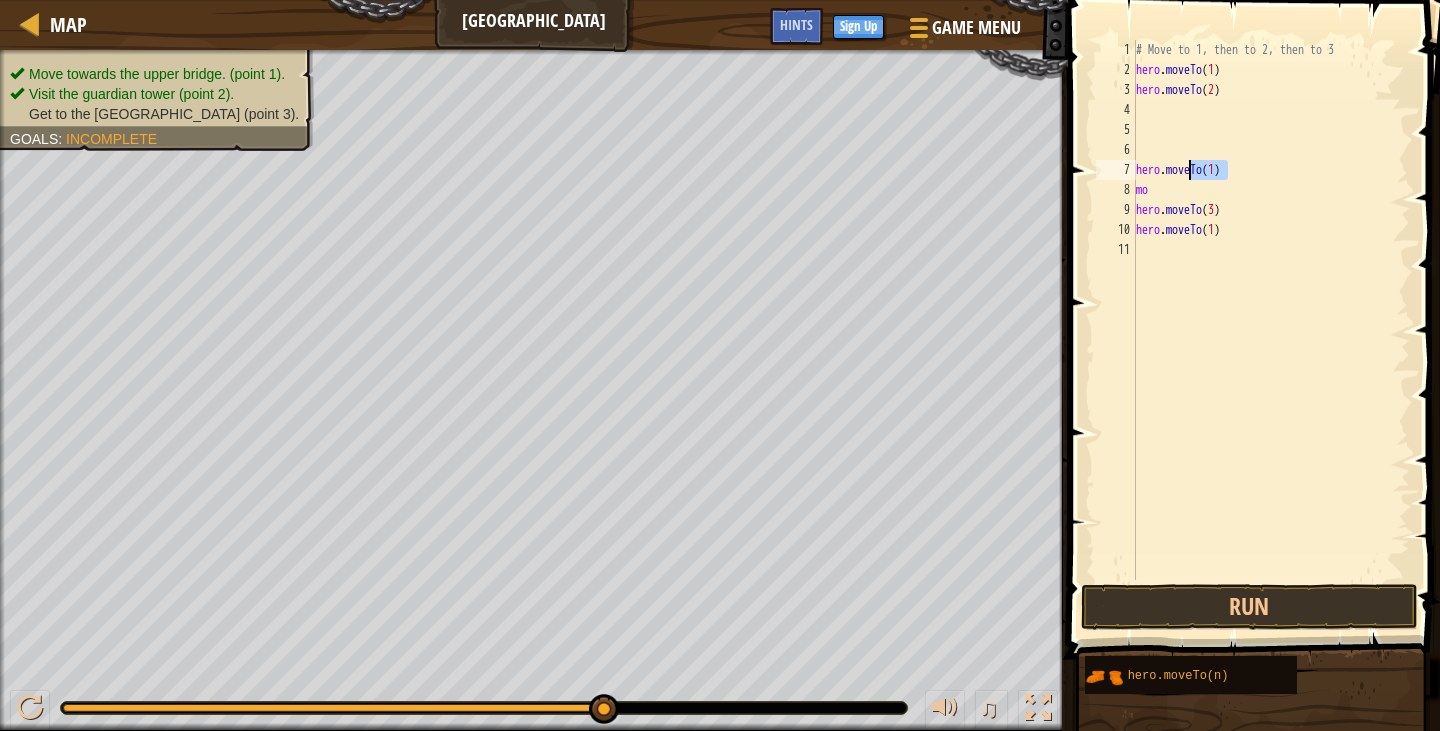 drag, startPoint x: 1245, startPoint y: 179, endPoint x: 1079, endPoint y: 177, distance: 166.01205 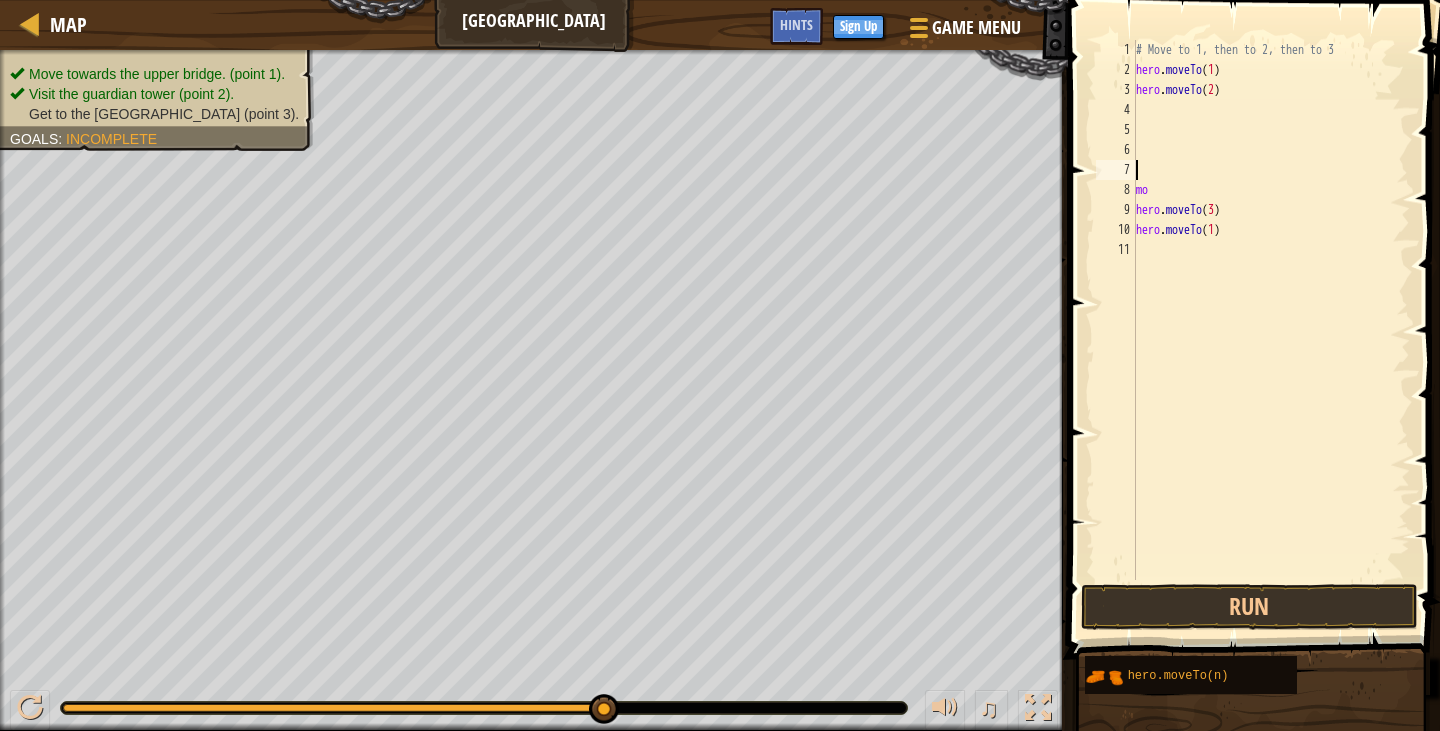 click on "# Move to 1, then to 2, then to 3 hero . moveTo ( 1 ) hero . moveTo ( 2 ) mo hero . moveTo ( 3 ) hero . moveTo ( 1 )" at bounding box center (1271, 330) 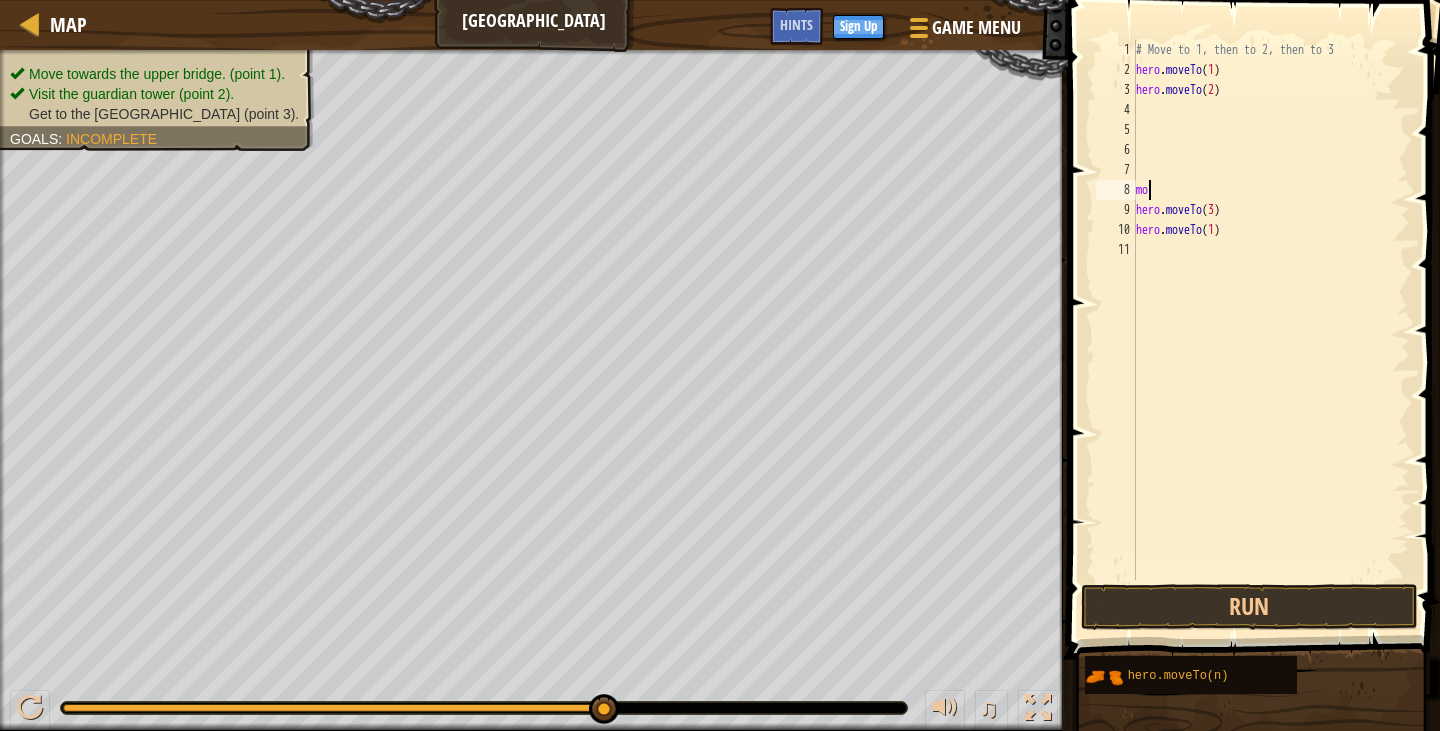 type on "m" 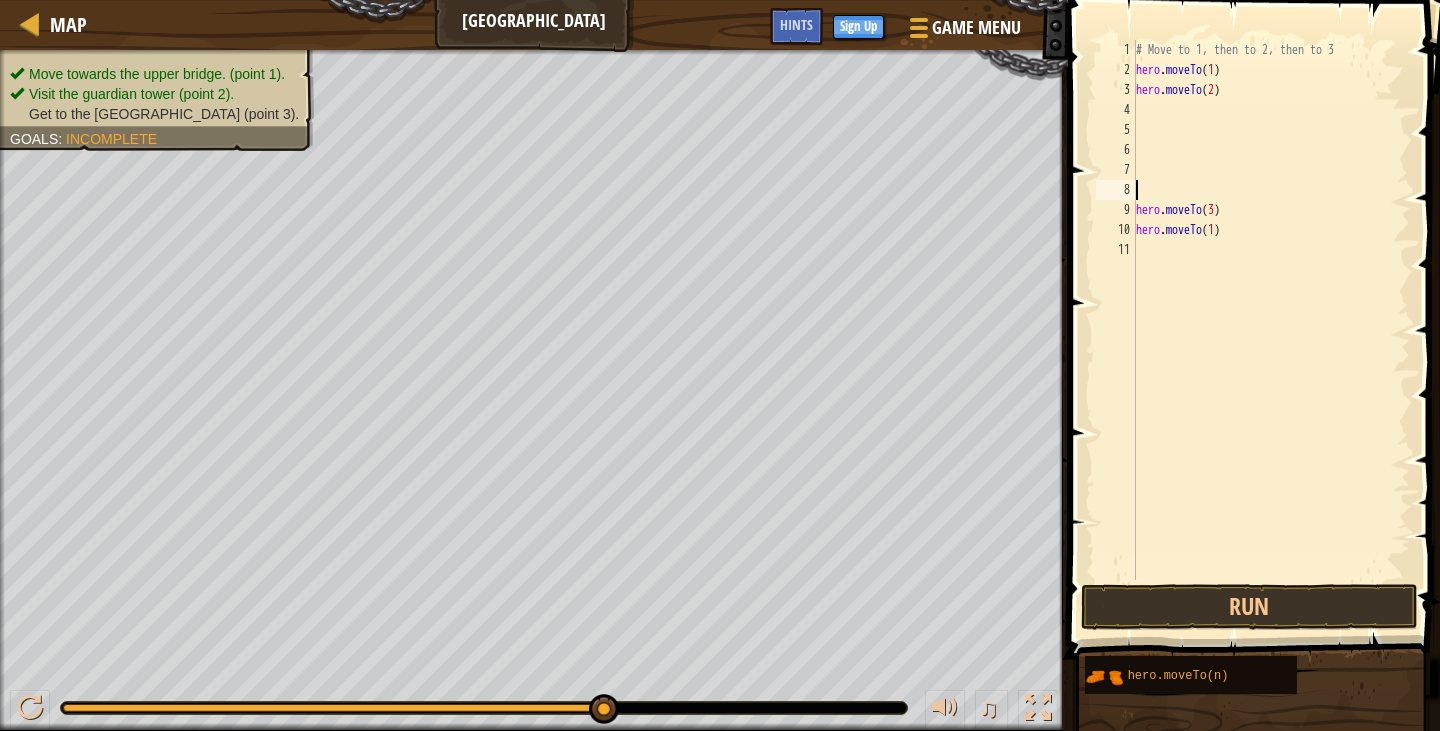 click on "# Move to 1, then to 2, then to 3 hero . moveTo ( 1 ) hero . moveTo ( 2 ) hero . moveTo ( 3 ) hero . moveTo ( 1 )" at bounding box center (1271, 330) 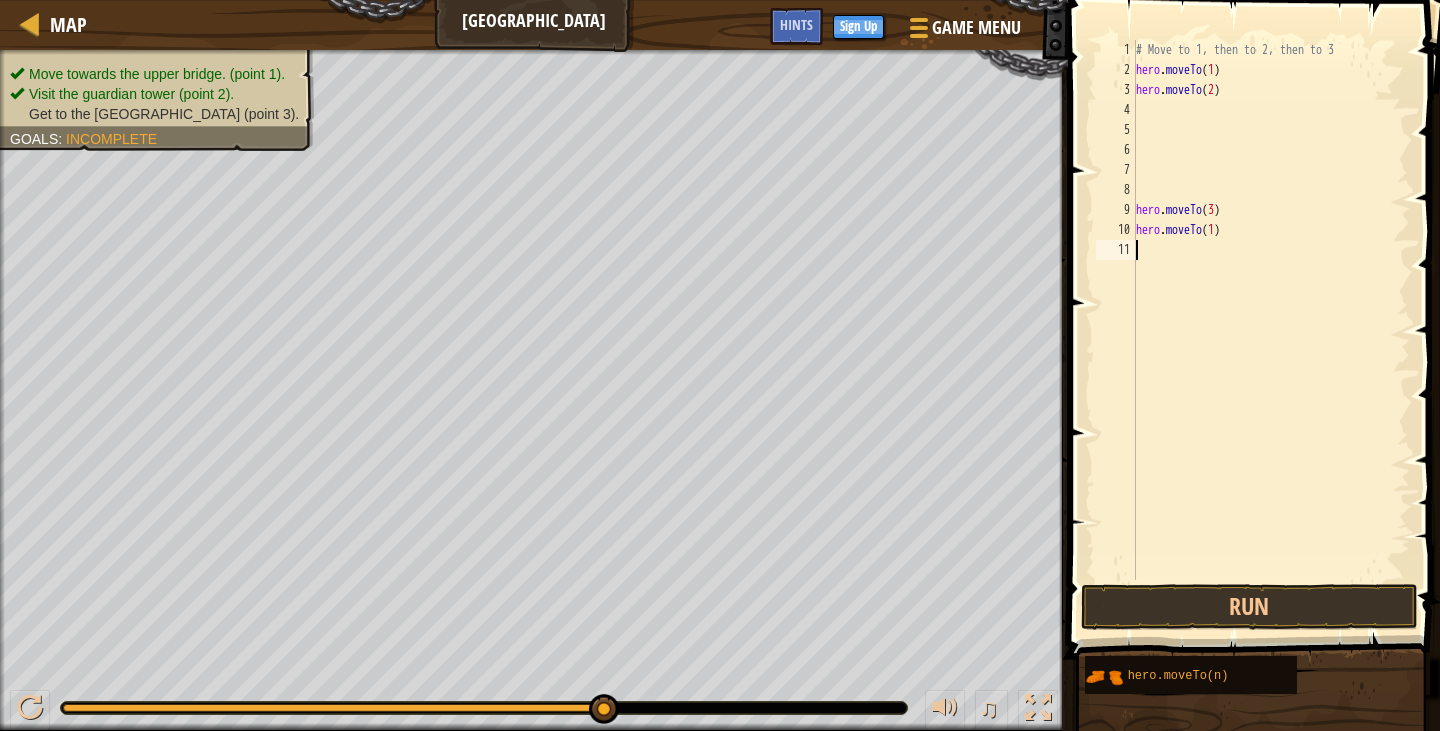 drag, startPoint x: 1226, startPoint y: 165, endPoint x: 1238, endPoint y: 196, distance: 33.24154 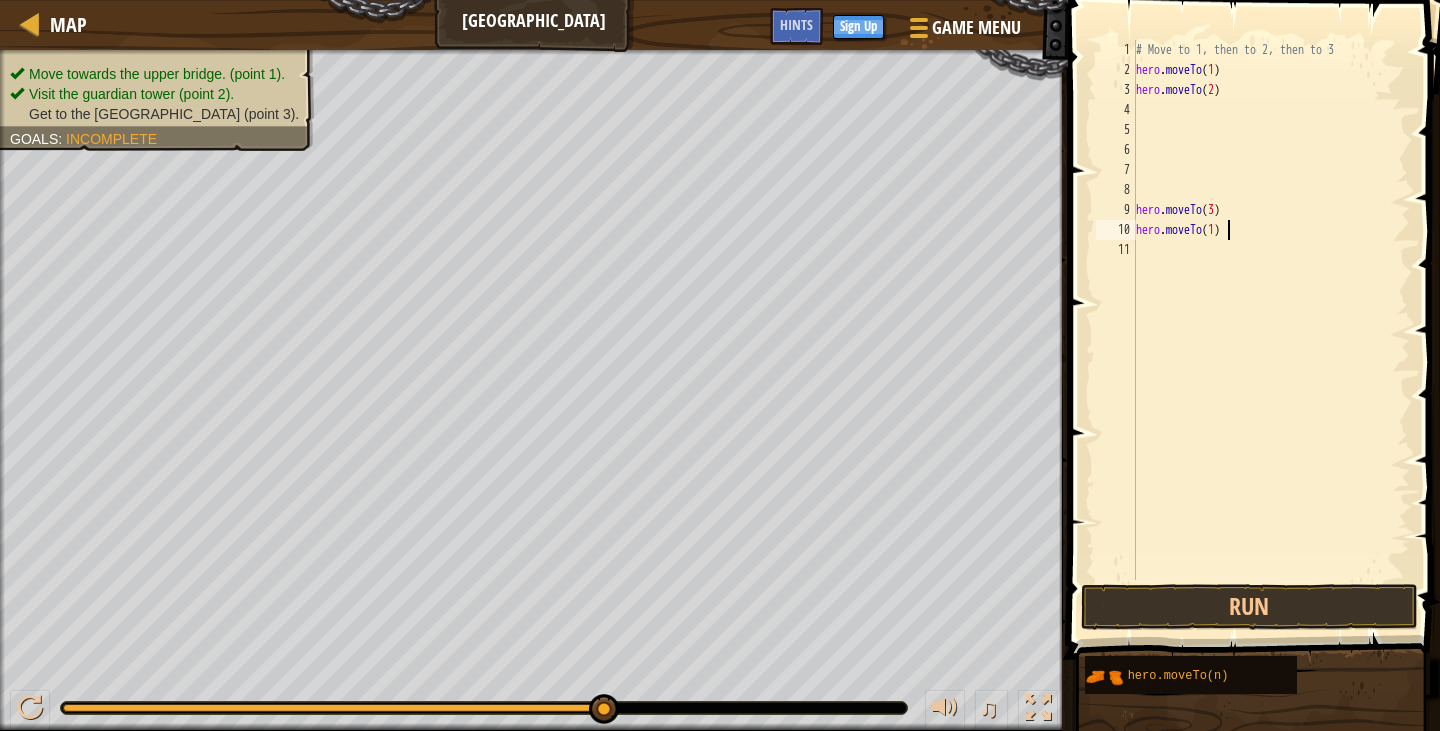 drag, startPoint x: 1235, startPoint y: 227, endPoint x: 1221, endPoint y: 213, distance: 19.79899 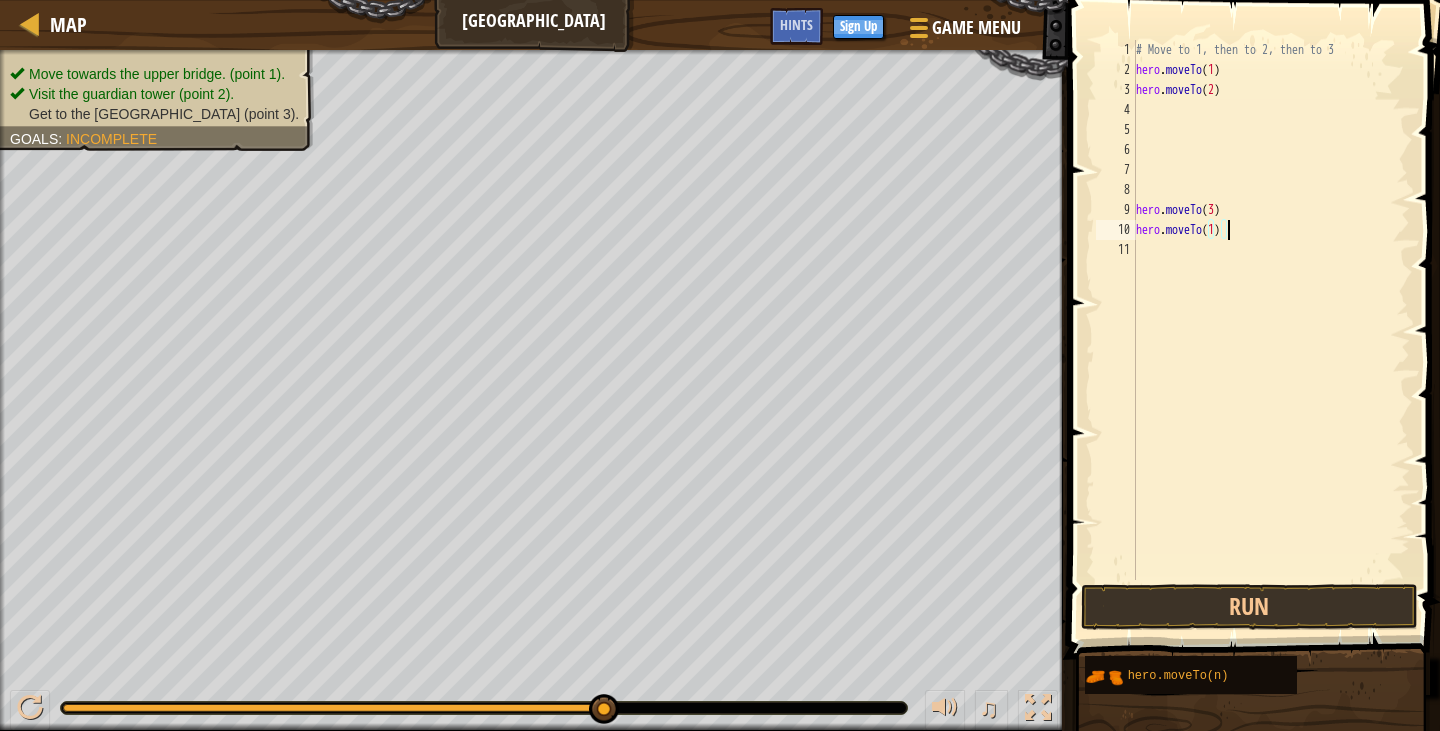 click on "# Move to 1, then to 2, then to 3 hero . moveTo ( 1 ) hero . moveTo ( 2 ) hero . moveTo ( 3 ) hero . moveTo ( 1 )" at bounding box center [1271, 330] 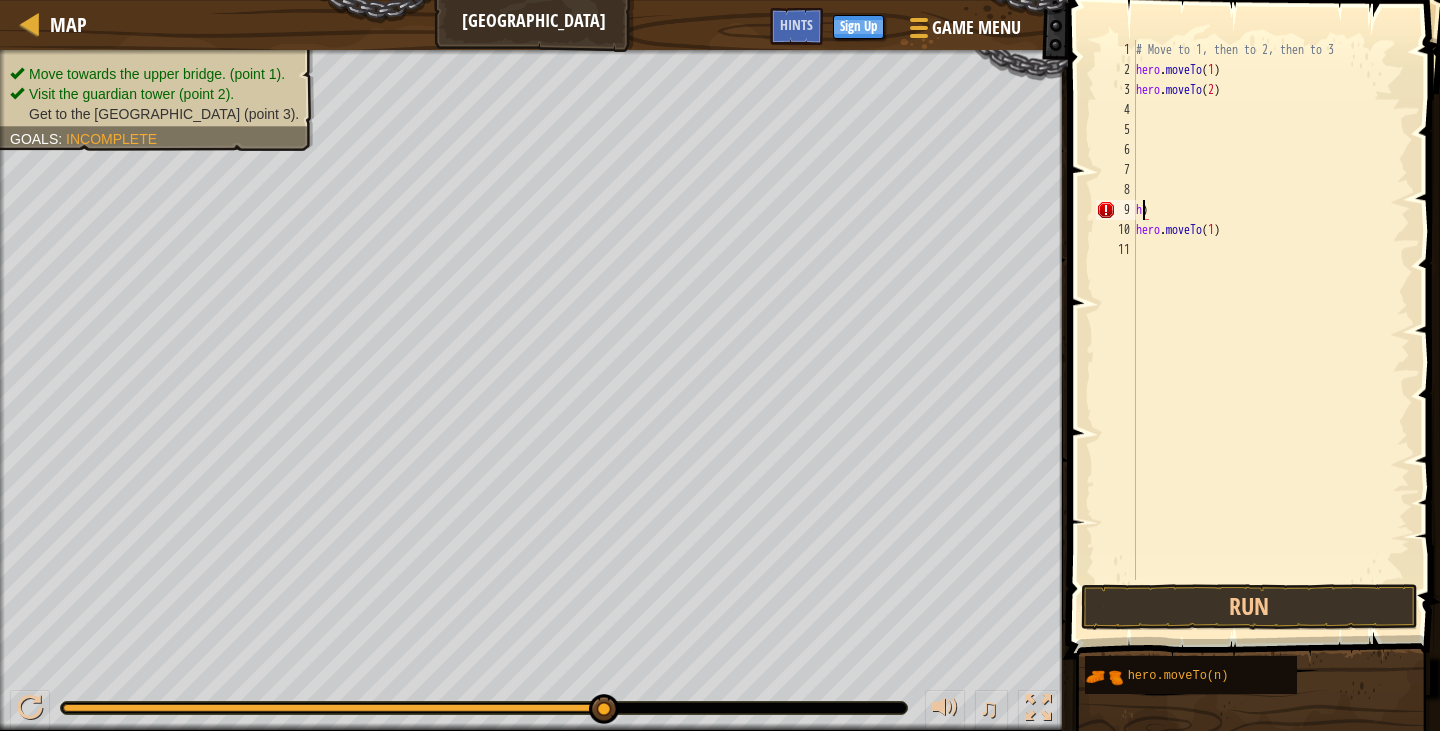 click on "# Move to 1, then to 2, then to 3 hero . moveTo ( 1 ) hero . moveTo ( 2 ) h ) hero . moveTo ( 1 )" at bounding box center (1271, 330) 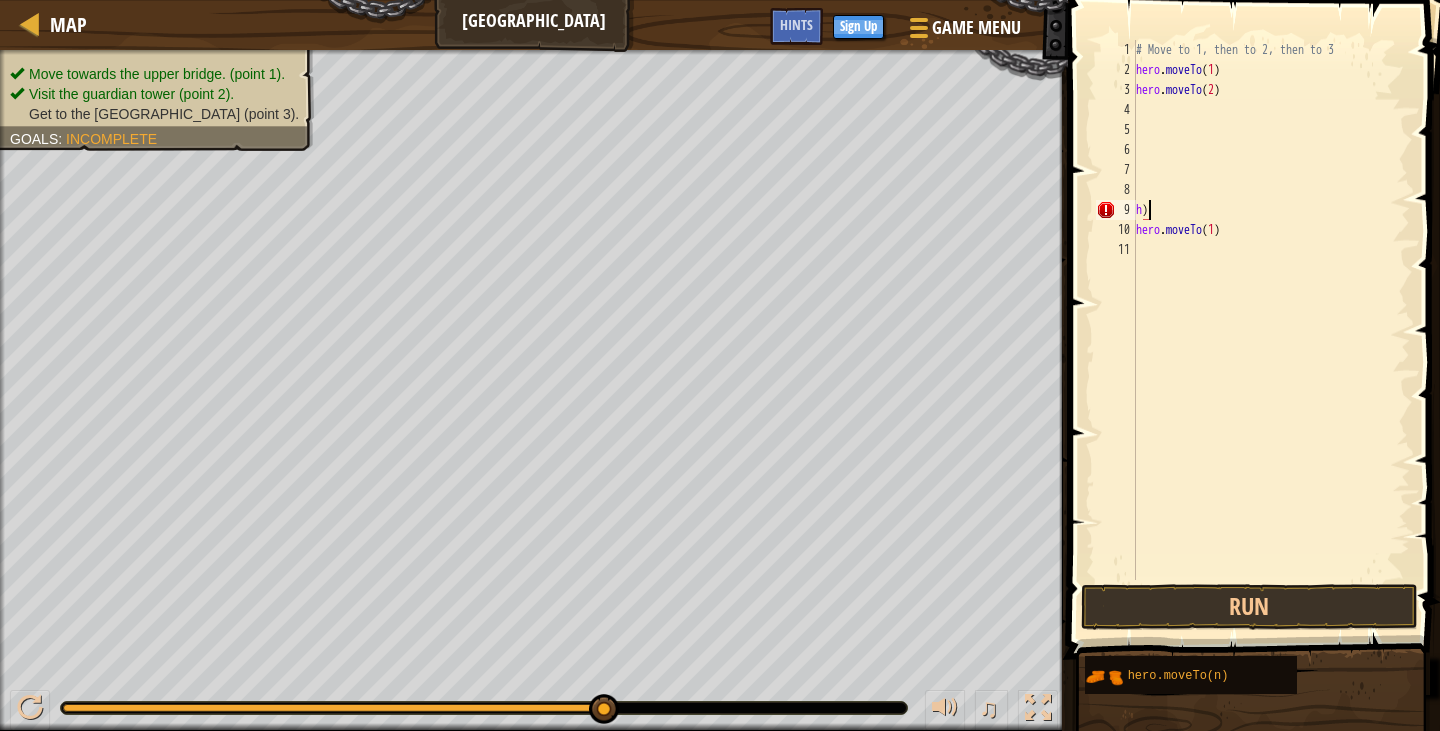 type on "h" 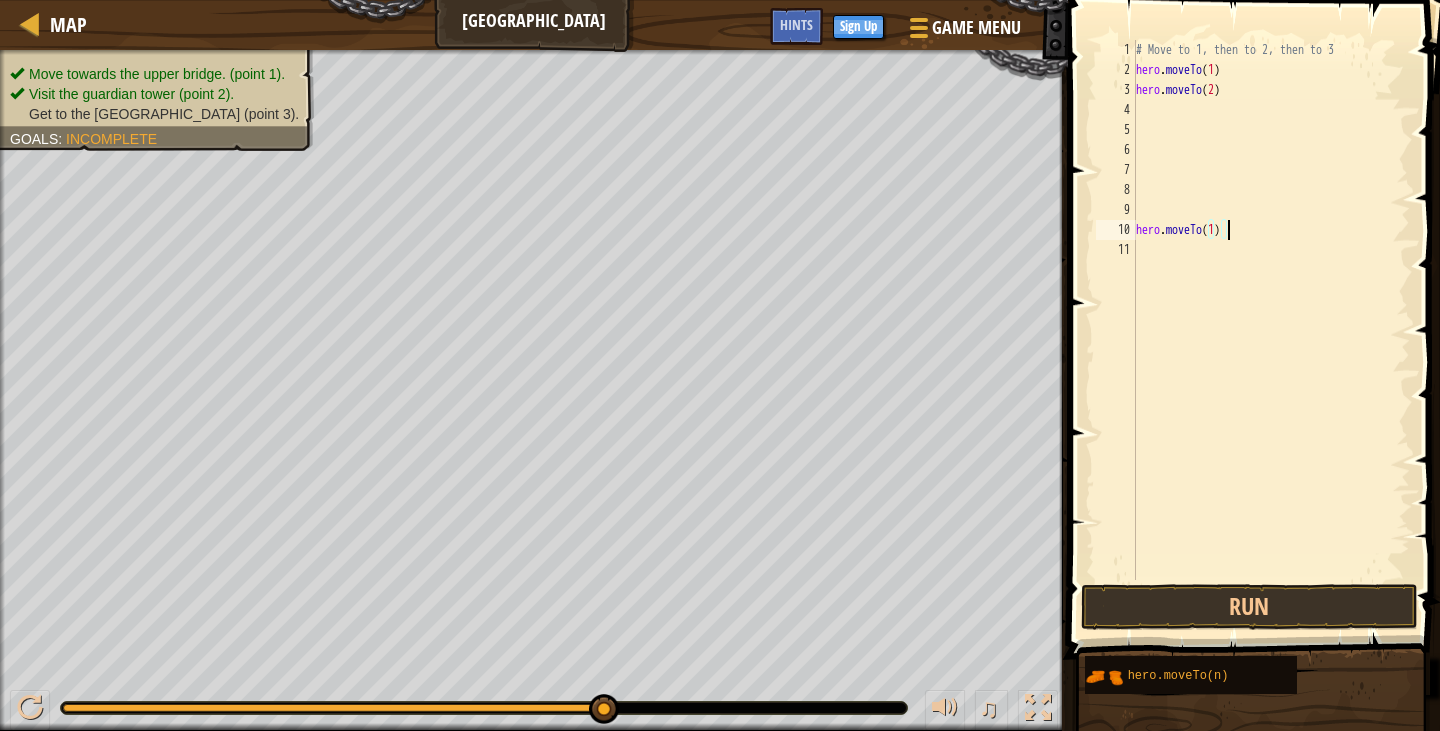 click on "# Move to 1, then to 2, then to 3 hero . moveTo ( 1 ) hero . moveTo ( 2 ) hero . moveTo ( 1 )" at bounding box center [1271, 330] 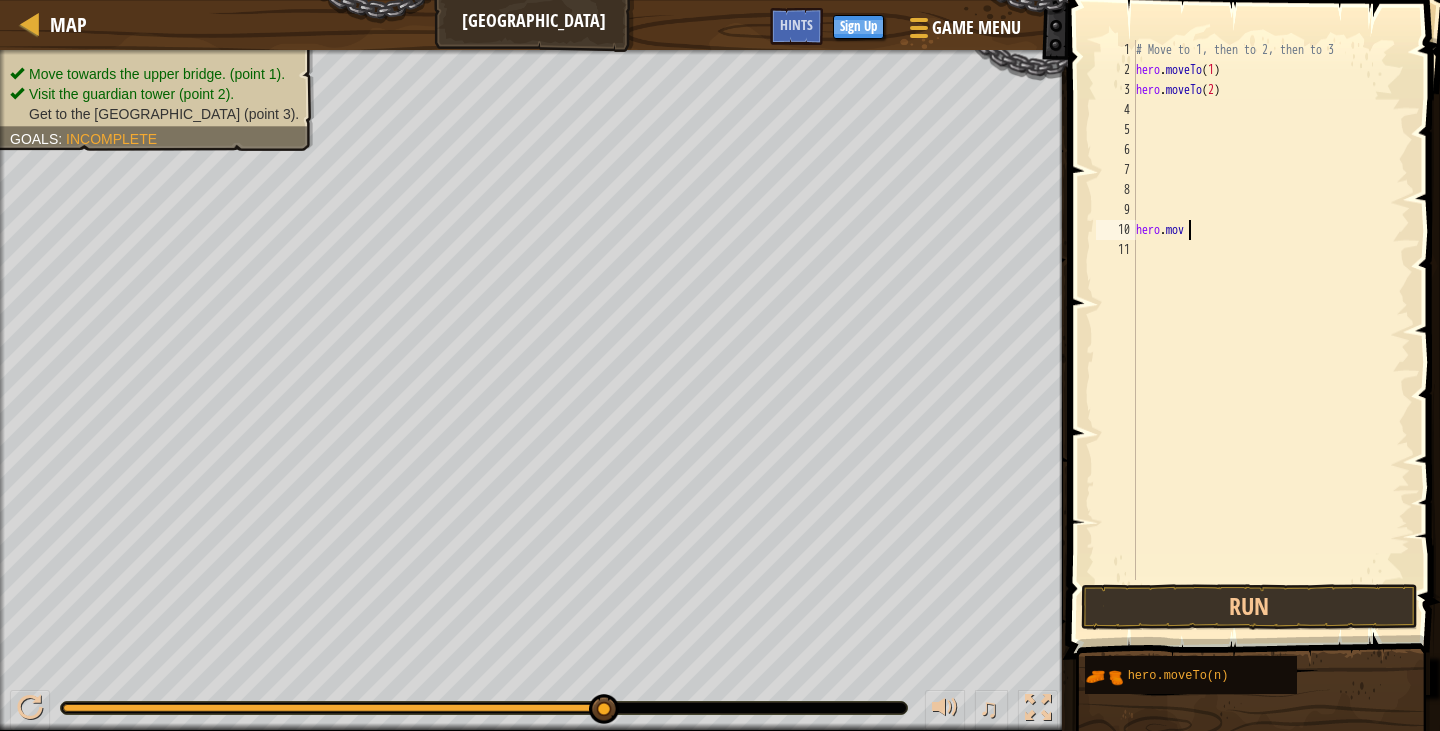 type on "h" 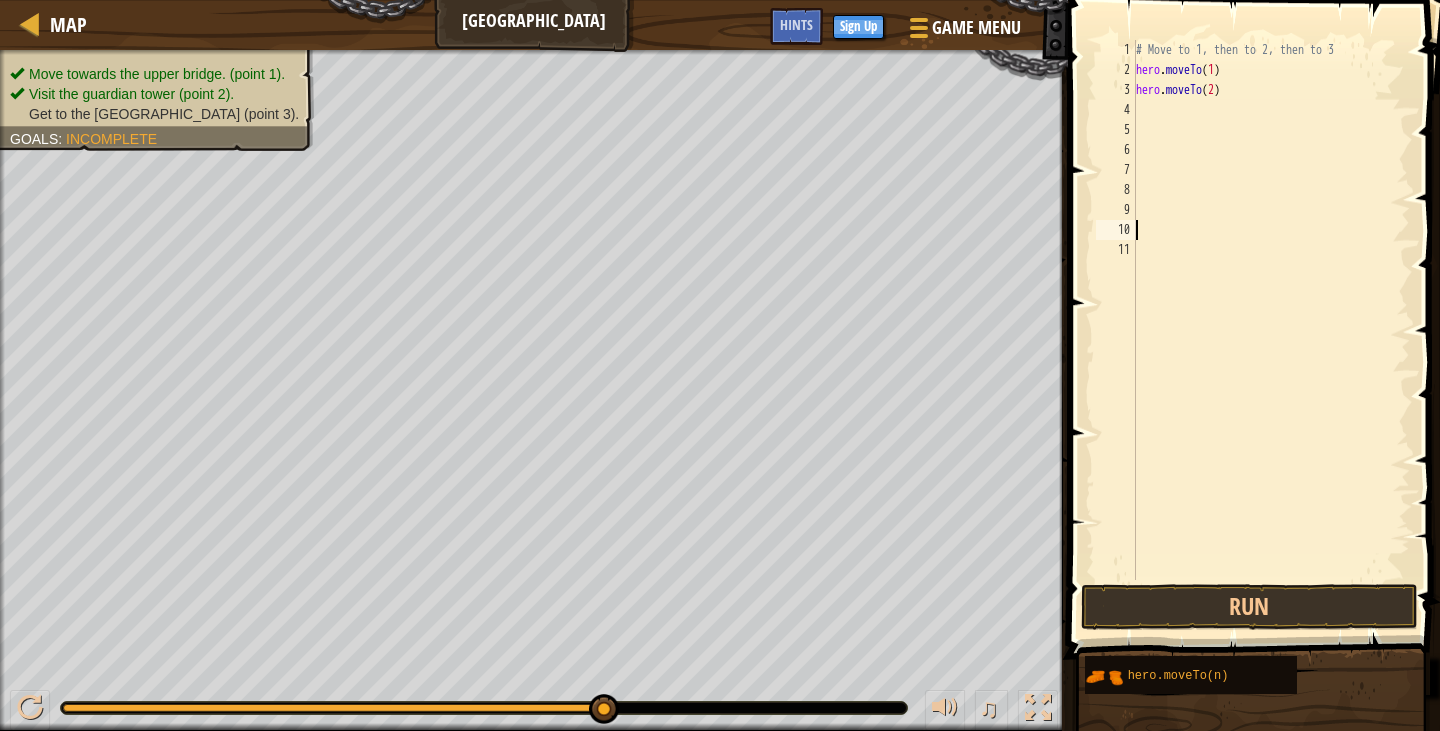 click on "# Move to 1, then to 2, then to 3 hero . moveTo ( 1 ) hero . moveTo ( 2 )" at bounding box center [1271, 330] 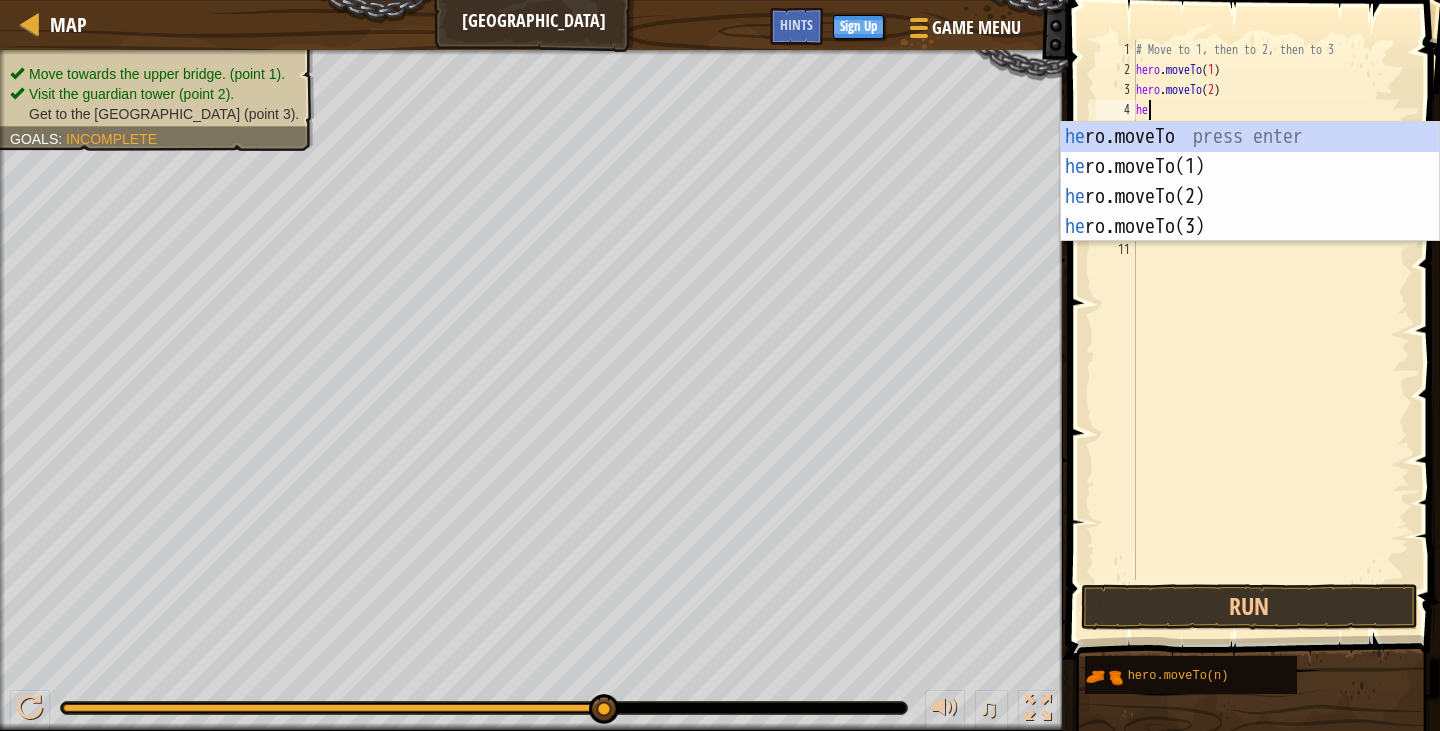 scroll, scrollTop: 9, scrollLeft: 1, axis: both 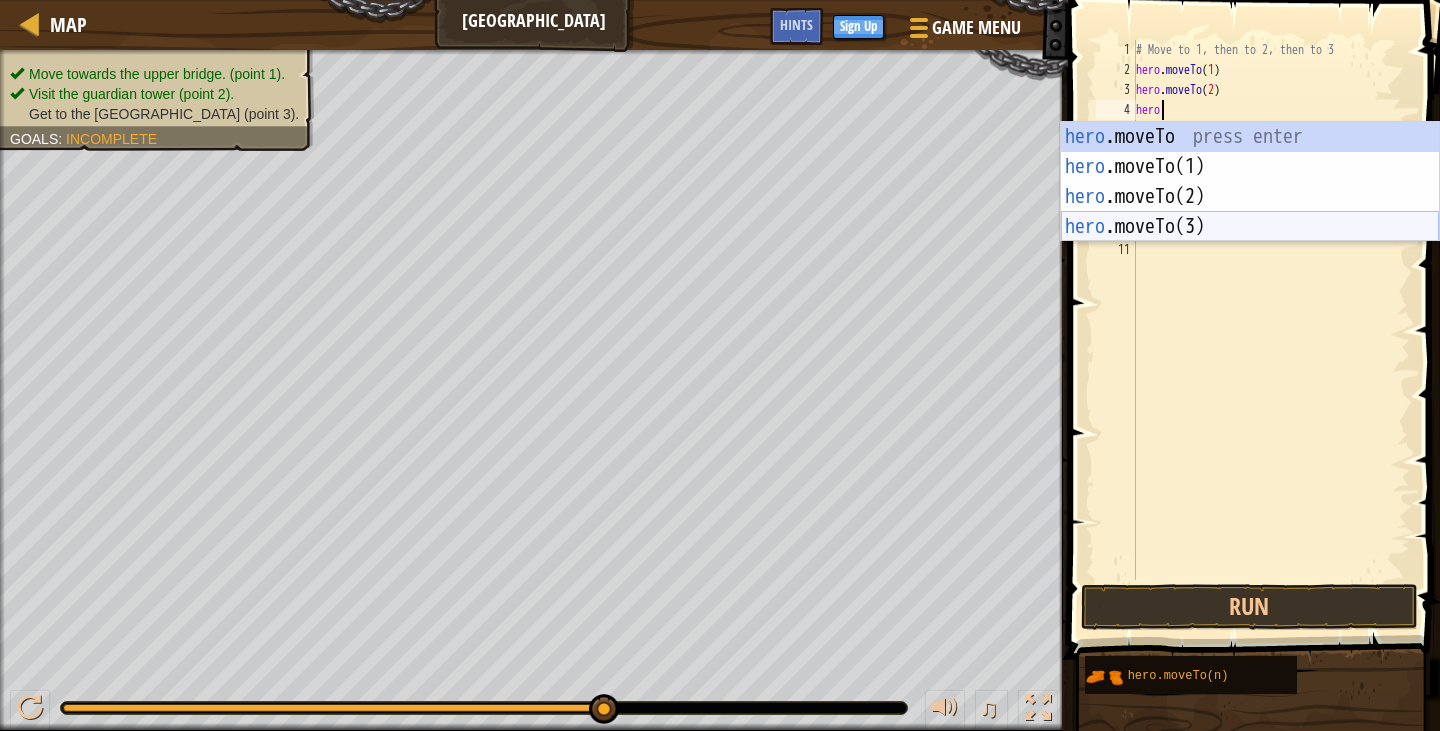 click on "hero .moveTo press enter hero .moveTo(1) press enter hero .moveTo(2) press enter hero .moveTo(3) press enter" at bounding box center (1250, 212) 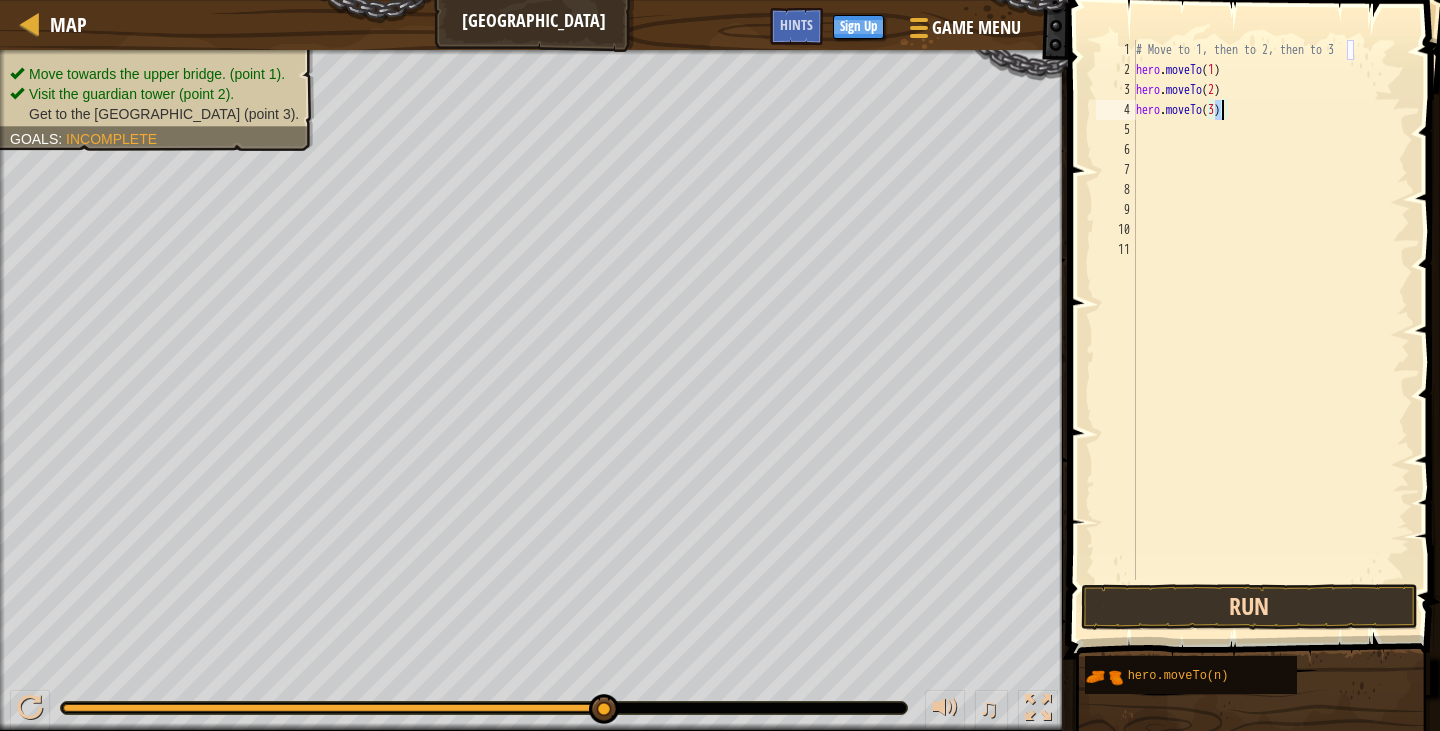 type on "hero.moveTo(3)" 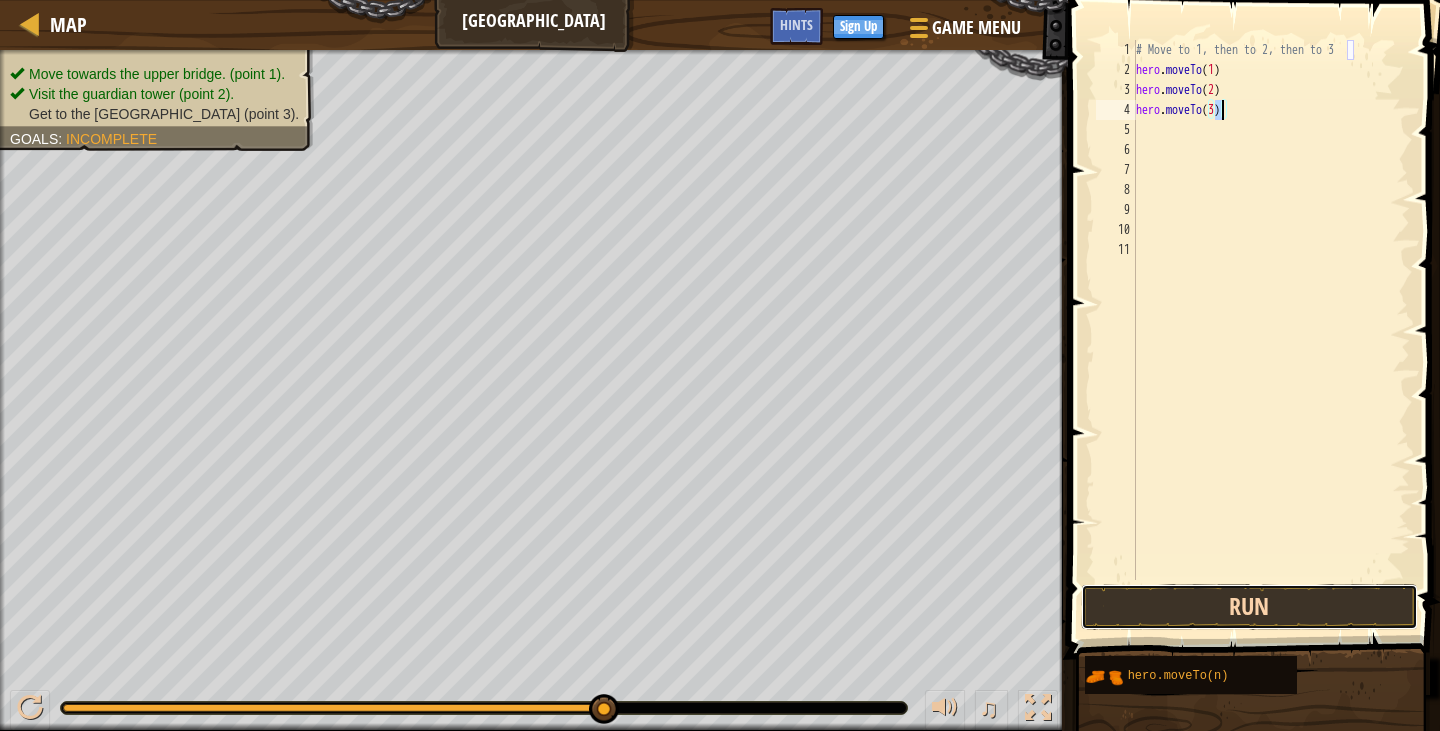 click on "Run" at bounding box center [1249, 607] 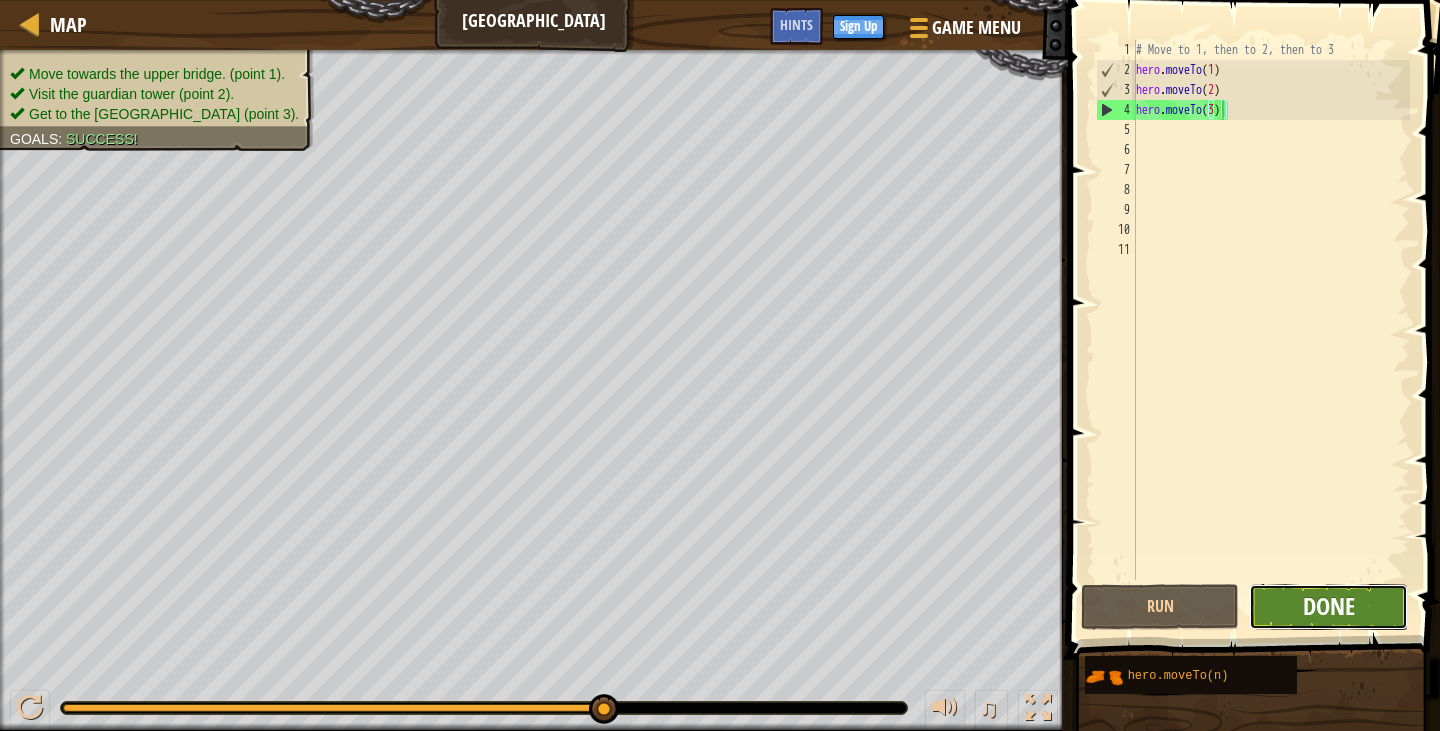 click on "Done" at bounding box center [1329, 606] 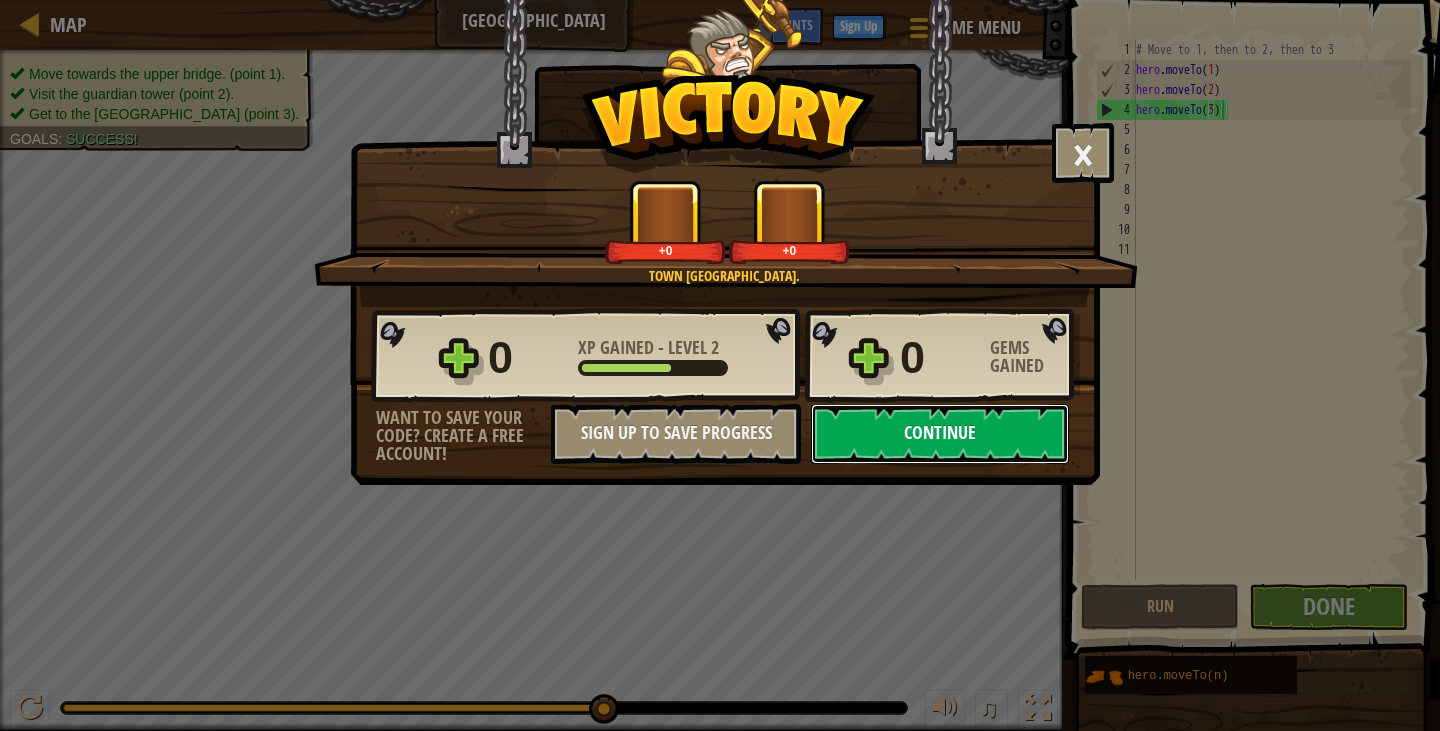 click on "Continue" at bounding box center (940, 434) 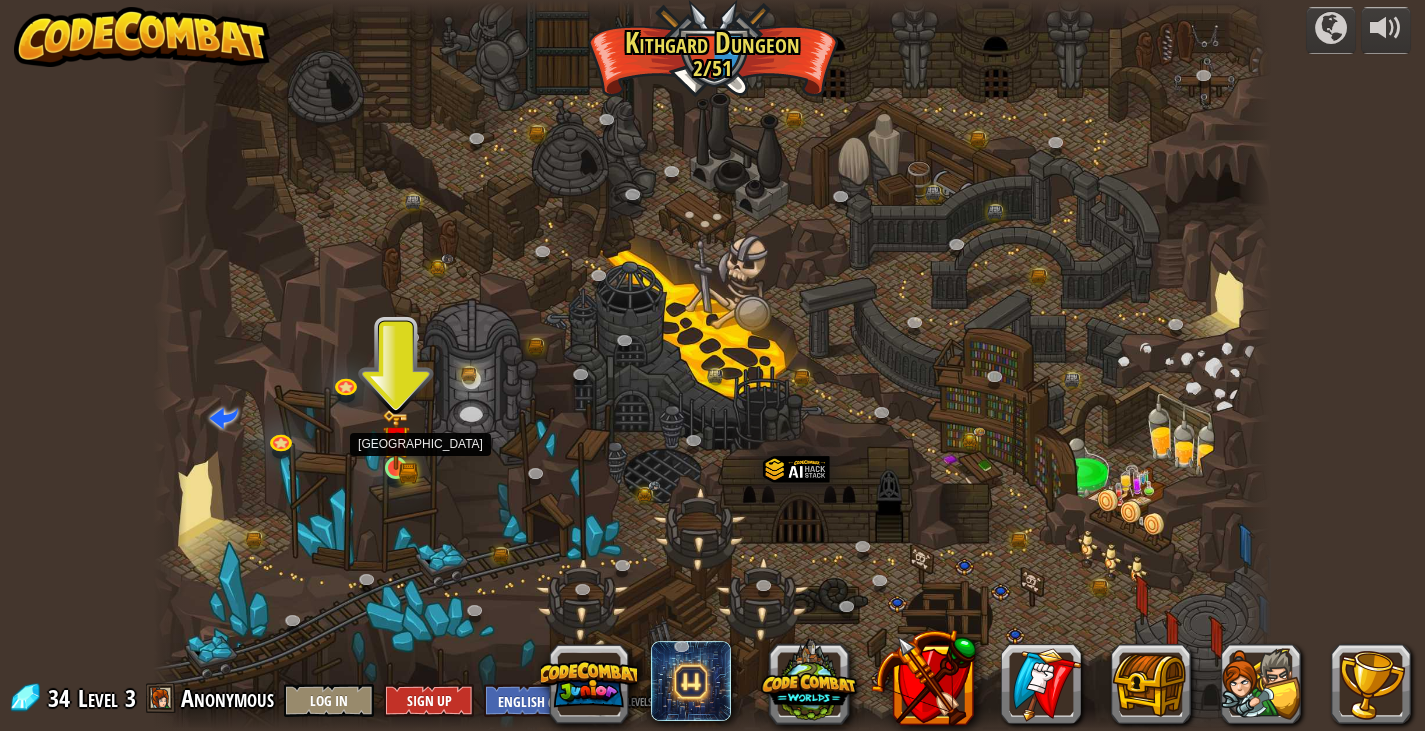 click at bounding box center (396, 440) 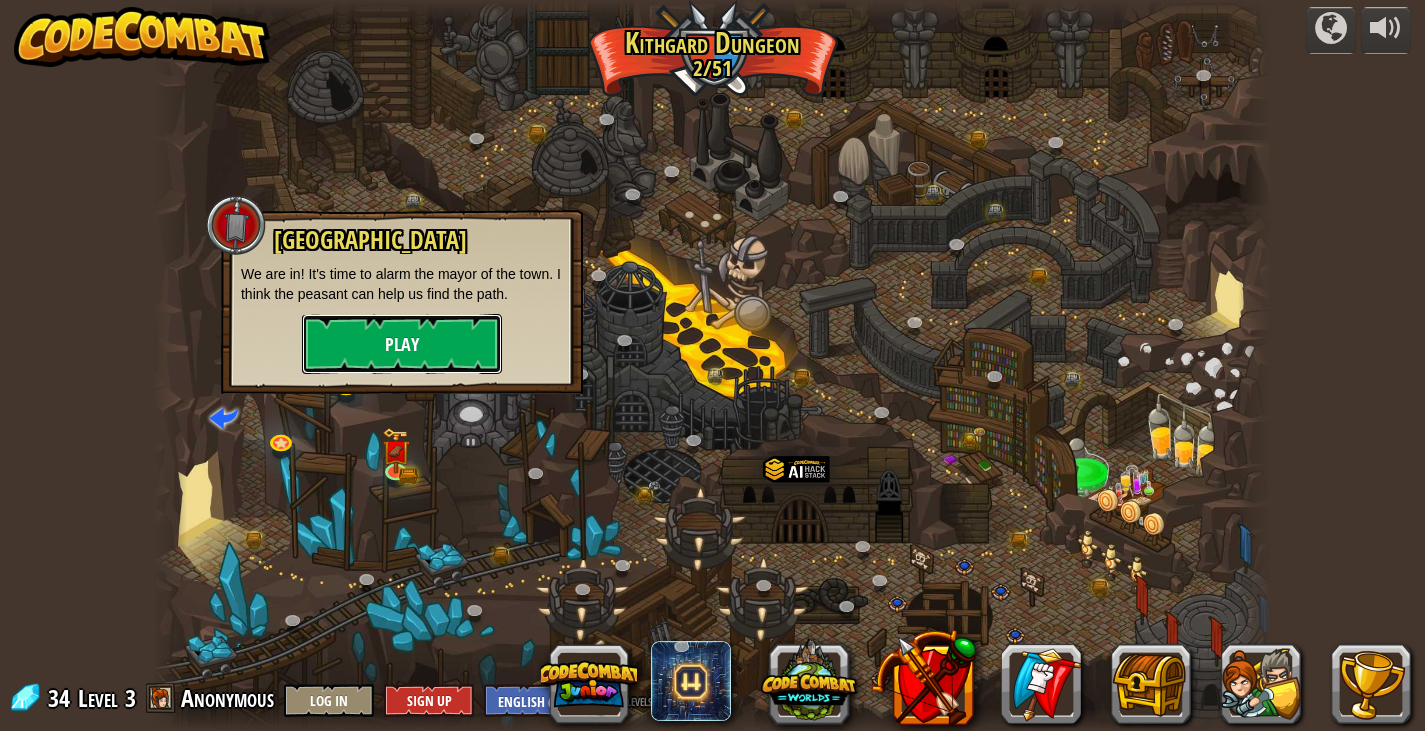 click on "Play" at bounding box center [402, 344] 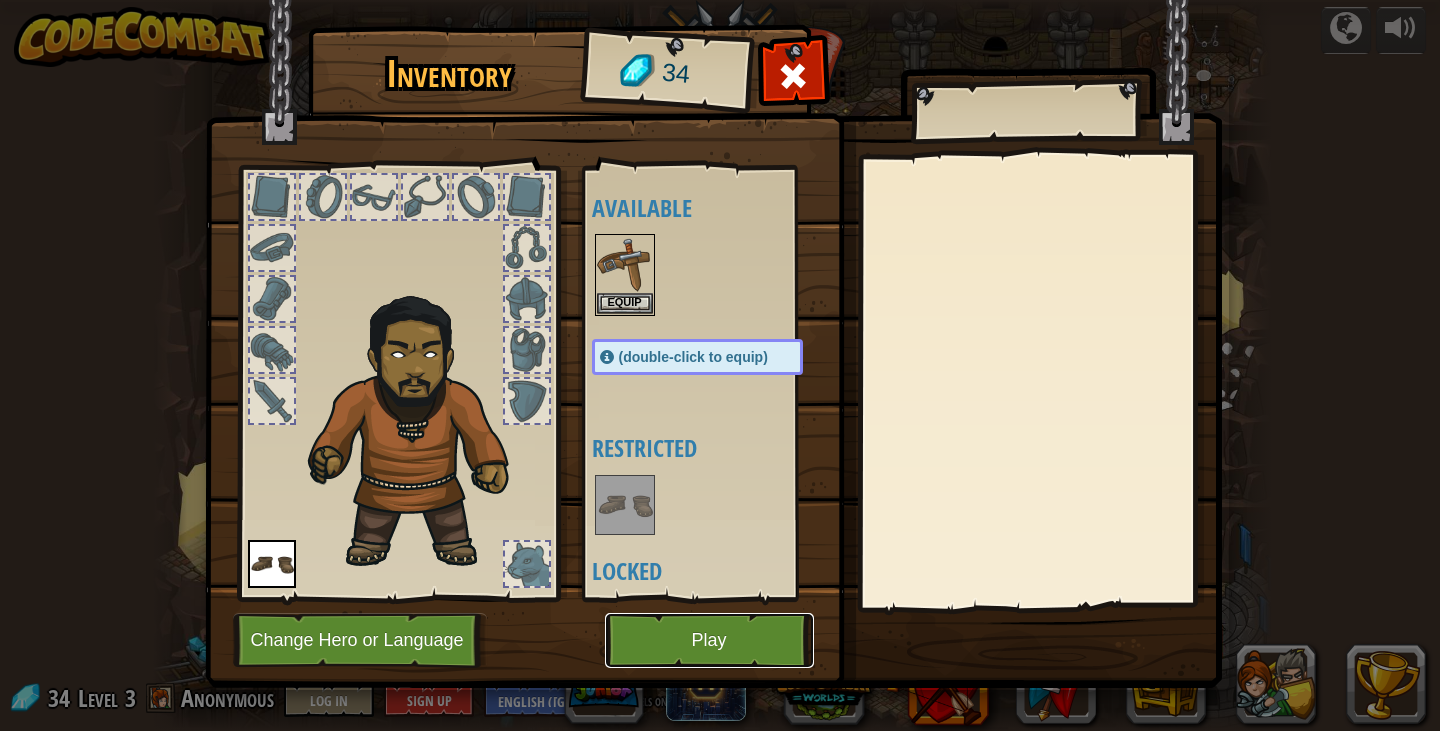 click on "Play" at bounding box center (709, 640) 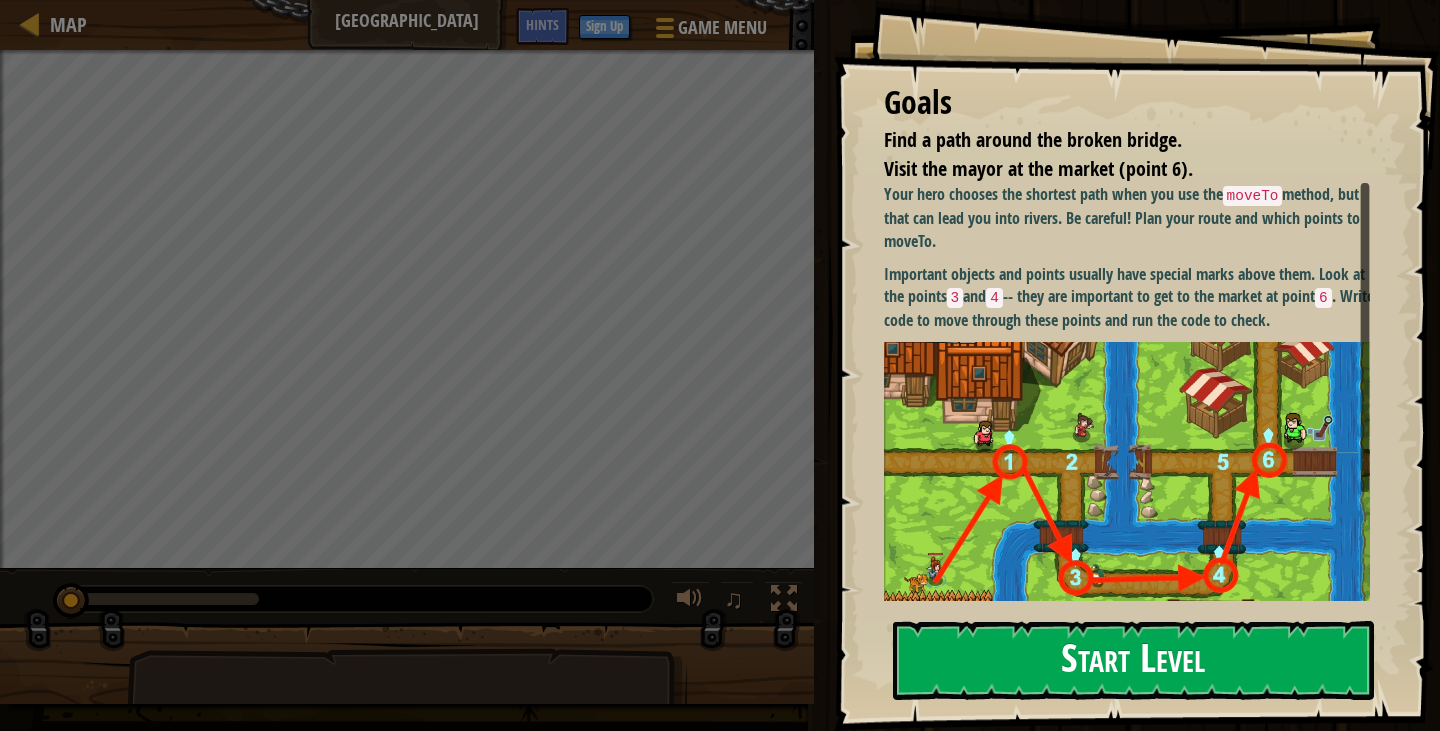 click at bounding box center (1134, 498) 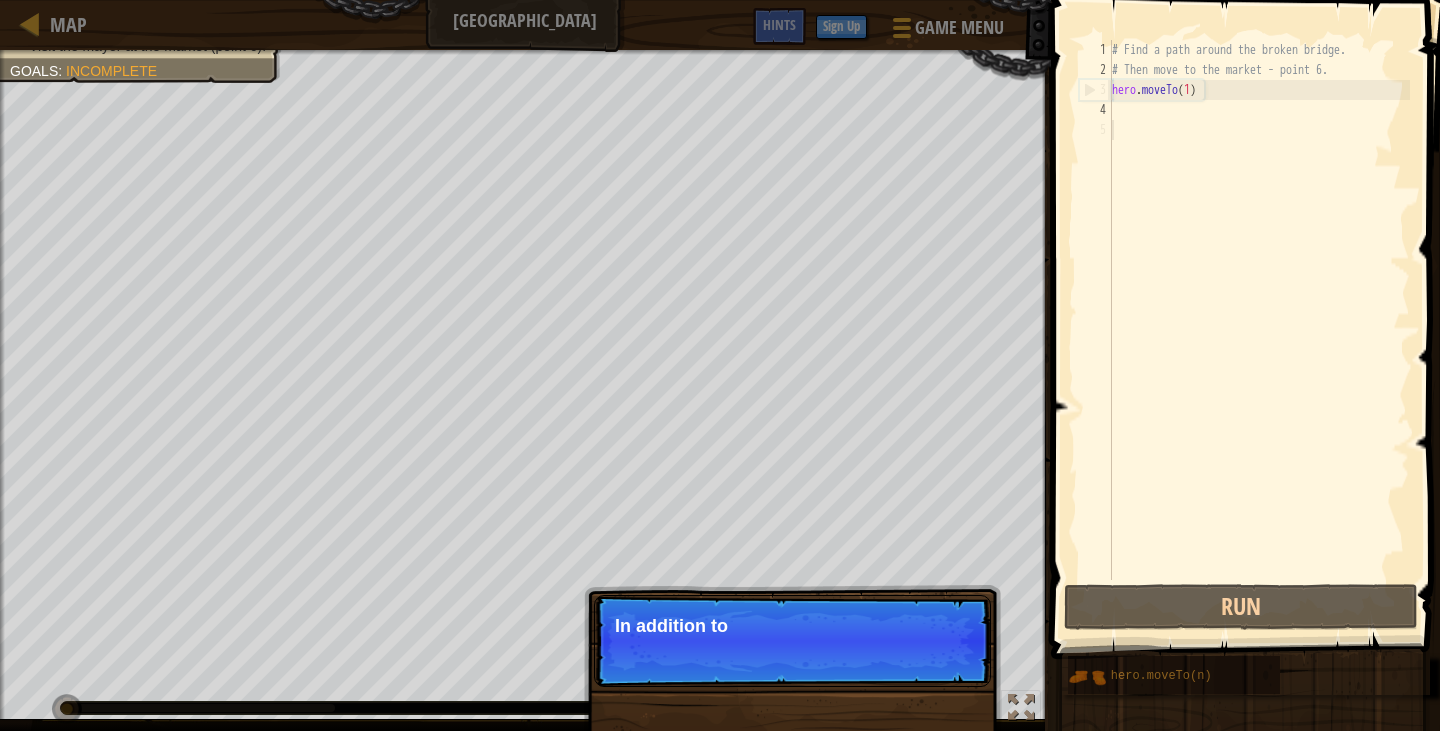 click on "# Find a path around the broken bridge. # Then move to the market - point 6. hero . moveTo ( 1 )" at bounding box center [1259, 330] 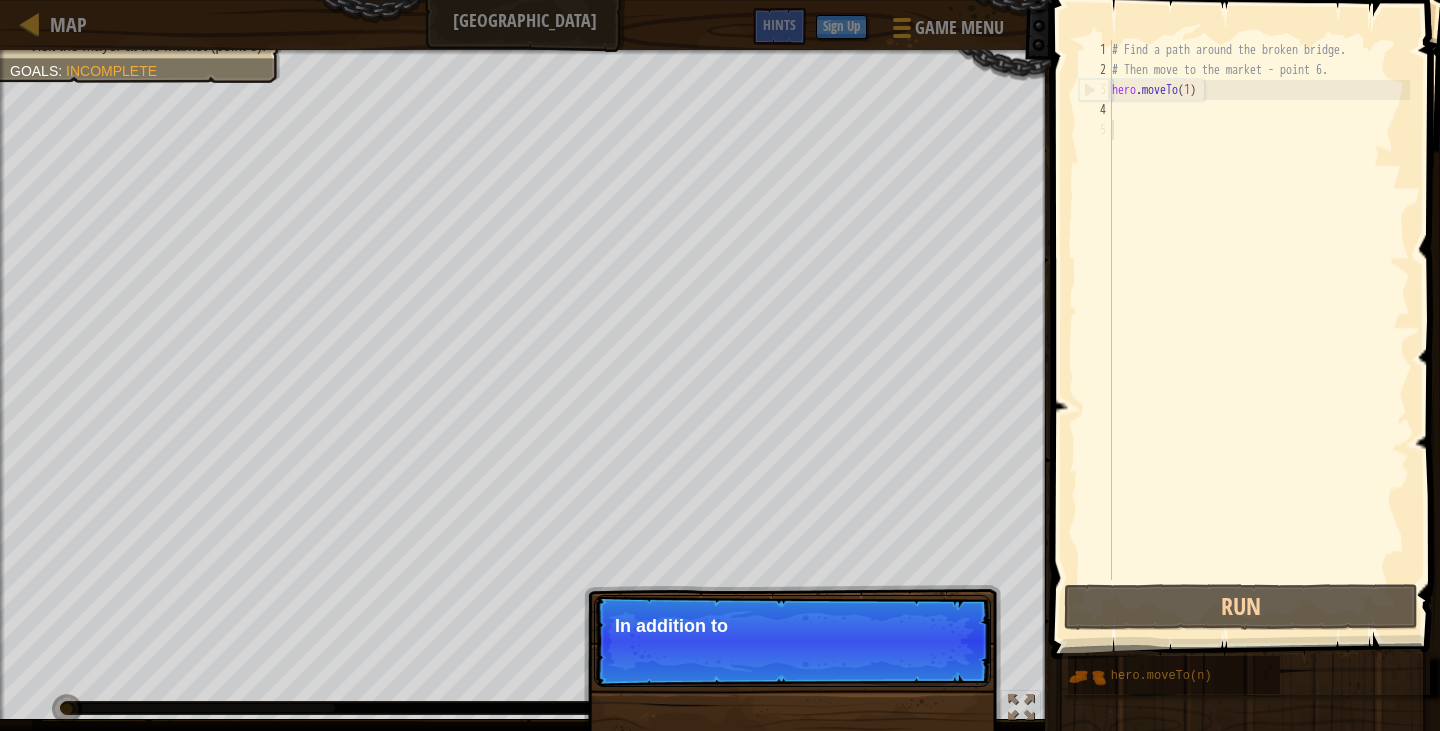 type on "hero.moveTo(1)" 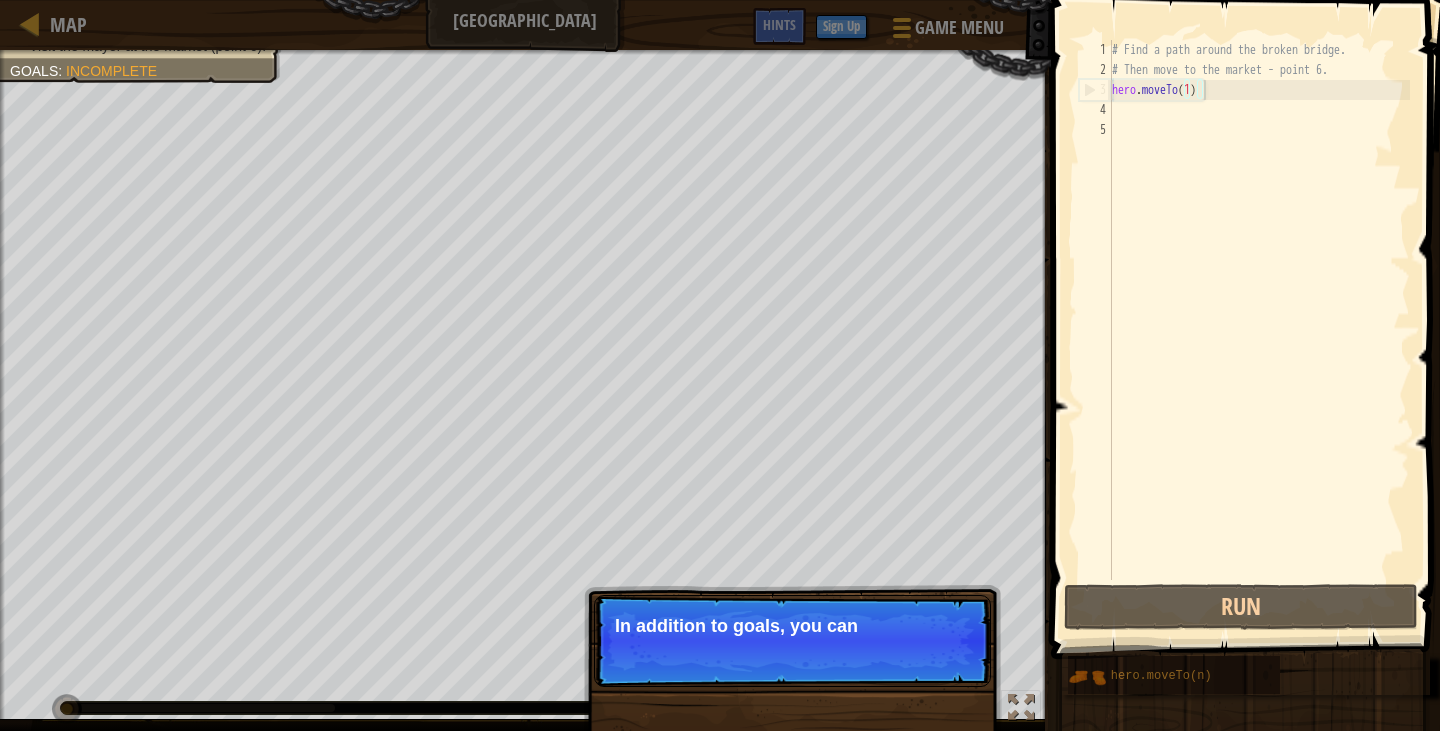 click on "# Find a path around the broken bridge. # Then move to the market - point 6. hero . moveTo ( 1 )" at bounding box center (1259, 330) 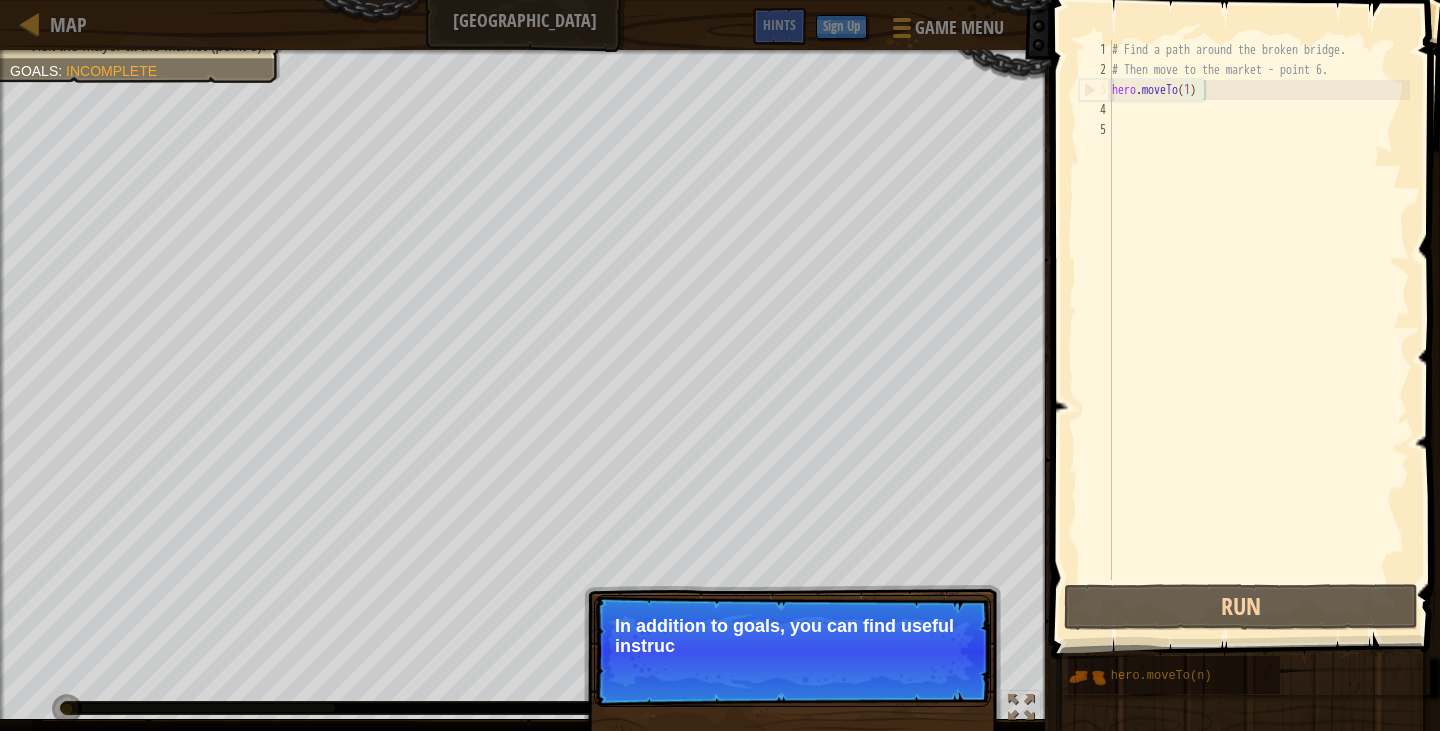 click on "# Find a path around the broken bridge. # Then move to the market - point 6. hero . moveTo ( 1 )" at bounding box center [1259, 330] 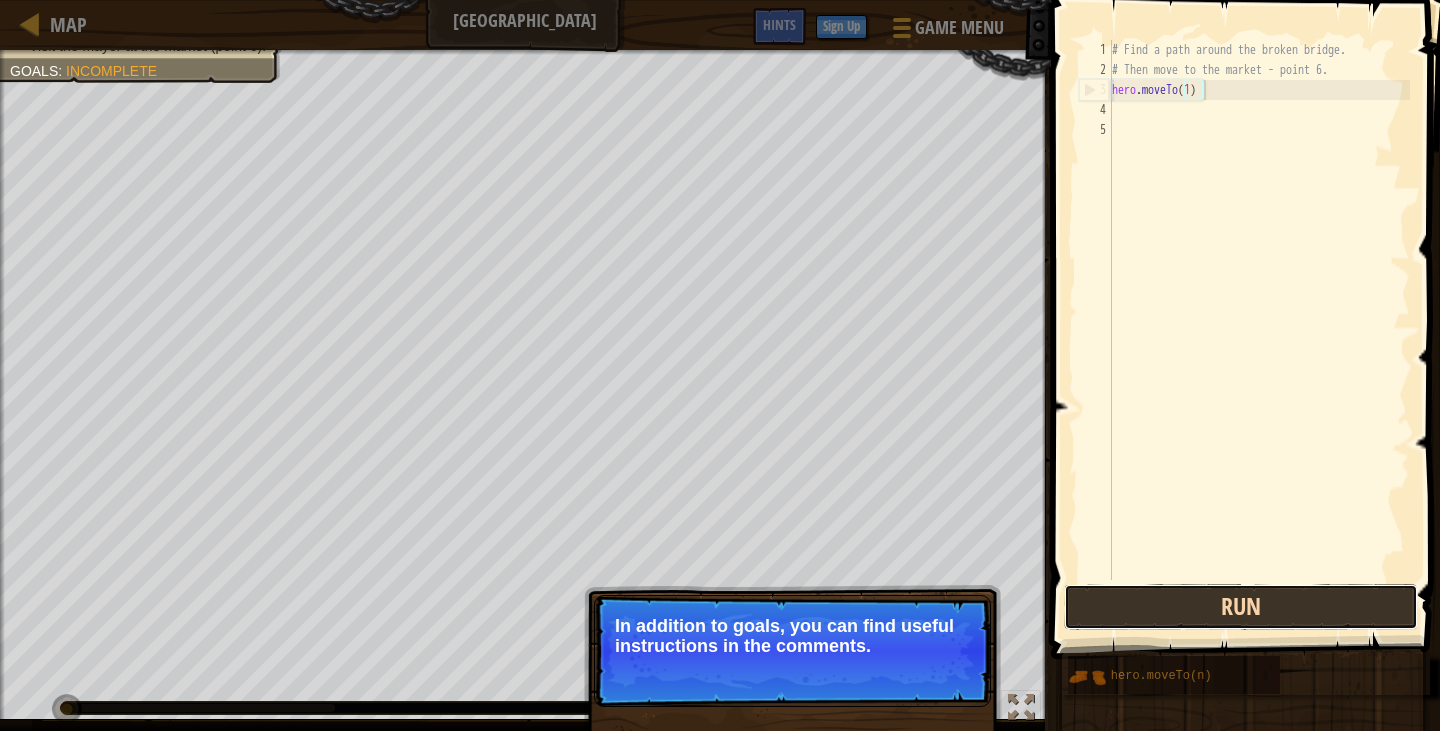 click on "Run" at bounding box center (1241, 607) 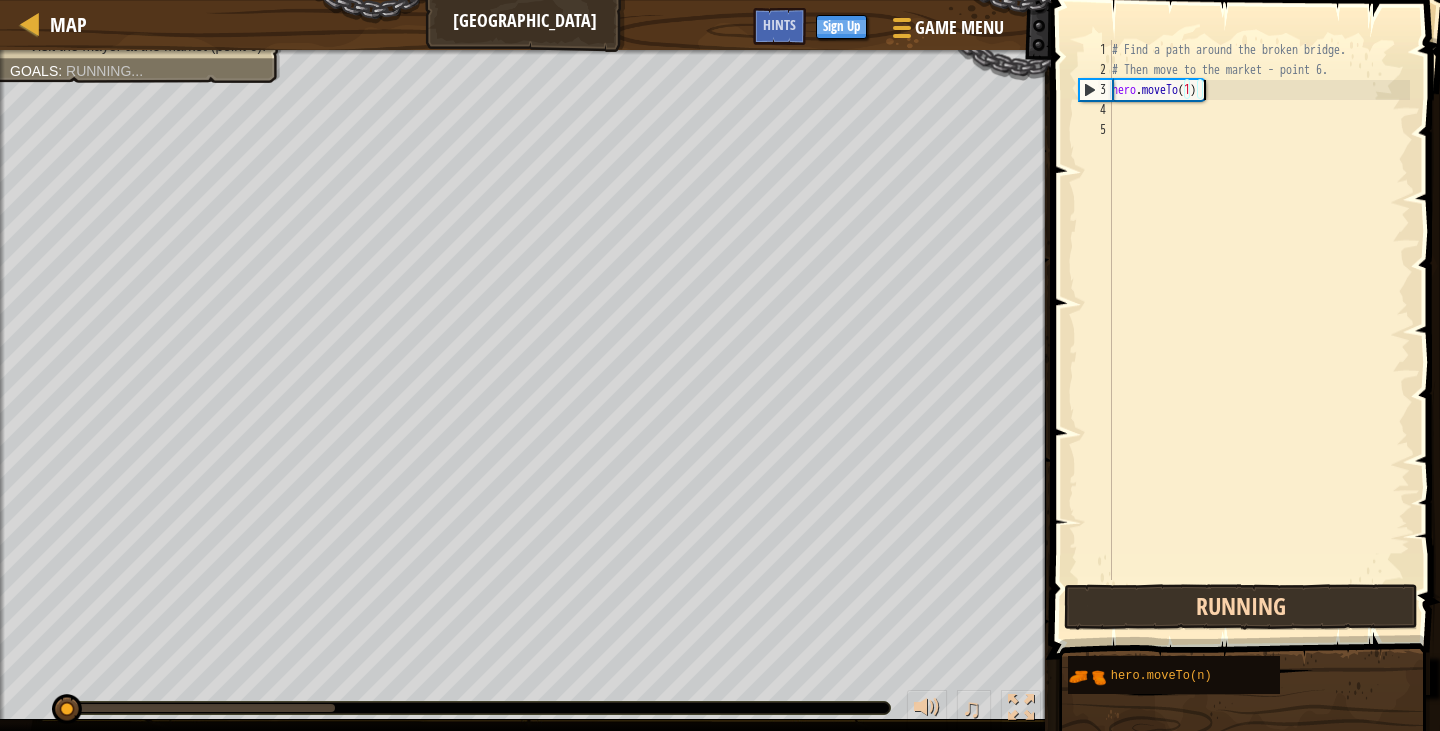 scroll, scrollTop: 9, scrollLeft: 6, axis: both 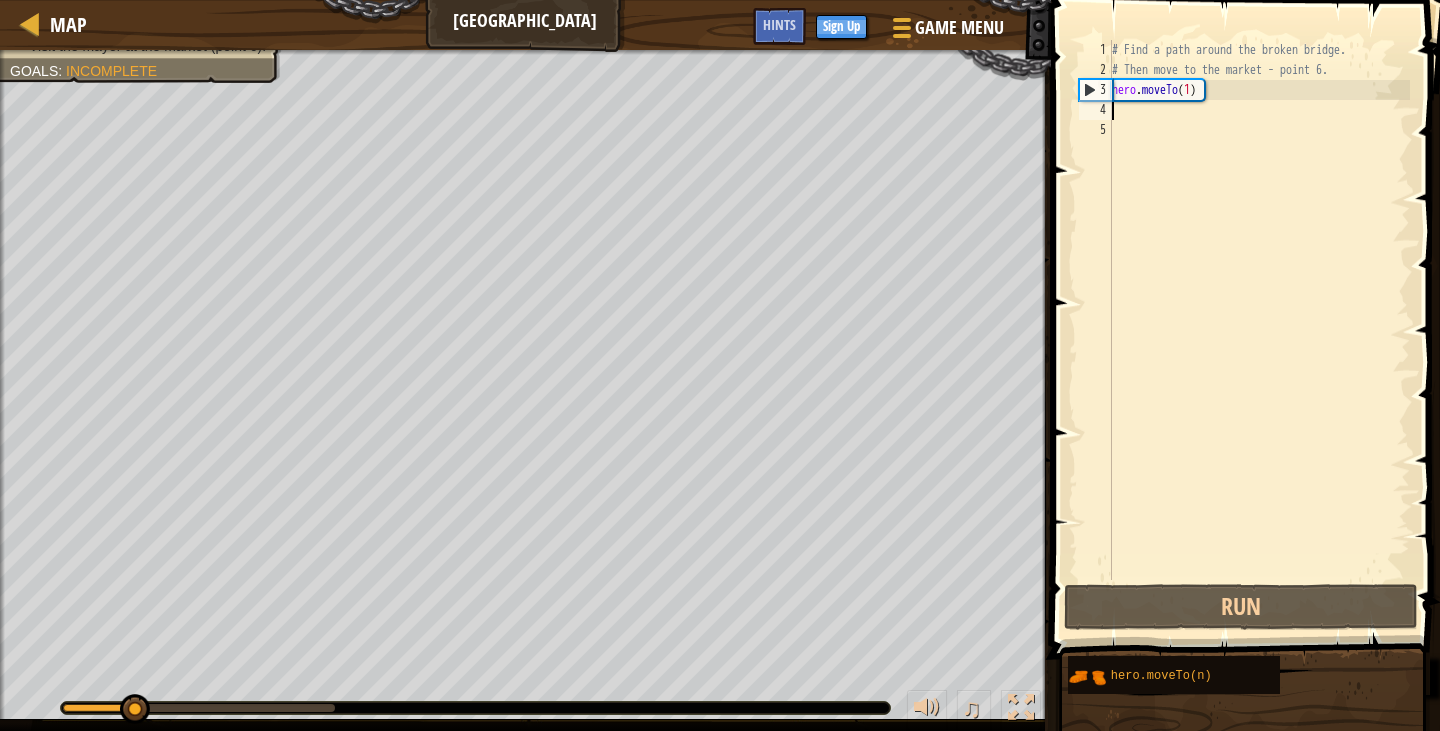 click on "# Find a path around the broken bridge. # Then move to the market - point 6. hero . moveTo ( 1 )" at bounding box center [1259, 330] 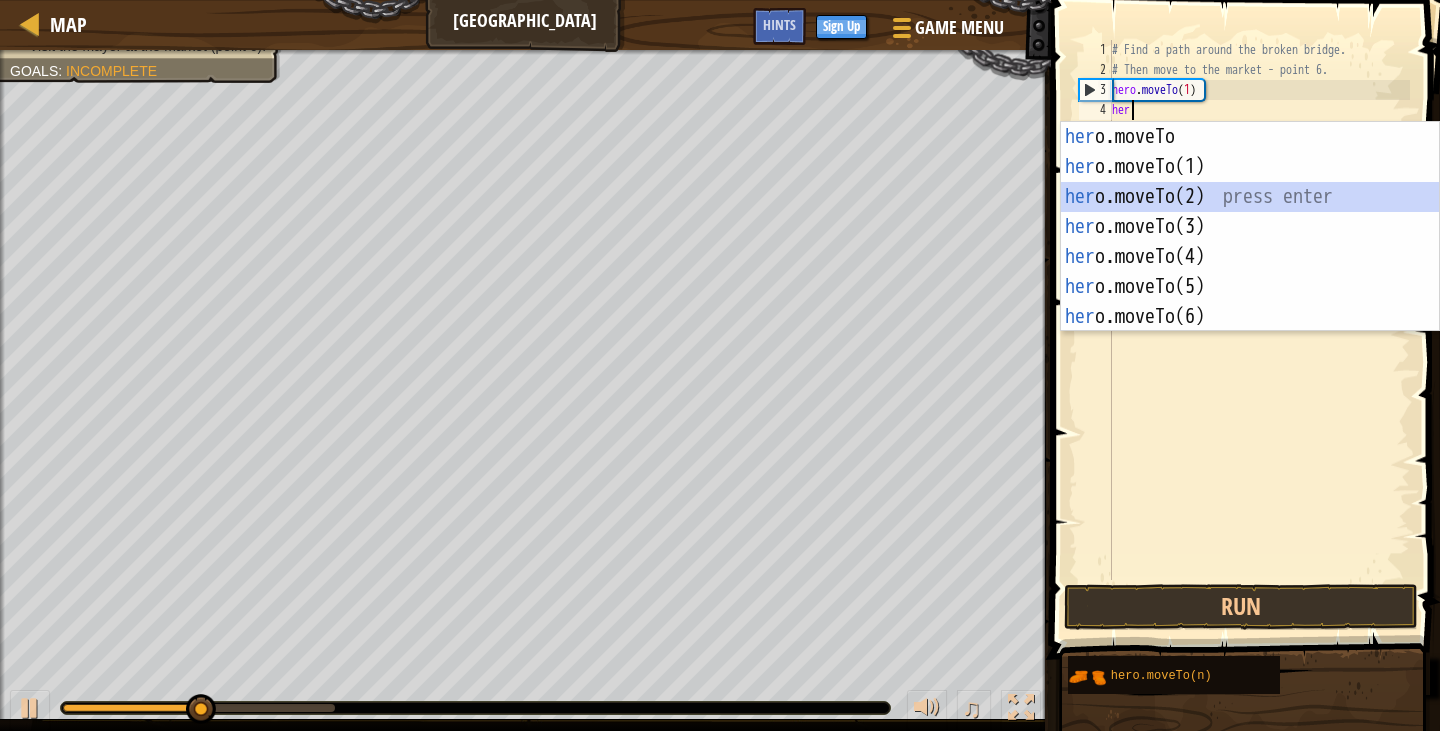 click on "her o.moveTo press enter her o.moveTo(1) press enter her o.moveTo(2) press enter her o.moveTo(3) press enter her o.moveTo(4) press enter her o.moveTo(5) press enter her o.moveTo(6) press enter" at bounding box center [1250, 257] 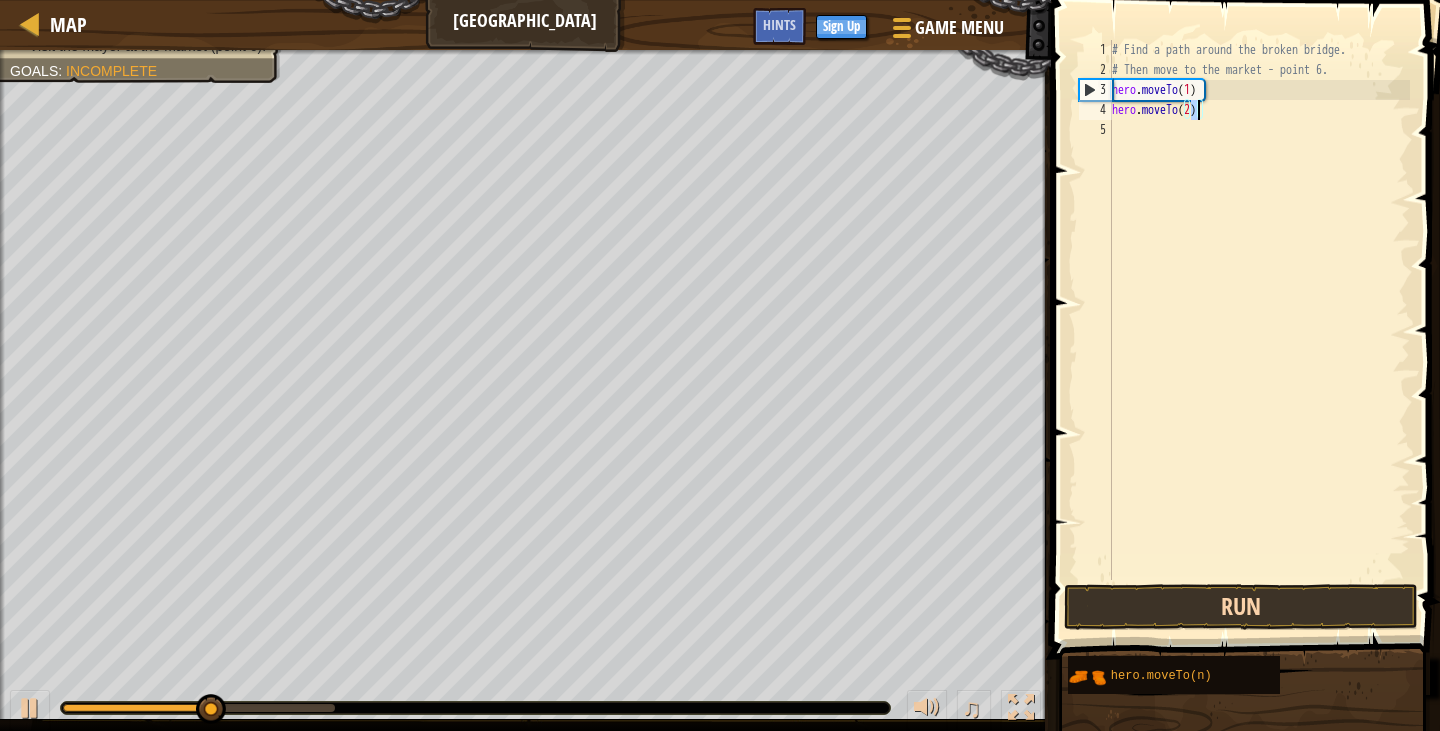 type on "hero.moveTo(2)" 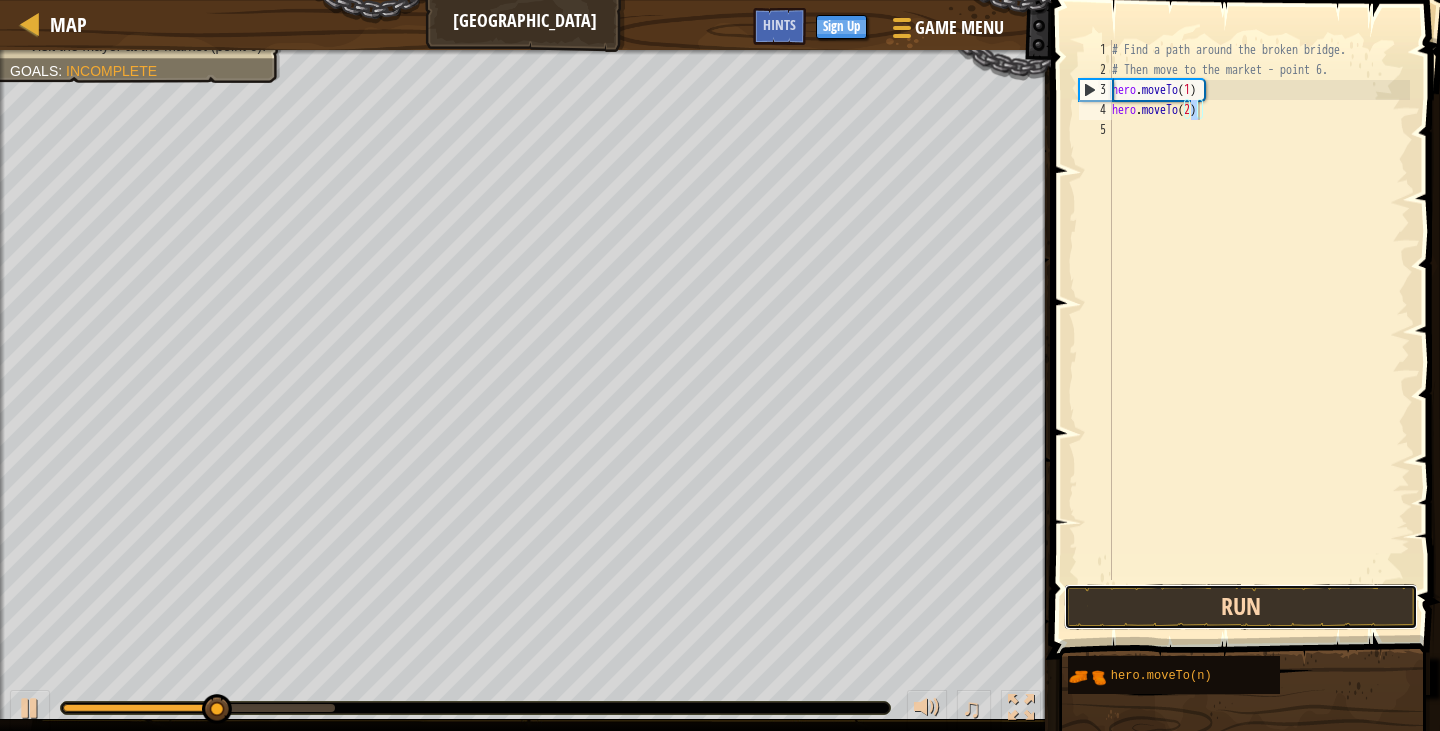 click on "Run" at bounding box center (1241, 607) 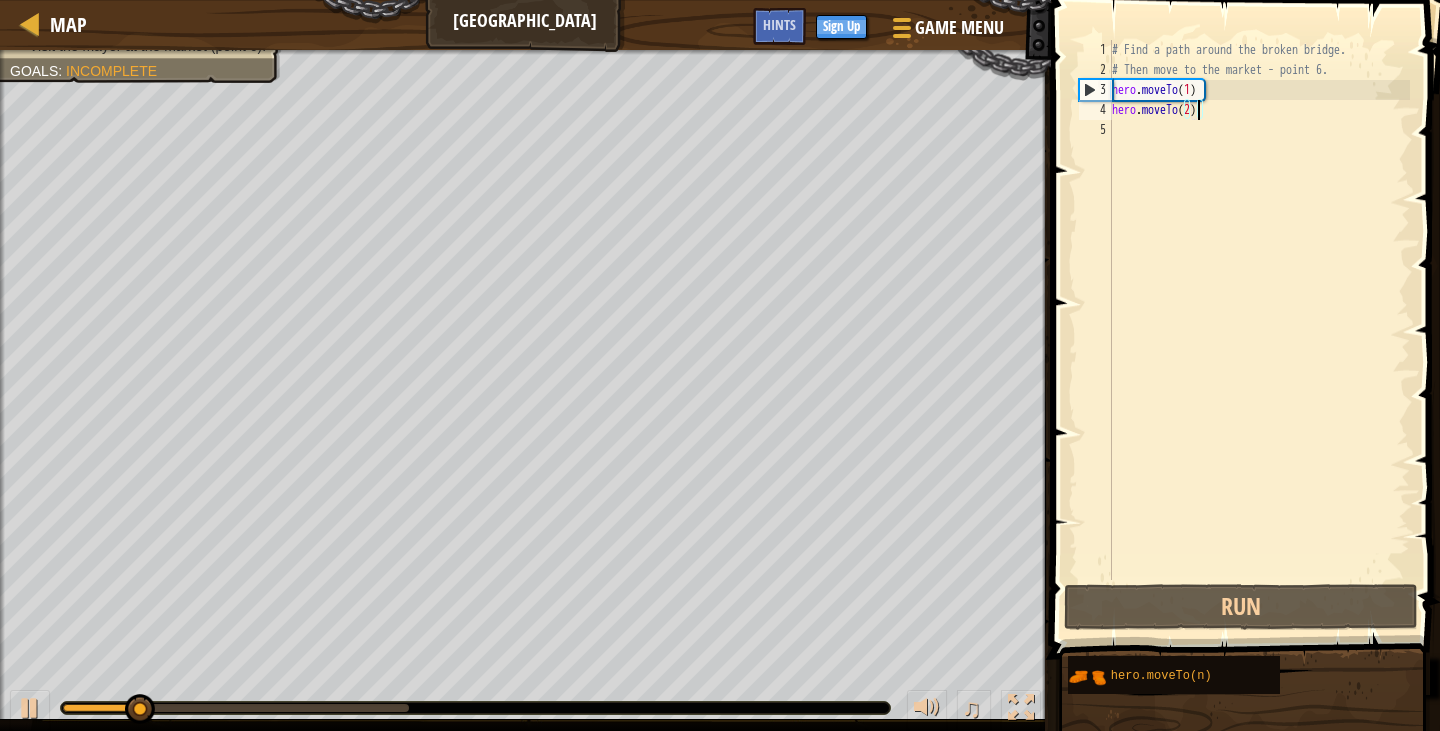 click on "# Find a path around the broken bridge. # Then move to the market - point 6. hero . moveTo ( 1 ) hero . moveTo ( 2 )" at bounding box center (1259, 330) 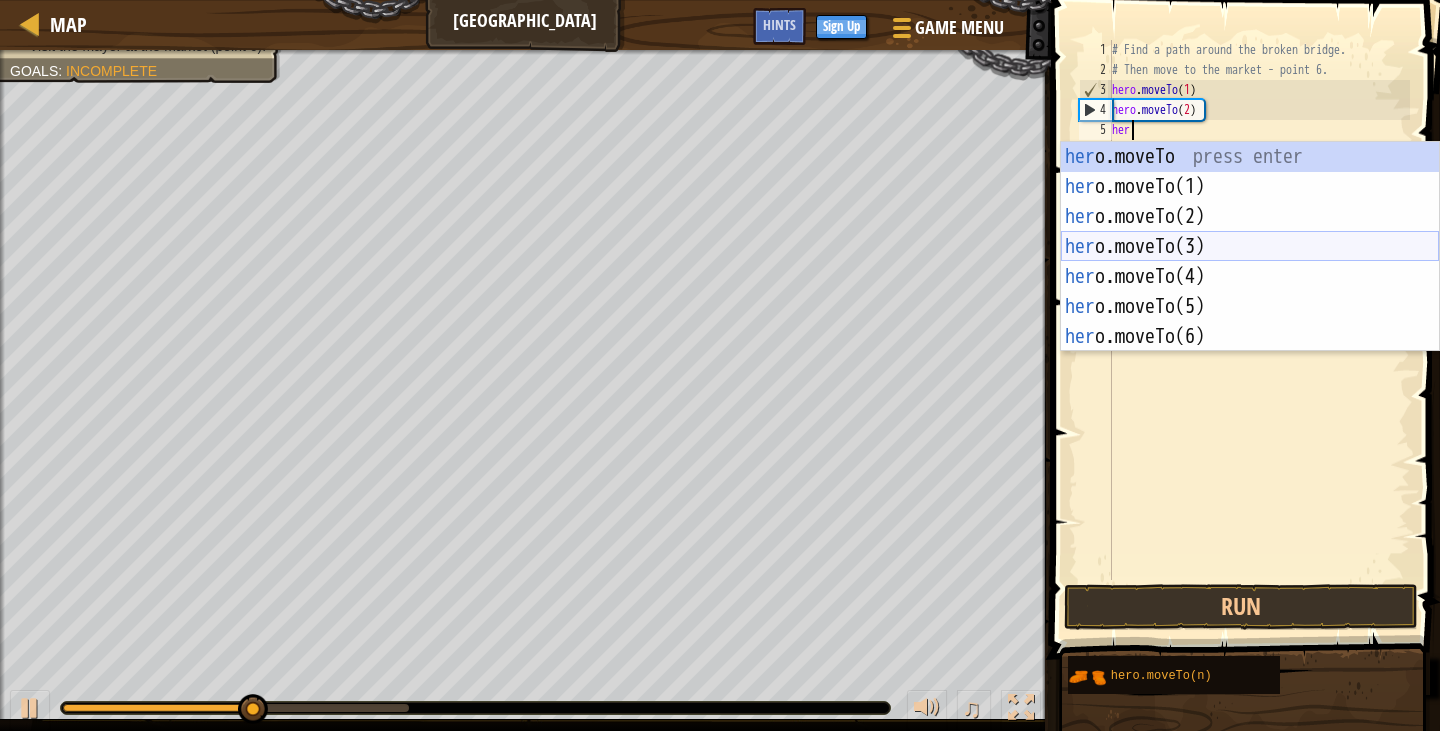 click on "her o.moveTo press enter her o.moveTo(1) press enter her o.moveTo(2) press enter her o.moveTo(3) press enter her o.moveTo(4) press enter her o.moveTo(5) press enter her o.moveTo(6) press enter" at bounding box center [1250, 277] 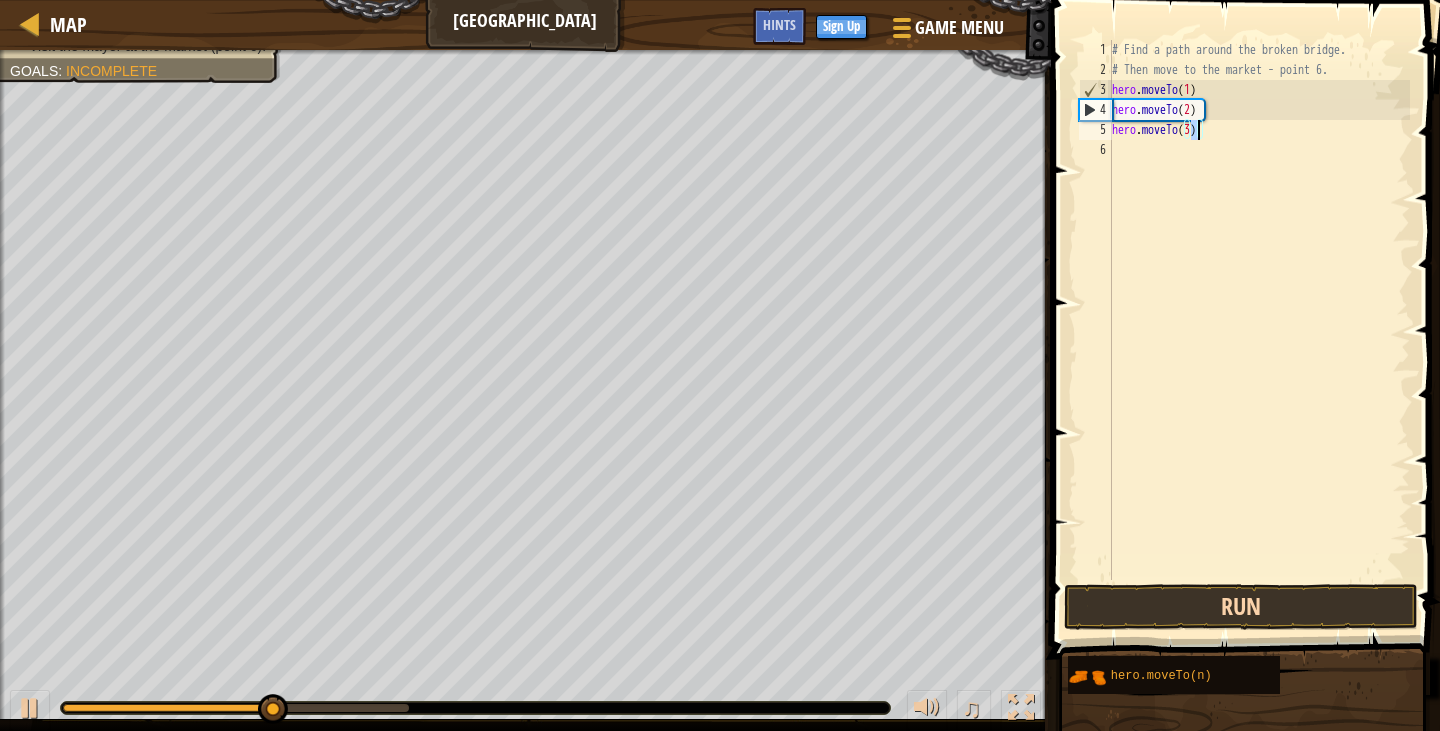 type on "hero.moveTo(3)" 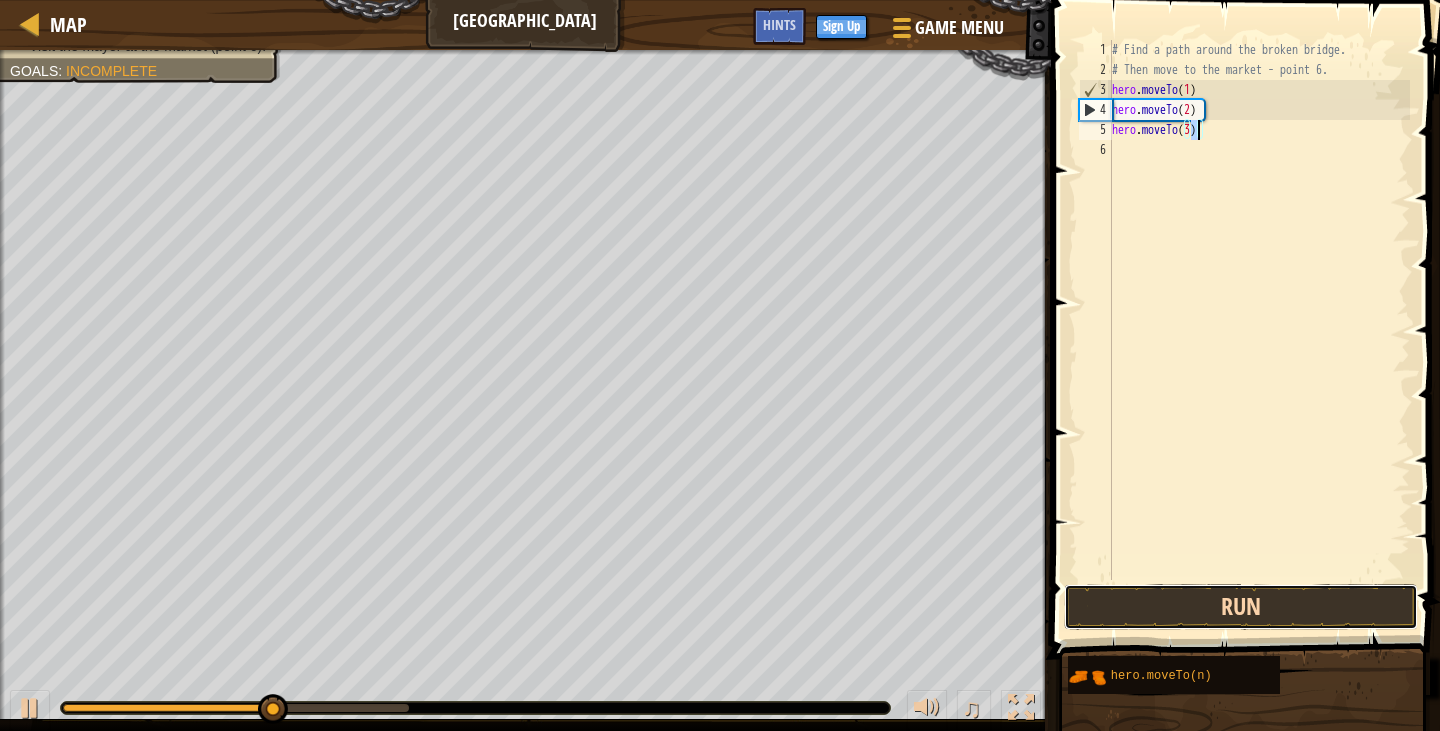 click on "Run" at bounding box center [1241, 607] 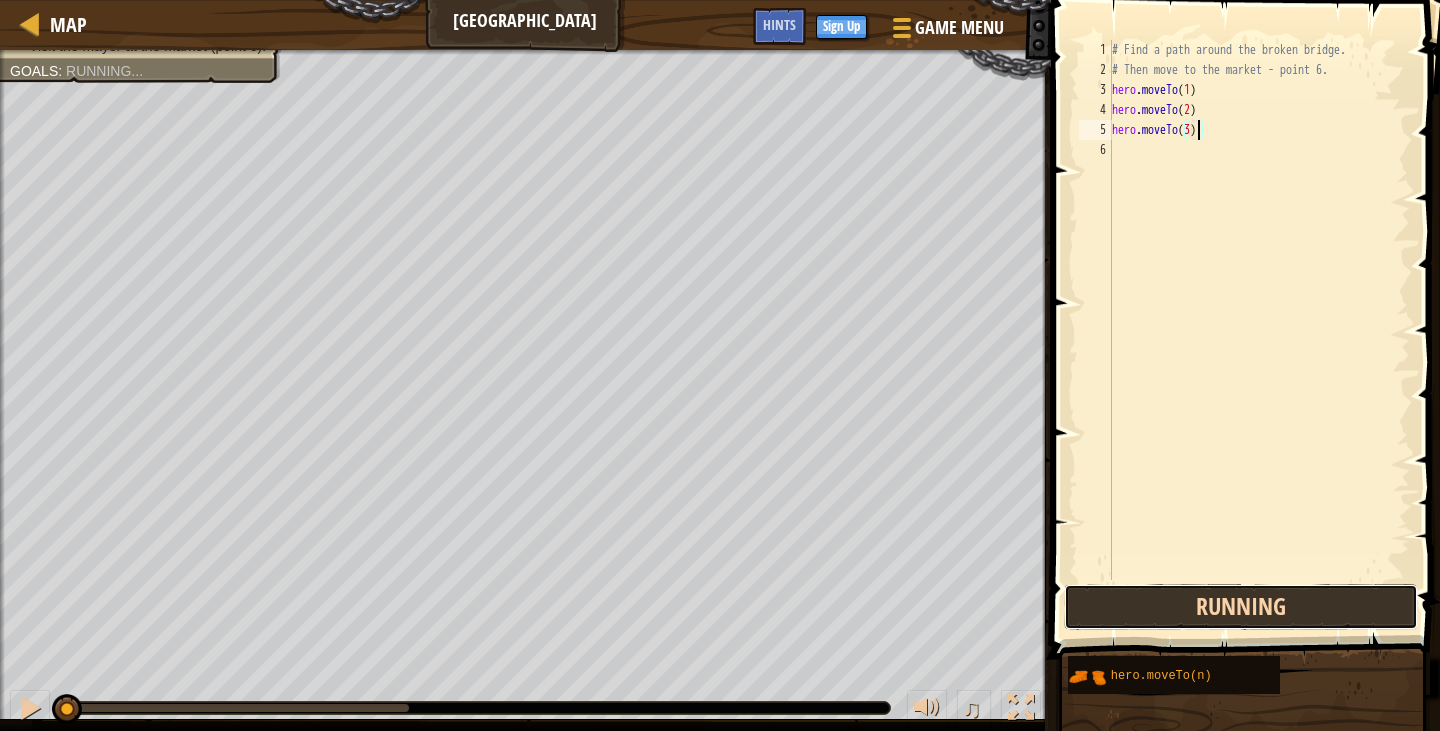 click on "Running" at bounding box center [1241, 607] 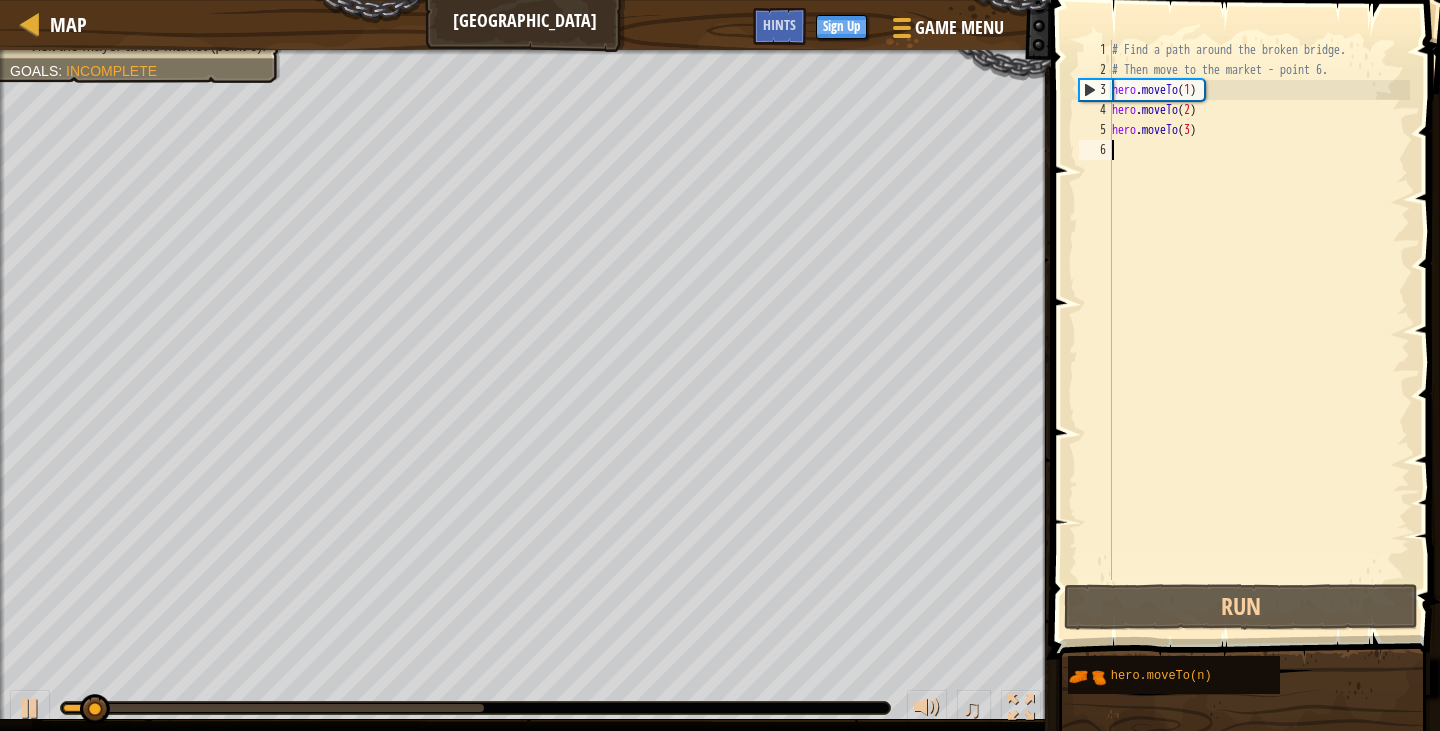 click on "# Find a path around the broken bridge. # Then move to the market - point 6. hero . moveTo ( 1 ) hero . moveTo ( 2 ) hero . moveTo ( 3 )" at bounding box center [1259, 330] 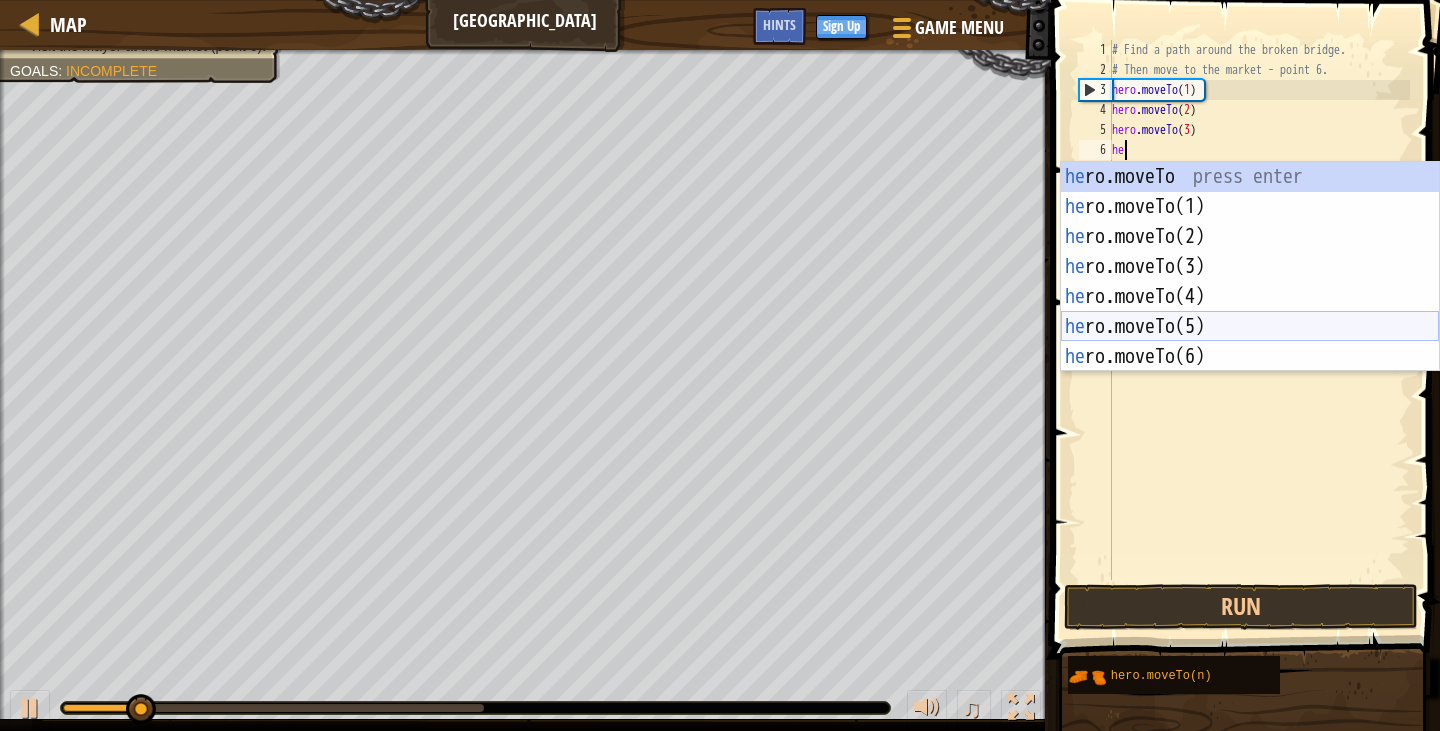 click on "he ro.moveTo press enter he ro.moveTo(1) press enter he ro.moveTo(2) press enter he ro.moveTo(3) press enter he ro.moveTo(4) press enter he ro.moveTo(5) press enter he ro.moveTo(6) press enter" at bounding box center (1250, 297) 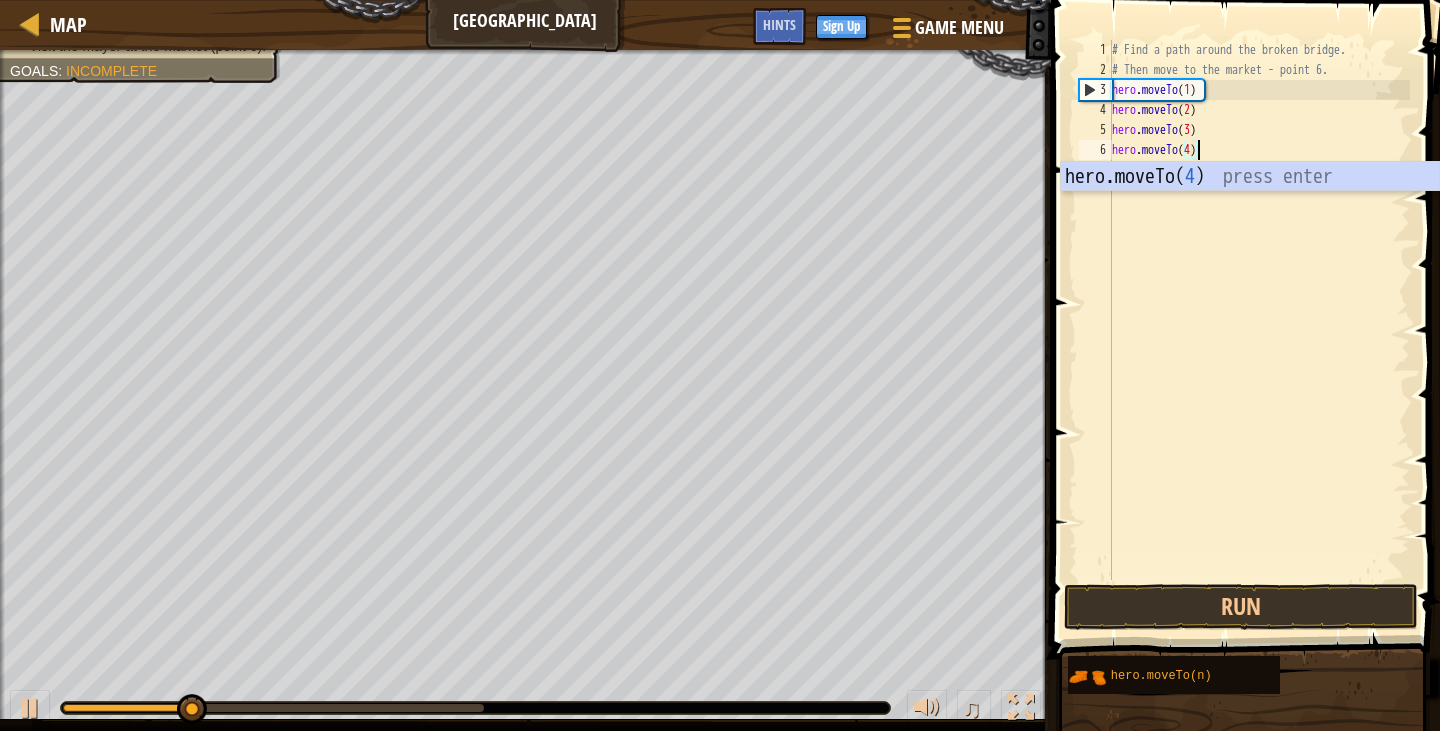 scroll, scrollTop: 9, scrollLeft: 6, axis: both 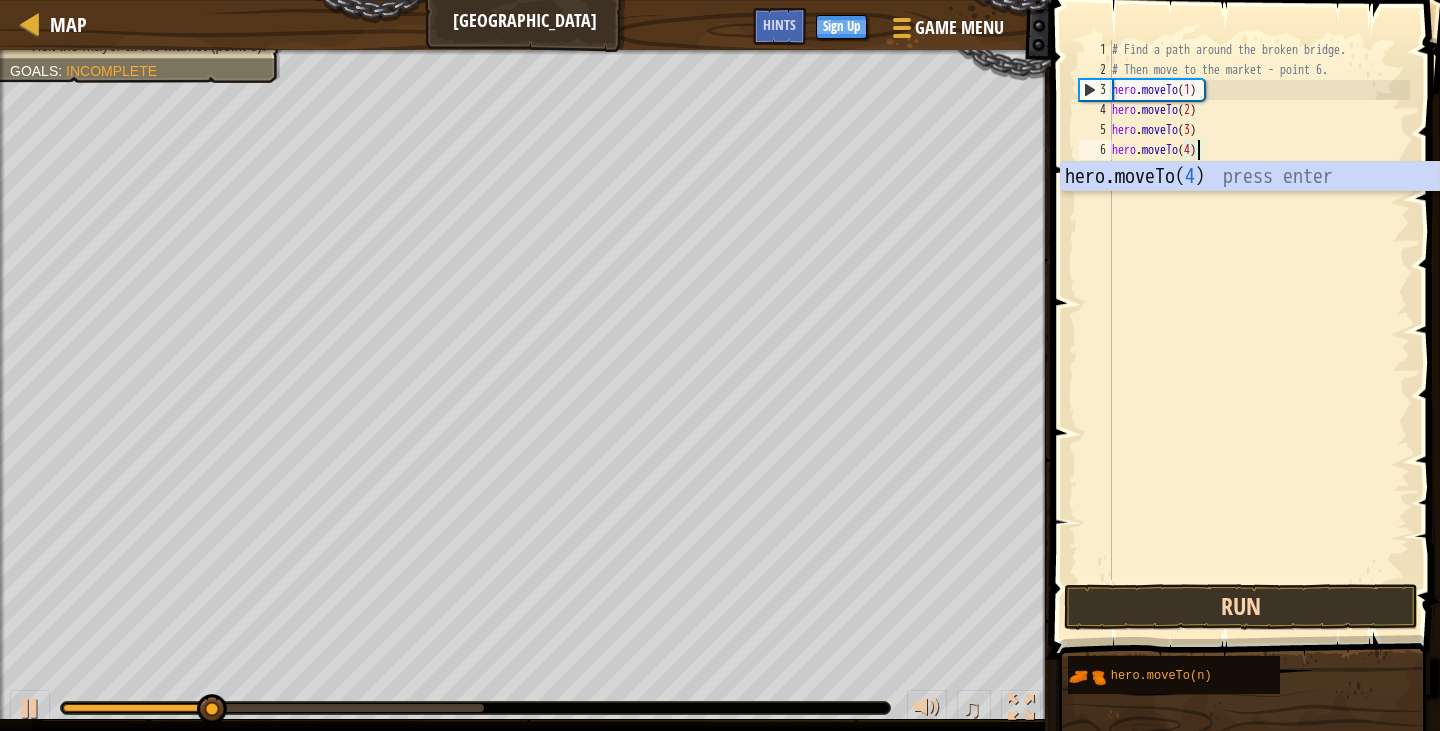 type on "hero.moveTo(4)" 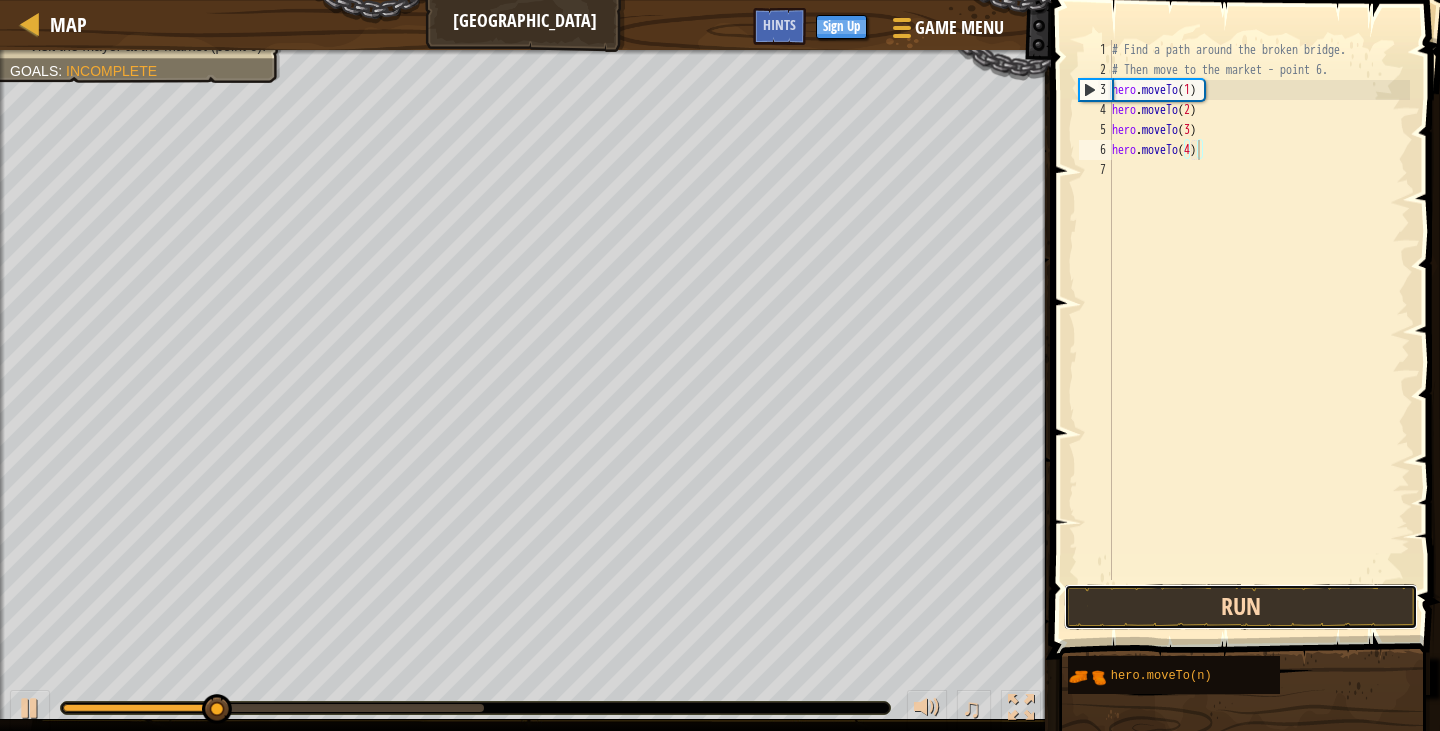 click on "Run" at bounding box center (1241, 607) 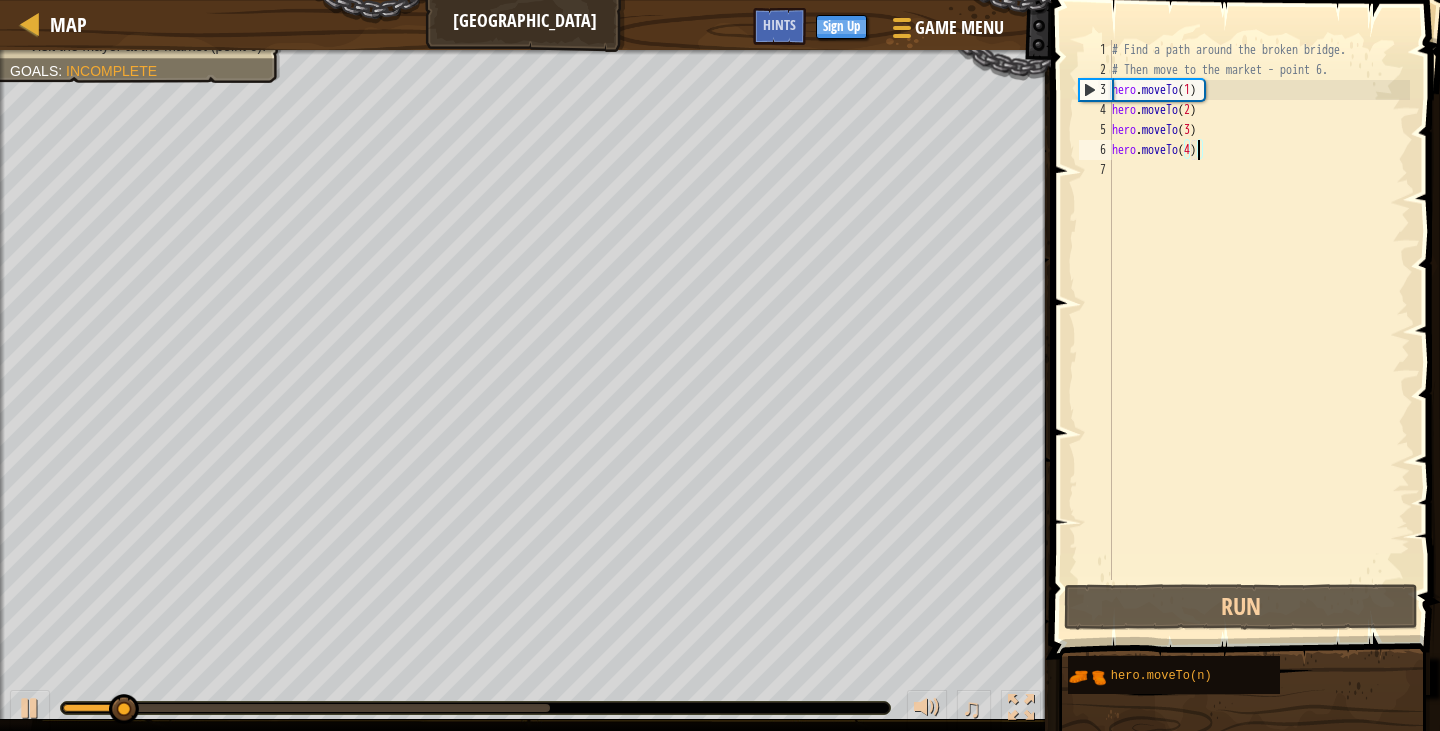 click on "# Find a path around the broken bridge. # Then move to the market - point 6. hero . moveTo ( 1 ) hero . moveTo ( 2 ) hero . moveTo ( 3 ) hero . moveTo ( 4 )" at bounding box center (1259, 330) 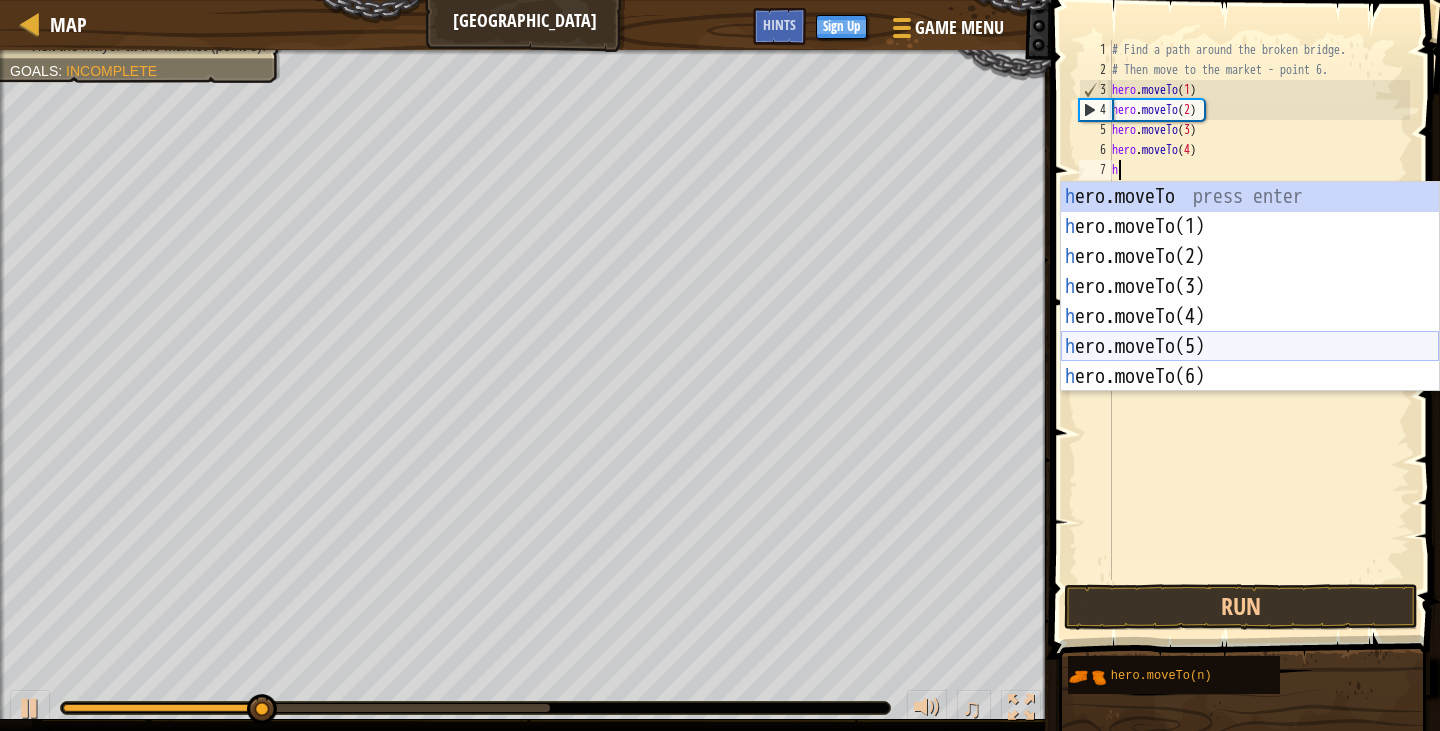 click on "h ero.moveTo press enter h ero.moveTo(1) press enter h ero.moveTo(2) press enter h ero.moveTo(3) press enter h ero.moveTo(4) press enter h ero.moveTo(5) press enter h ero.moveTo(6) press enter" at bounding box center [1250, 317] 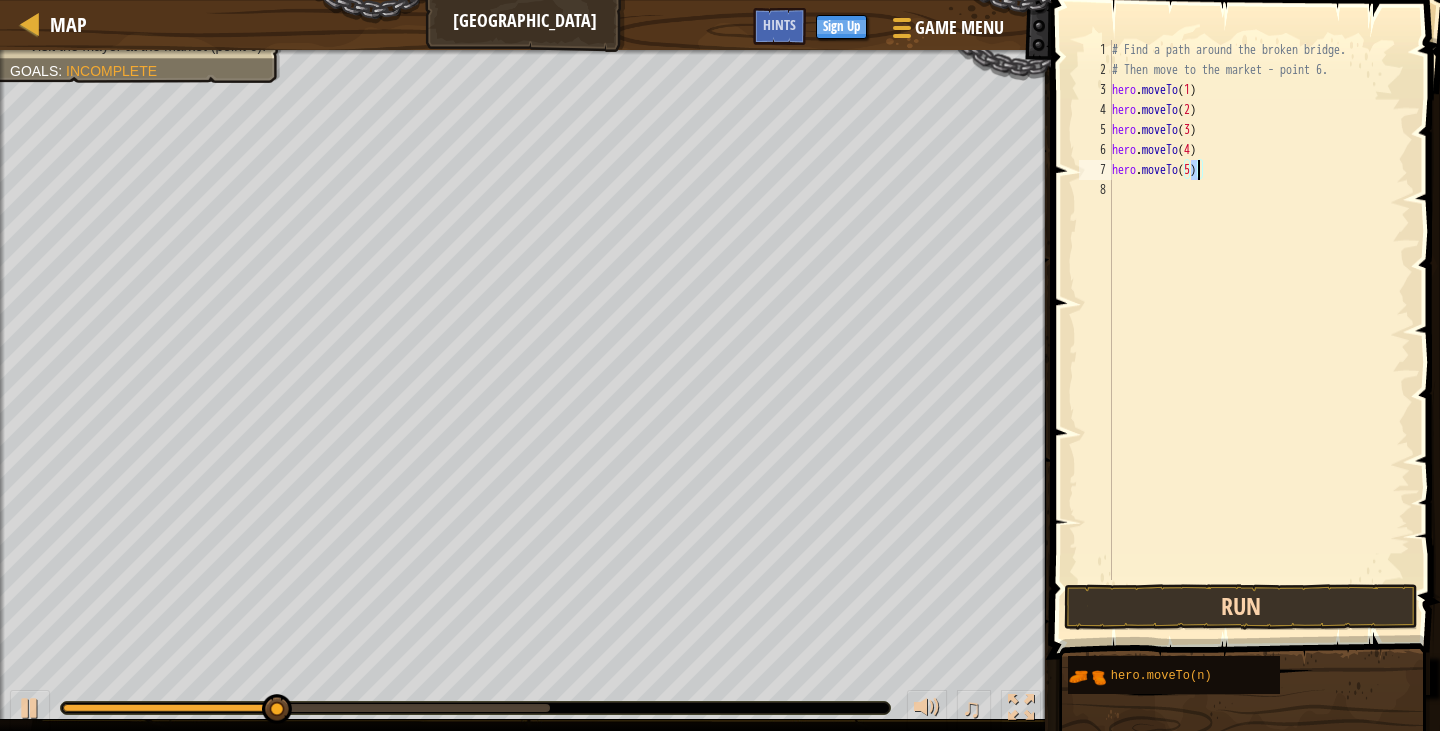 type on "hero.moveTo(5)" 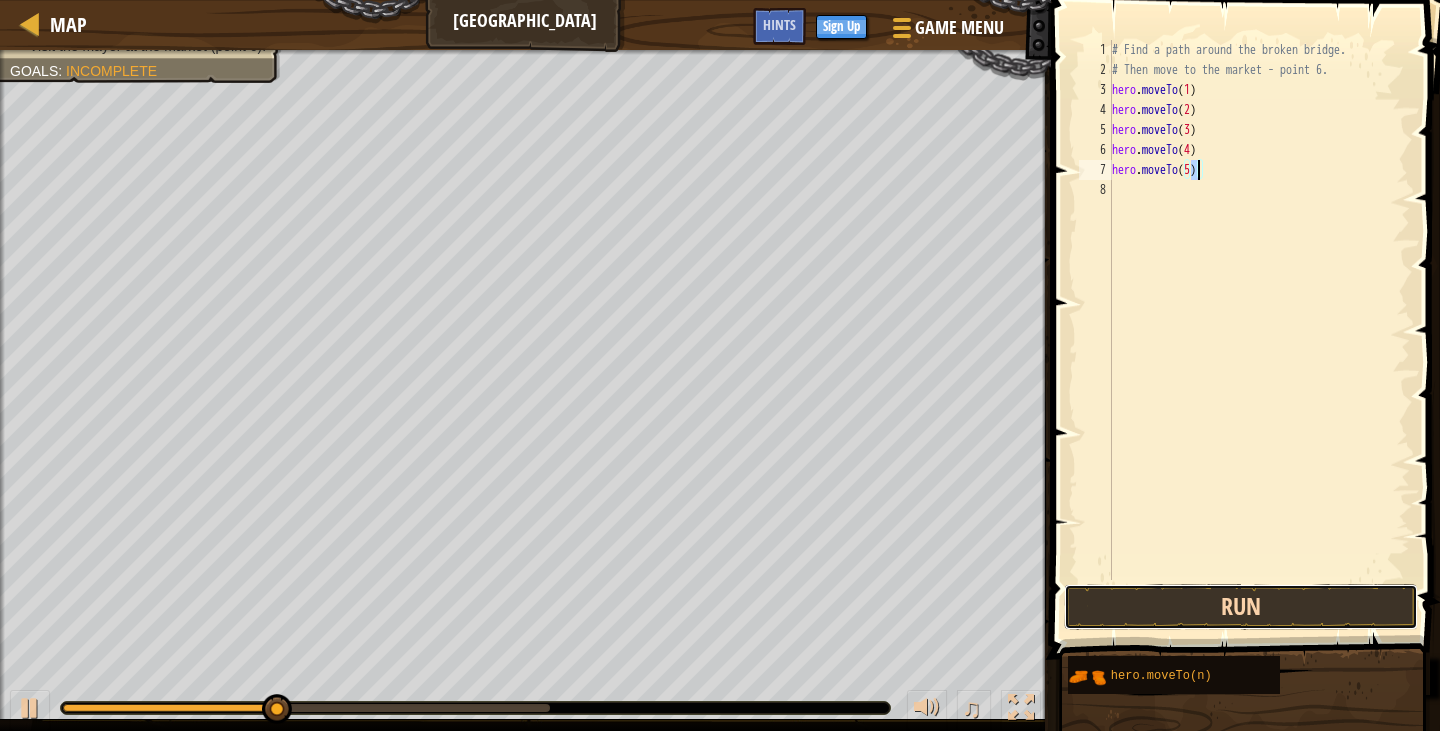 click on "Run" at bounding box center [1241, 607] 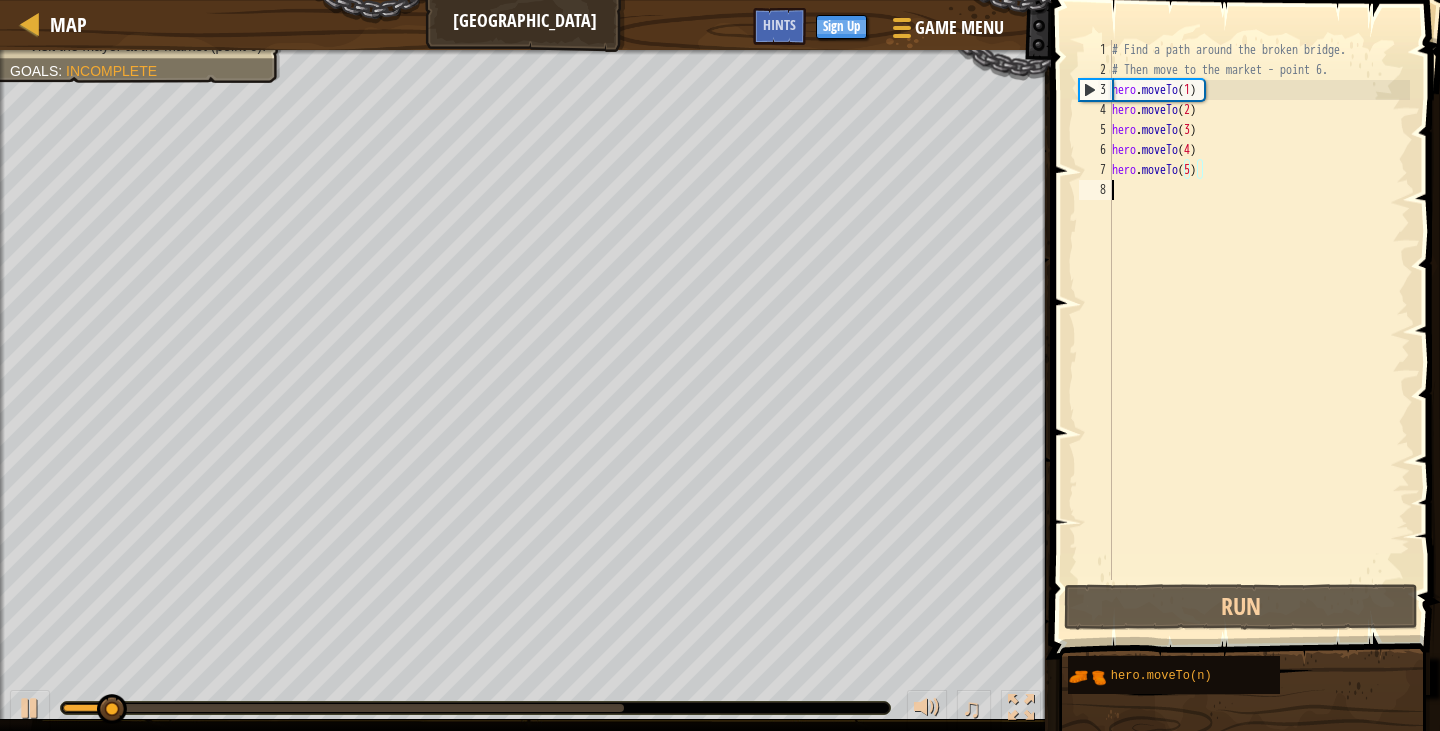 click on "# Find a path around the broken bridge. # Then move to the market - point 6. hero . moveTo ( 1 ) hero . moveTo ( 2 ) hero . moveTo ( 3 ) hero . moveTo ( 4 ) hero . moveTo ( 5 )" at bounding box center (1259, 330) 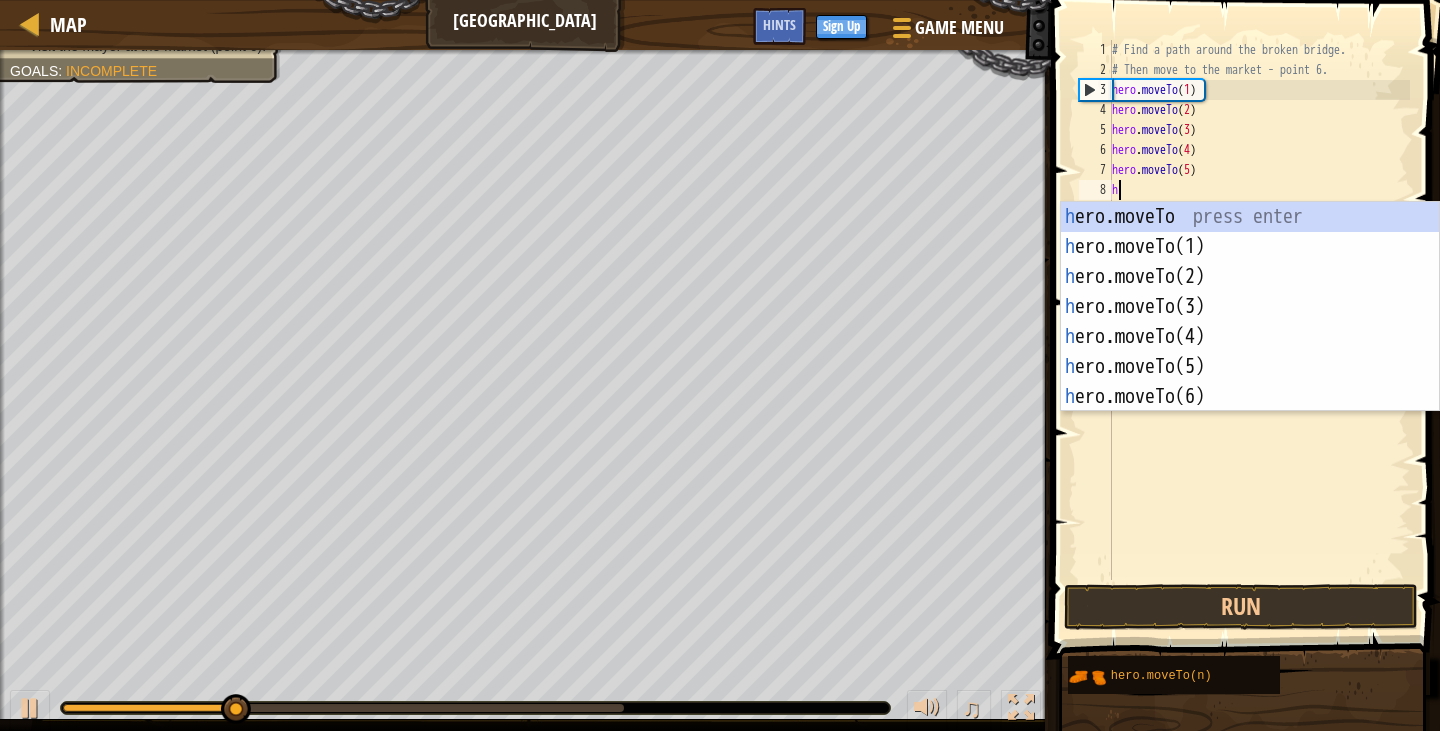 type on "h" 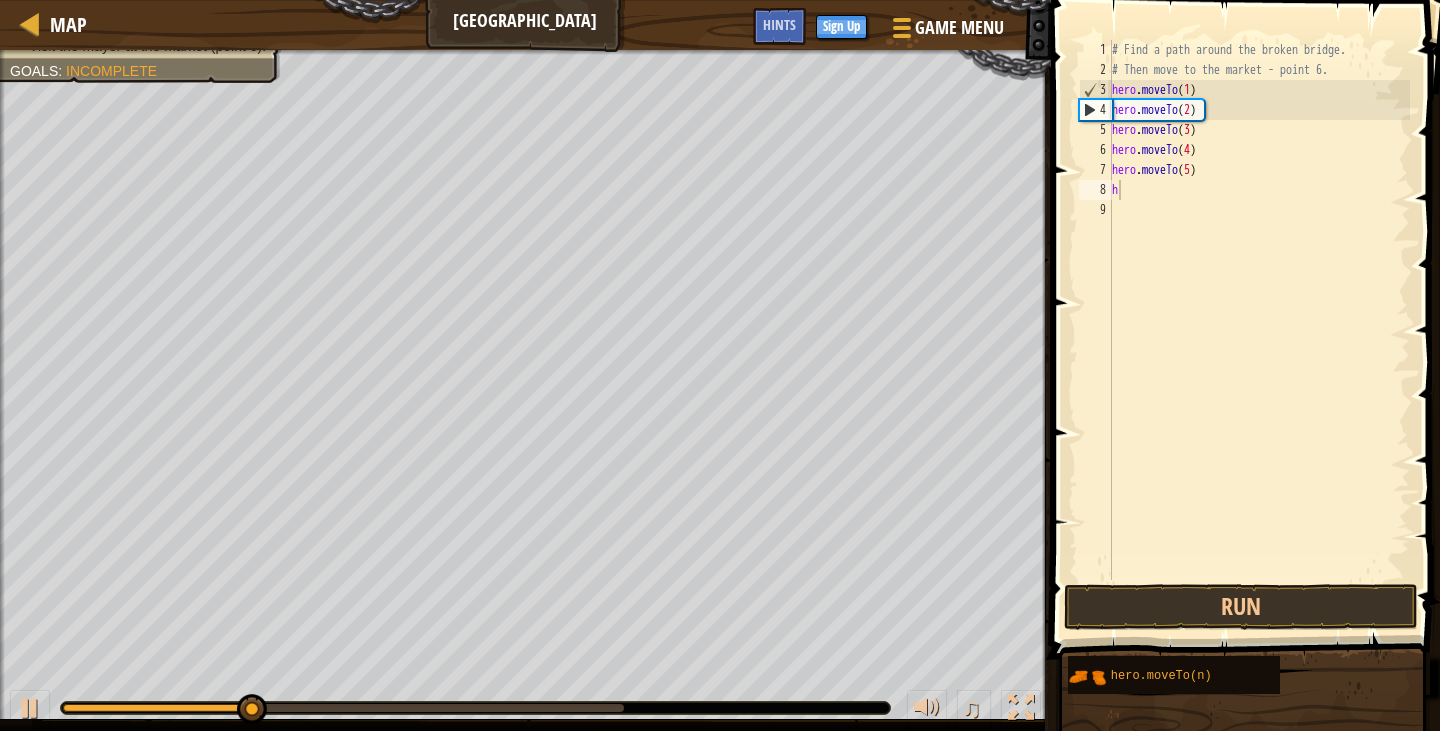 click on "Map Broken Bridge Game Menu Done Sign Up Hints 1     הההההההההההההההההההההההההההההההההההההההההההההההההההההההההההההההההההההההההההההההההההההההההההההההההההההההההההההההההההההההההההההההההההההההההההההההההההההההההההההההההההההההההההההההההההההההההההההההההההההההההההההההההההההההההההההההההההההההההההההההההההההההההההההההה XXXXXXXXXXXXXXXXXXXXXXXXXXXXXXXXXXXXXXXXXXXXXXXXXXXXXXXXXXXXXXXXXXXXXXXXXXXXXXXXXXXXXXXXXXXXXXXXXXXXXXXXXXXXXXXXXXXXXXXXXXXXXXXXXXXXXXXXXXXXXXXXXXXXXXXXXXXXXXXXXXXXXXXXXXXXXXXXXXXXXXXXXXXXXXXXXXXXXXXXXXXXXXXXXXXXXXXXXXXXXXXXXXXXXXXXXXXXXXXXXXXXXXXXXXXXXXXX Solution × Hints h 1 2 3 4 5 6 7 8 9 # Find a path around the broken bridge. # Then move to the market - point 6. hero . moveTo ( 1 ) hero . moveTo ( 2 ) hero . moveTo ( 3 ) hero . moveTo ( 4 ) hero" at bounding box center (720, 0) 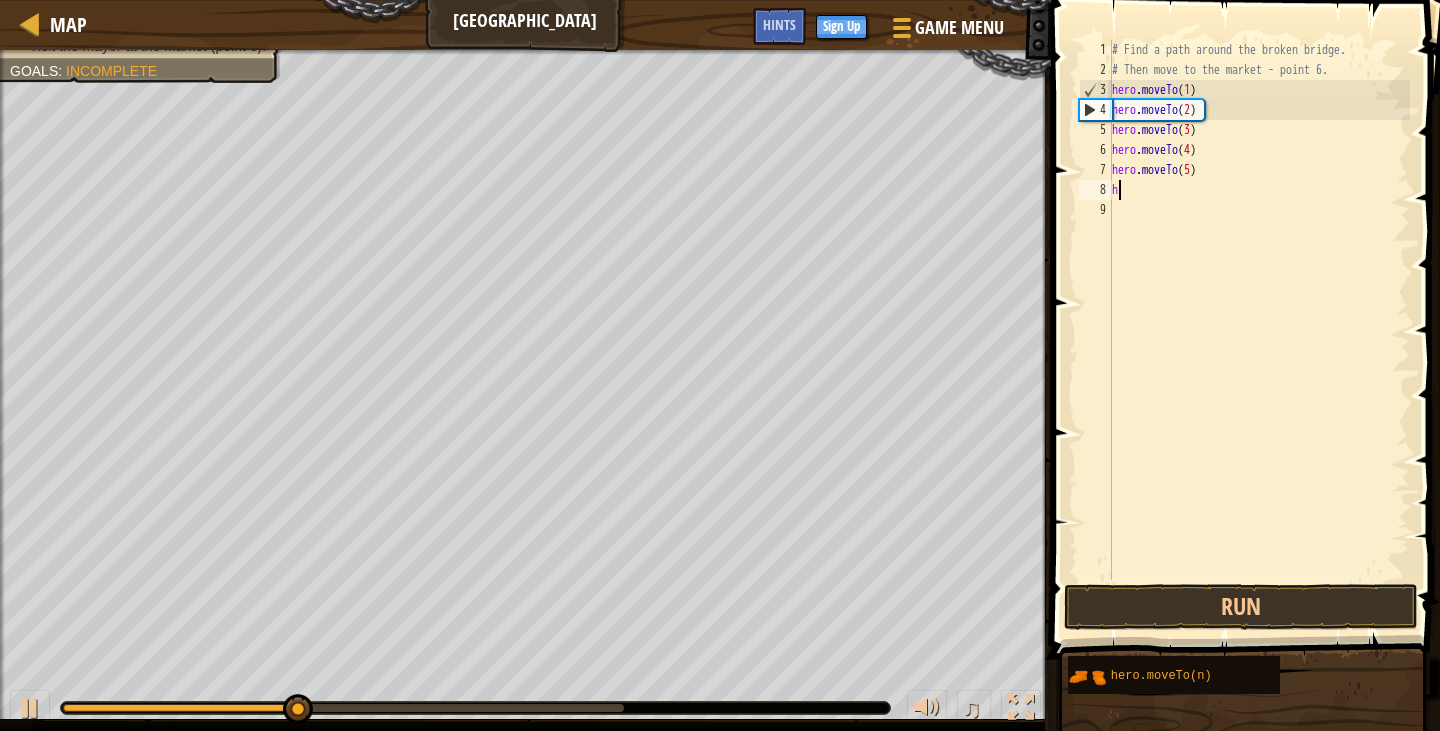 click on "# Find a path around the broken bridge. # Then move to the market - point 6. hero . moveTo ( 1 ) hero . moveTo ( 2 ) hero . moveTo ( 3 ) hero . moveTo ( 4 ) hero . moveTo ( 5 ) h" at bounding box center [1259, 330] 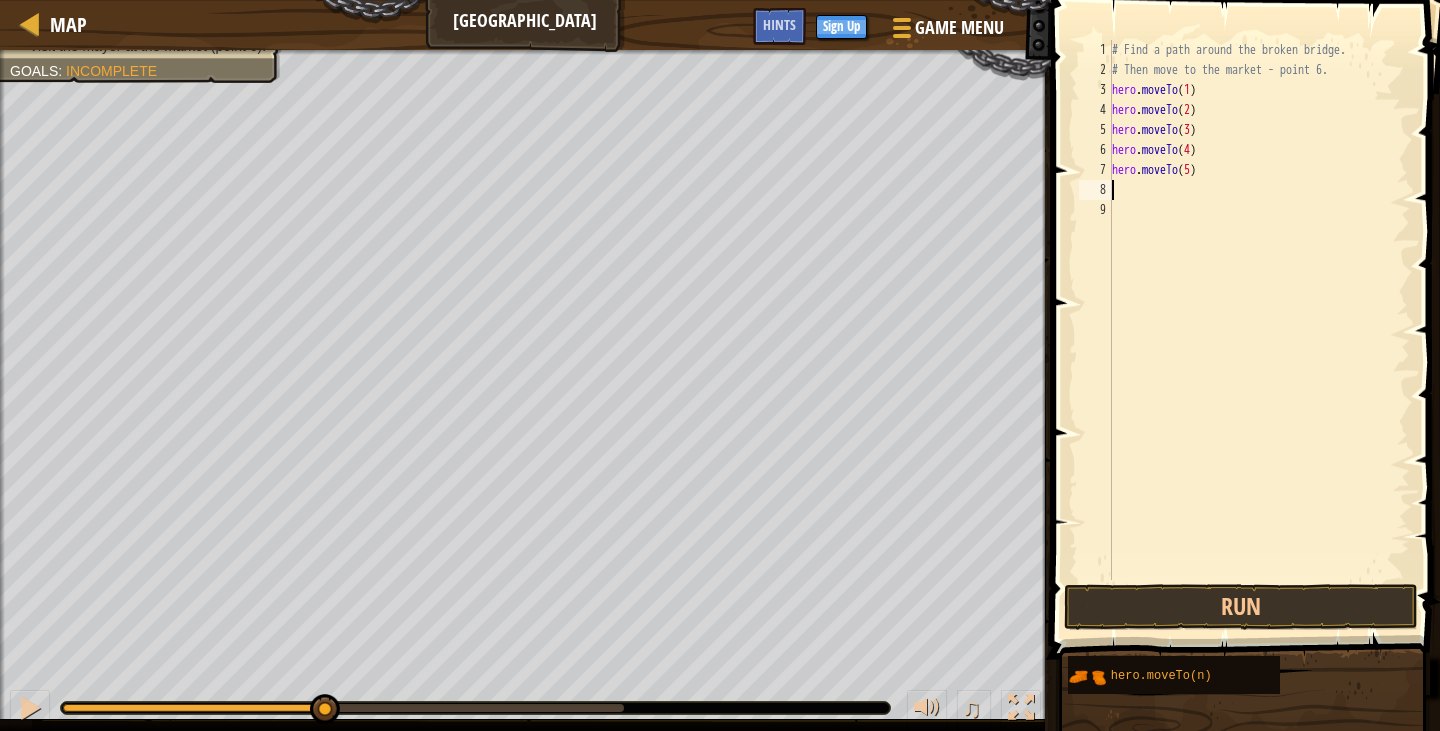 type on "g" 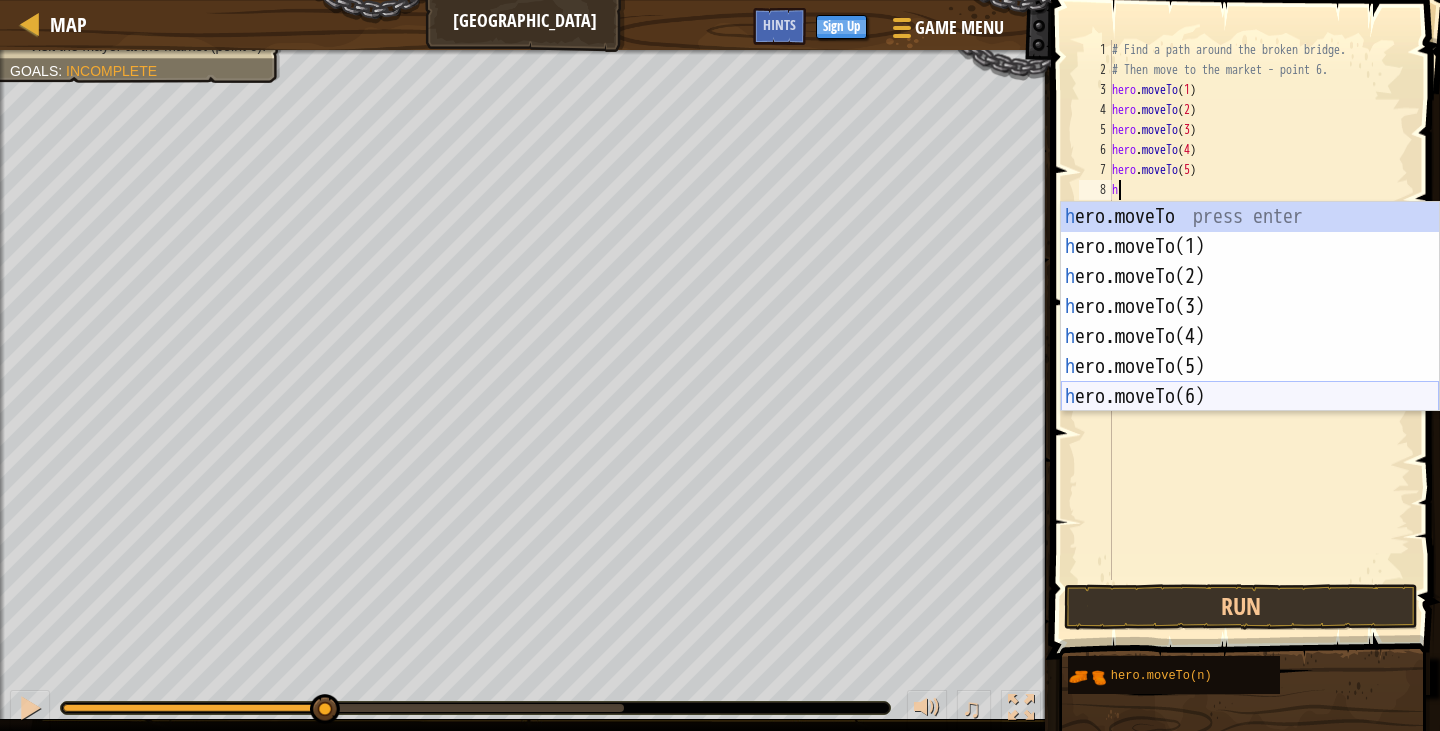 click on "h ero.moveTo press enter h ero.moveTo(1) press enter h ero.moveTo(2) press enter h ero.moveTo(3) press enter h ero.moveTo(4) press enter h ero.moveTo(5) press enter h ero.moveTo(6) press enter" at bounding box center (1250, 337) 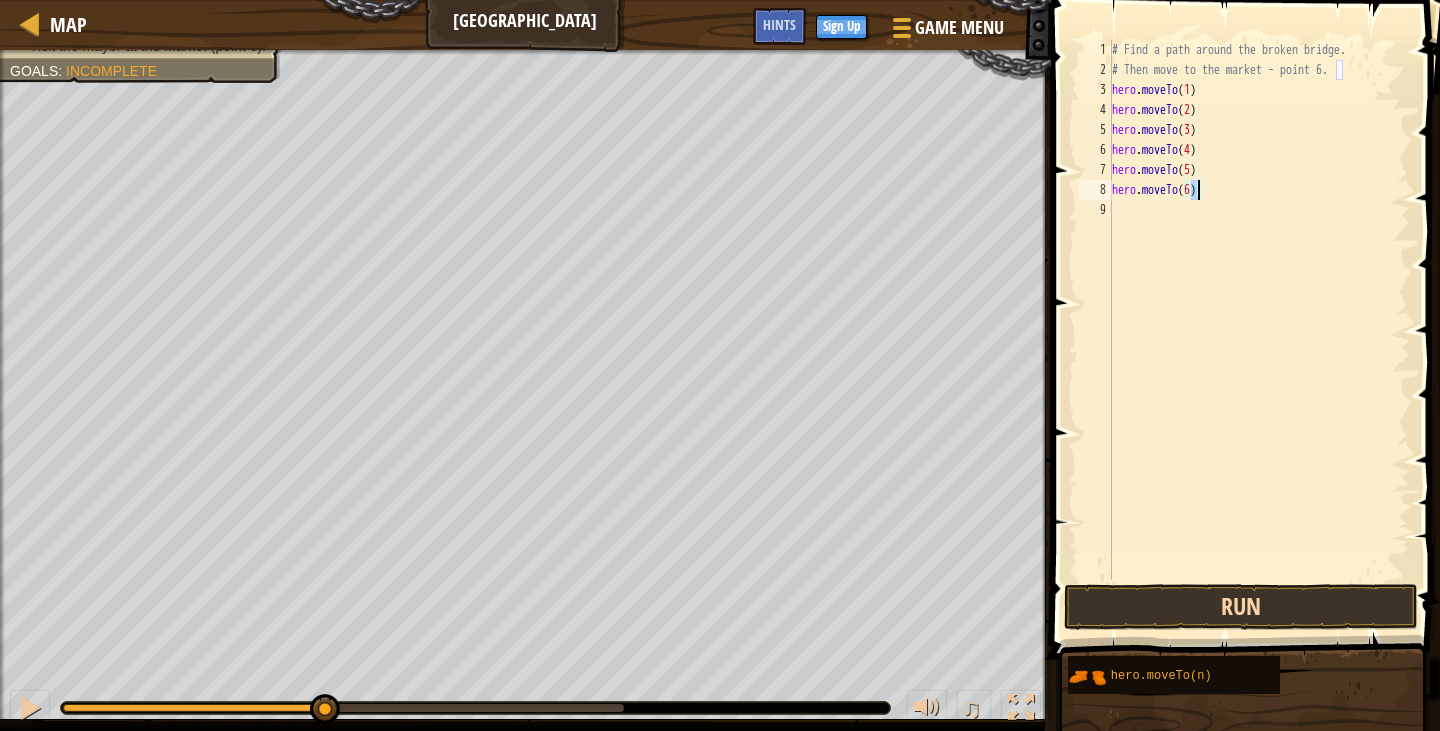 type on "hero.moveTo(6)" 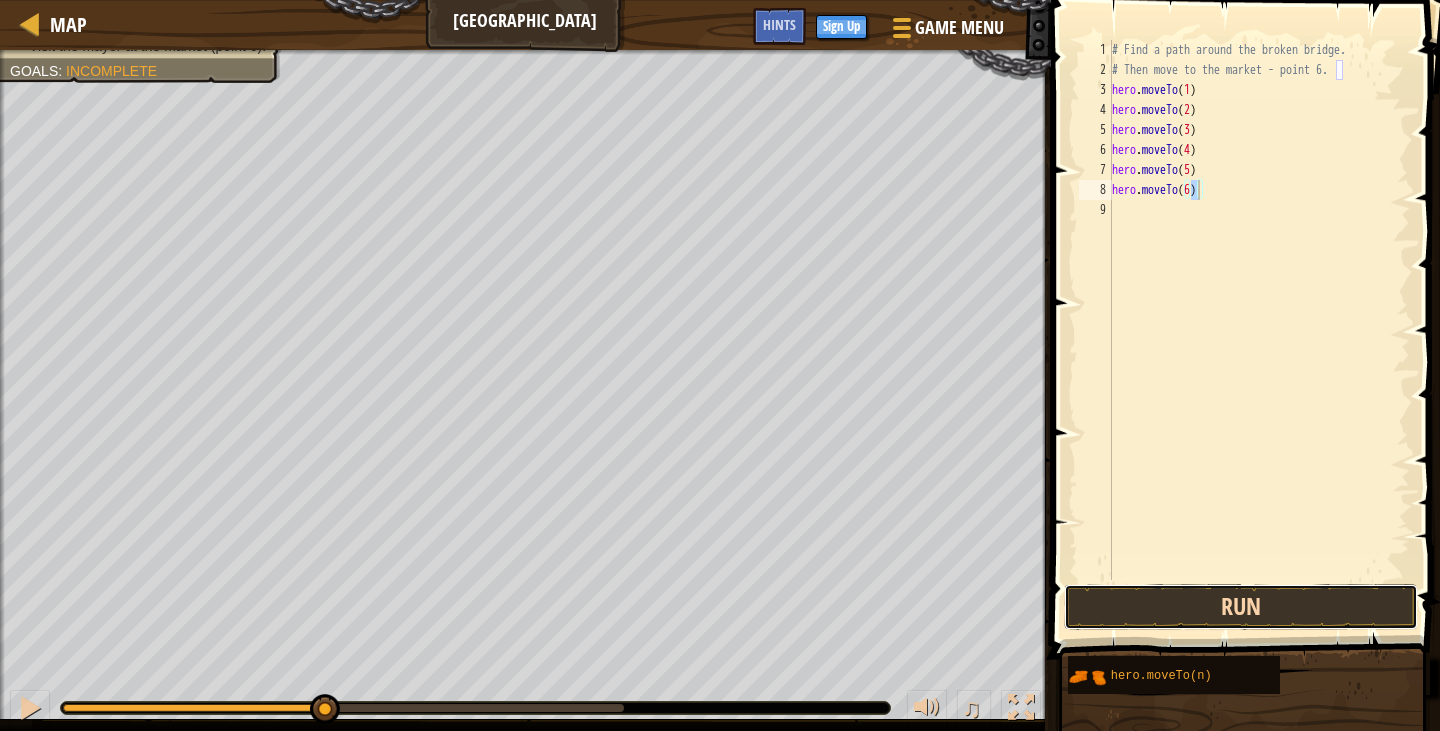 click on "Run" at bounding box center (1241, 607) 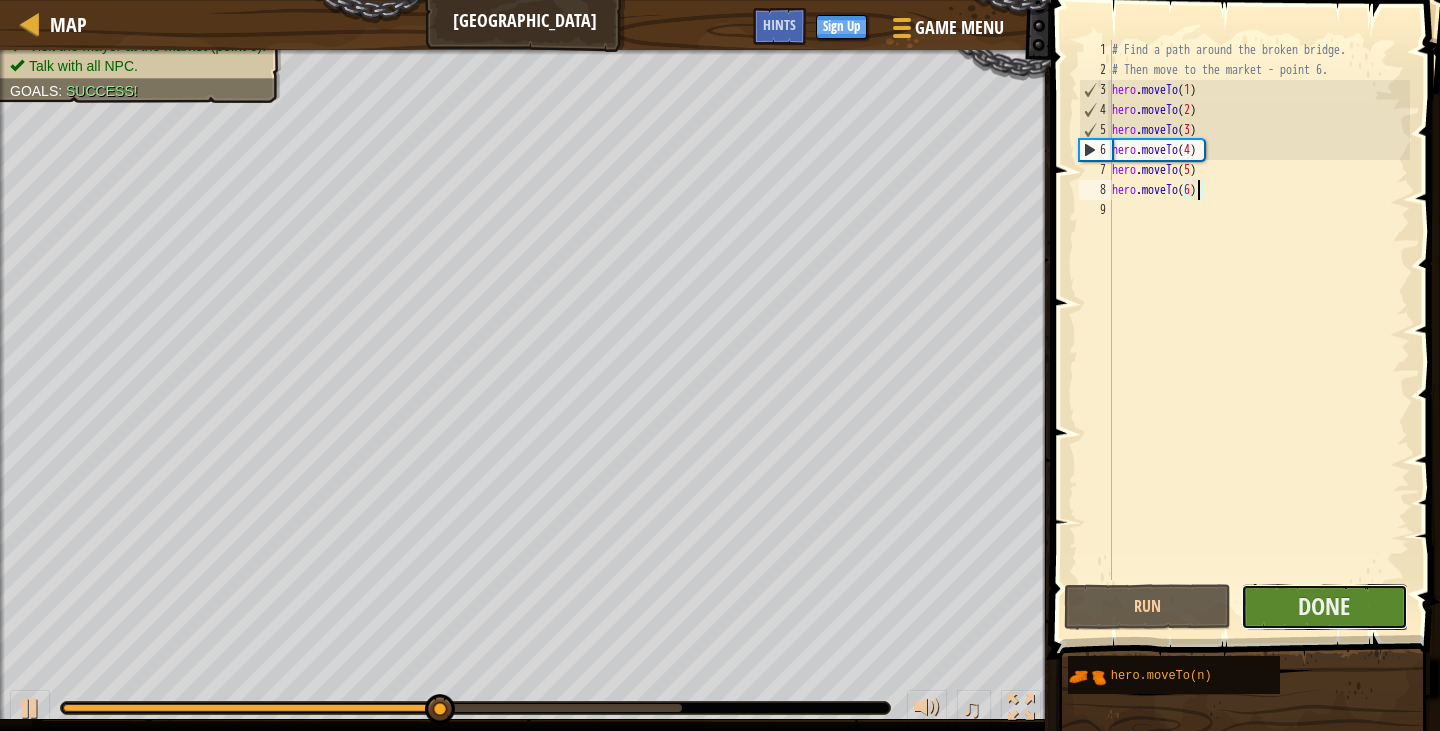 click on "Done" at bounding box center [1324, 607] 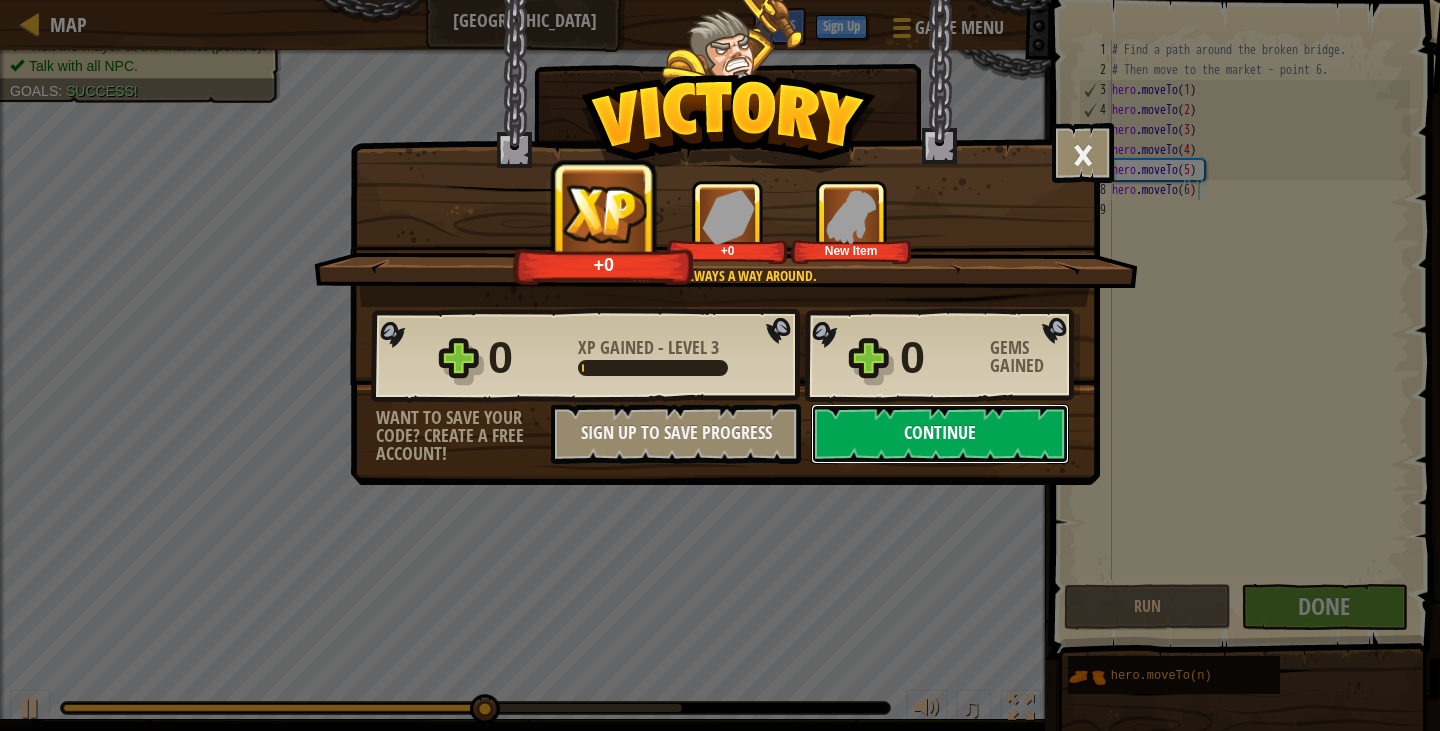 click on "Continue" at bounding box center (940, 434) 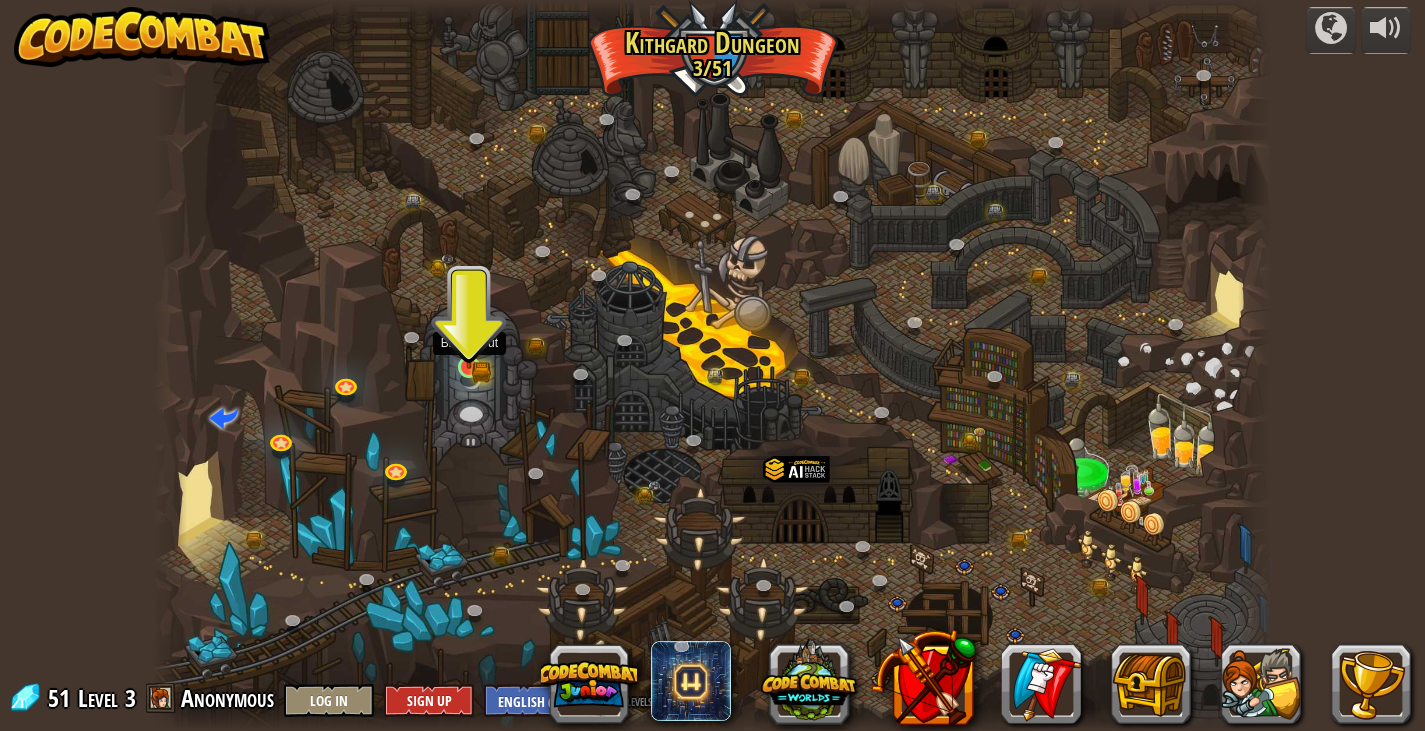 click at bounding box center [469, 338] 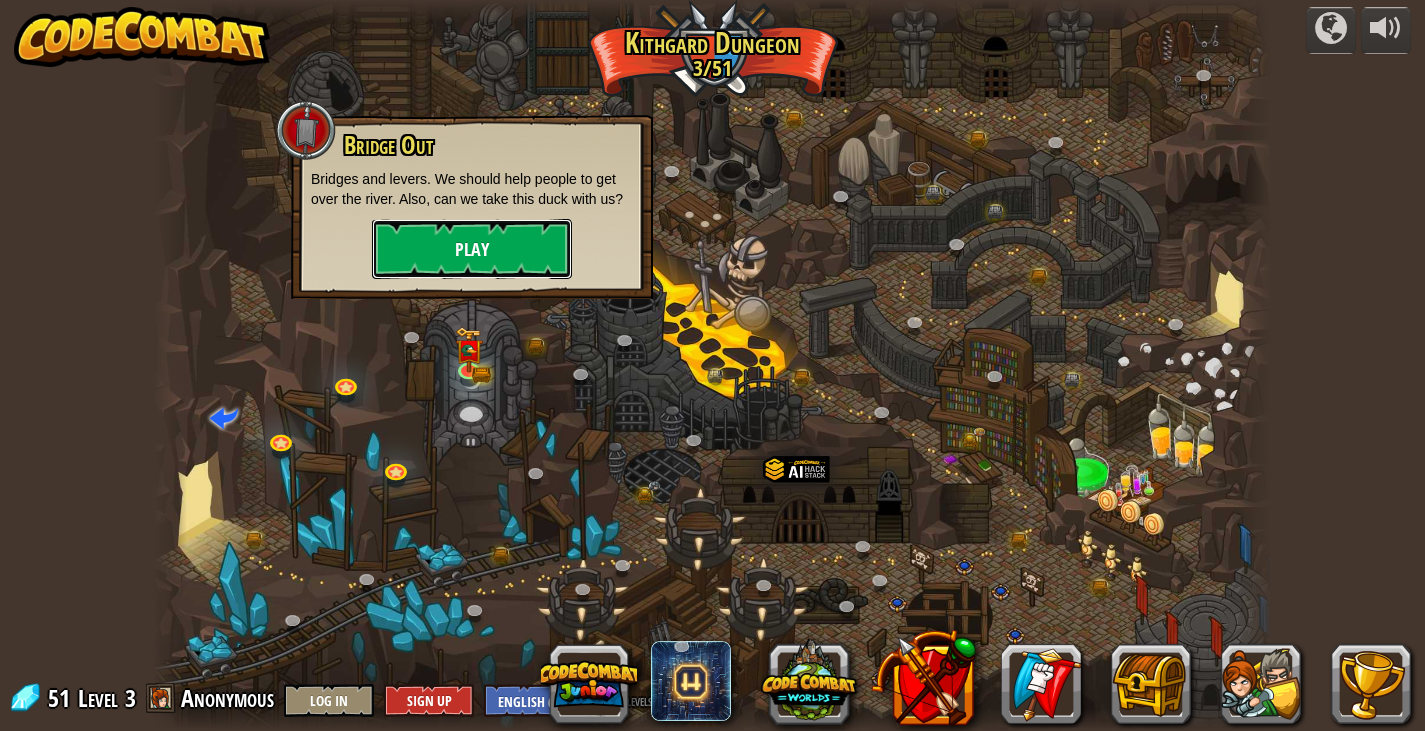 click on "Play" at bounding box center [472, 249] 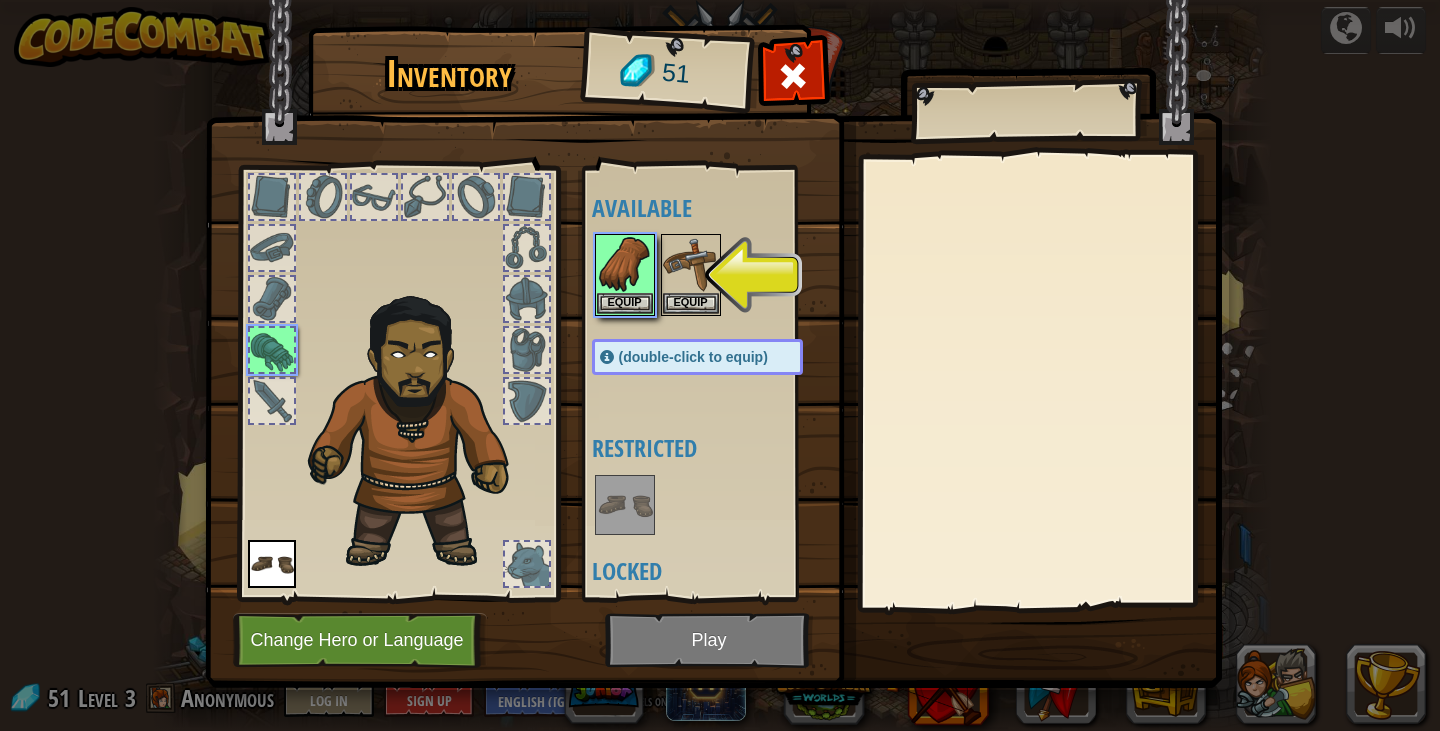 click at bounding box center [713, 325] 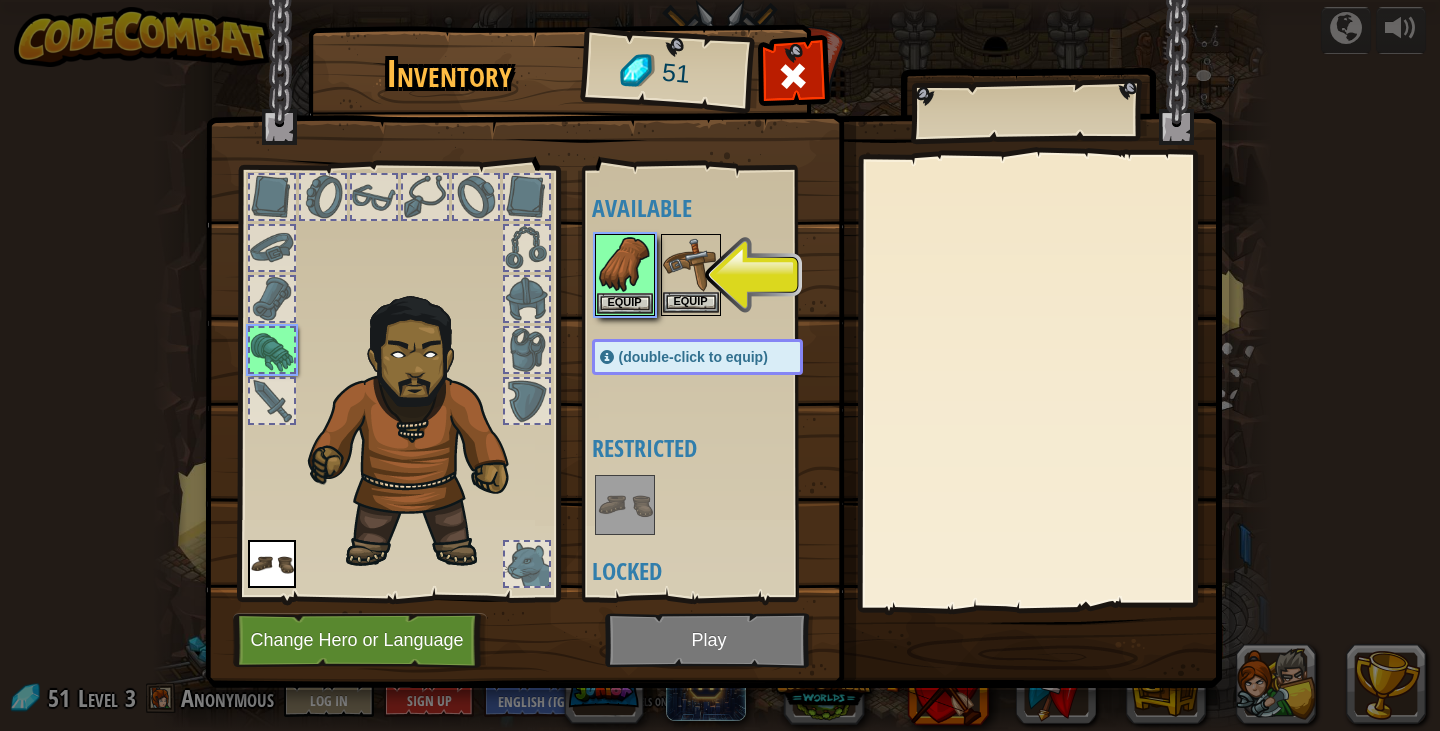 click at bounding box center [691, 264] 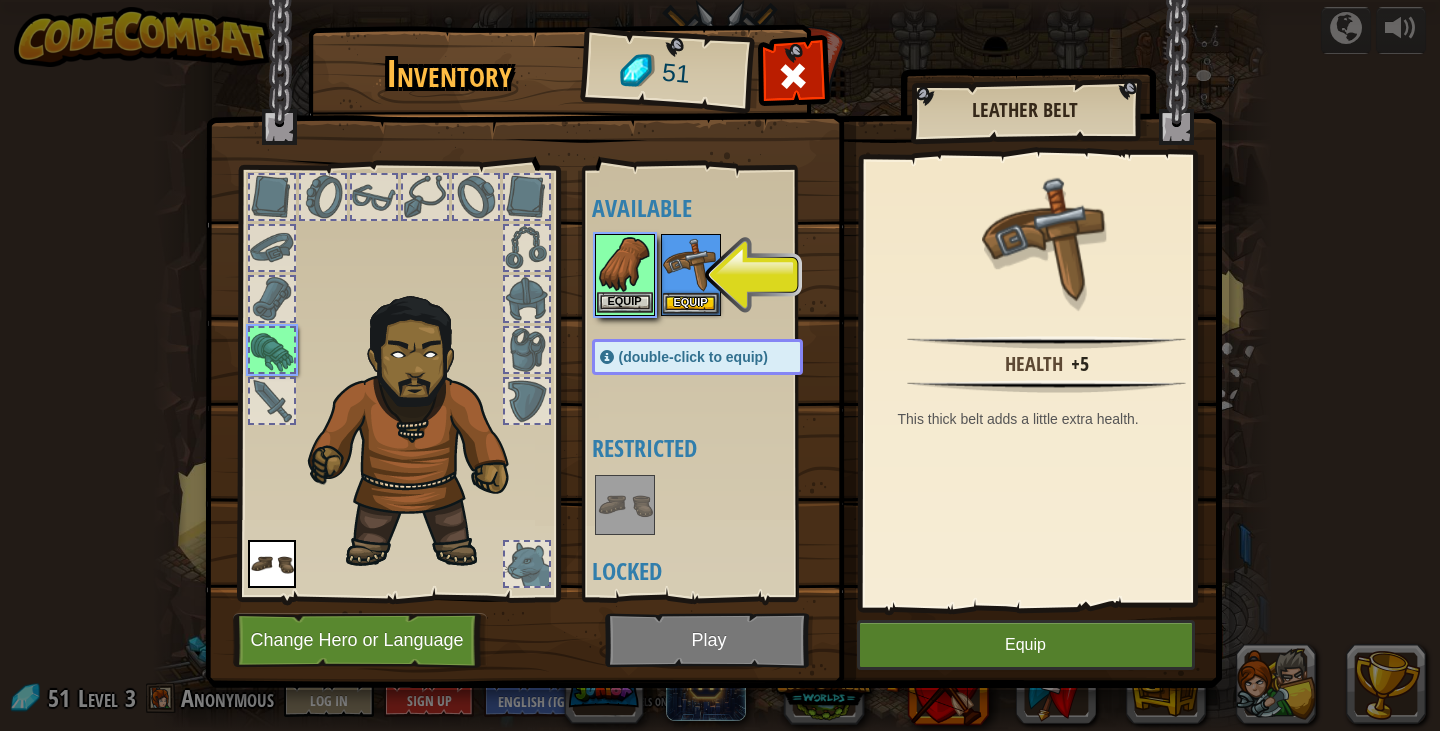 click at bounding box center [625, 264] 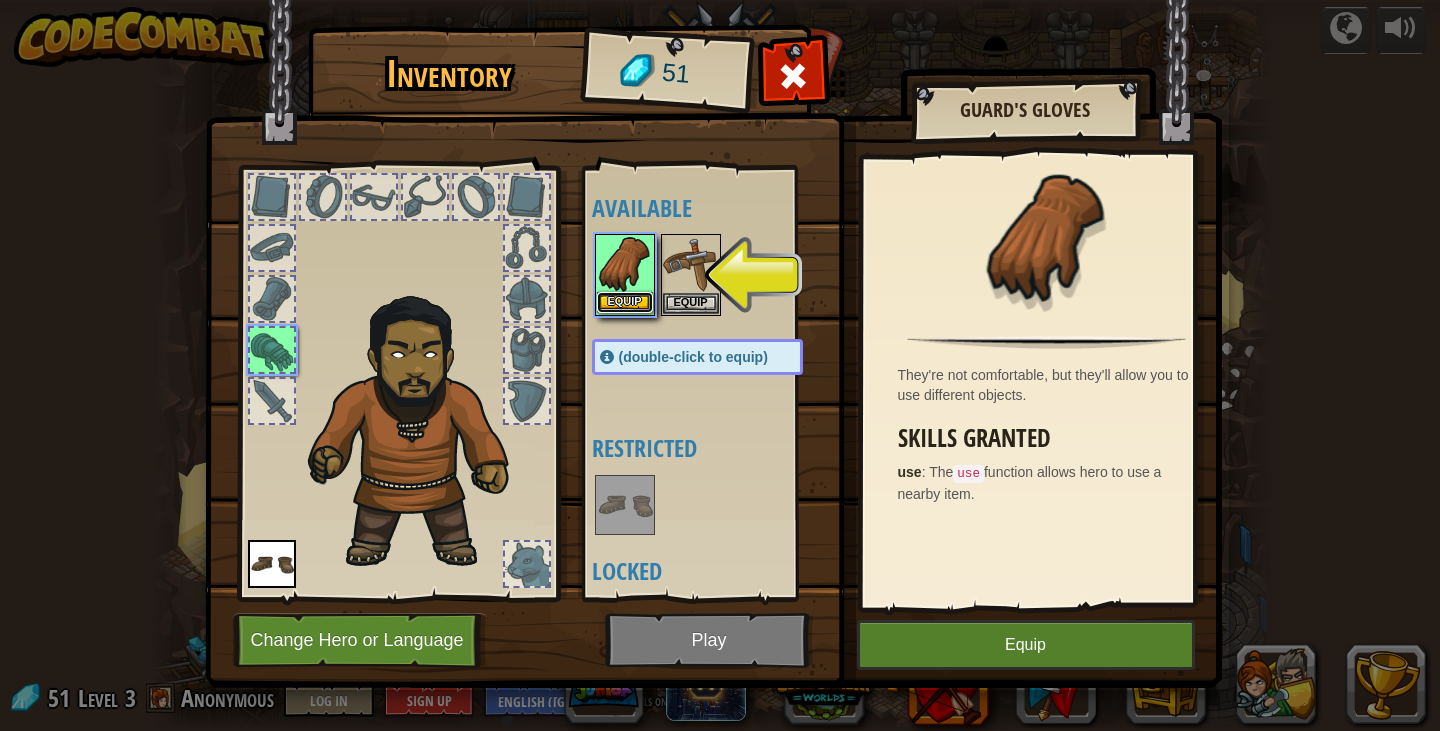 click on "Equip" at bounding box center (625, 302) 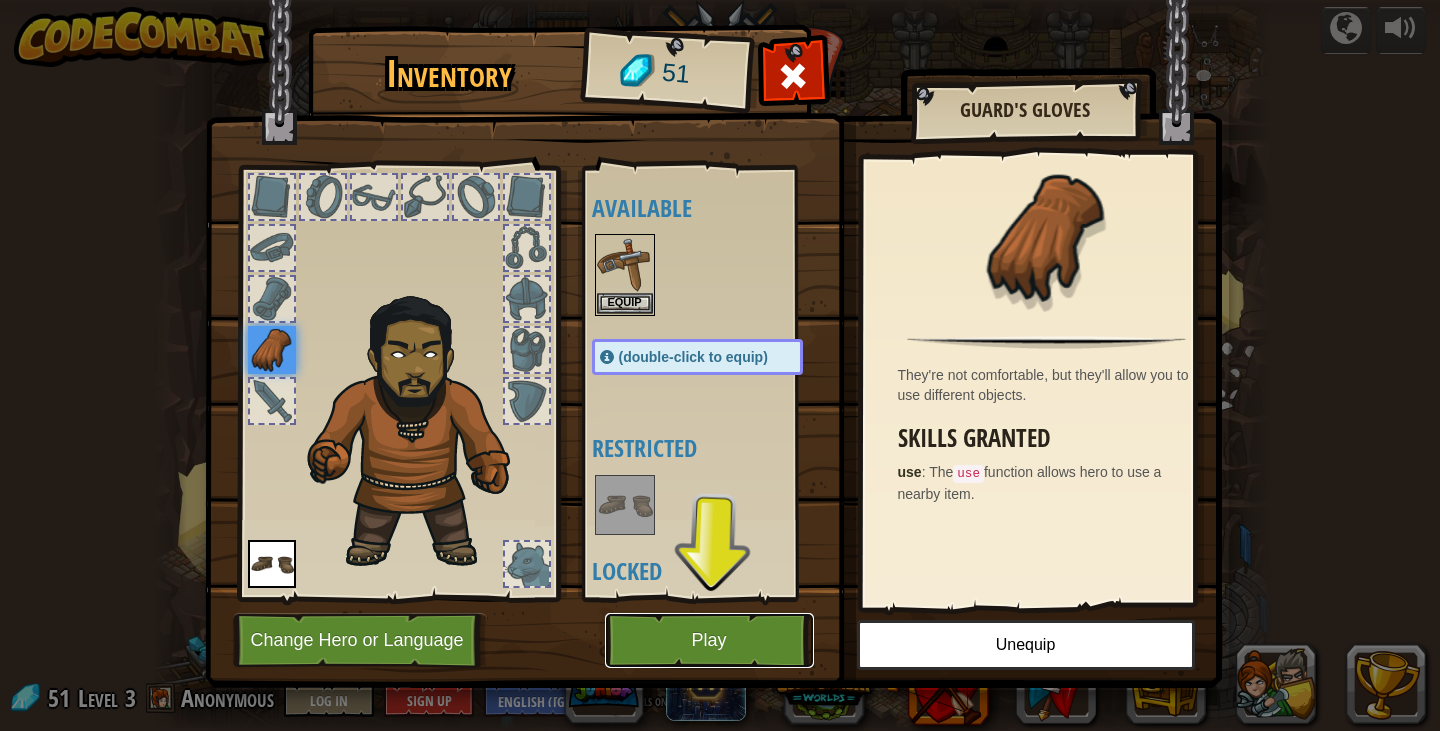 click on "Play" at bounding box center (709, 640) 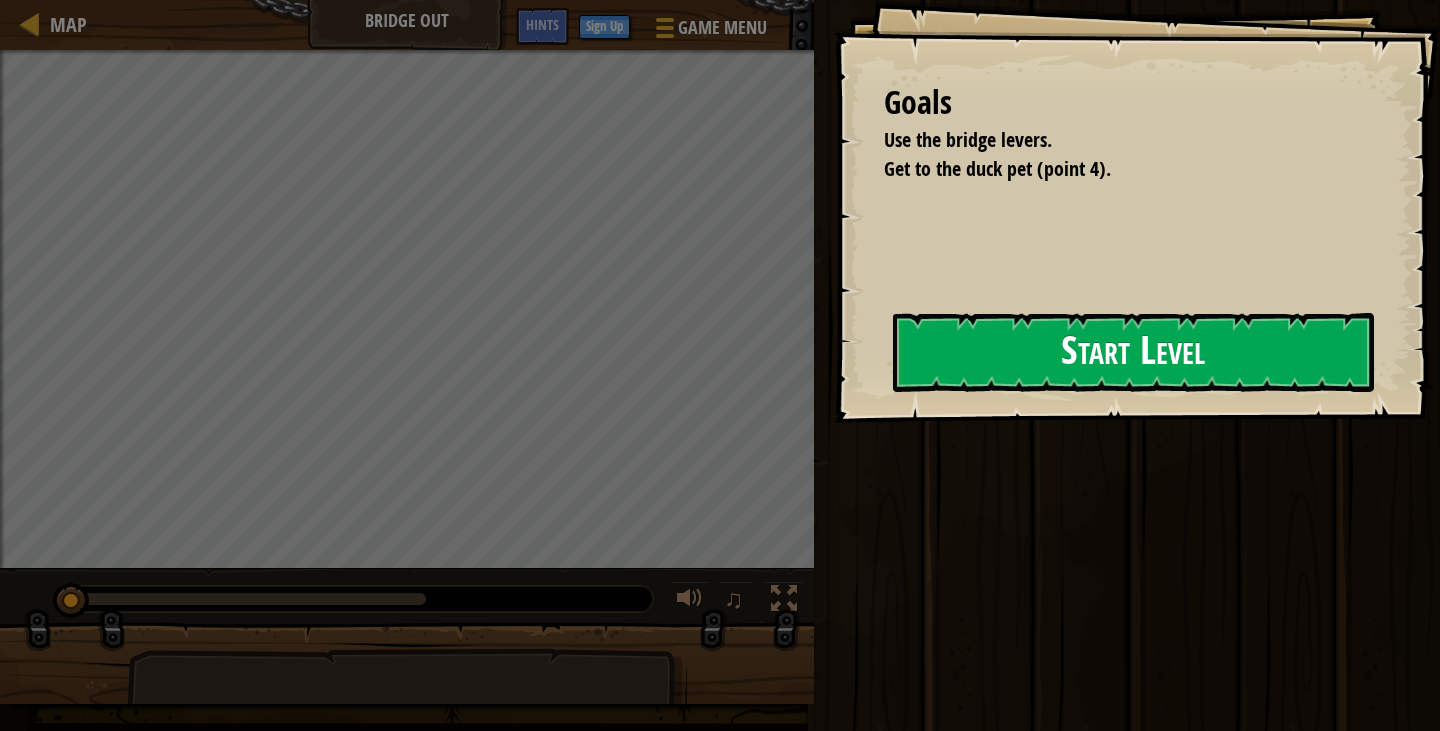 click on "Goals Use the bridge levers. Get to the duck pet (point 4). Start Level Error loading from server. Try refreshing the page. You'll need a subscription to play this level. Subscribe You'll need to join a course to play this level. Back to my courses Ask your teacher to assign a license to you so you can continue to play CodeCombat! Back to my courses This level is locked. Back to my courses" at bounding box center [1137, 211] 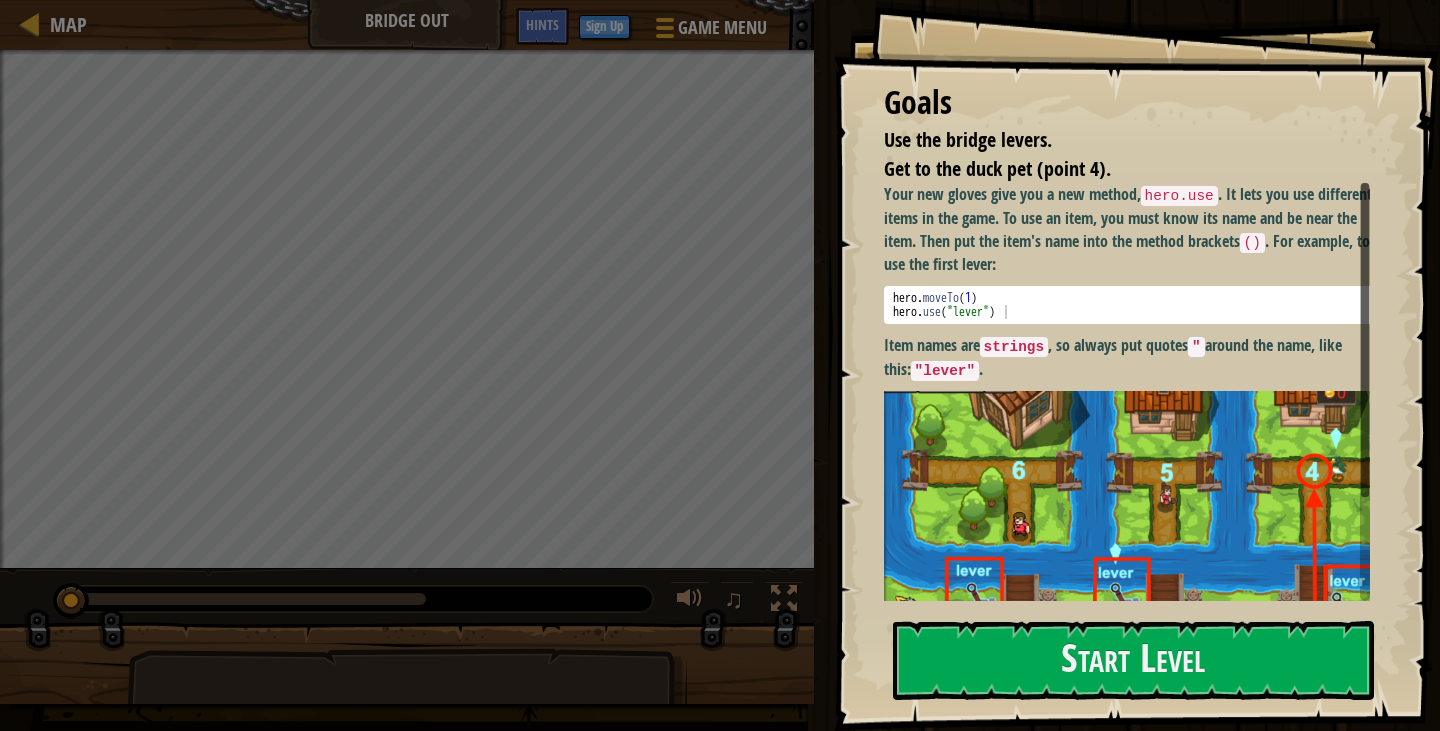 click on "Item names are  strings , so always put quotes  "  around the name, like this:  "lever" ." at bounding box center [1113, 357] 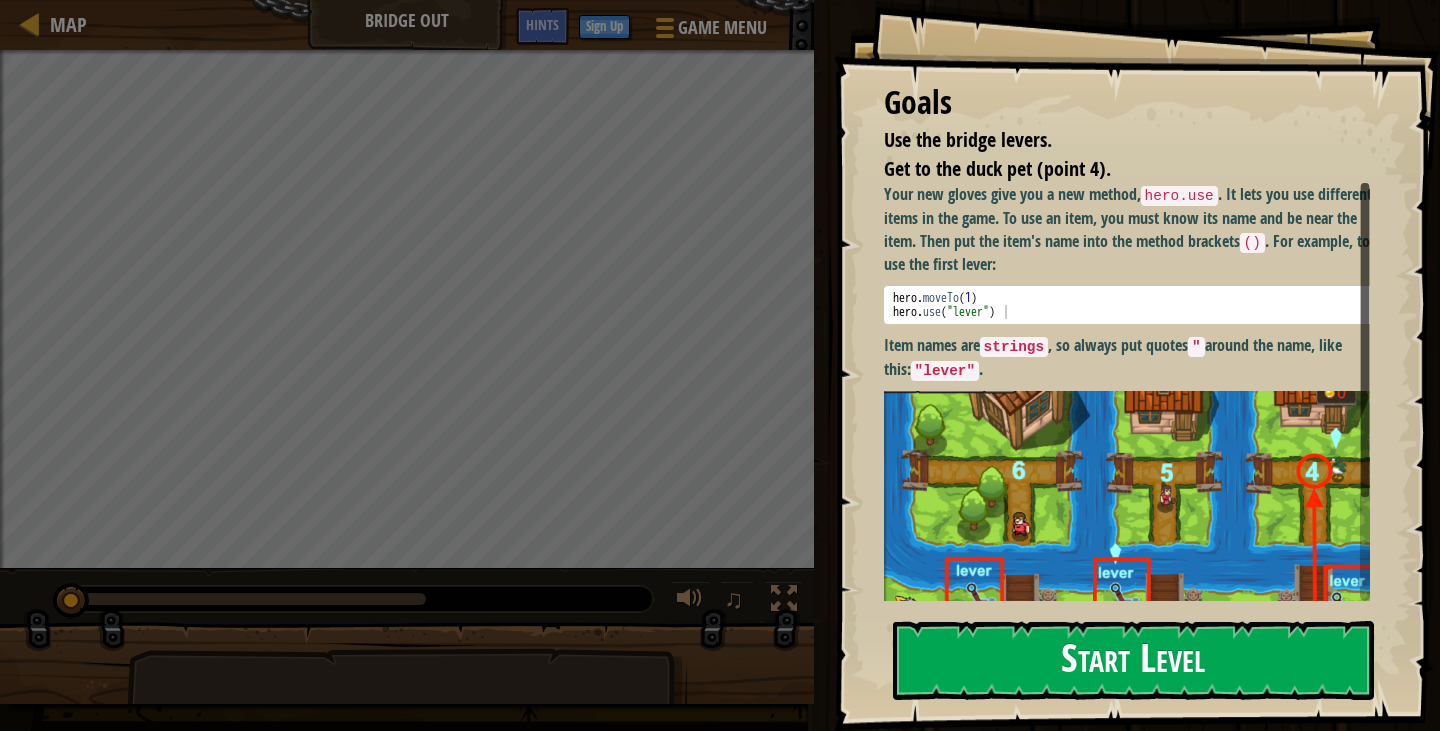 click on "Start Level" at bounding box center [1133, 660] 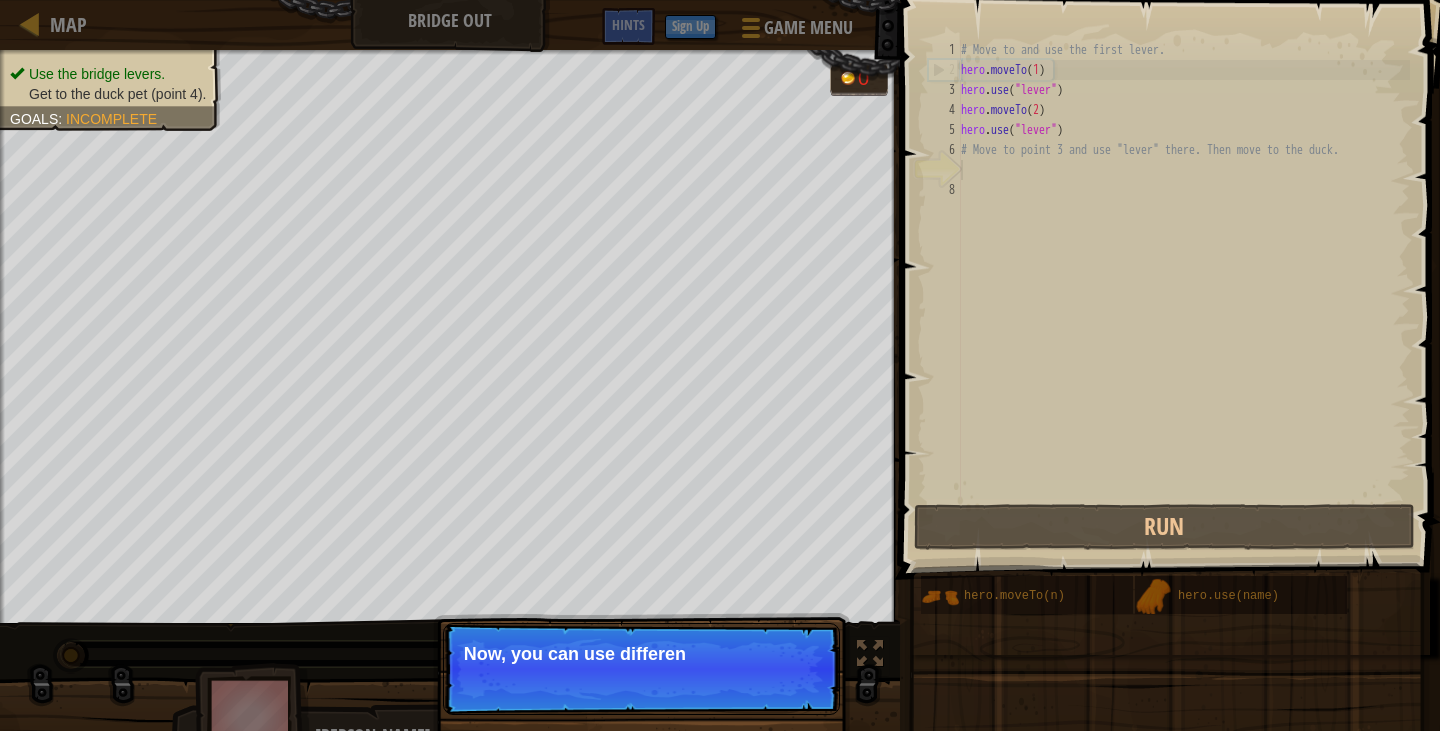 click on "Skip (esc) Continue  Now, you can use differen" at bounding box center (641, 669) 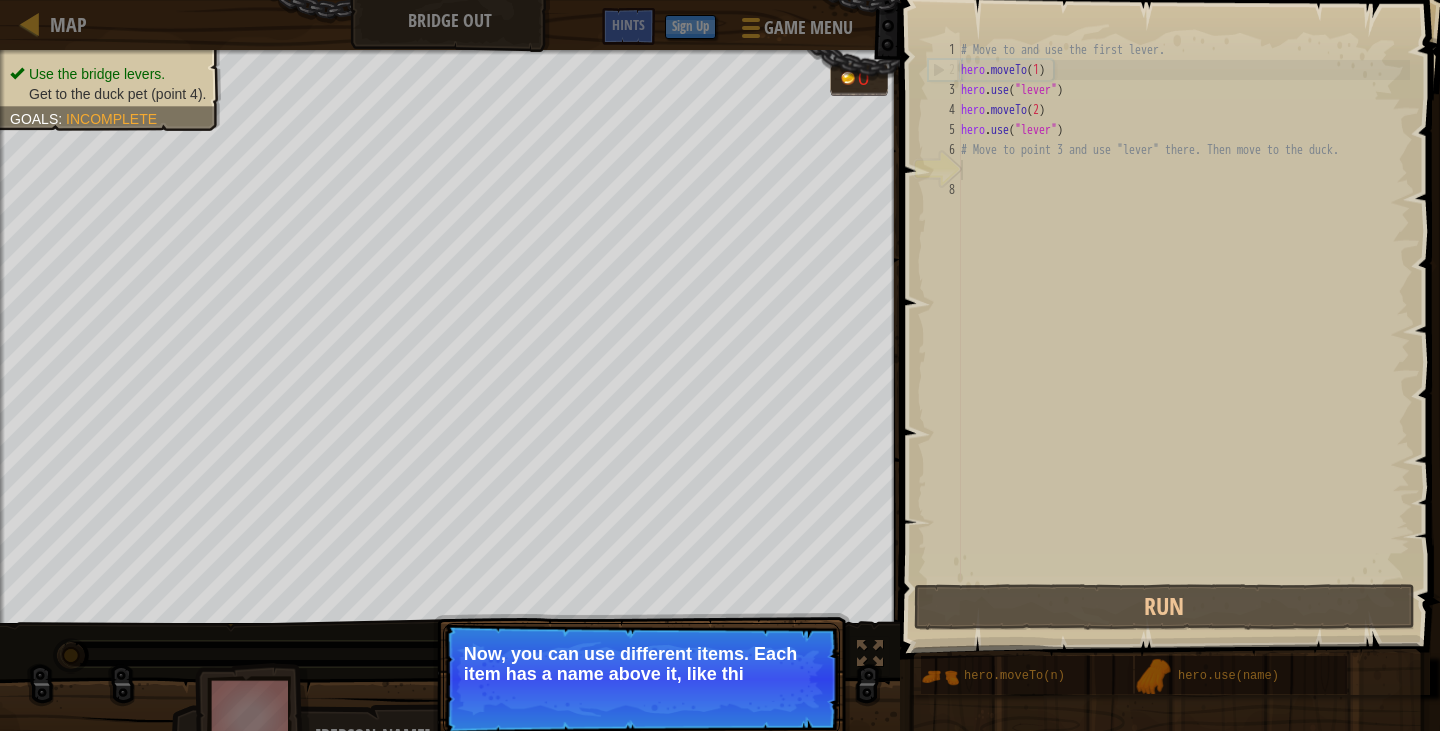 click on "Use the bridge levers. Get to the duck pet (point 4). Goals : Incomplete 0 ♫ [PERSON_NAME] 11 x: 4 y: 10 x: 12 y: 10 Skip (esc) Continue  Now, you can use different items. Each item has a name above it, like thi" at bounding box center [720, 404] 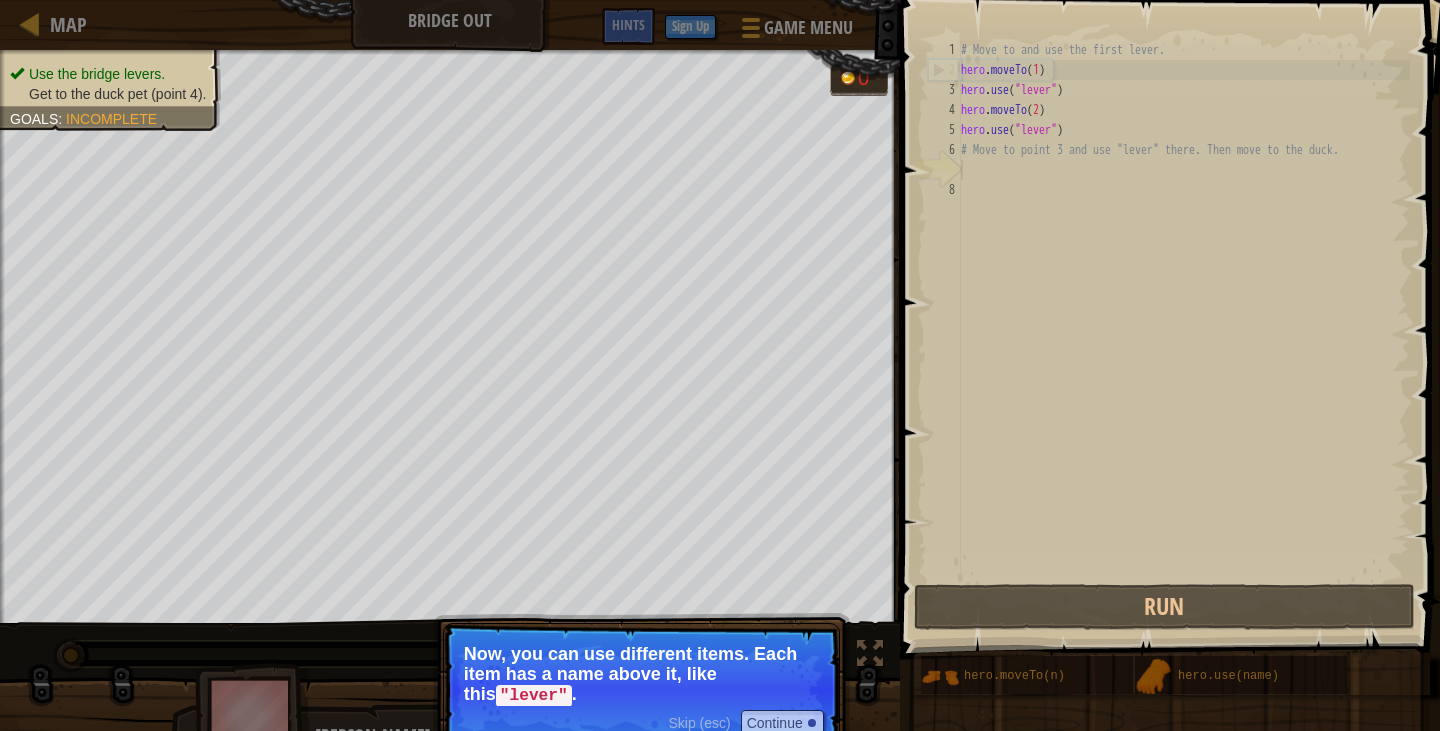click on "Now, you can use different items. Each item has a name above it, like this  "lever" ." at bounding box center [641, 675] 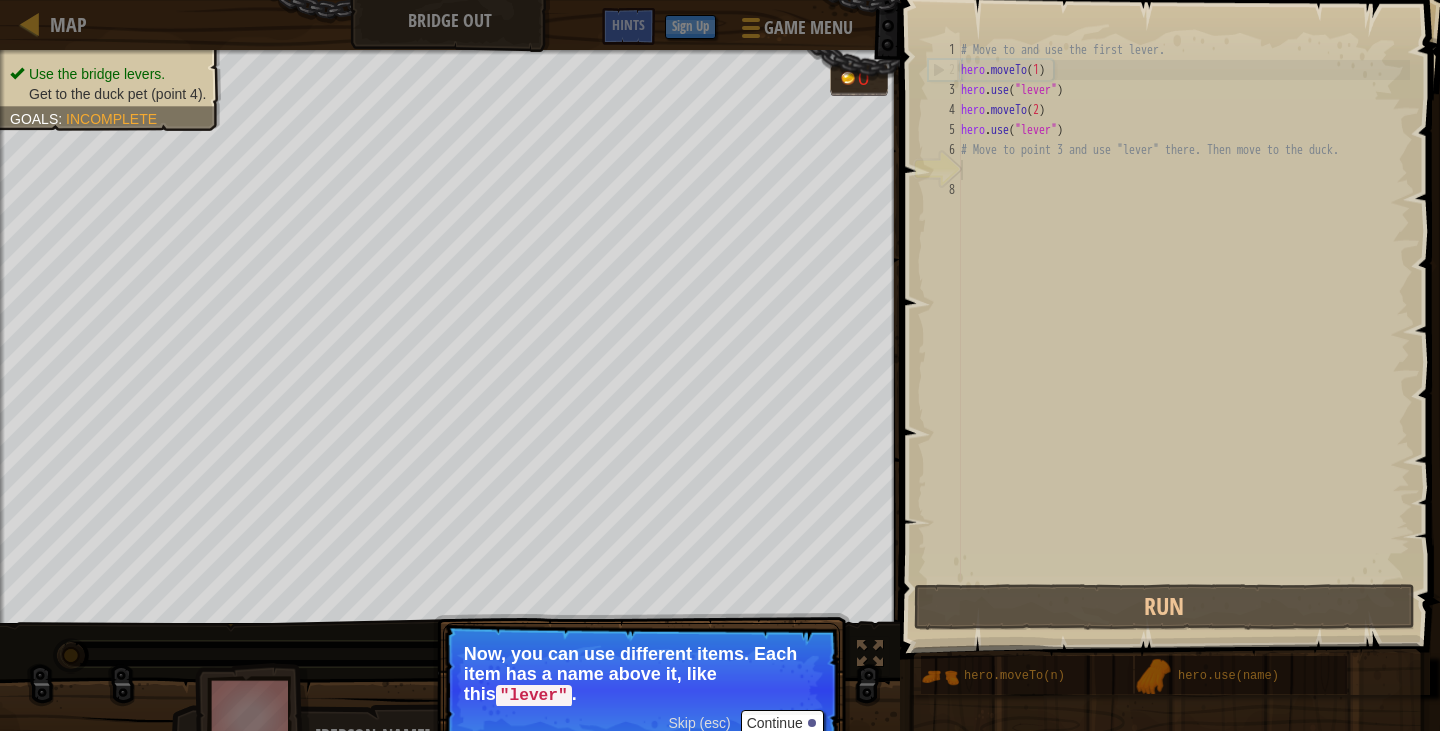 scroll, scrollTop: 9, scrollLeft: 0, axis: vertical 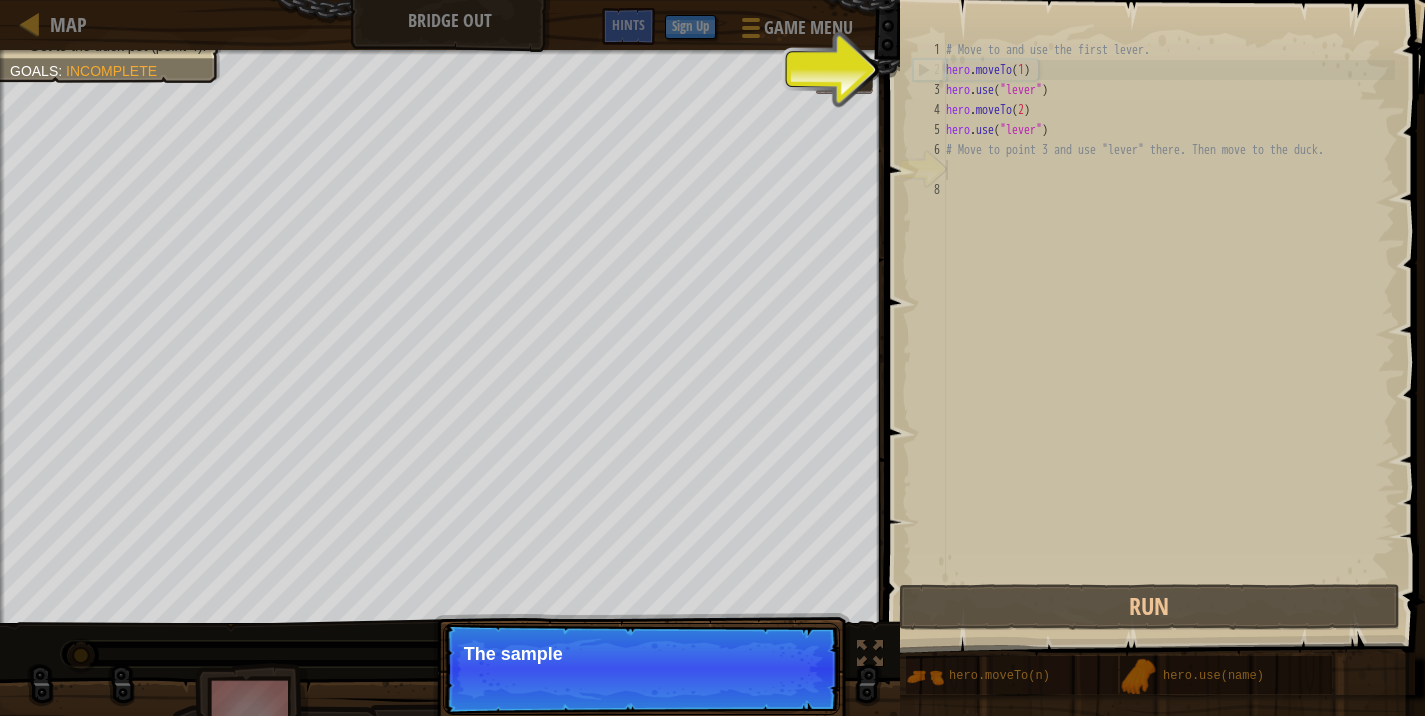 click on "Skip (esc) Continue  The sample" at bounding box center [641, 669] 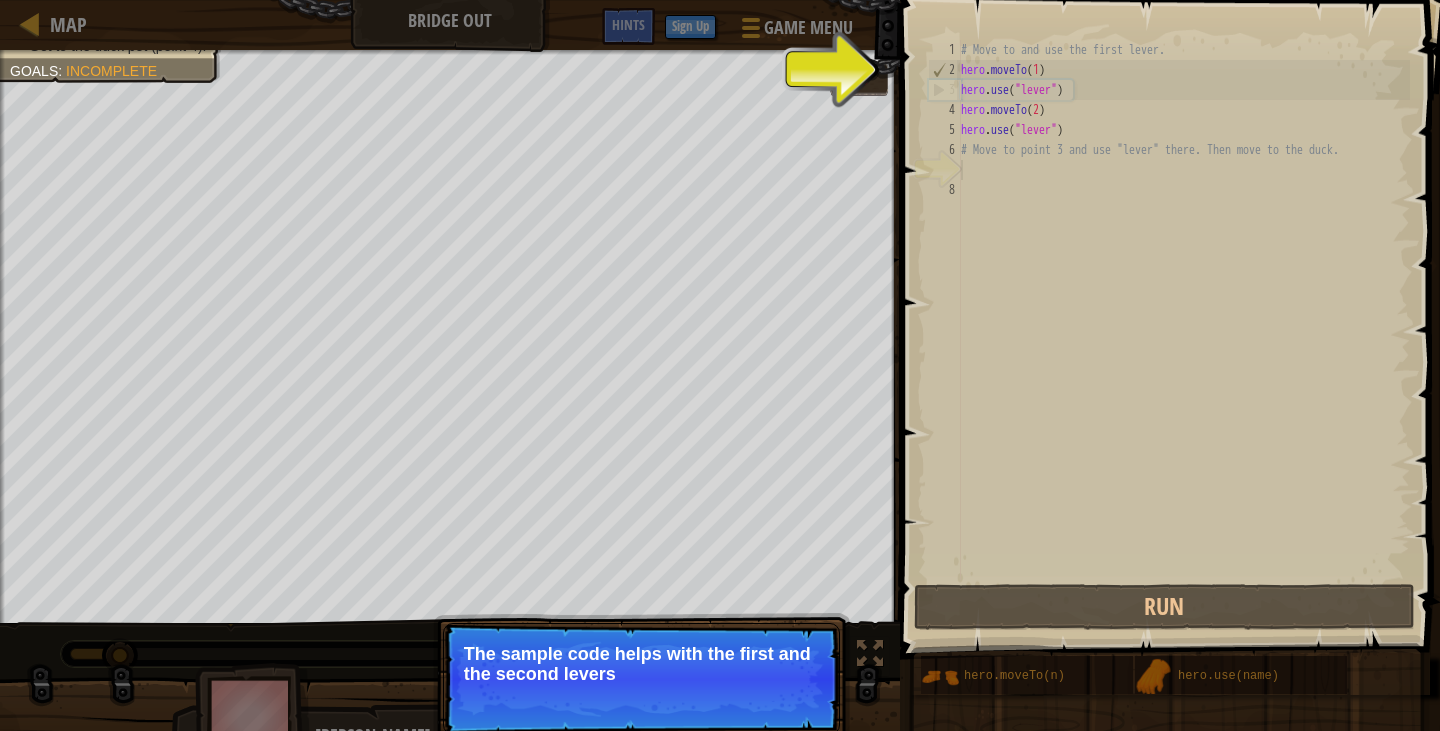 click on "Skip (esc) Continue  The sample code helps with the first and the second levers" at bounding box center [641, 679] 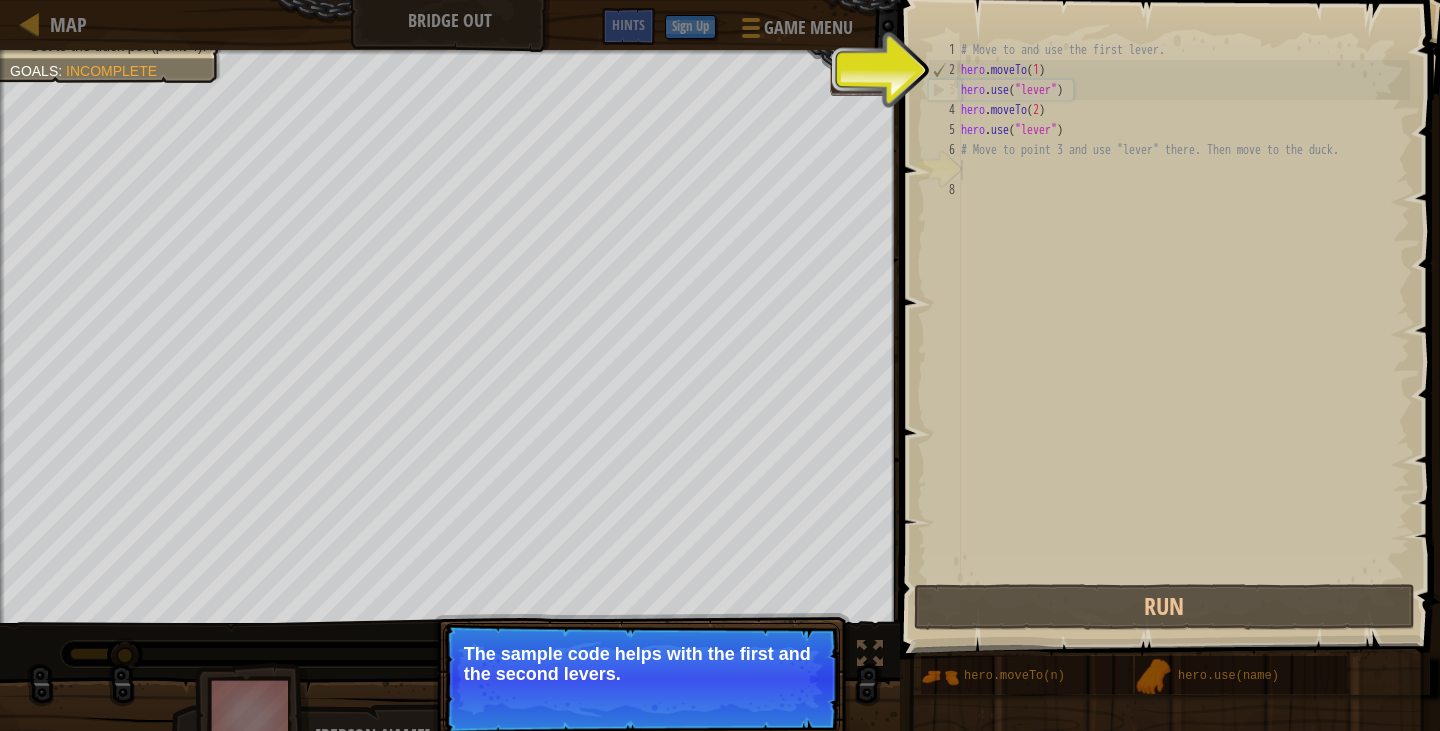 click on "Continue" at bounding box center [782, 701] 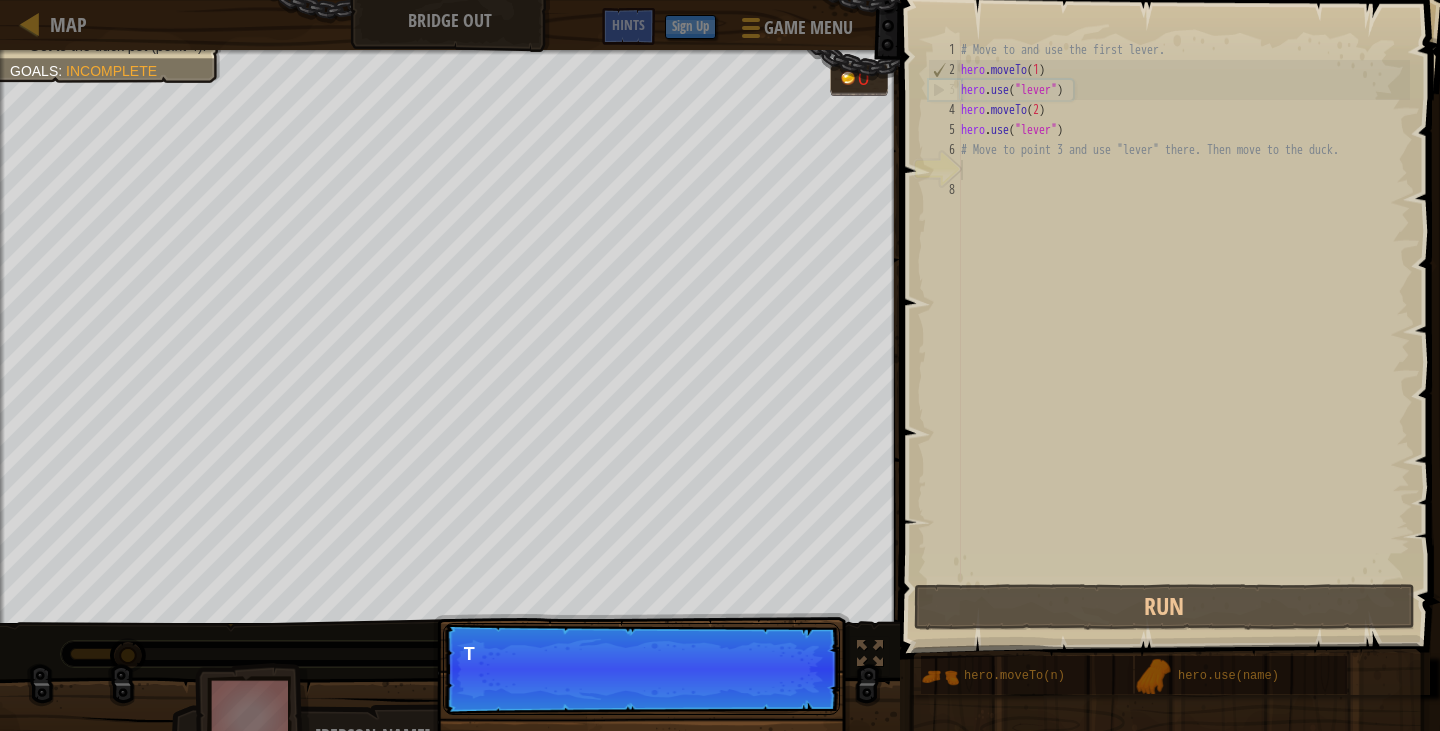 click on "Skip (esc) Continue  T" at bounding box center [641, 669] 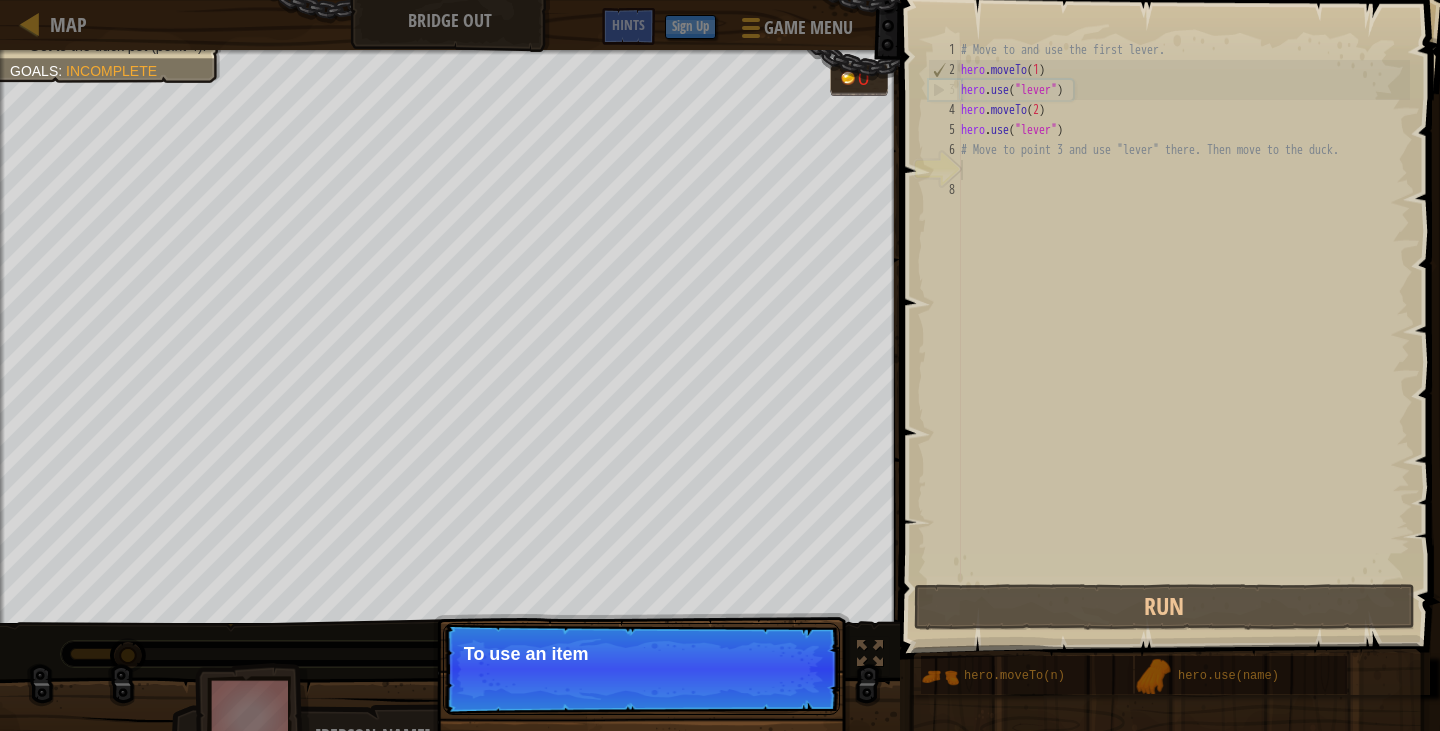 click on "Skip (esc) Continue  To use an item" at bounding box center [641, 669] 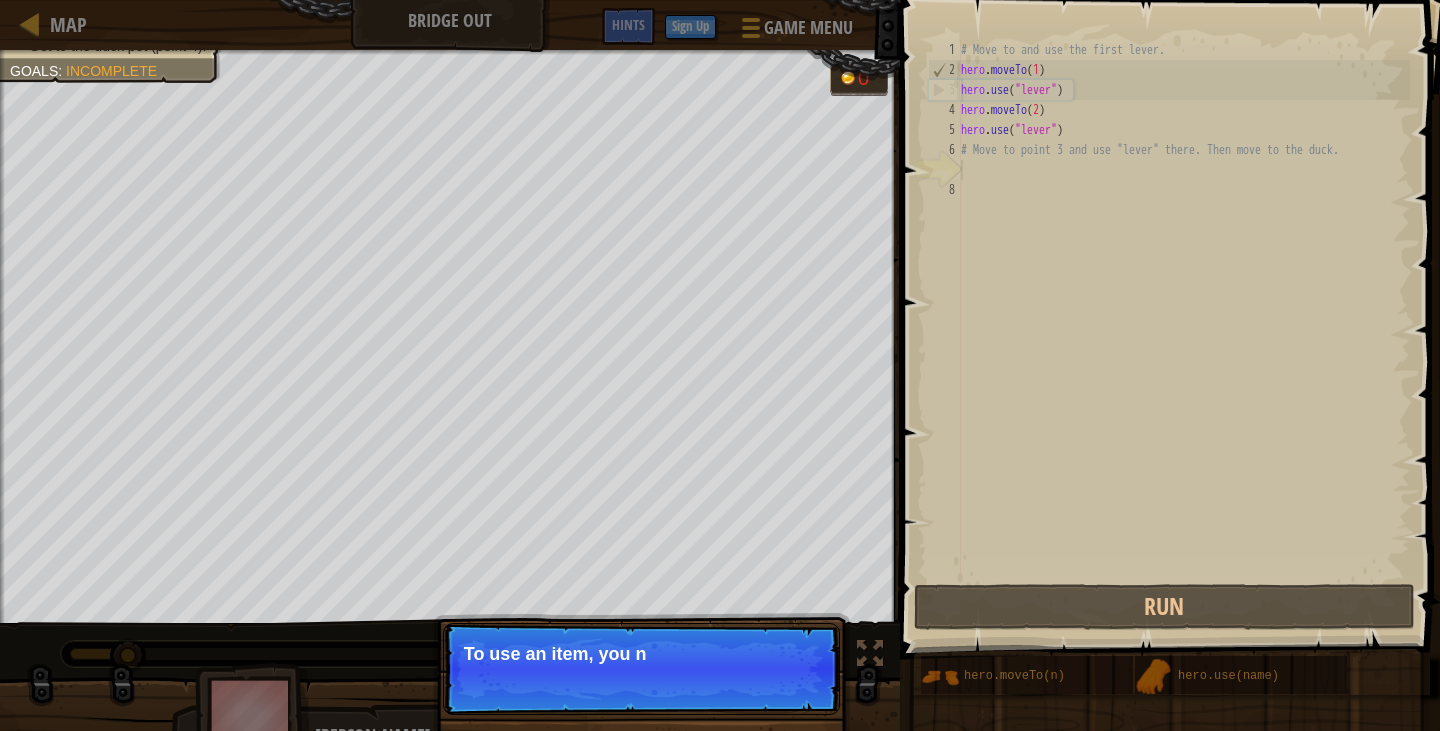 click on "Skip (esc) Continue  To use an item, you n" at bounding box center (641, 669) 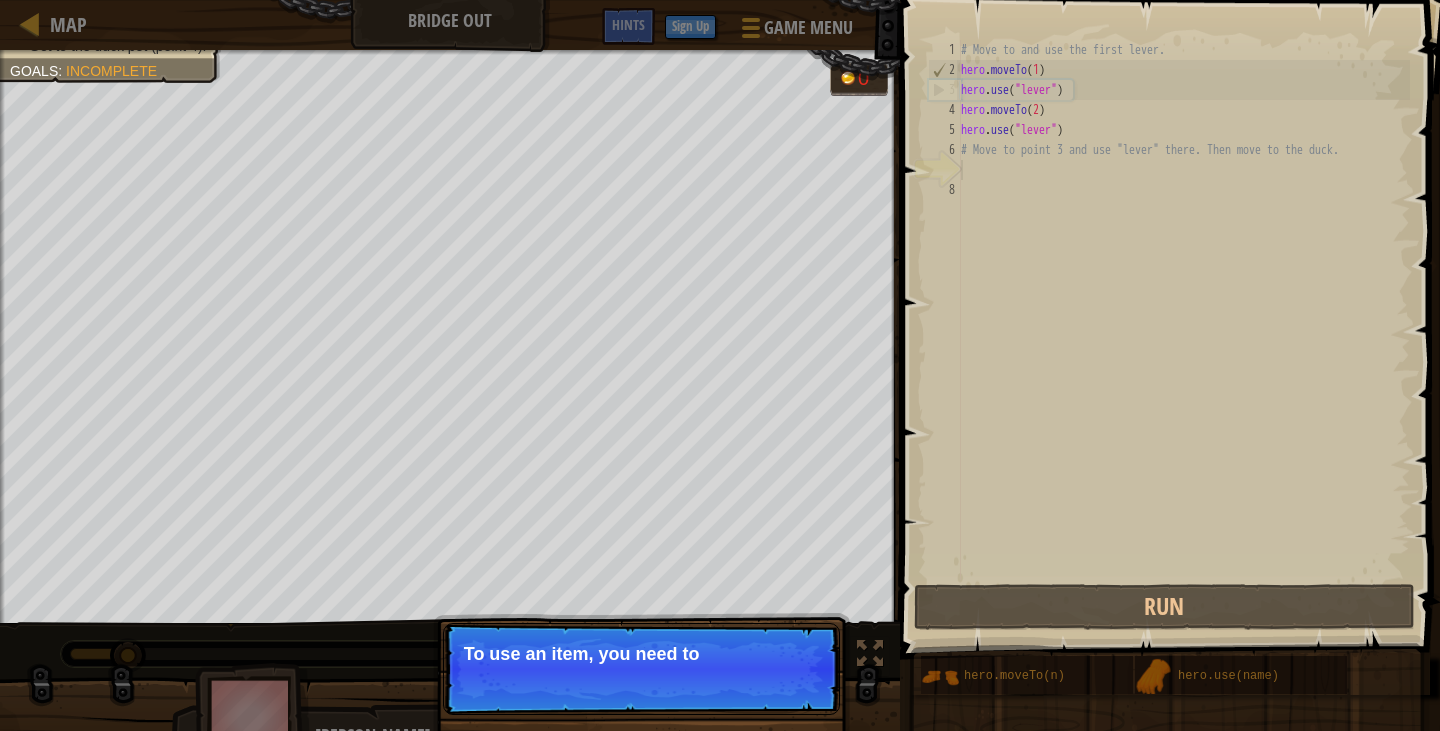 click on "Skip (esc) Continue  To use an item, you need to" at bounding box center (641, 669) 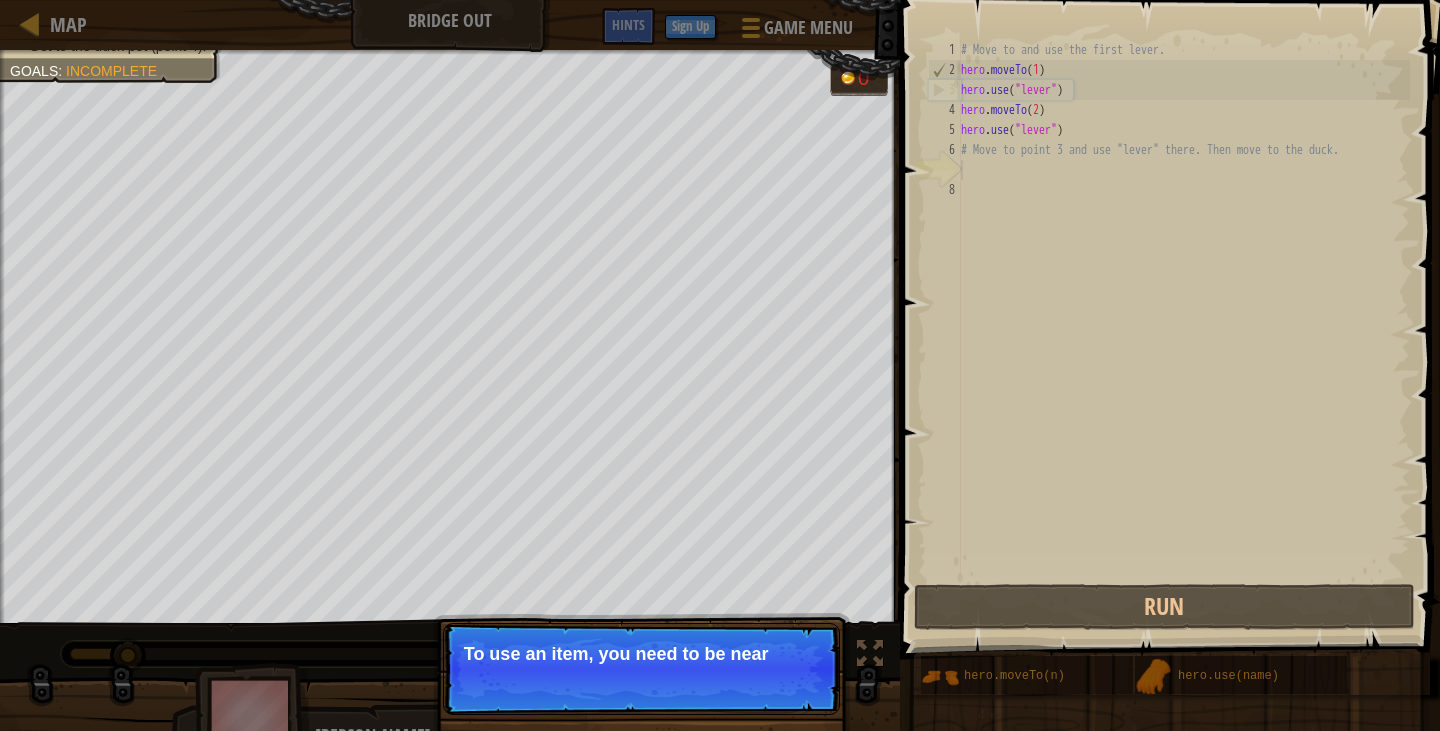 click on "Skip (esc) Continue  To use an item, you need to be near" at bounding box center [641, 669] 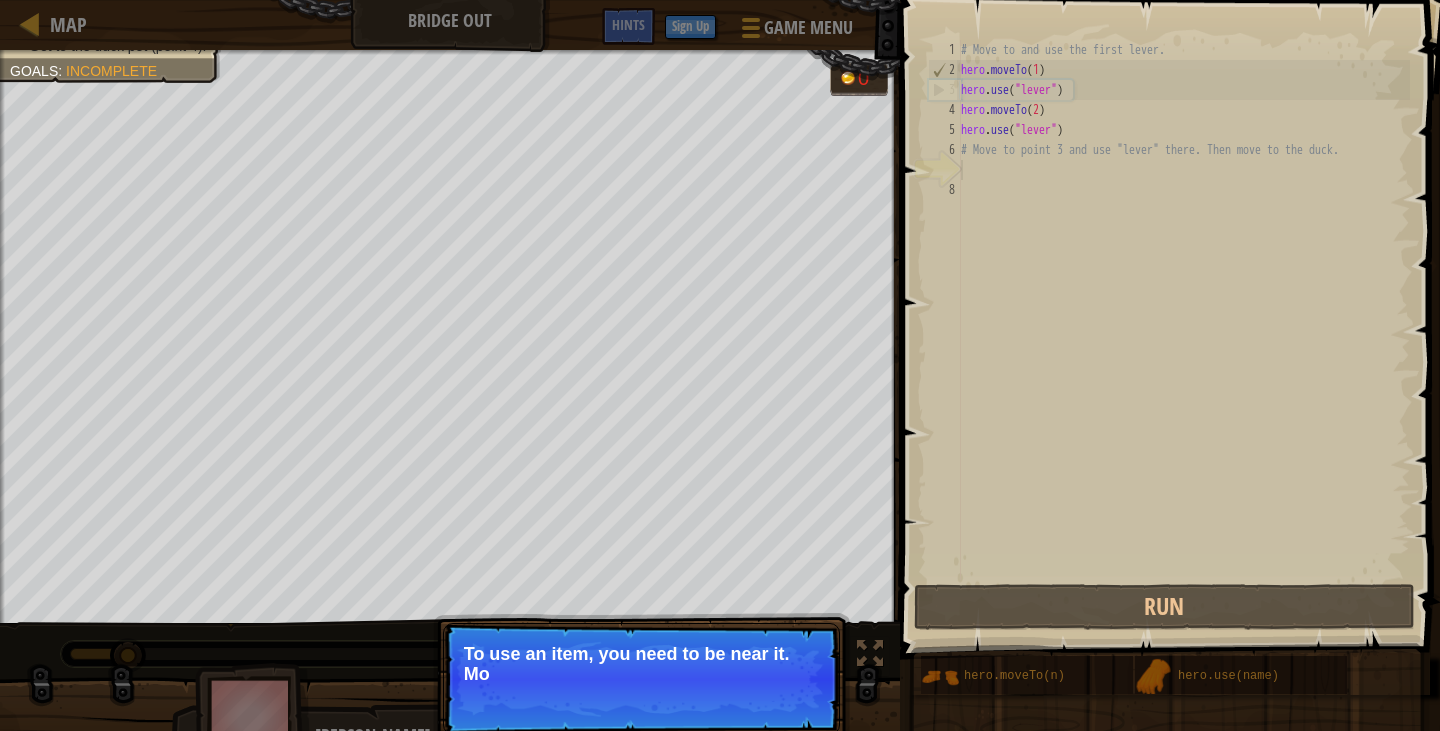 click on "Skip (esc) Continue  To use an item, you need to be near it. Mo" at bounding box center (641, 679) 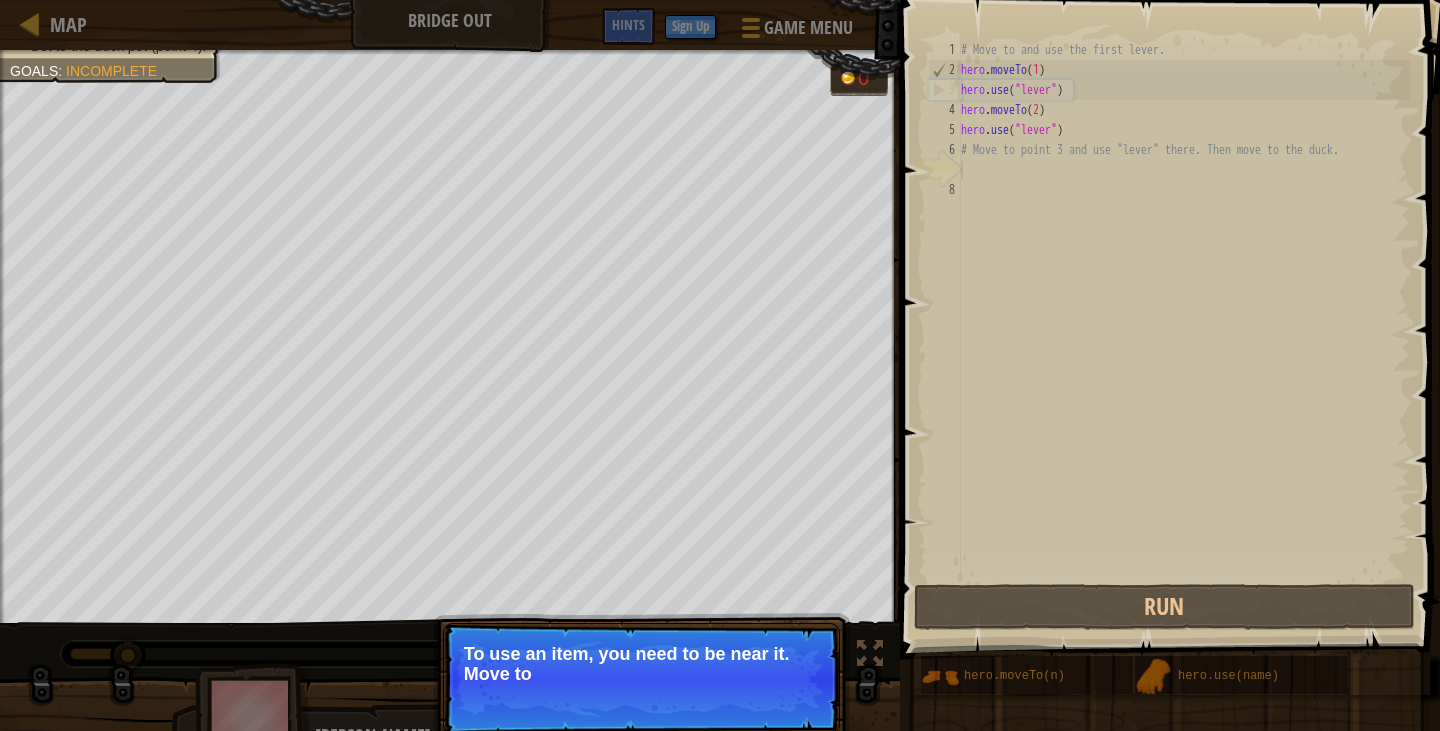 click on "Skip (esc) Continue  To use an item, you need to be near it. Move to" at bounding box center (641, 679) 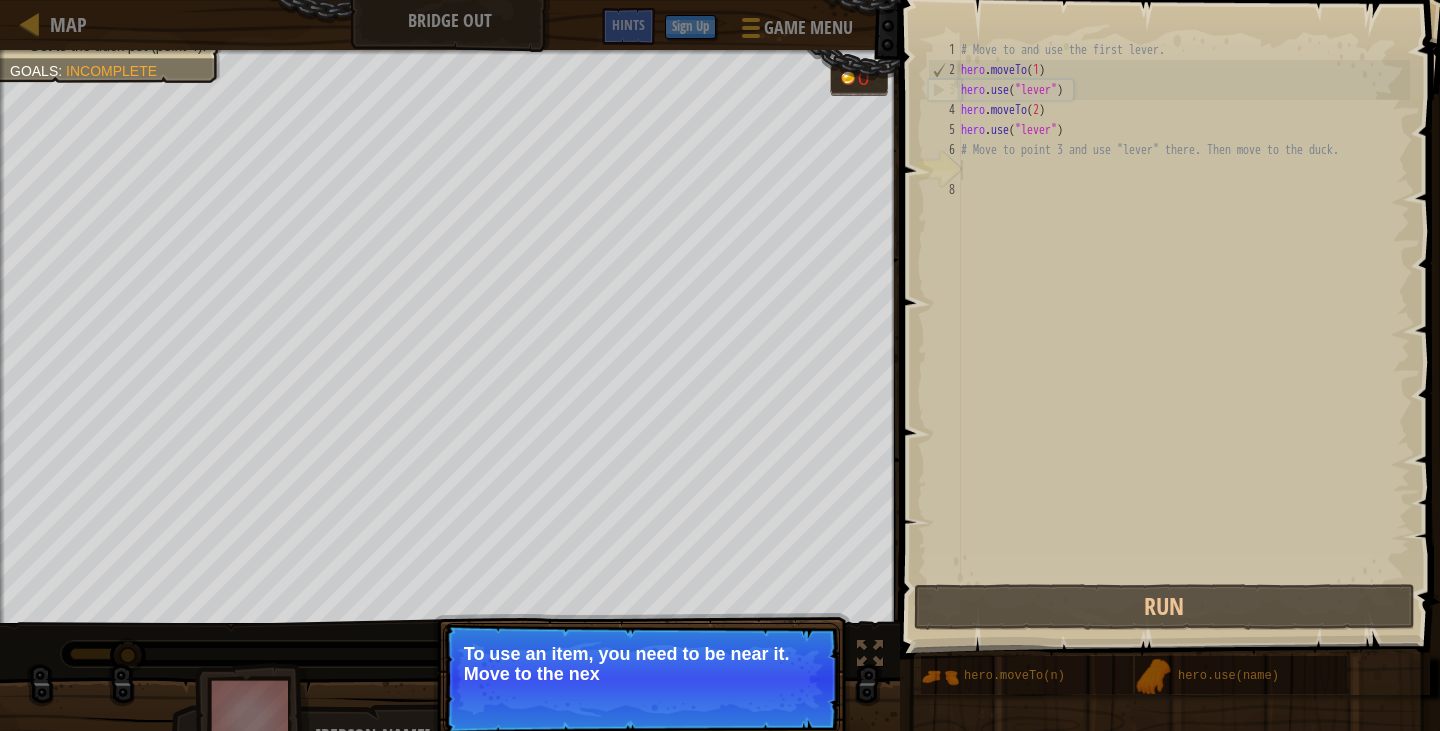 click on "Skip (esc) Continue  To use an item, you need to be near it. Move to the nex" at bounding box center [641, 679] 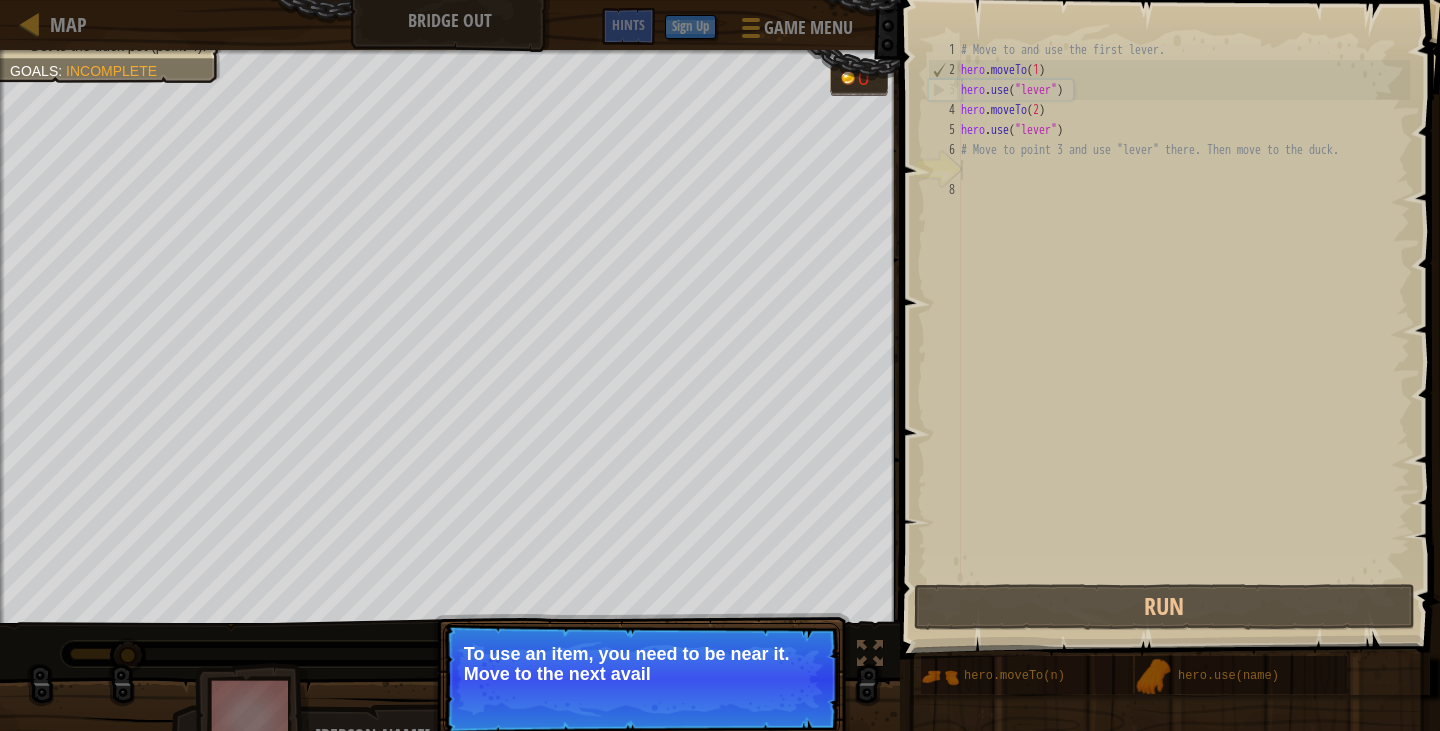 click on "Skip (esc) Continue  To use an item, you need to be near it. Move to the next avail" at bounding box center (641, 679) 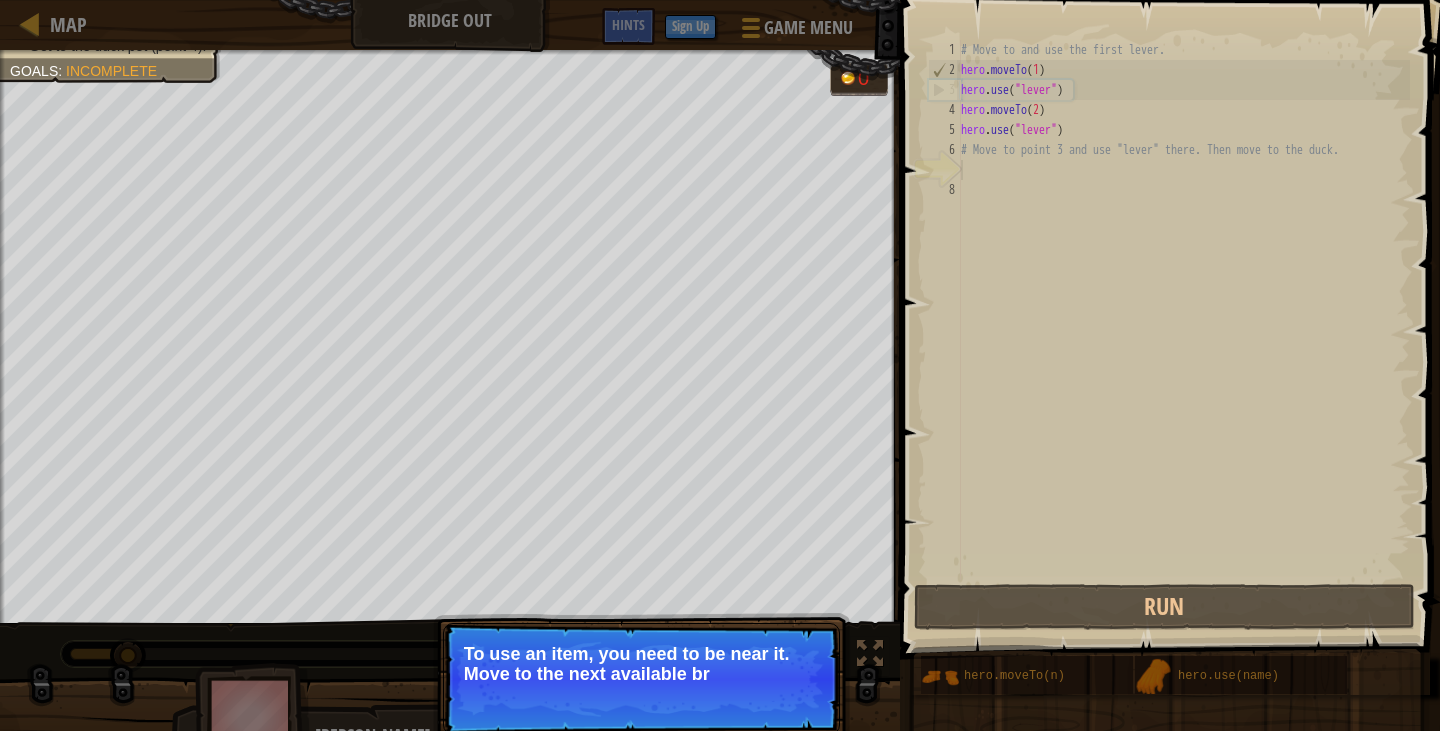 click on "Skip (esc) Continue  To use an item, you need to be near it. Move to the next available br" at bounding box center (641, 679) 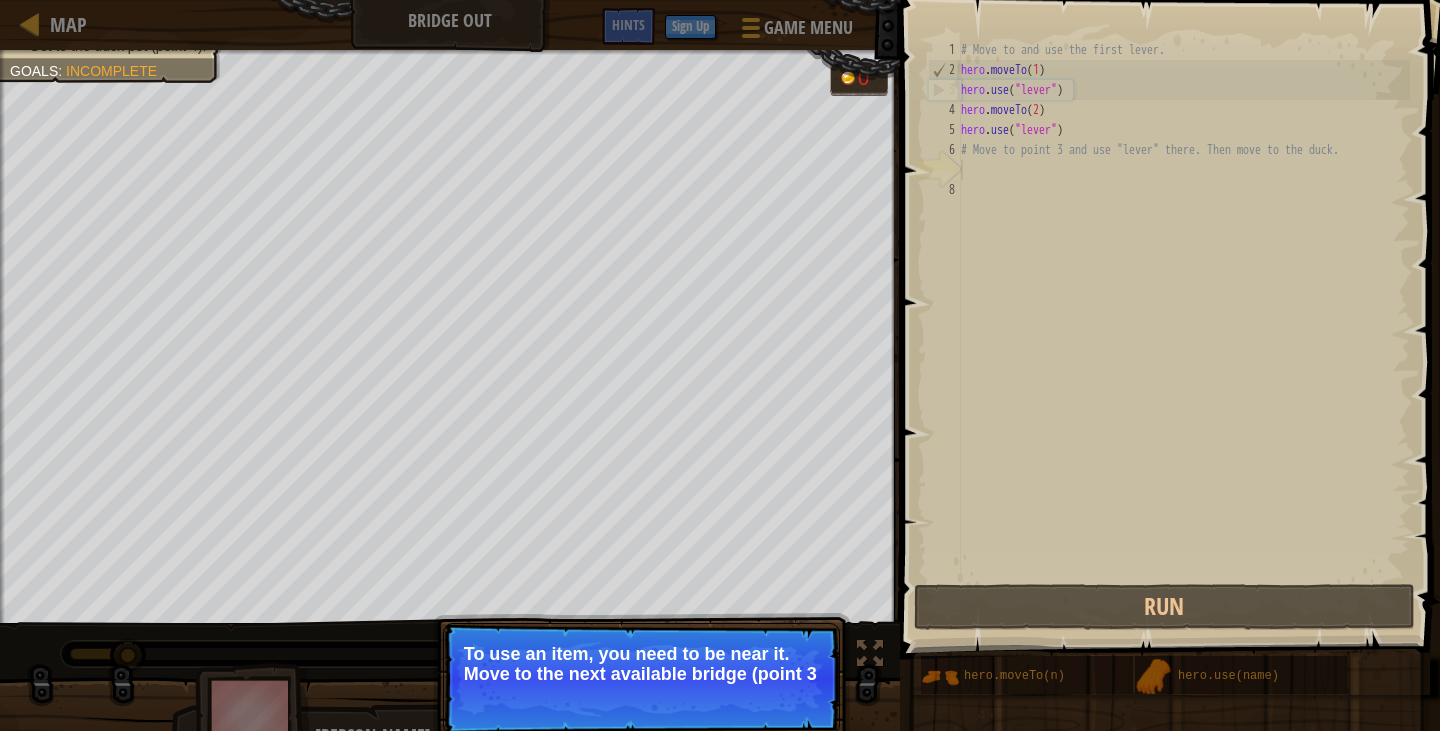 click on "To use an item, you need to be near it. Move to the next available bridge (point 3" at bounding box center (641, 664) 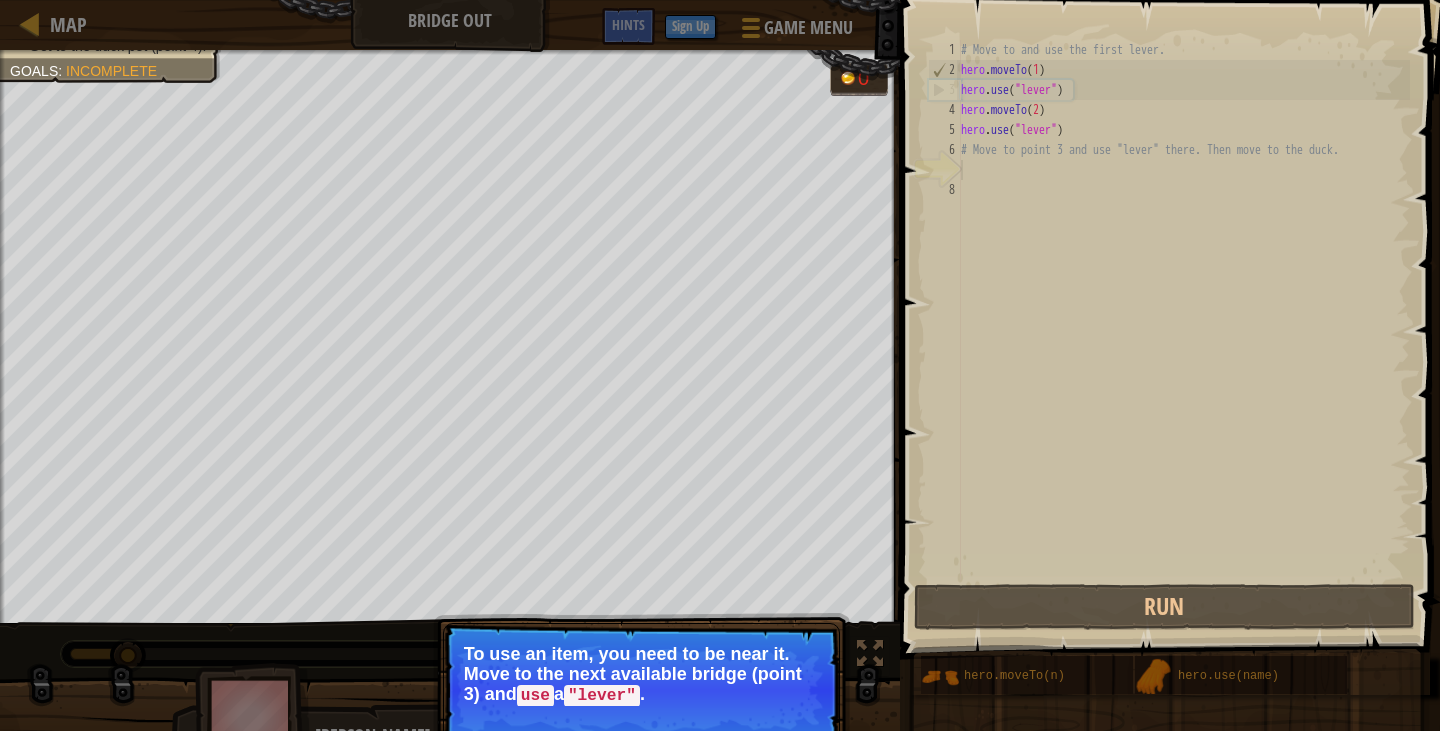 click on "To use an item, you need to be near it. Move to the next available bridge (point 3) and  use  a  "lever" ." at bounding box center [641, 675] 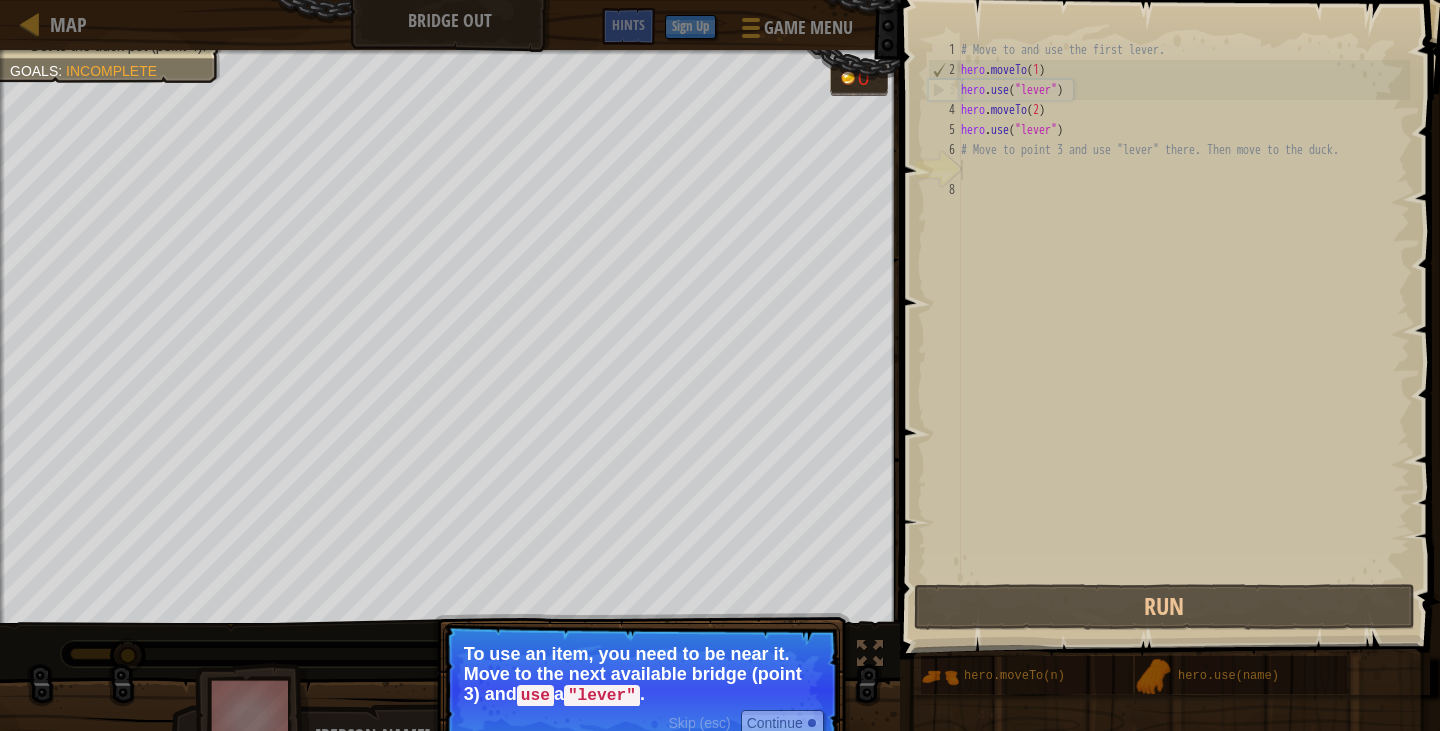 click on "To use an item, you need to be near it. Move to the next available bridge (point 3) and  use  a  "lever" ." at bounding box center [641, 675] 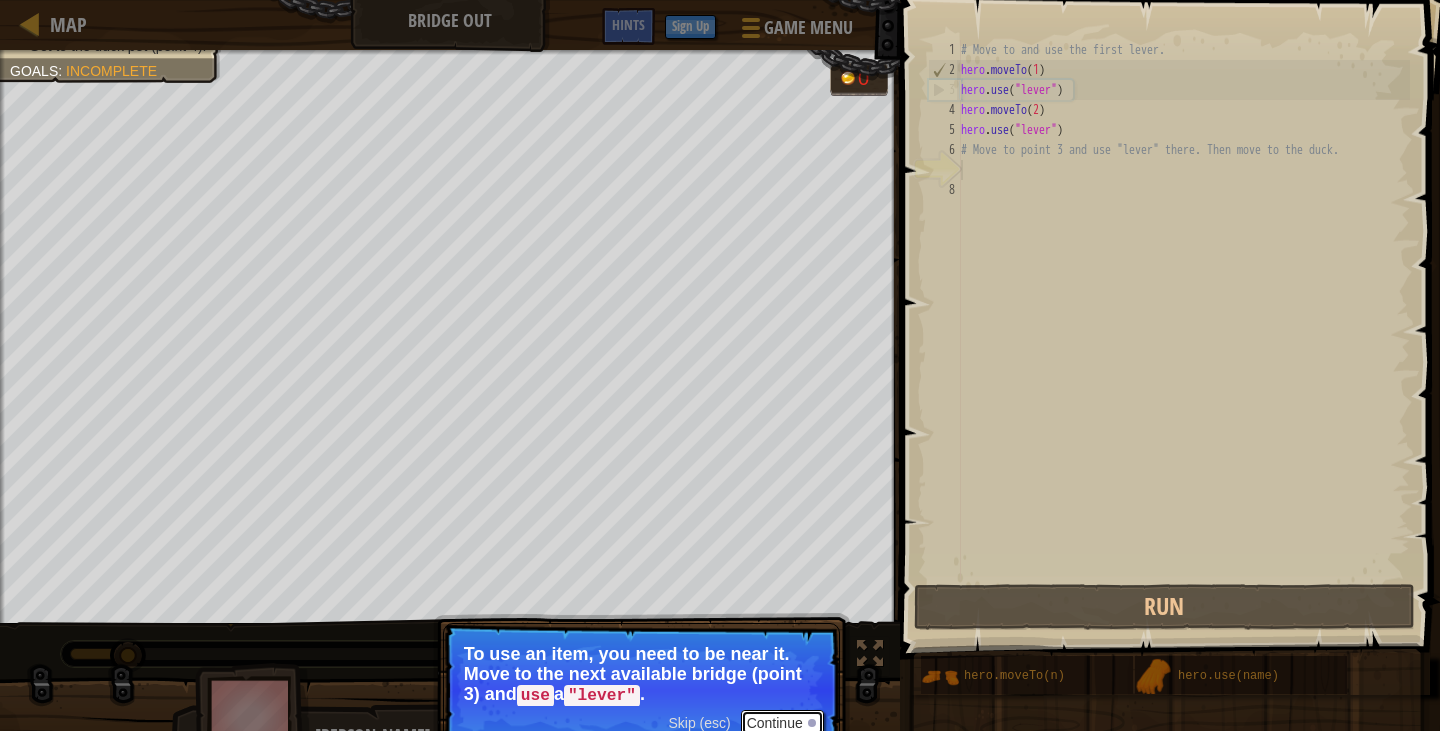 click on "Continue" at bounding box center [782, 723] 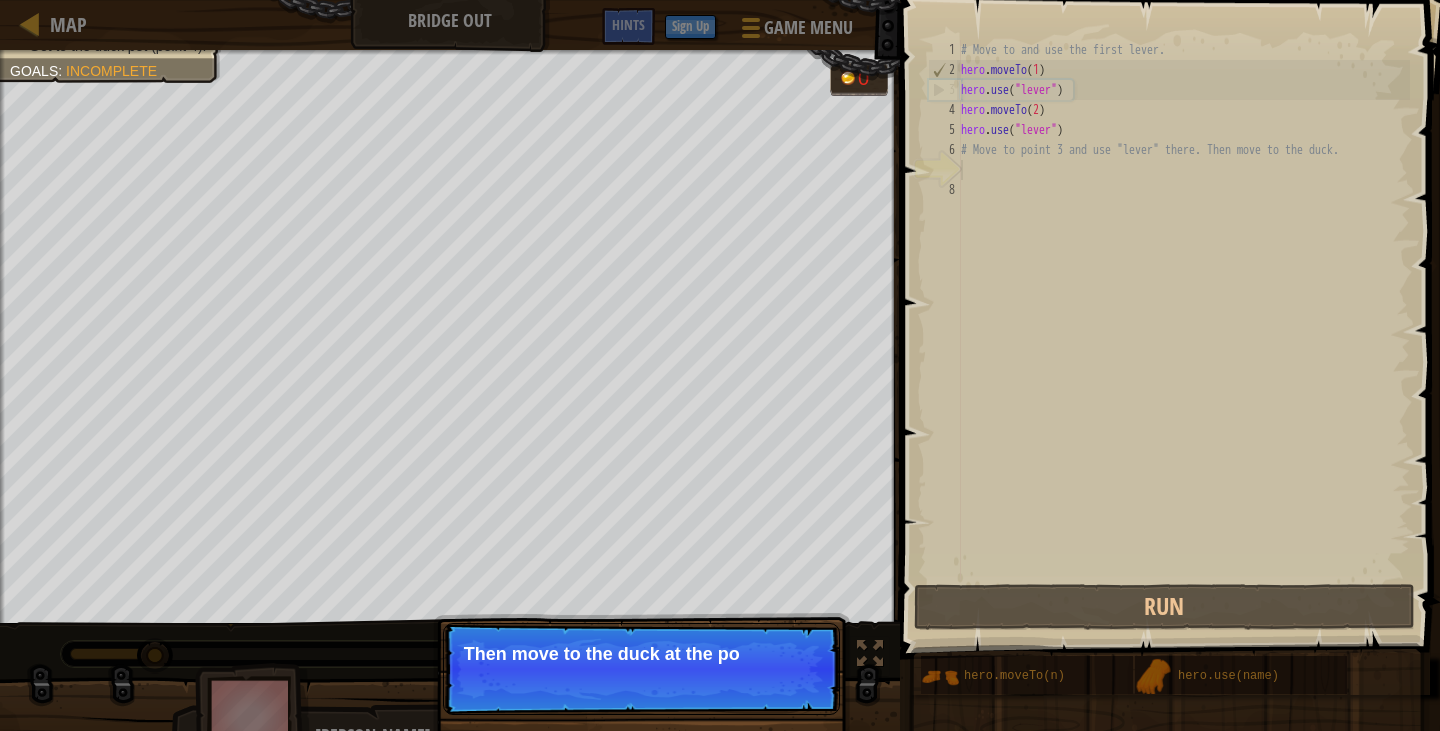 click on "Skip (esc) Continue  Then move to the duck at the po" at bounding box center [641, 669] 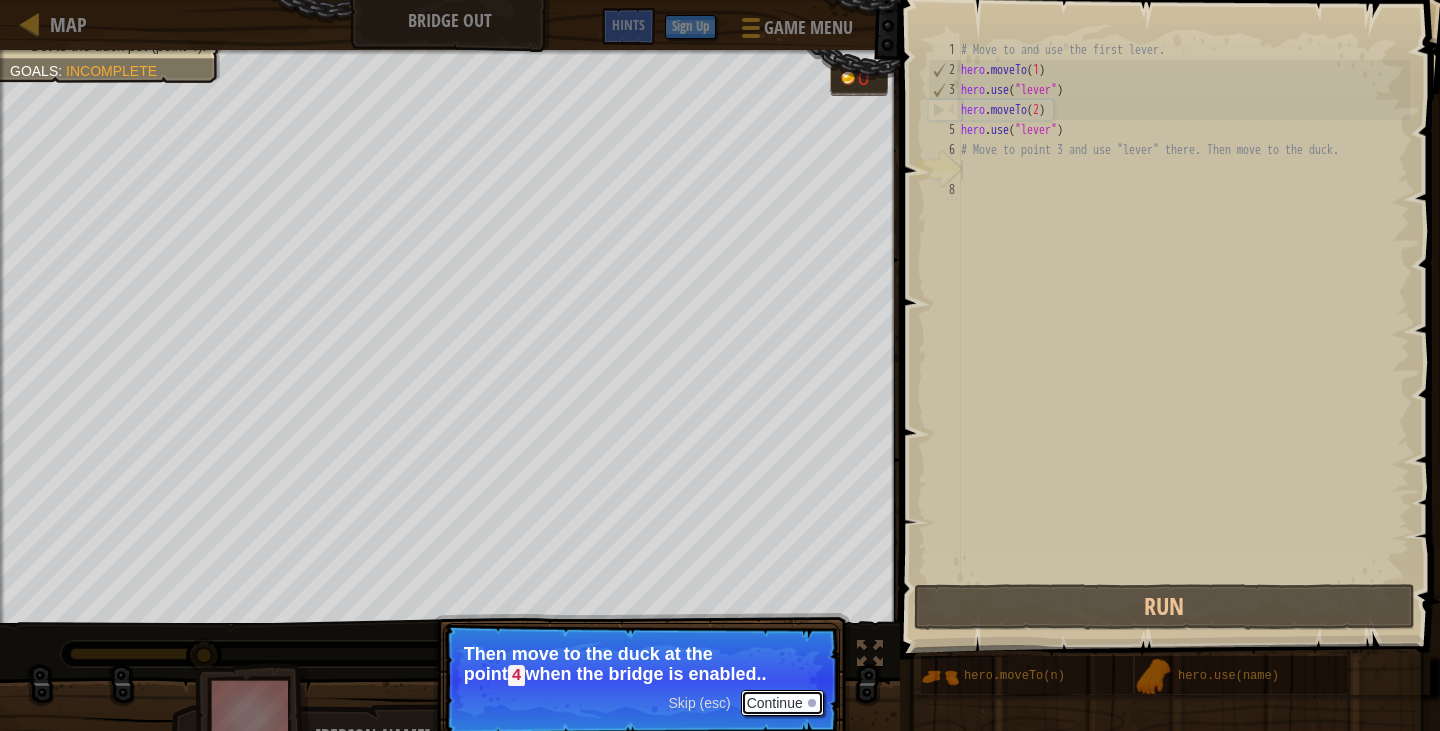 click on "Continue" at bounding box center (782, 703) 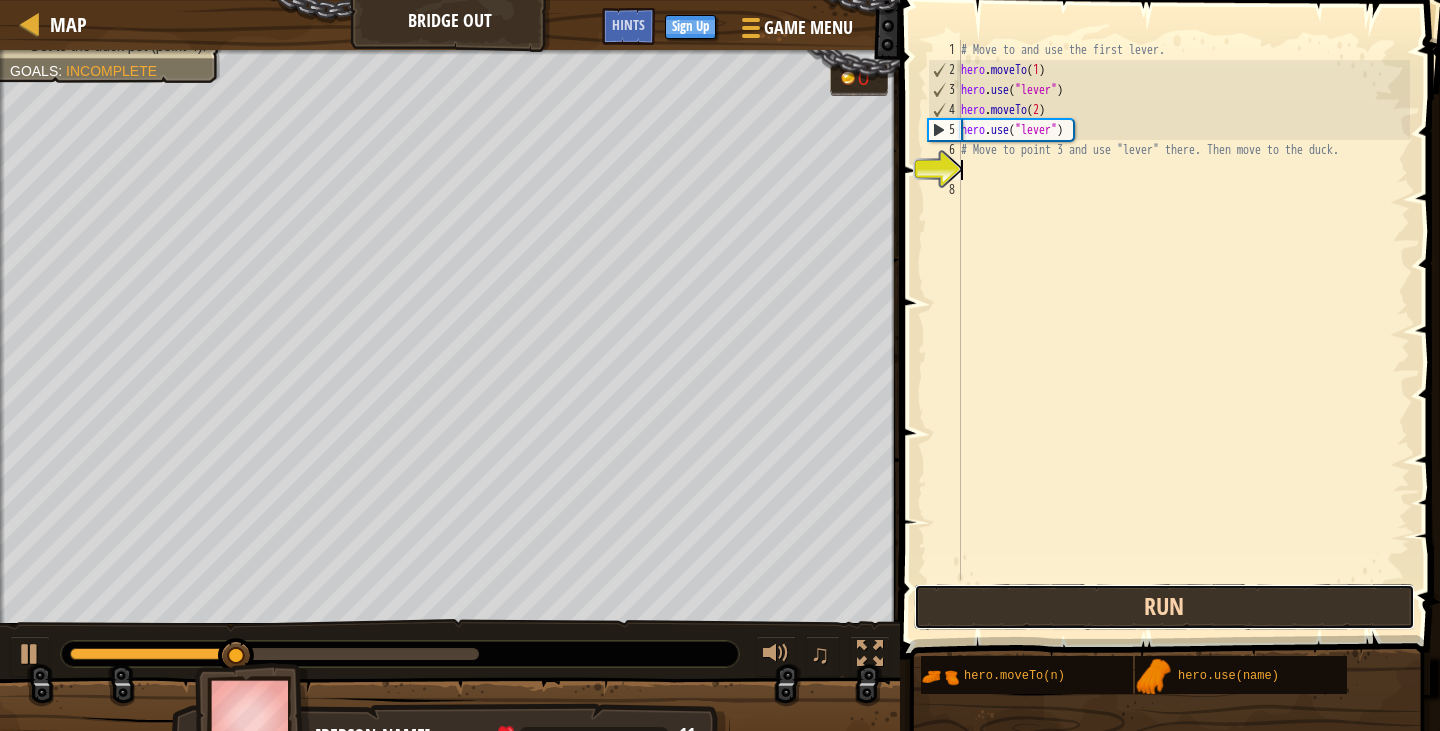 click on "Run" at bounding box center [1164, 607] 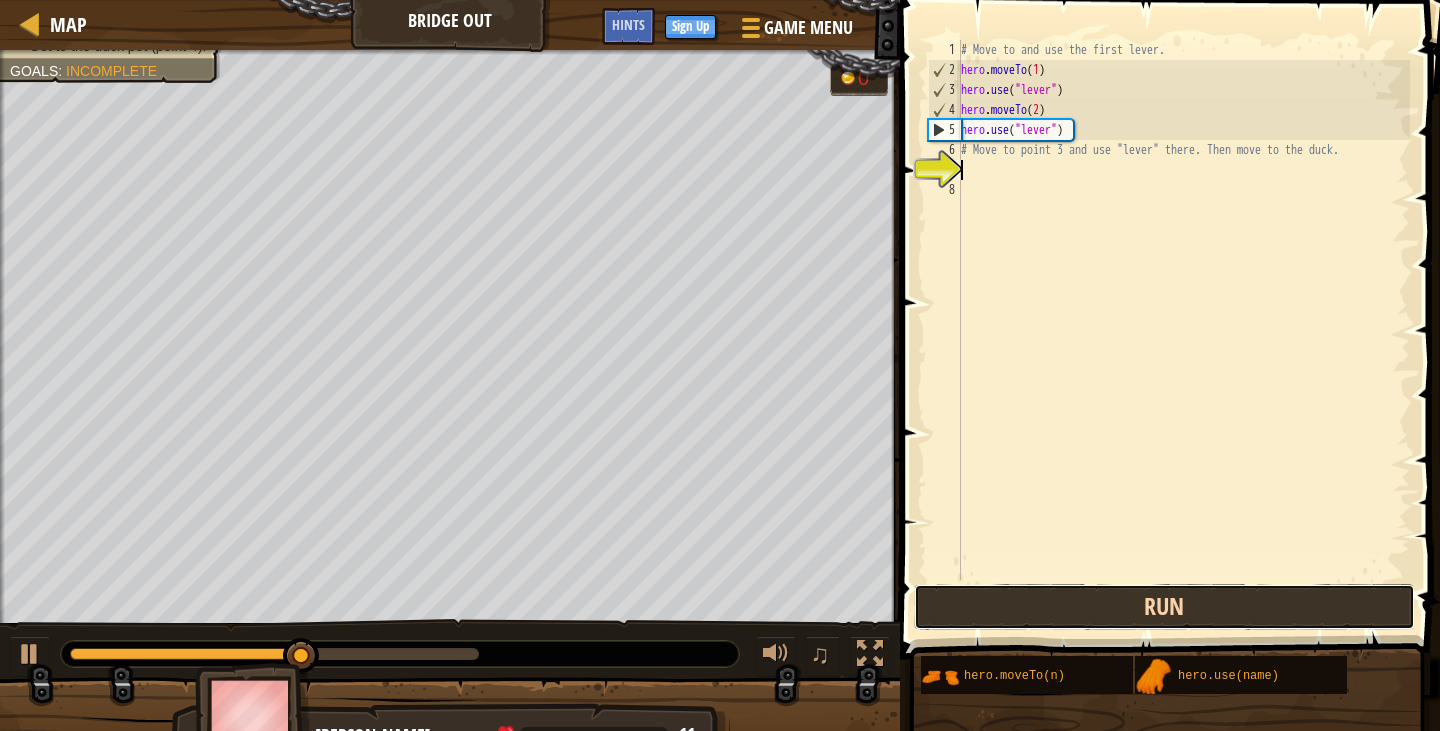 click on "Run" at bounding box center (1164, 607) 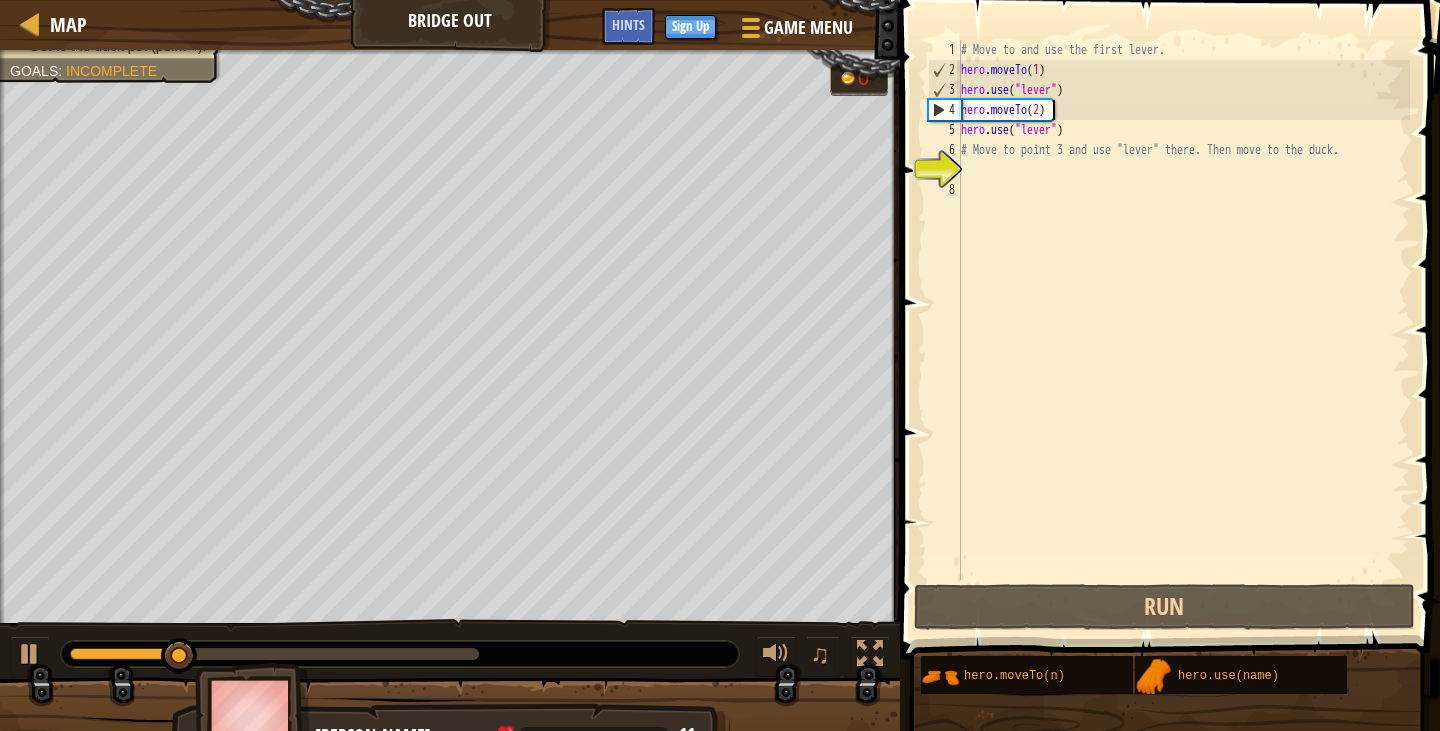 click on "# Move to and use the first lever. hero . moveTo ( 1 ) hero . use ( "lever" ) hero . moveTo ( 2 ) hero . use ( "lever" ) # Move to point 3 and use "lever" there. Then move to the duck." at bounding box center (1183, 330) 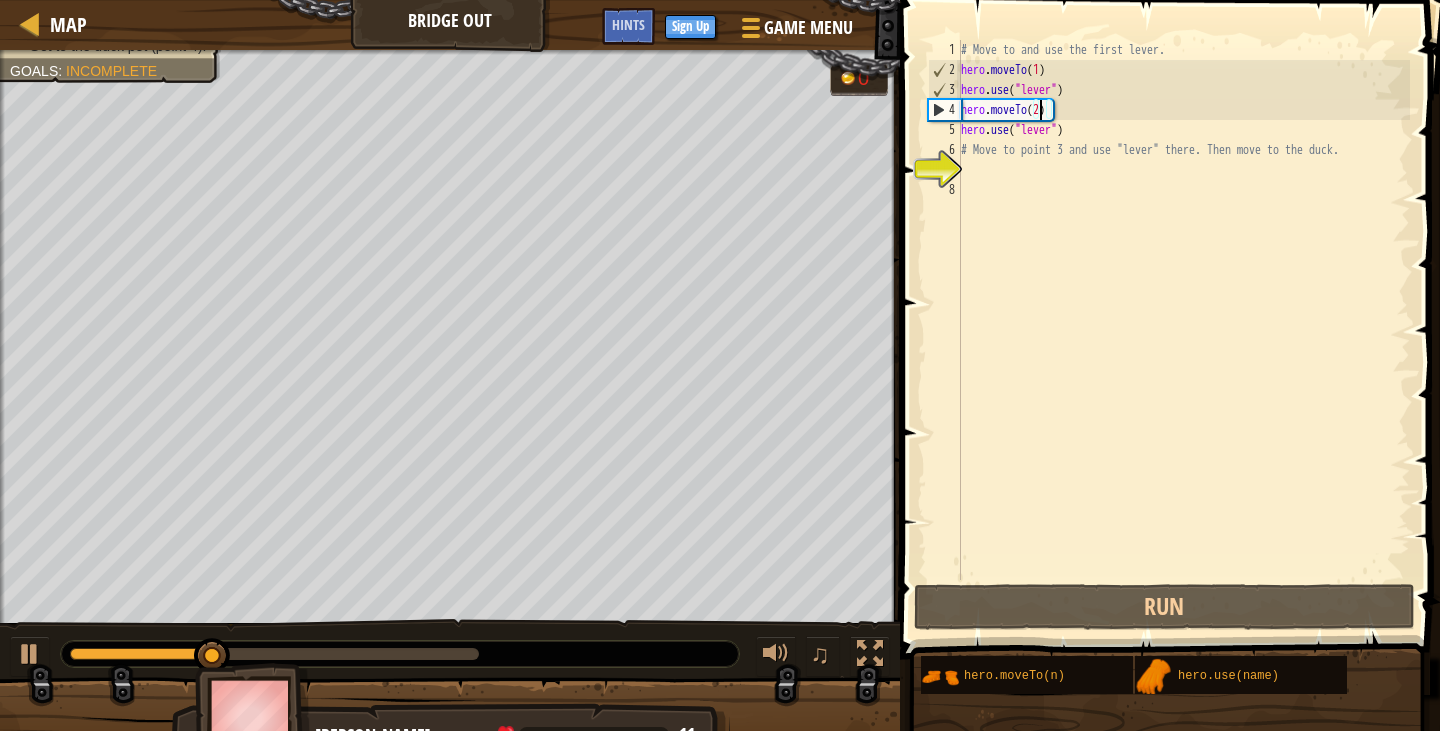 click on "# Move to and use the first lever. hero . moveTo ( 1 ) hero . use ( "lever" ) hero . moveTo ( 2 ) hero . use ( "lever" ) # Move to point 3 and use "lever" there. Then move to the duck." at bounding box center [1183, 330] 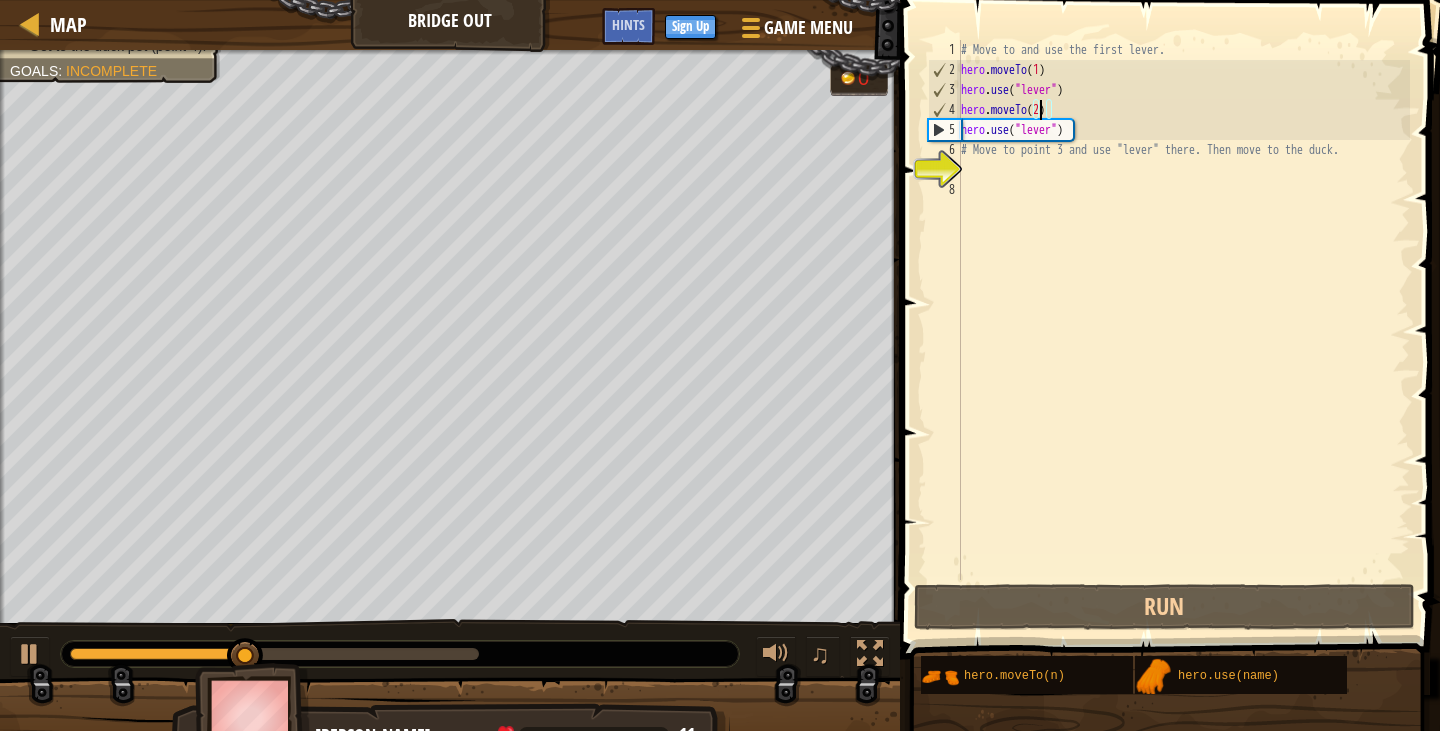 click on "# Move to and use the first lever. hero . moveTo ( 1 ) hero . use ( "lever" ) hero . moveTo ( 2 ) hero . use ( "lever" ) # Move to point 3 and use "lever" there. Then move to the duck." at bounding box center [1183, 330] 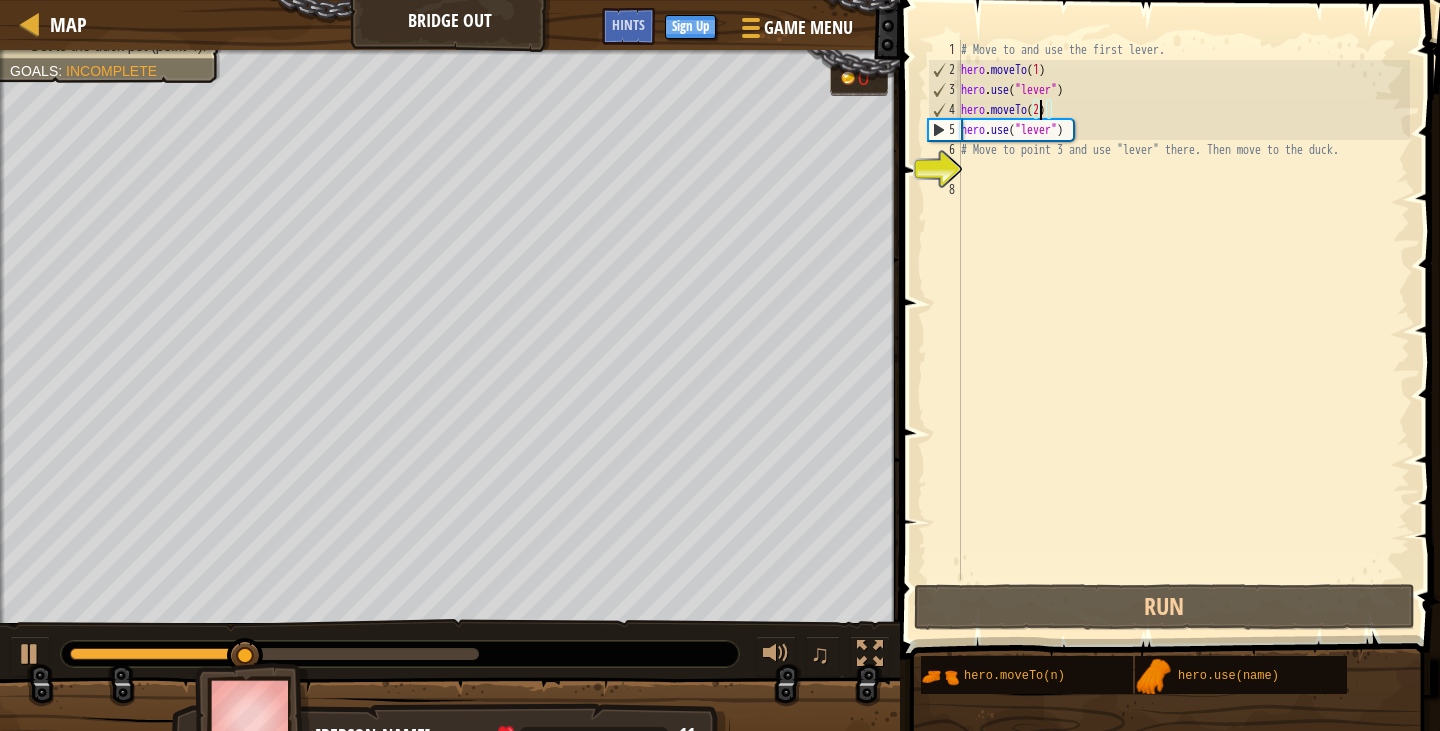 type on "hero.use("lever")" 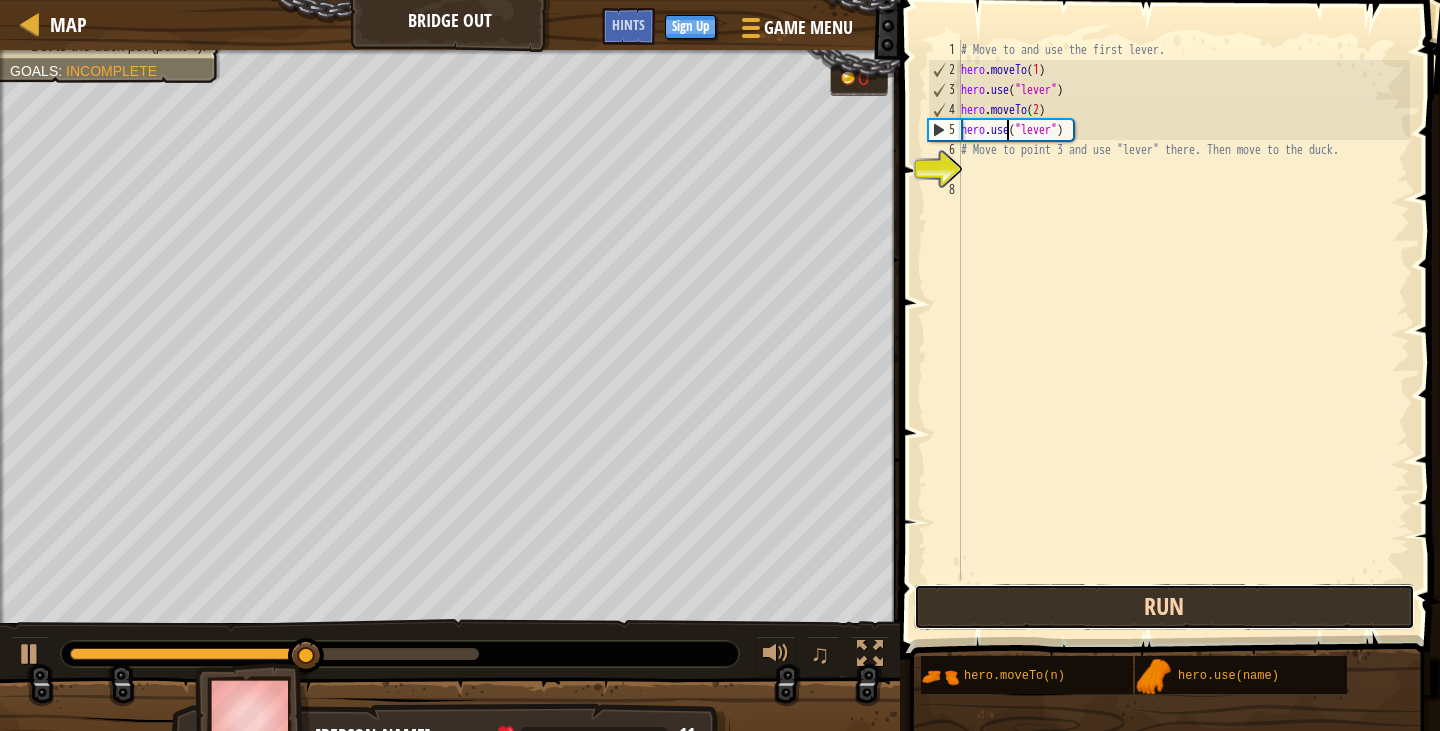 click on "Run" at bounding box center [1164, 607] 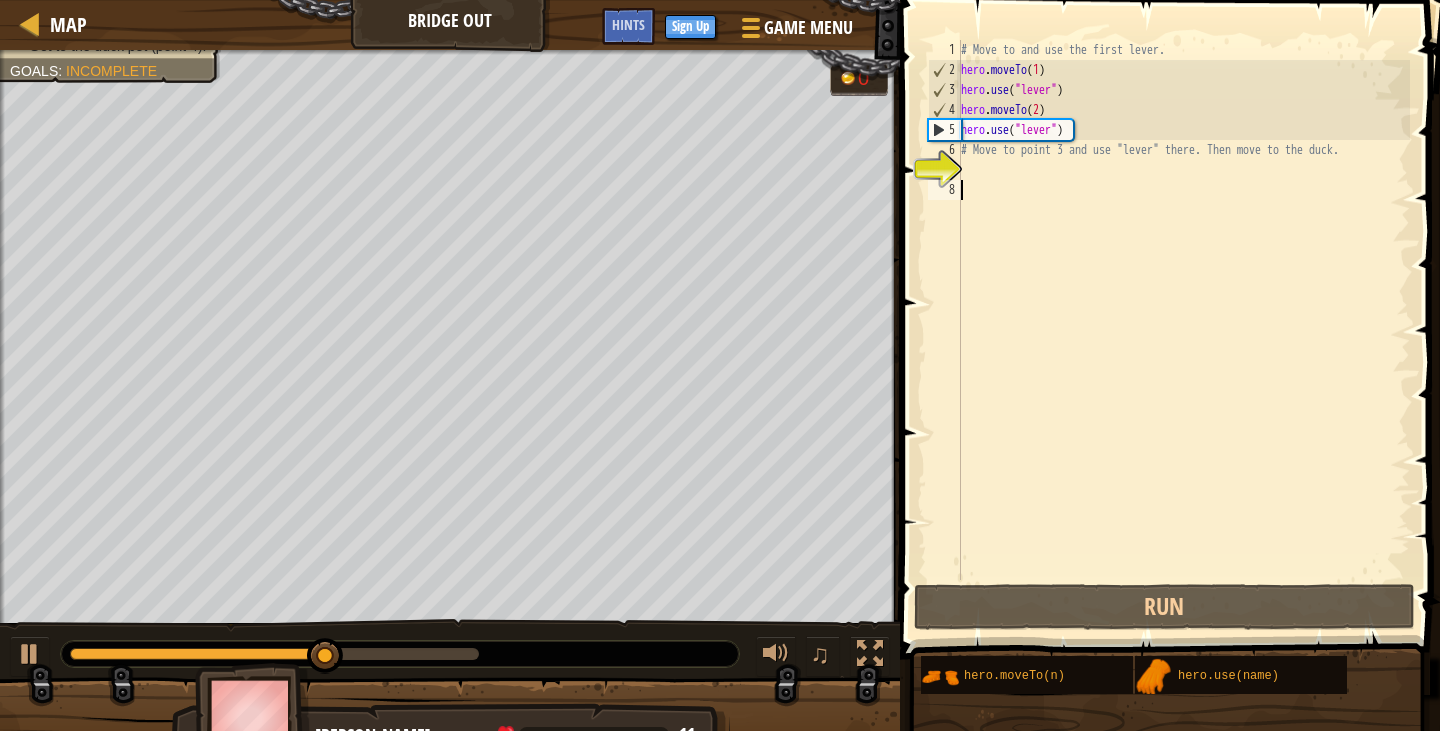 click on "# Move to and use the first lever. hero . moveTo ( 1 ) hero . use ( "lever" ) hero . moveTo ( 2 ) hero . use ( "lever" ) # Move to point 3 and use "lever" there. Then move to the duck." at bounding box center [1183, 330] 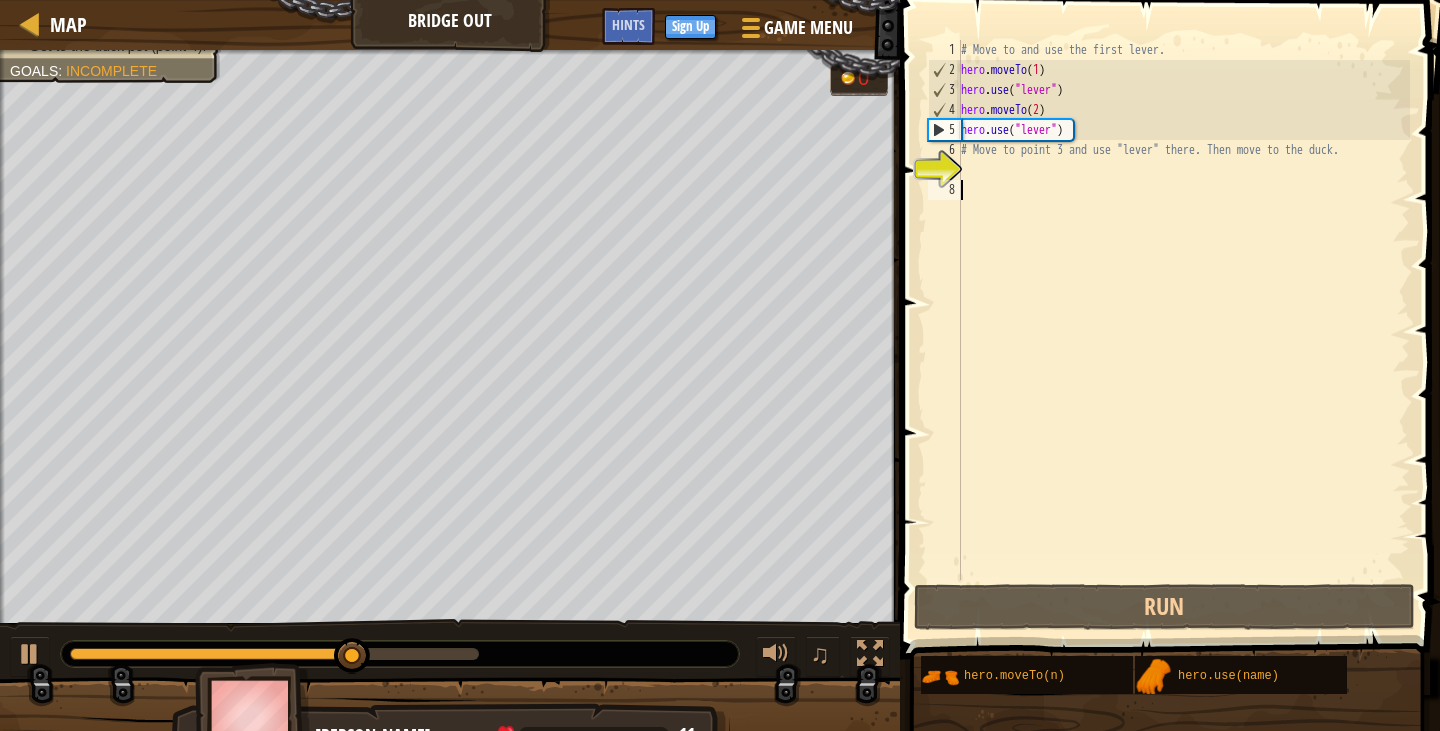 drag, startPoint x: 1127, startPoint y: 204, endPoint x: 1147, endPoint y: 157, distance: 51.078373 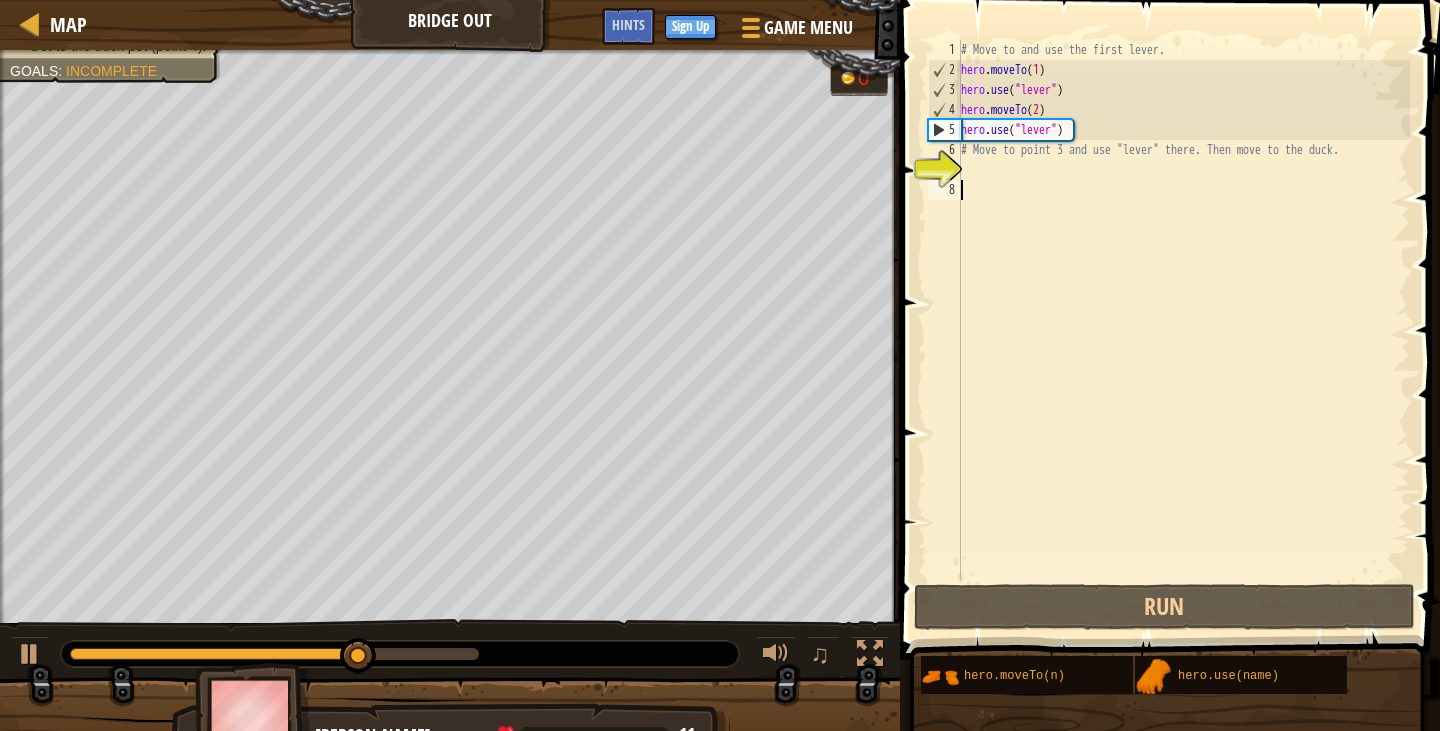 click on "# Move to and use the first lever. hero . moveTo ( 1 ) hero . use ( "lever" ) hero . moveTo ( 2 ) hero . use ( "lever" ) # Move to point 3 and use "lever" there. Then move to the duck." at bounding box center [1183, 330] 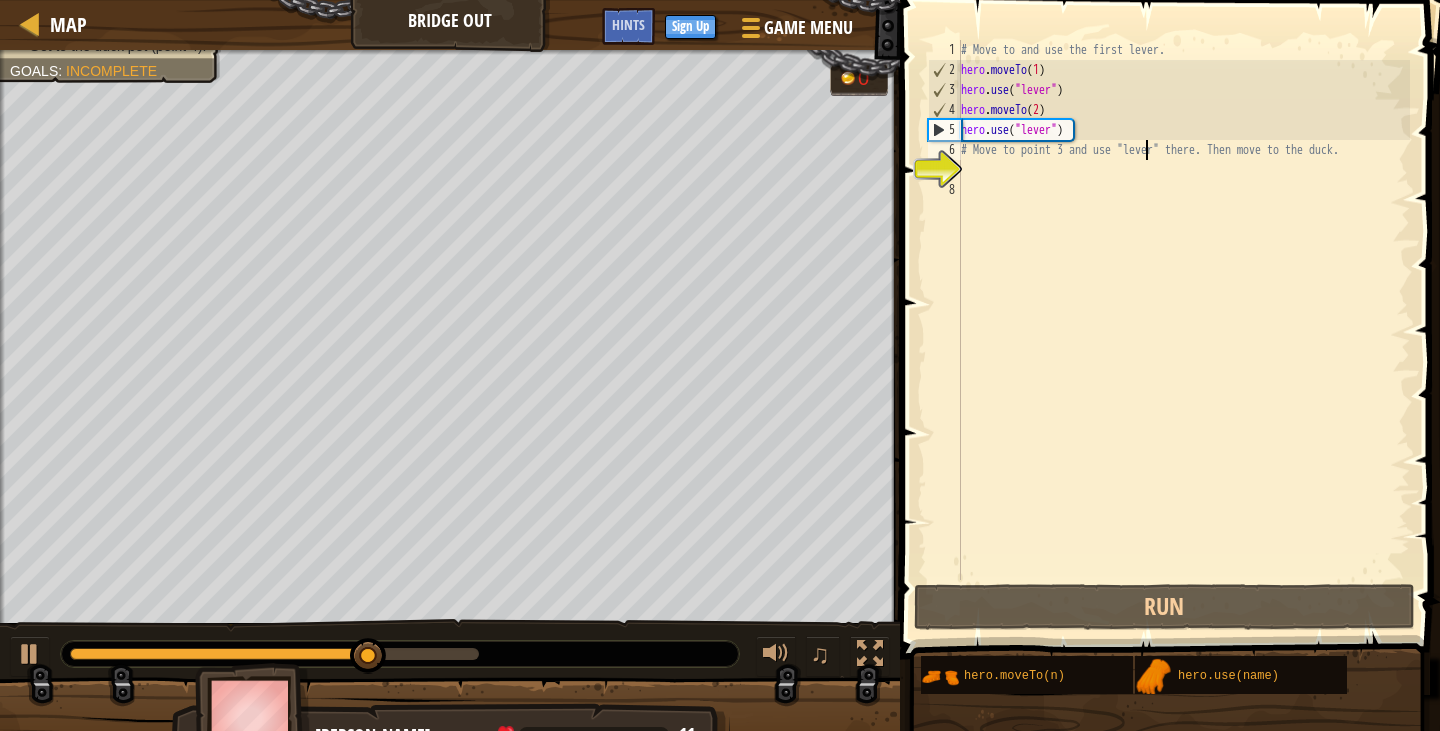 click on "# Move to and use the first lever. hero . moveTo ( 1 ) hero . use ( "lever" ) hero . moveTo ( 2 ) hero . use ( "lever" ) # Move to point 3 and use "lever" there. Then move to the duck." at bounding box center (1183, 330) 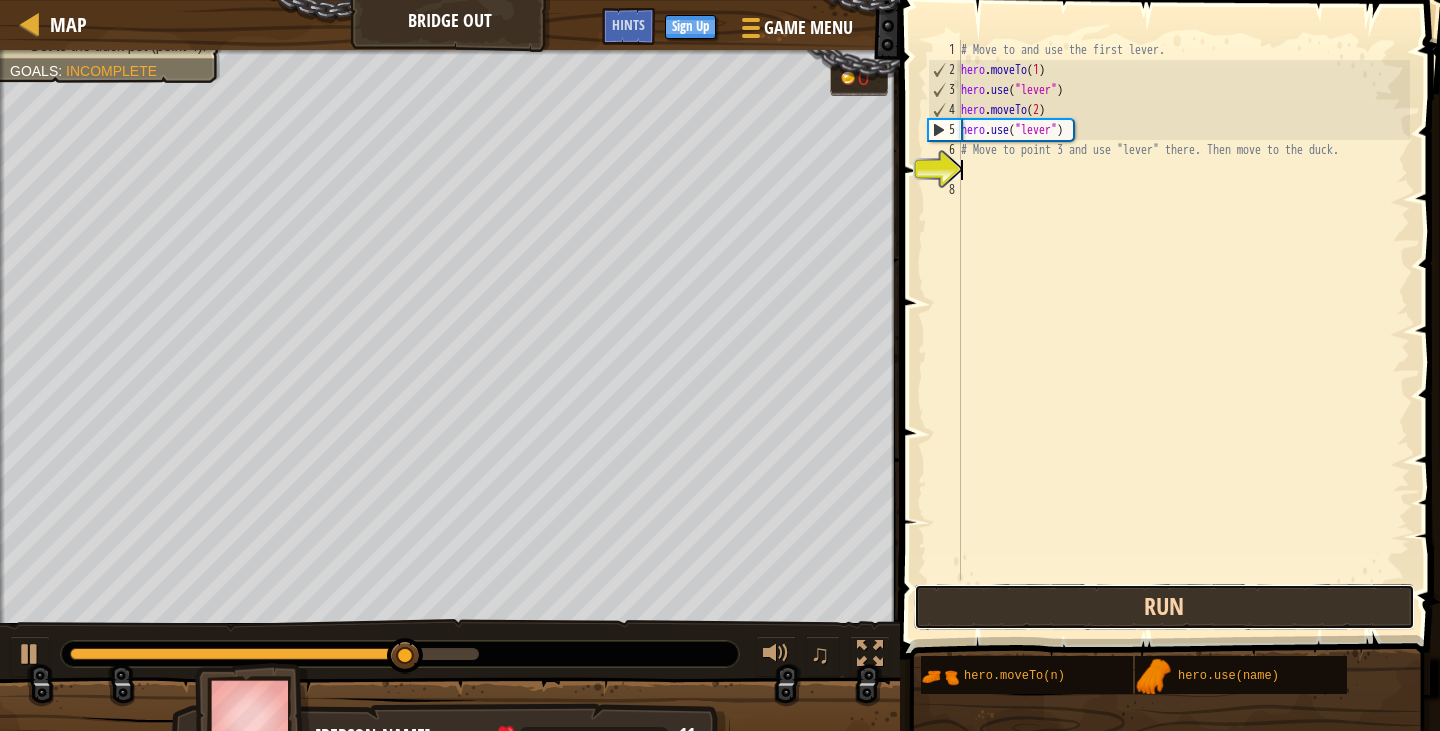 click on "Run" at bounding box center [1164, 607] 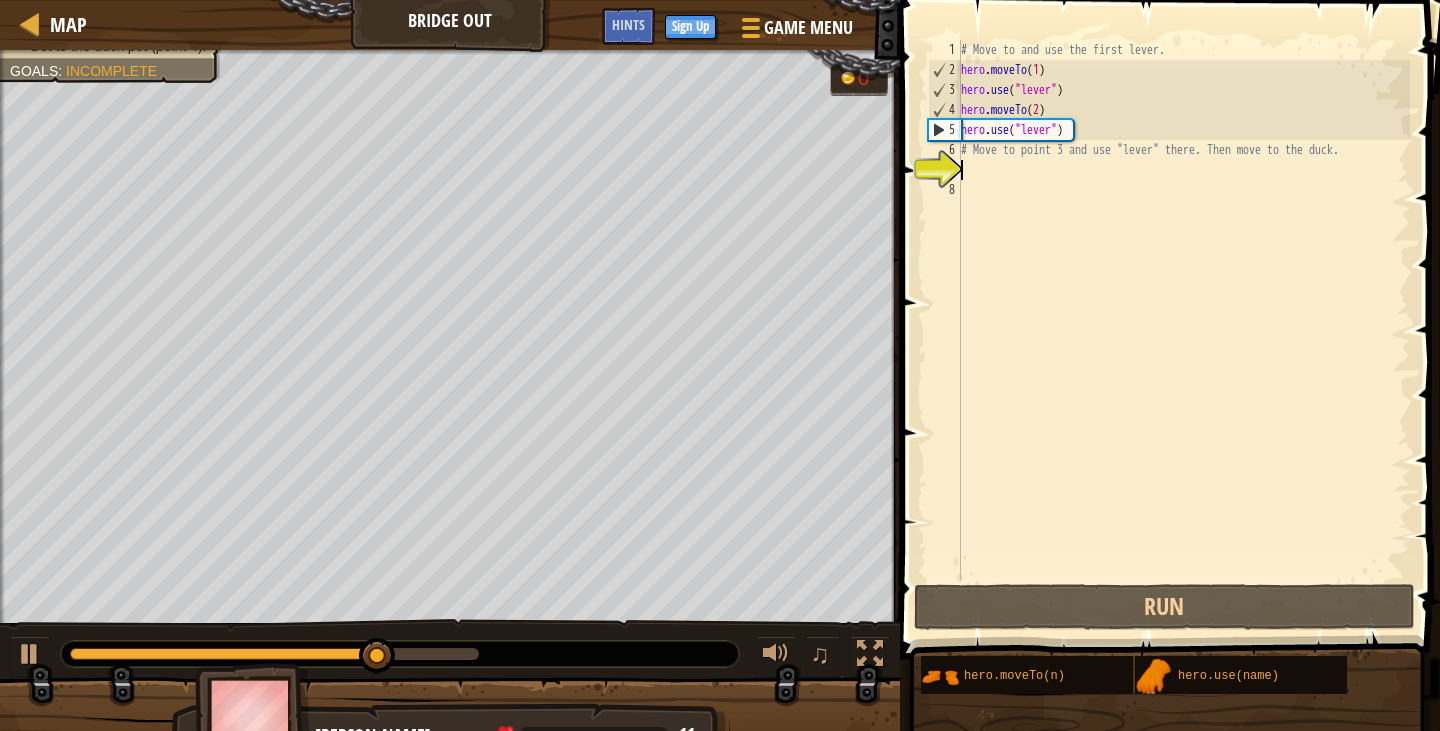 click on "# Move to and use the first lever. hero . moveTo ( 1 ) hero . use ( "lever" ) hero . moveTo ( 2 ) hero . use ( "lever" ) # Move to point 3 and use "lever" there. Then move to the duck." at bounding box center (1183, 330) 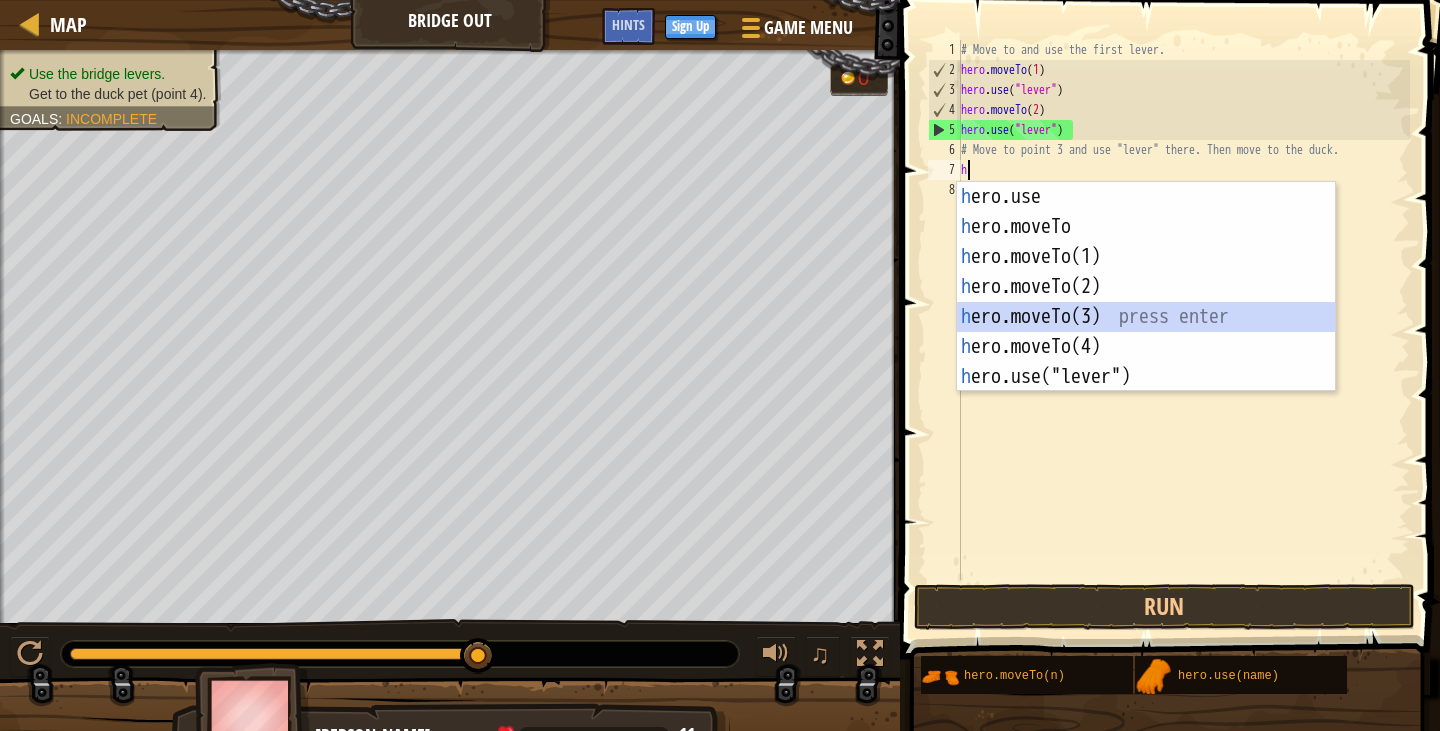 click on "h ero.use press enter h ero.moveTo press enter h ero.moveTo(1) press enter h ero.moveTo(2) press enter h ero.moveTo(3) press enter h ero.moveTo(4) press enter h ero.use("lever") press enter" at bounding box center [1146, 317] 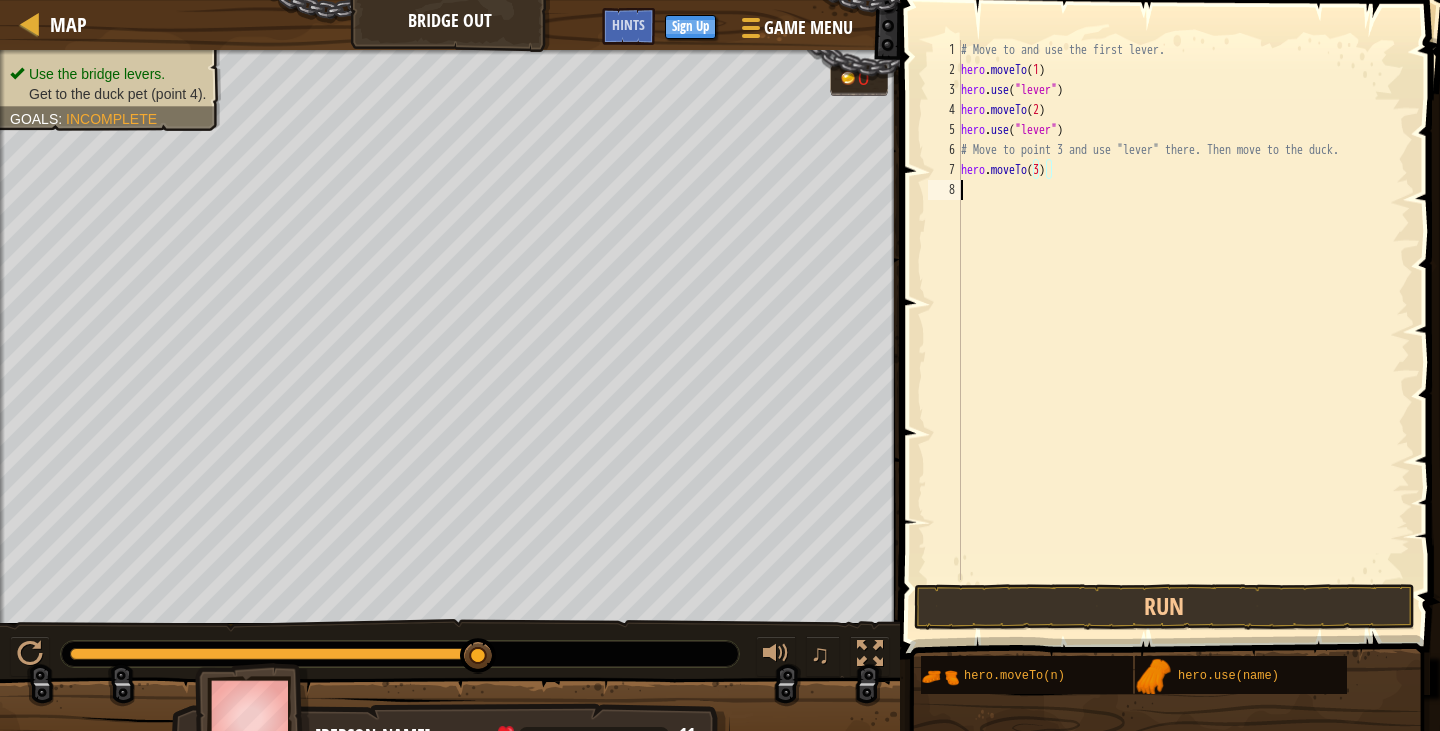 click on "# Move to and use the first lever. hero . moveTo ( 1 ) hero . use ( "lever" ) hero . moveTo ( 2 ) hero . use ( "lever" ) # Move to point 3 and use "lever" there. Then move to the duck. hero . moveTo ( 3 )" at bounding box center [1183, 330] 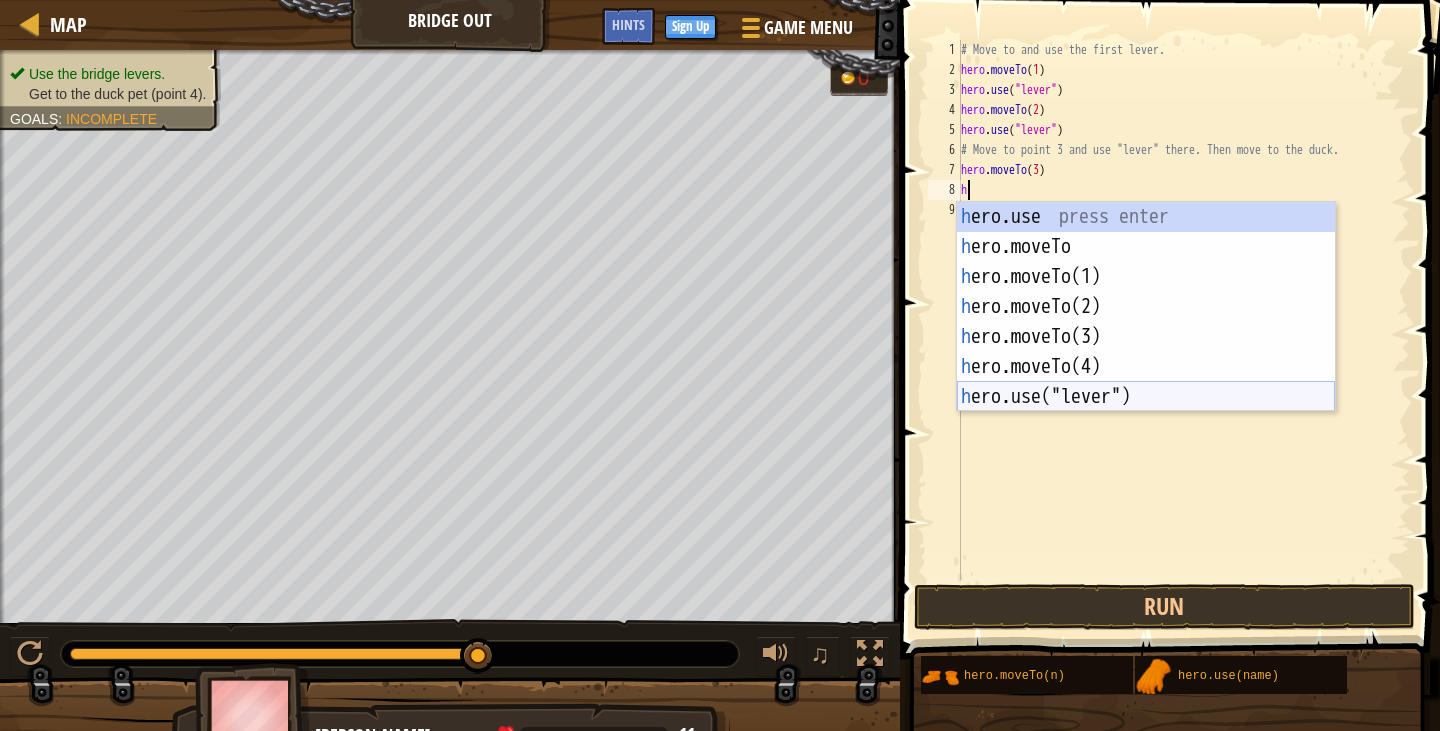 click on "h ero.use press enter h ero.moveTo press enter h ero.moveTo(1) press enter h ero.moveTo(2) press enter h ero.moveTo(3) press enter h ero.moveTo(4) press enter h ero.use("lever") press enter" at bounding box center [1146, 337] 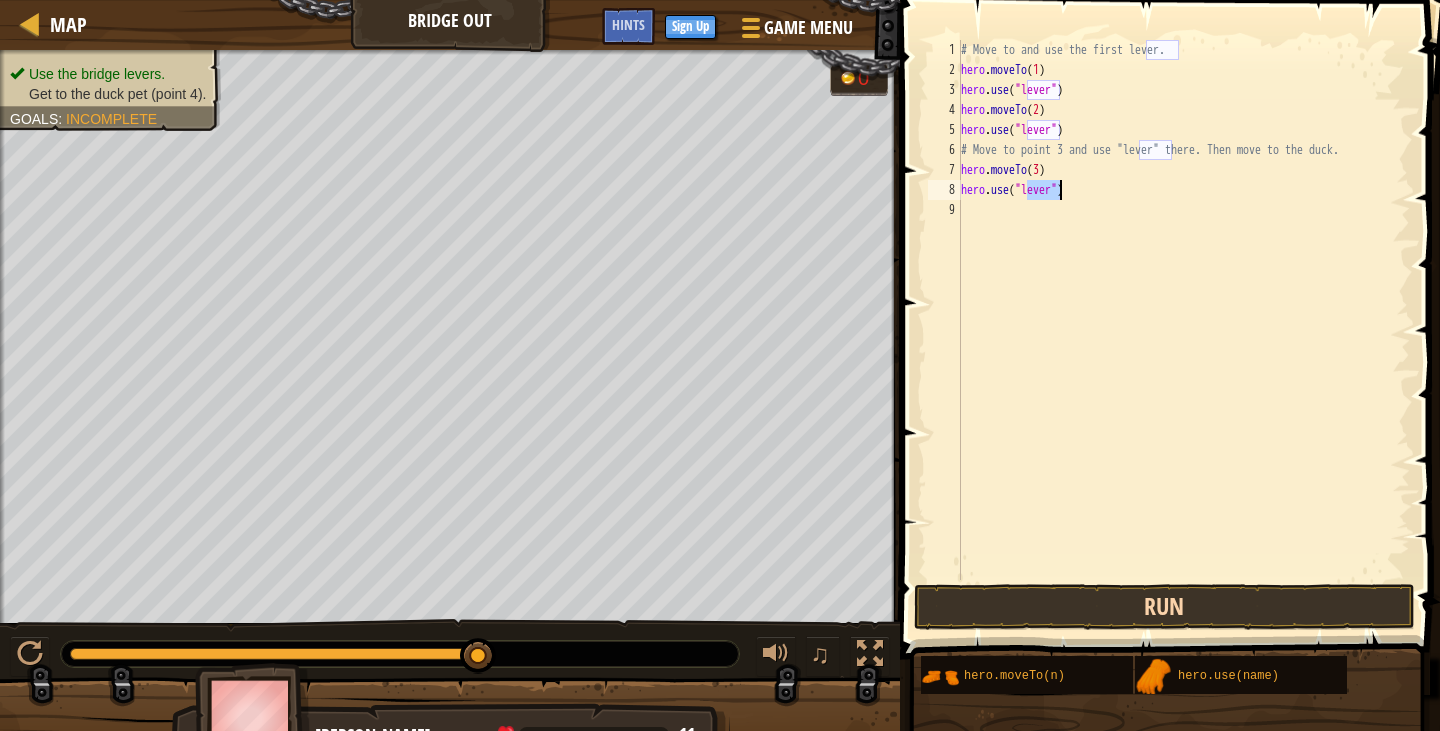 type on "hero.use("lever")" 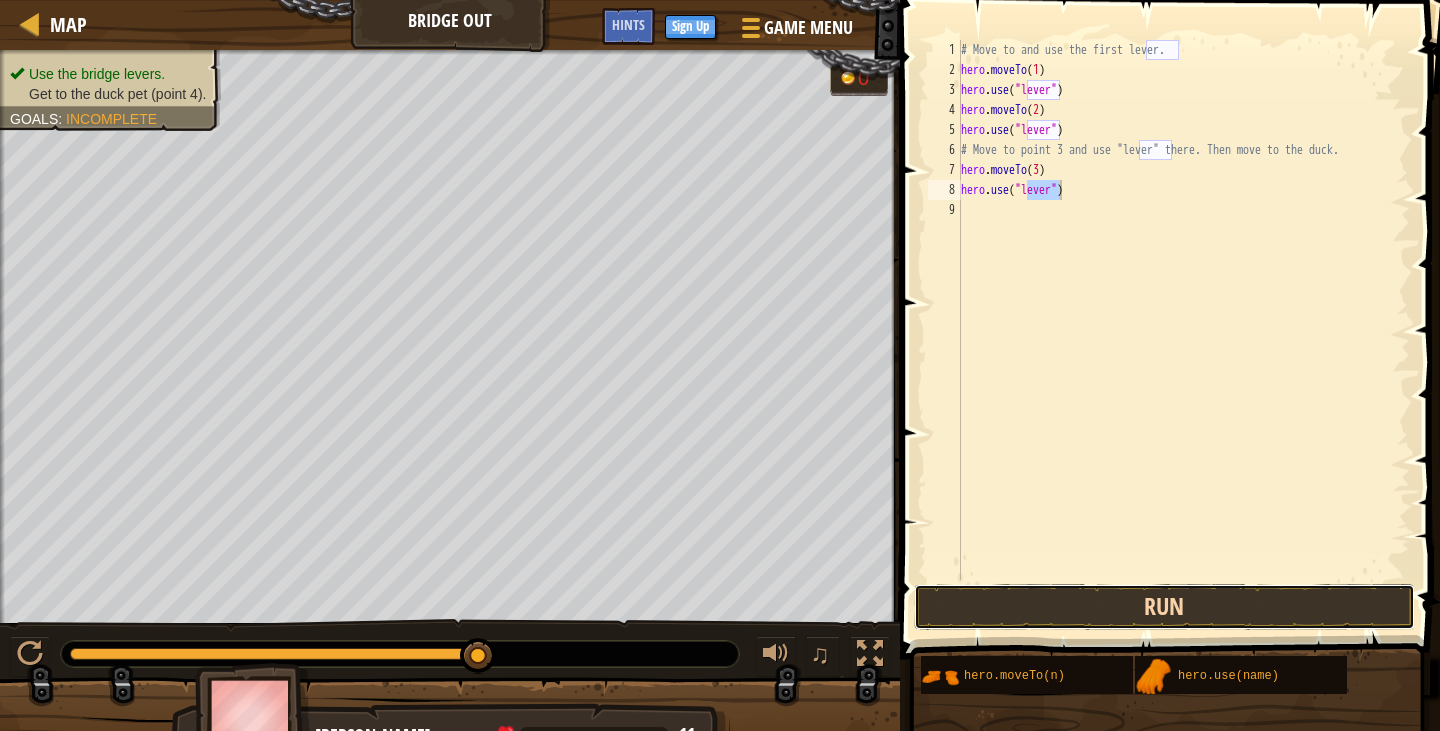 click on "Run" at bounding box center (1164, 607) 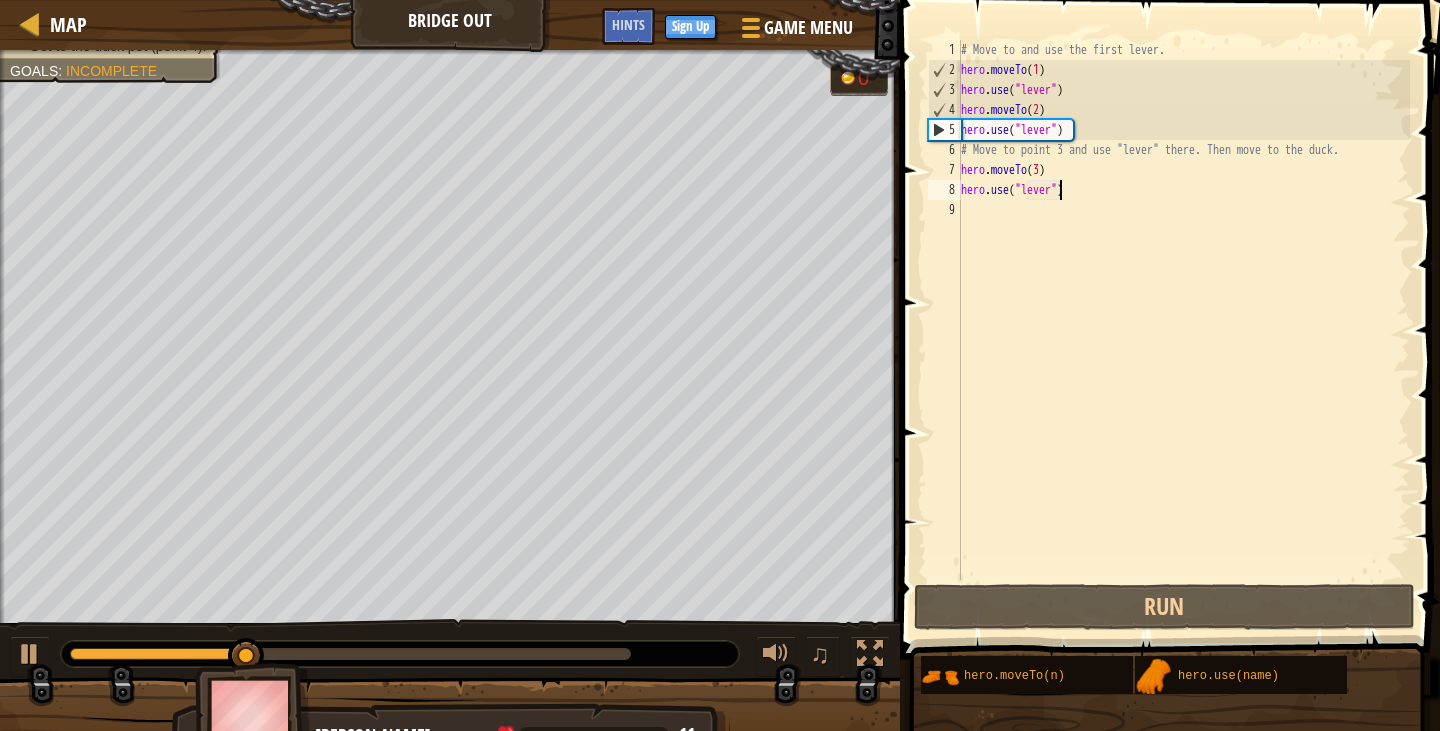 click on "# Move to and use the first lever. hero . moveTo ( 1 ) hero . use ( "lever" ) hero . moveTo ( 2 ) hero . use ( "lever" ) # Move to point 3 and use "lever" there. Then move to the duck. hero . moveTo ( 3 ) hero . use ( "lever" )" at bounding box center [1183, 330] 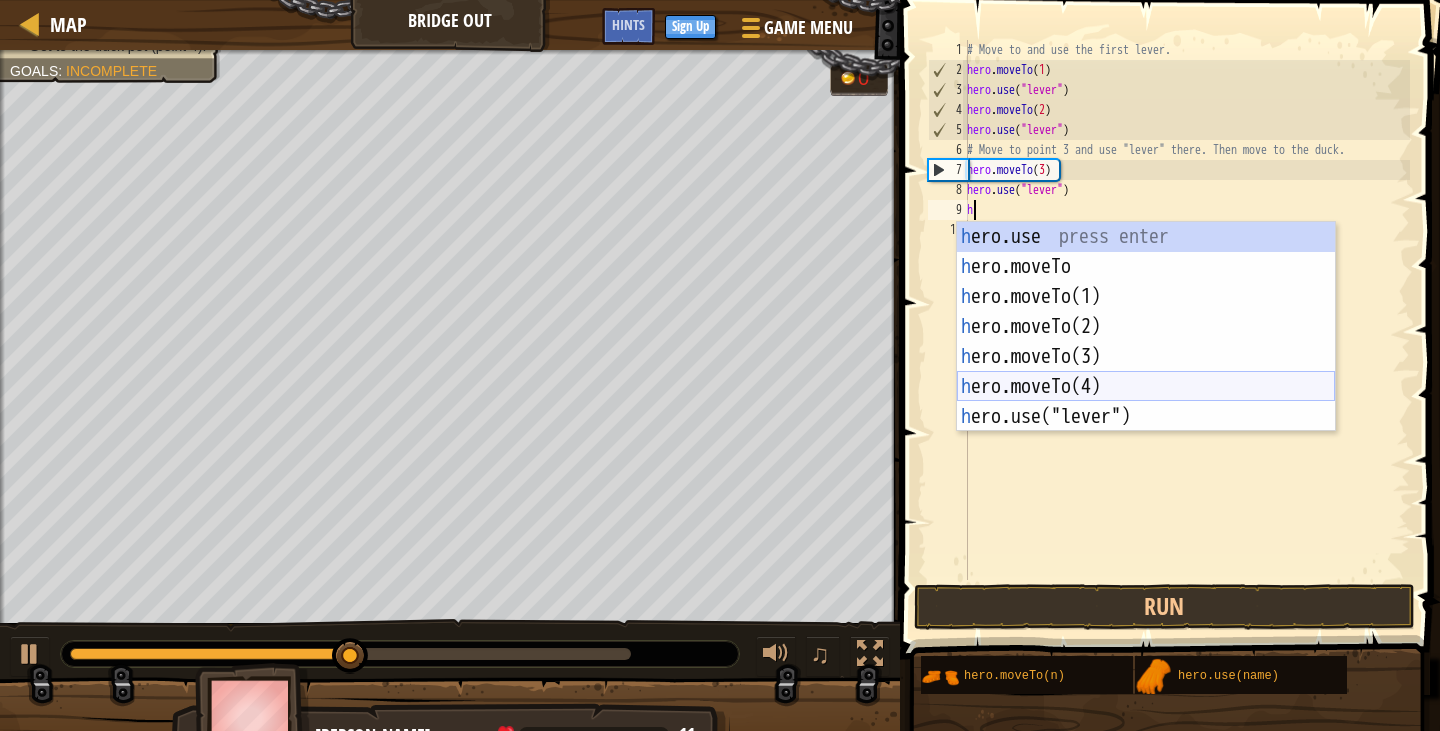 click on "h ero.use press enter h ero.moveTo press enter h ero.moveTo(1) press enter h ero.moveTo(2) press enter h ero.moveTo(3) press enter h ero.moveTo(4) press enter h ero.use("lever") press enter" at bounding box center (1146, 357) 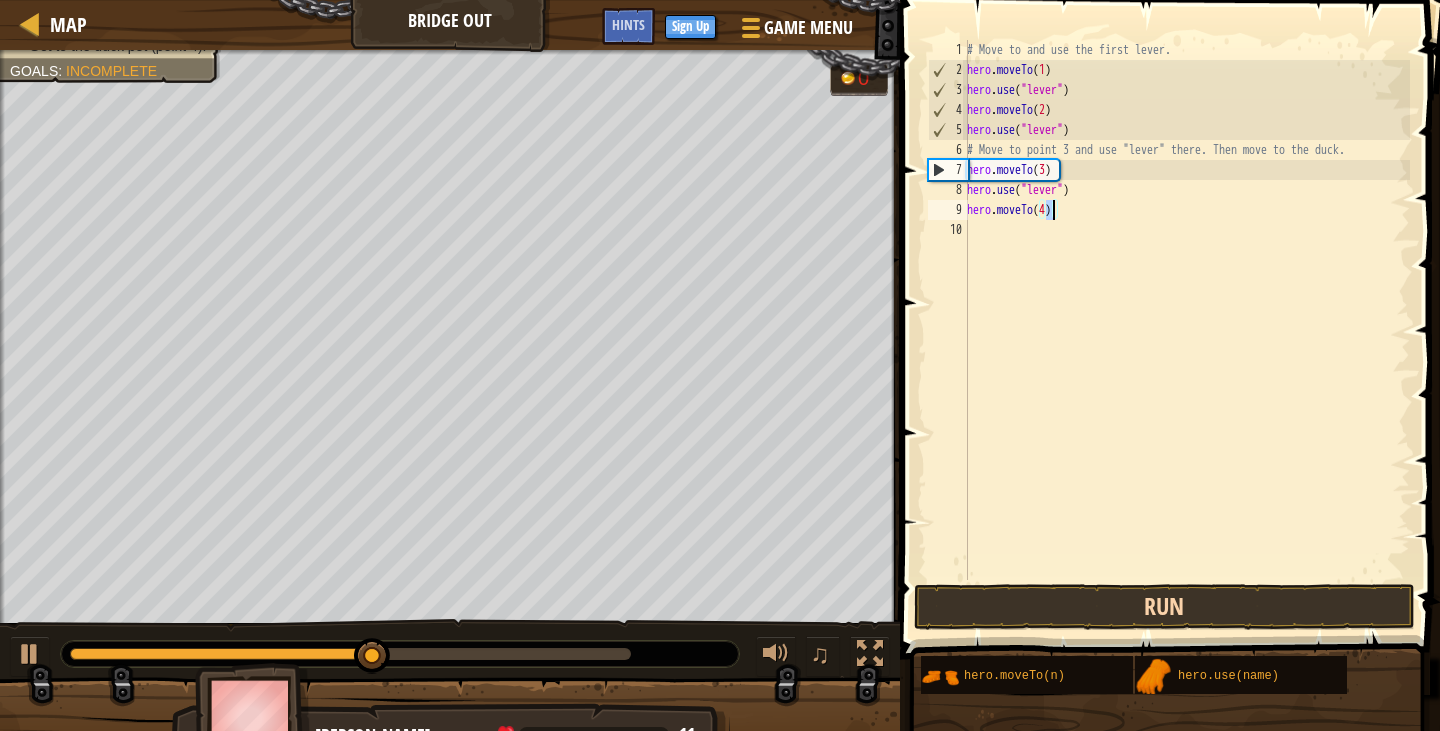type on "hero.moveTo(4)" 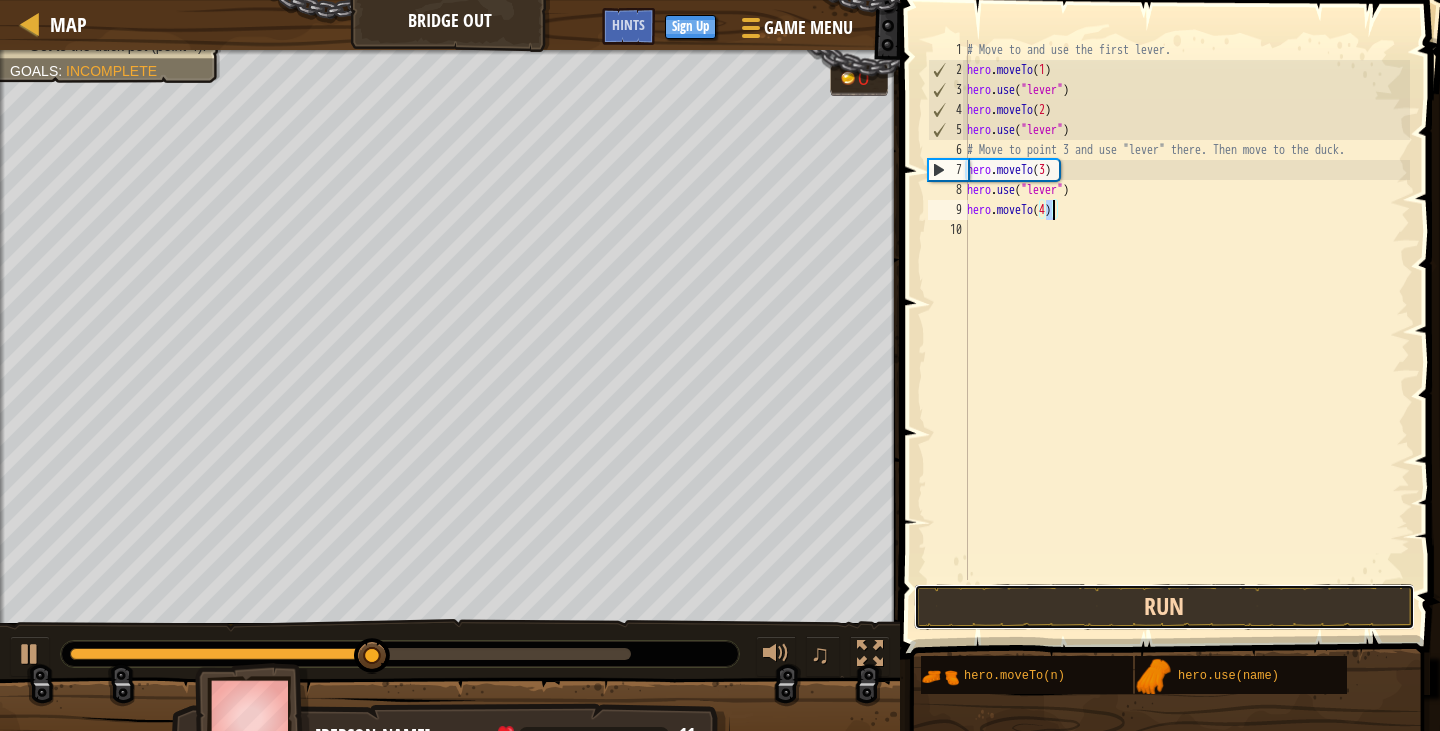 click on "Run" at bounding box center [1164, 607] 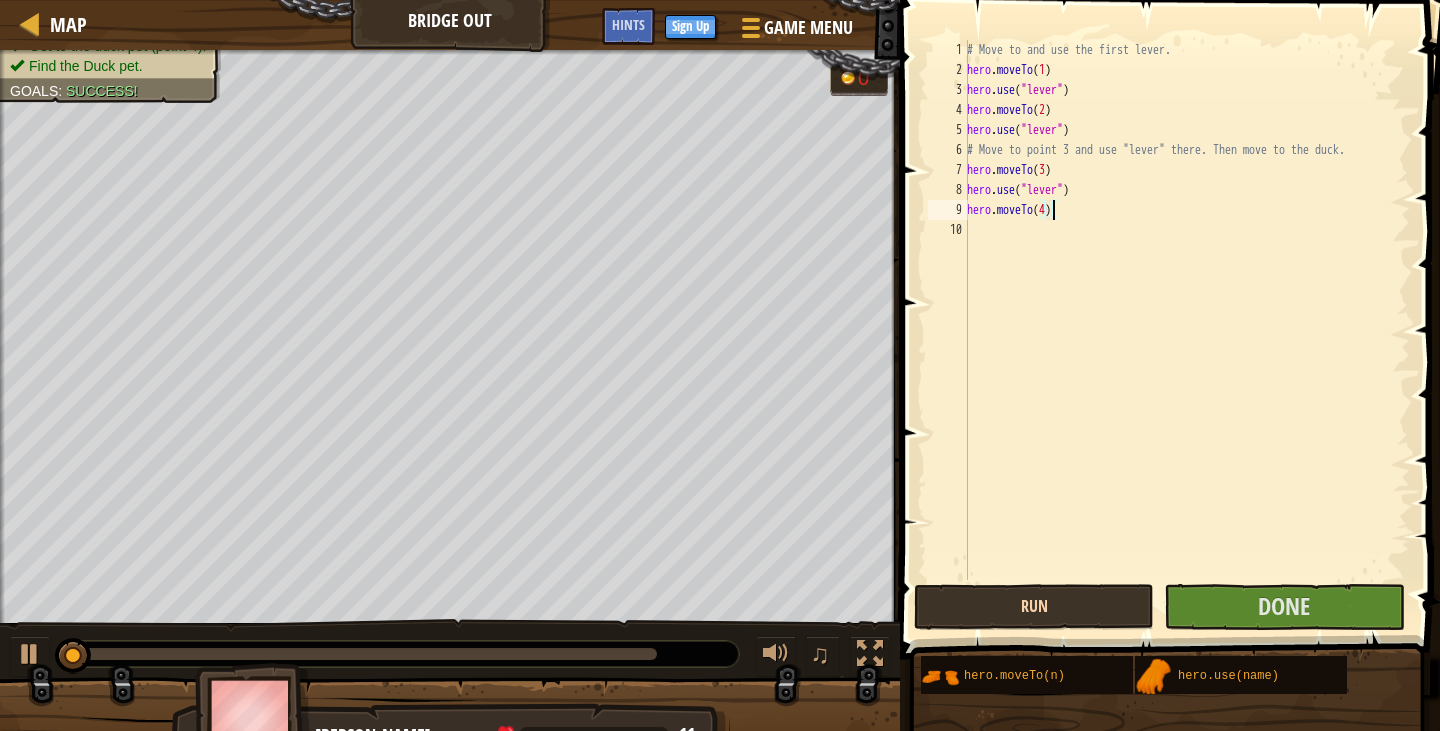 click on "Run Submit Done" at bounding box center [1164, 607] 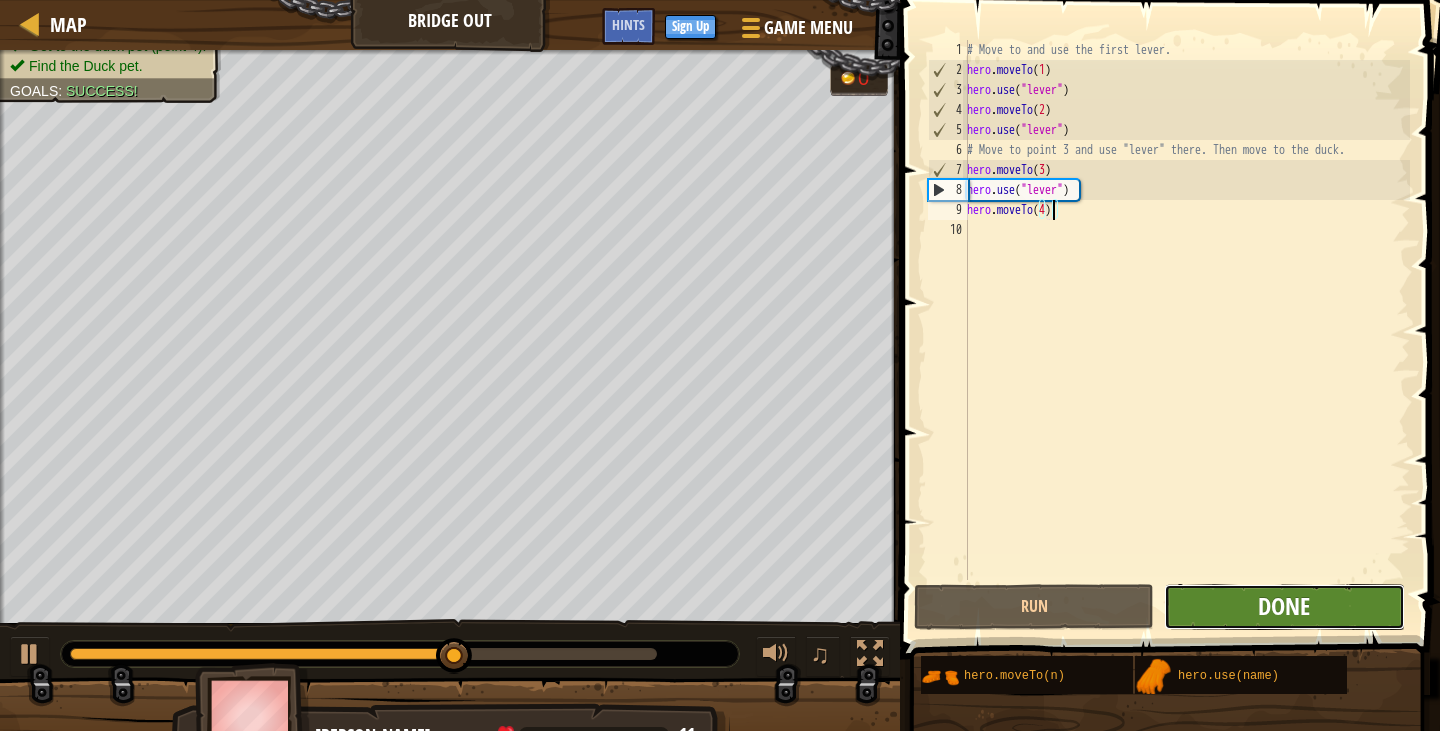 click on "Done" at bounding box center (1284, 606) 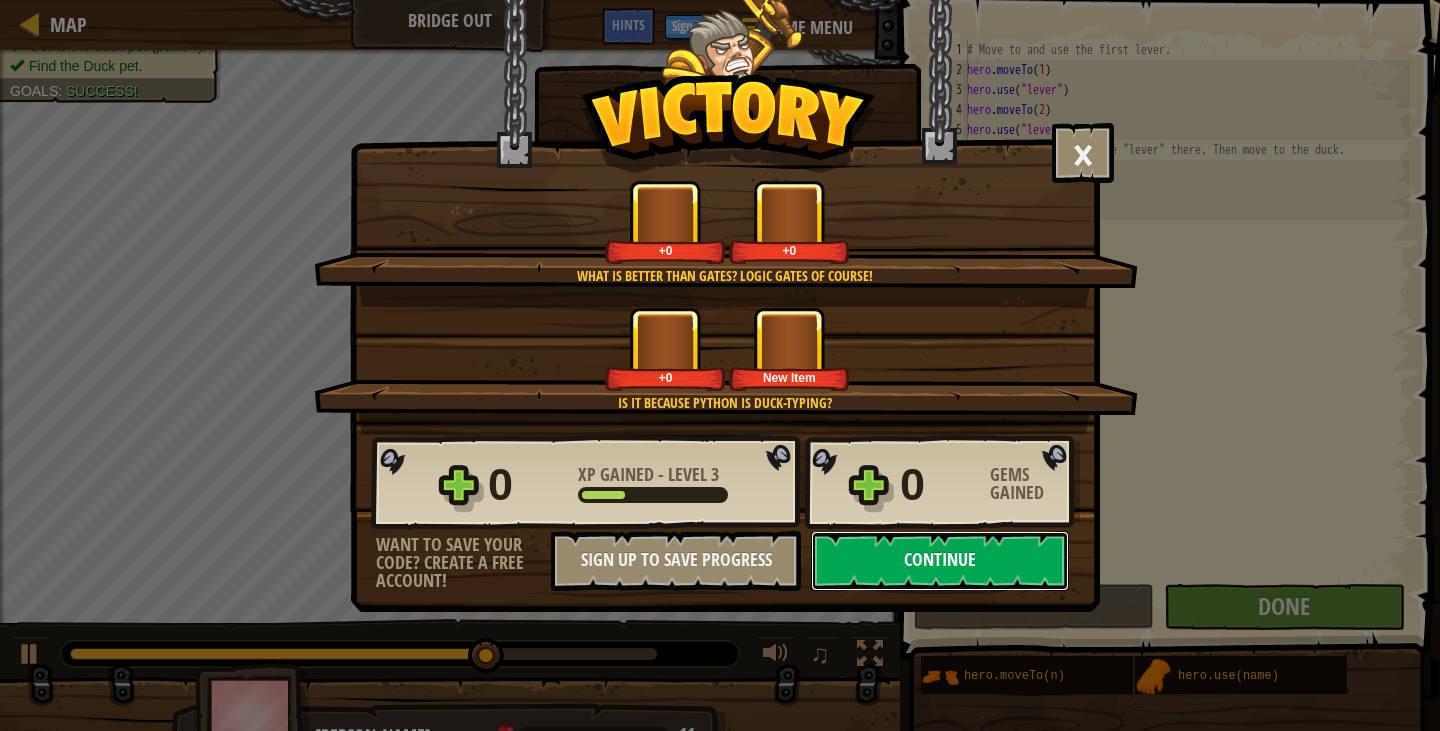 click on "Continue" at bounding box center (940, 561) 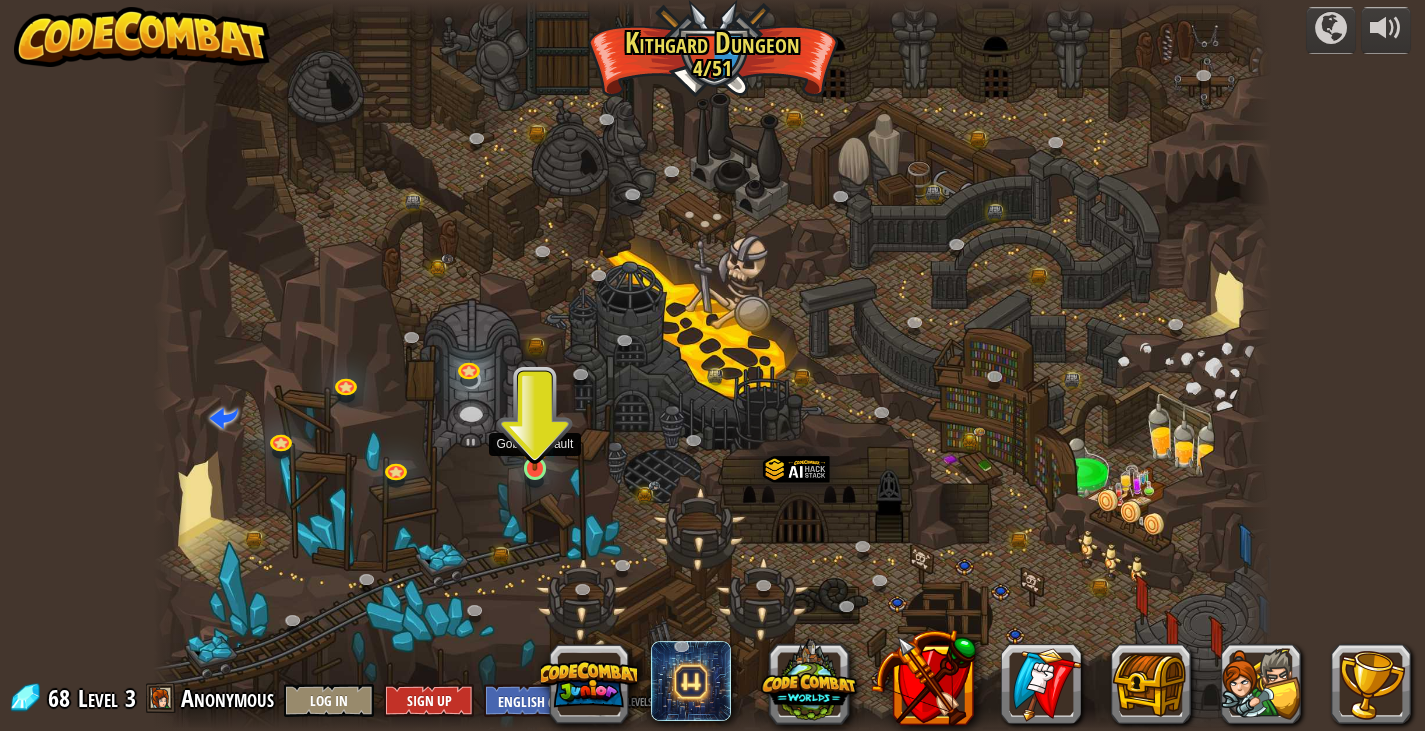 click at bounding box center (535, 439) 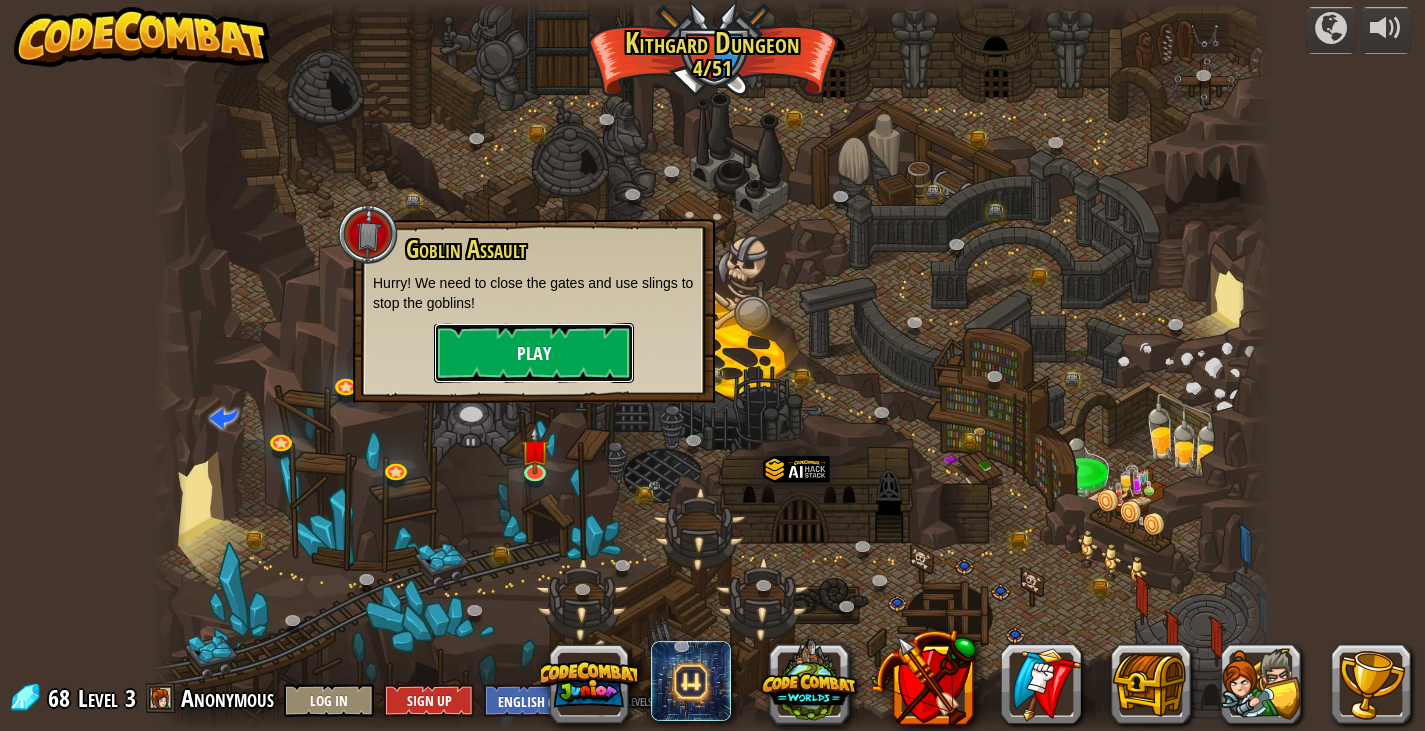 click on "Play" at bounding box center (534, 353) 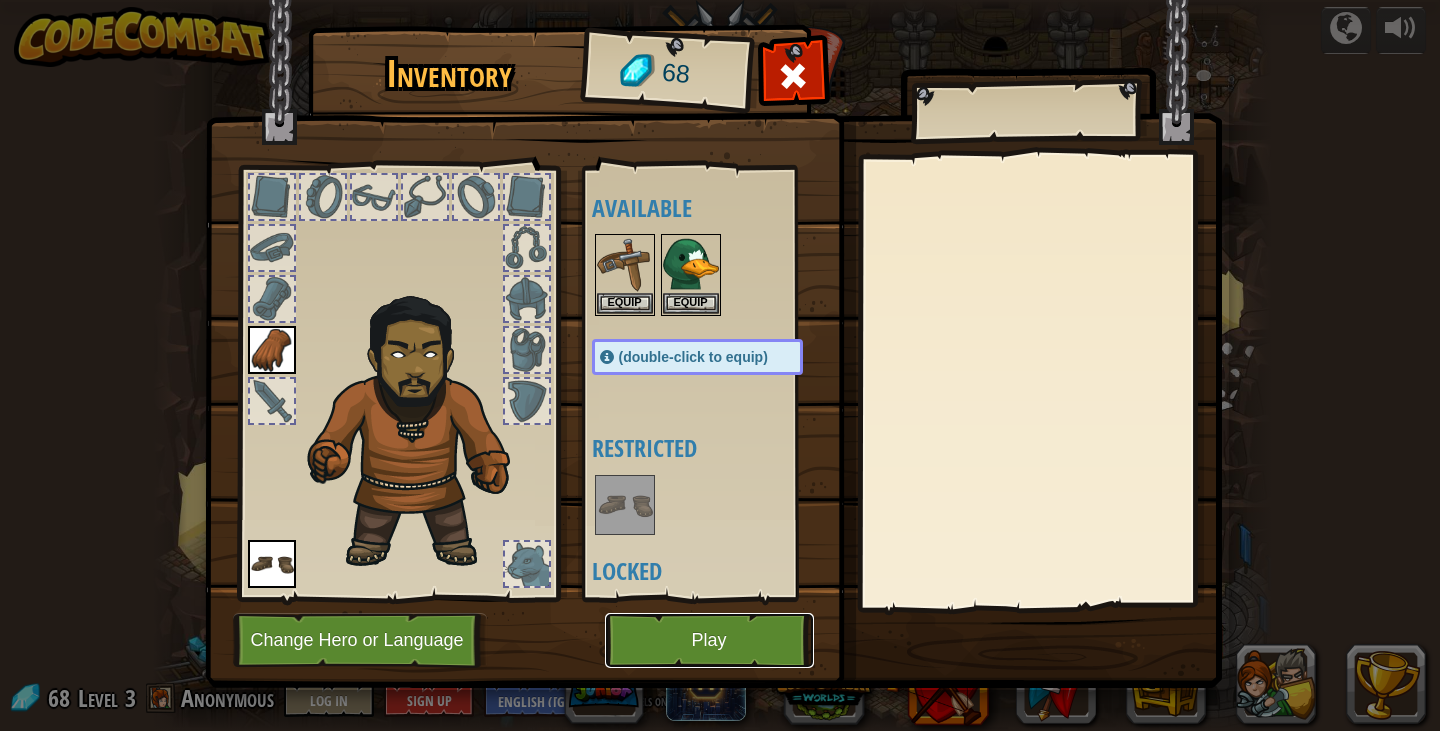 click on "Play" at bounding box center [709, 640] 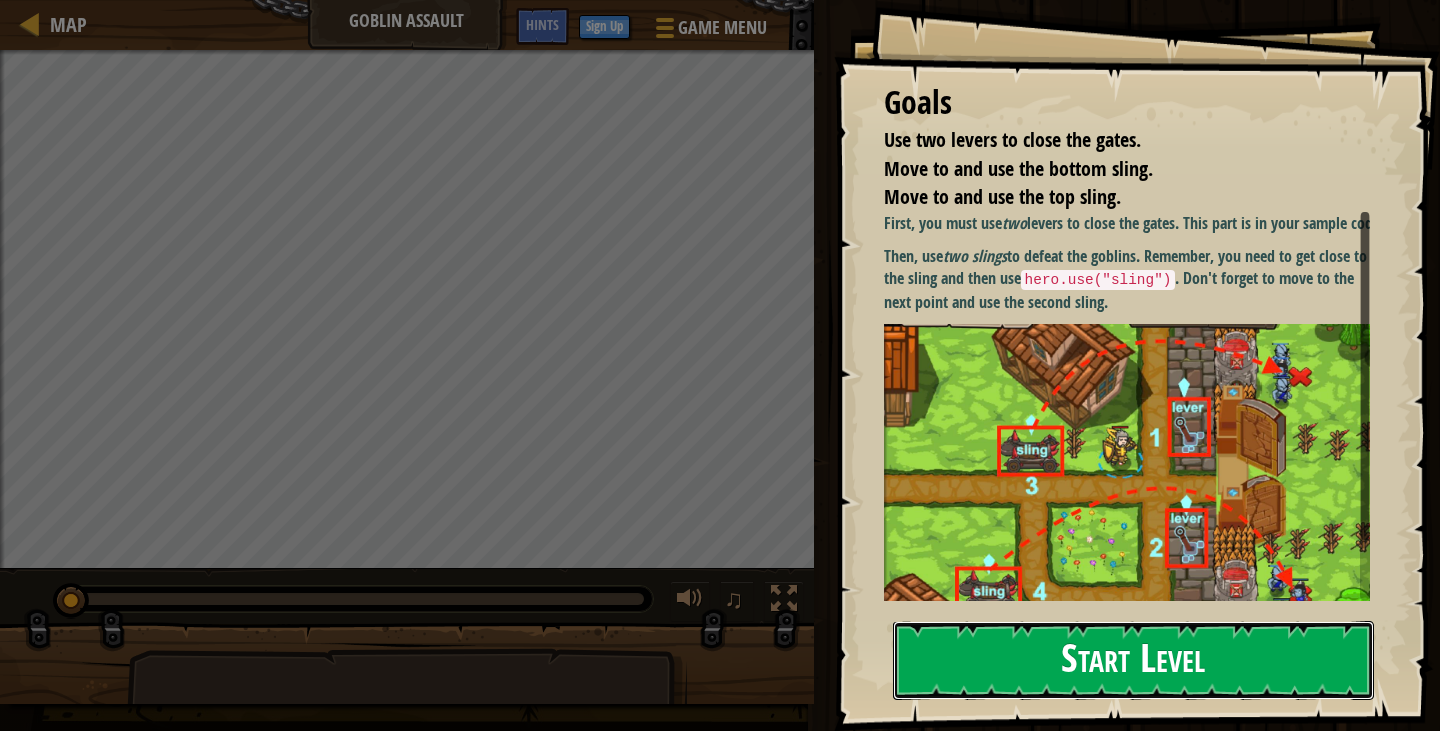 click on "Goals Use two levers to close the gates. Move to and use the bottom sling. Move to and use the top sling. First, you must use  two  levers to close the gates. This part is in your sample code.
Then, use  two slings  to defeat the goblins. Remember, you need to get close to the sling and then use  hero.use("sling") .
Don't forget to move to the next point and use the second sling.
Start Level Error loading from server. Try refreshing the page. You'll need a subscription to play this level. Subscribe You'll need to join a course to play this level. Back to my courses Ask your teacher to assign a license to you so you can continue to play CodeCombat! Back to my courses This level is locked. Back to my courses" at bounding box center (1137, 365) 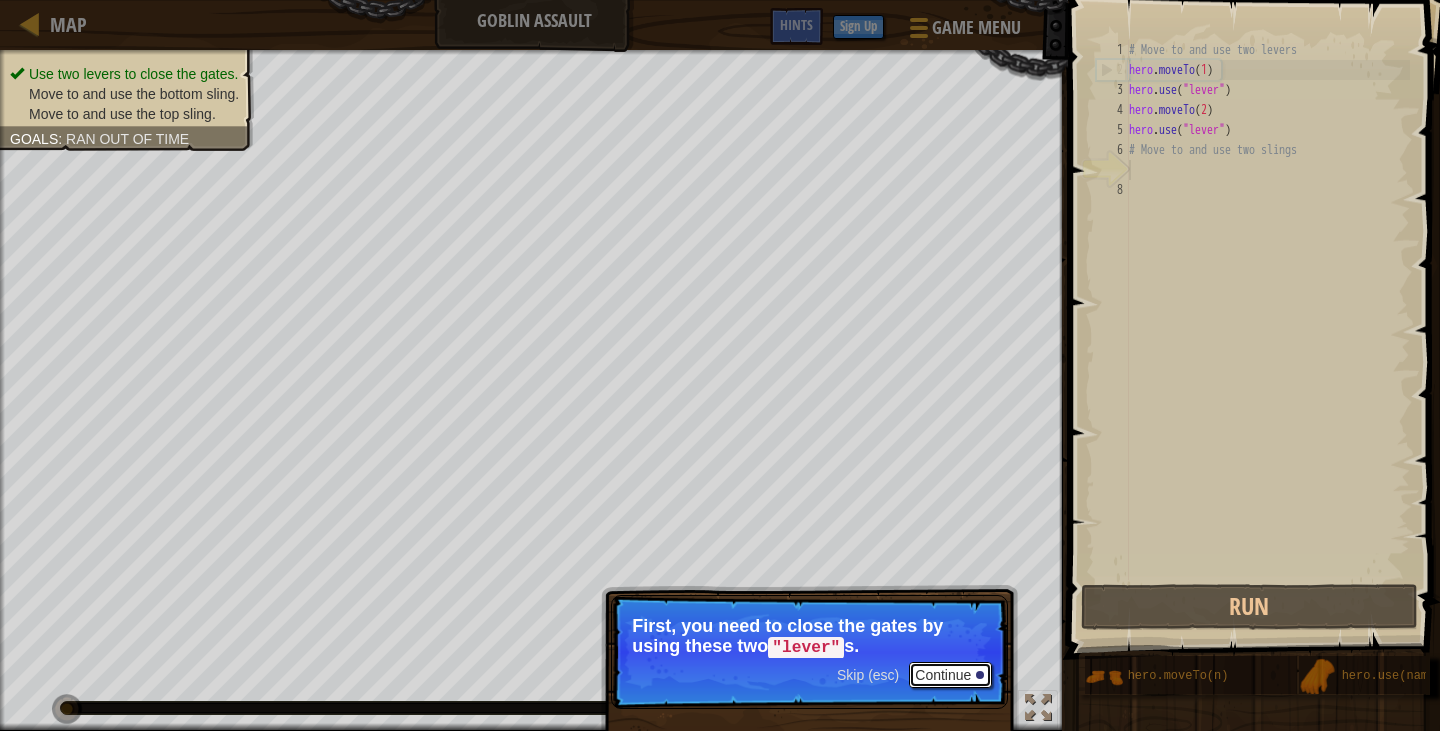 click on "Continue" at bounding box center [950, 675] 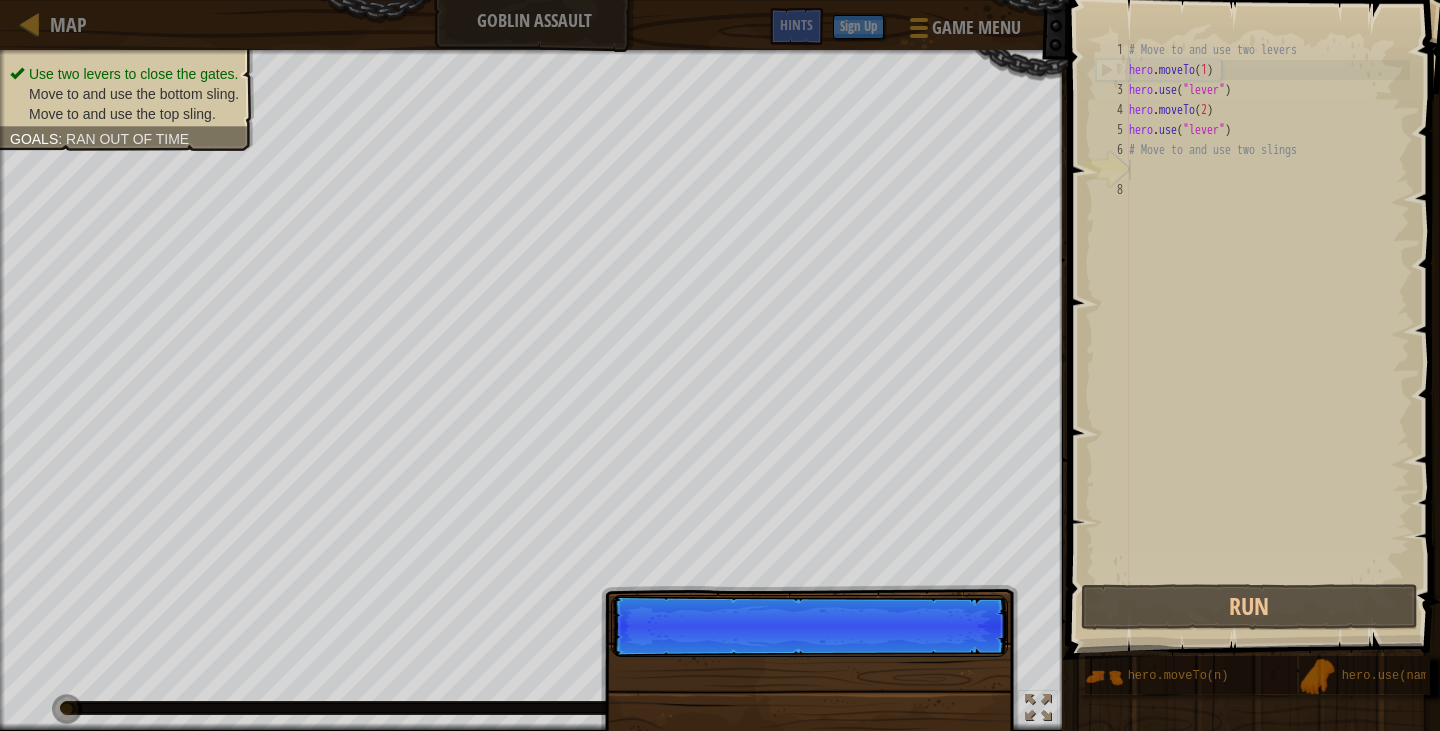 scroll, scrollTop: 9, scrollLeft: 0, axis: vertical 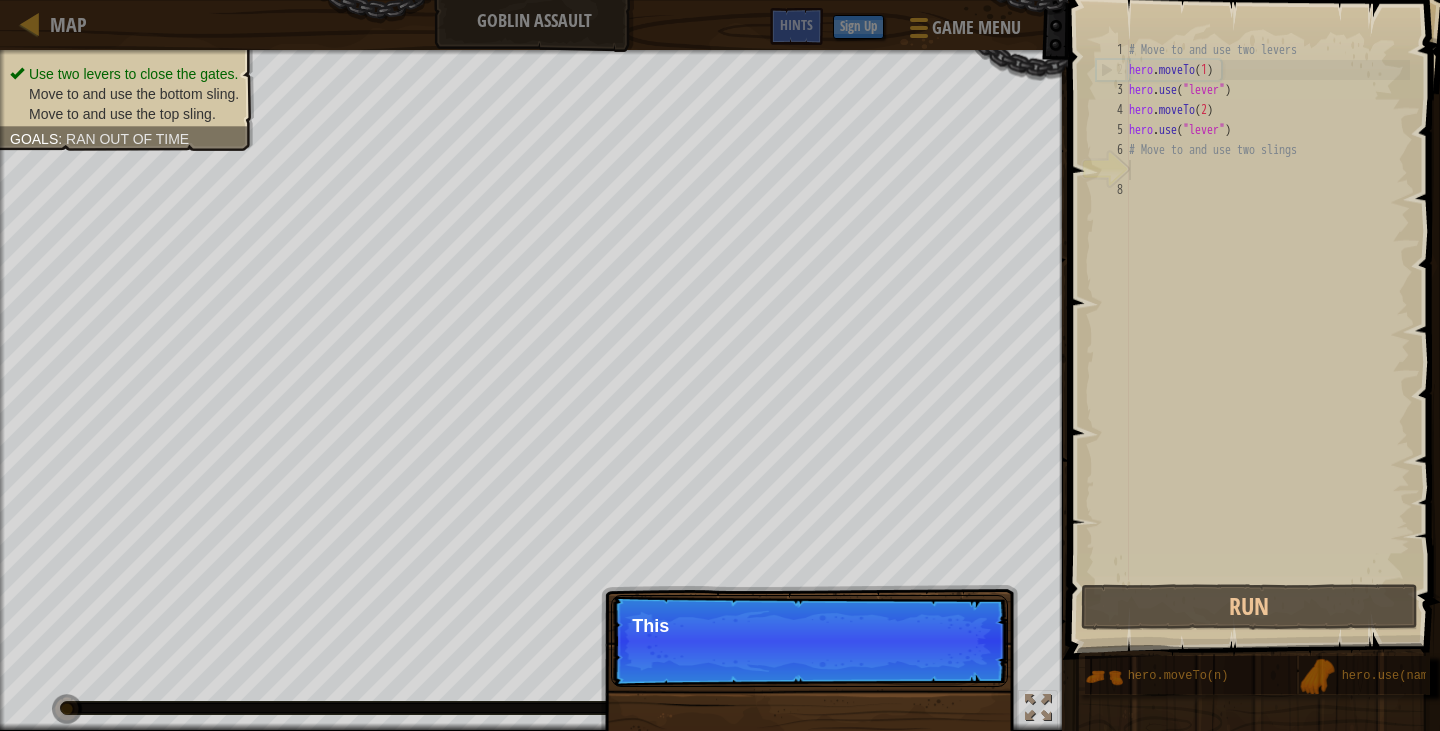 click on "Skip (esc) Continue  This" at bounding box center [809, 641] 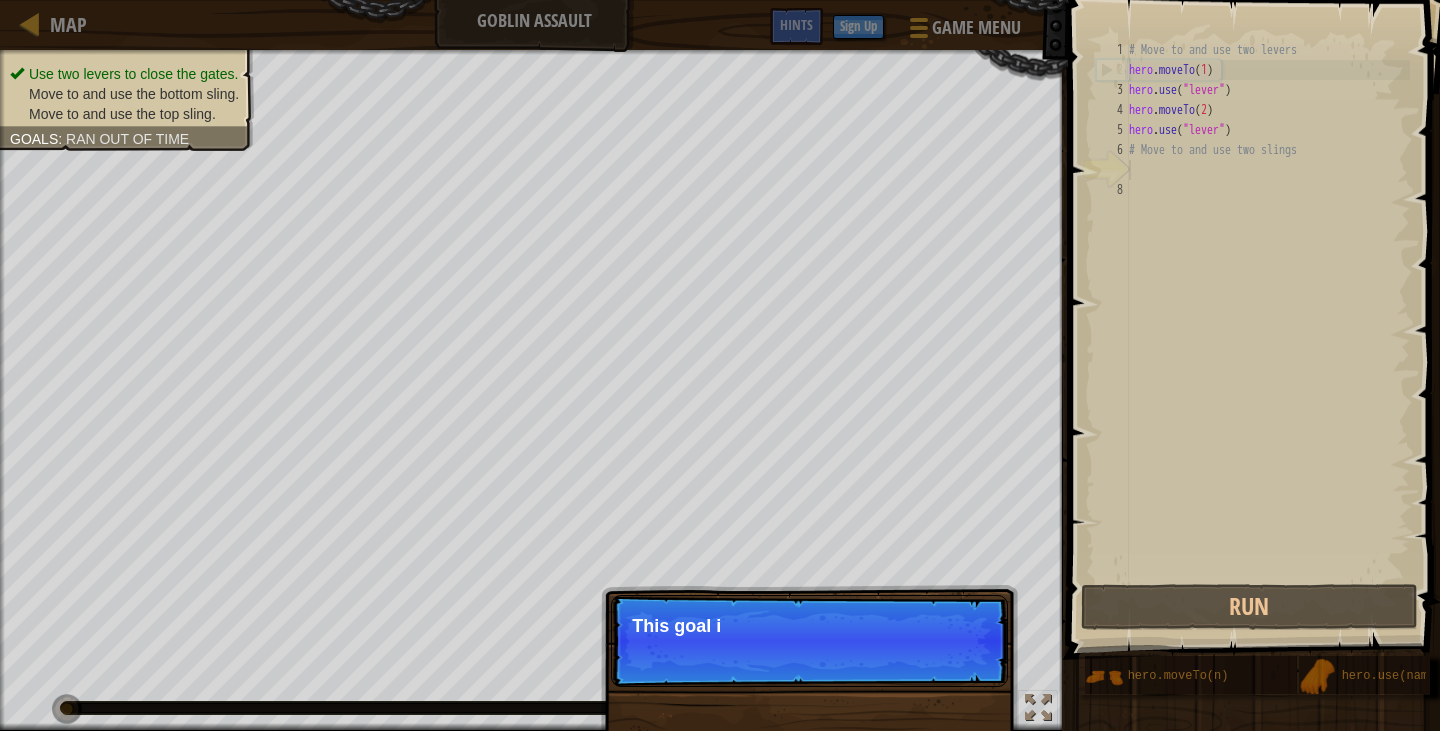 click on "Skip (esc) Continue  This goal i" at bounding box center [809, 641] 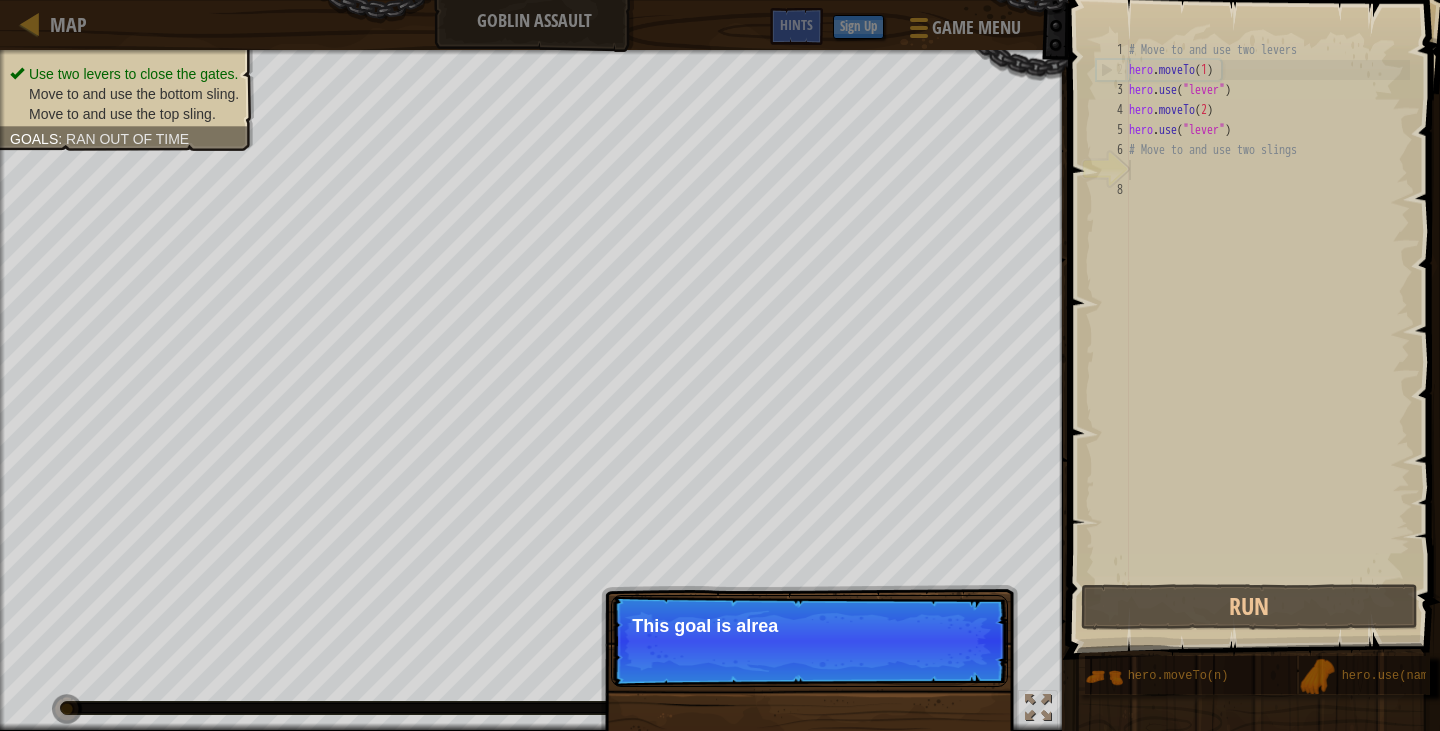 click on "Skip (esc) Continue  This goal is alrea" at bounding box center (809, 641) 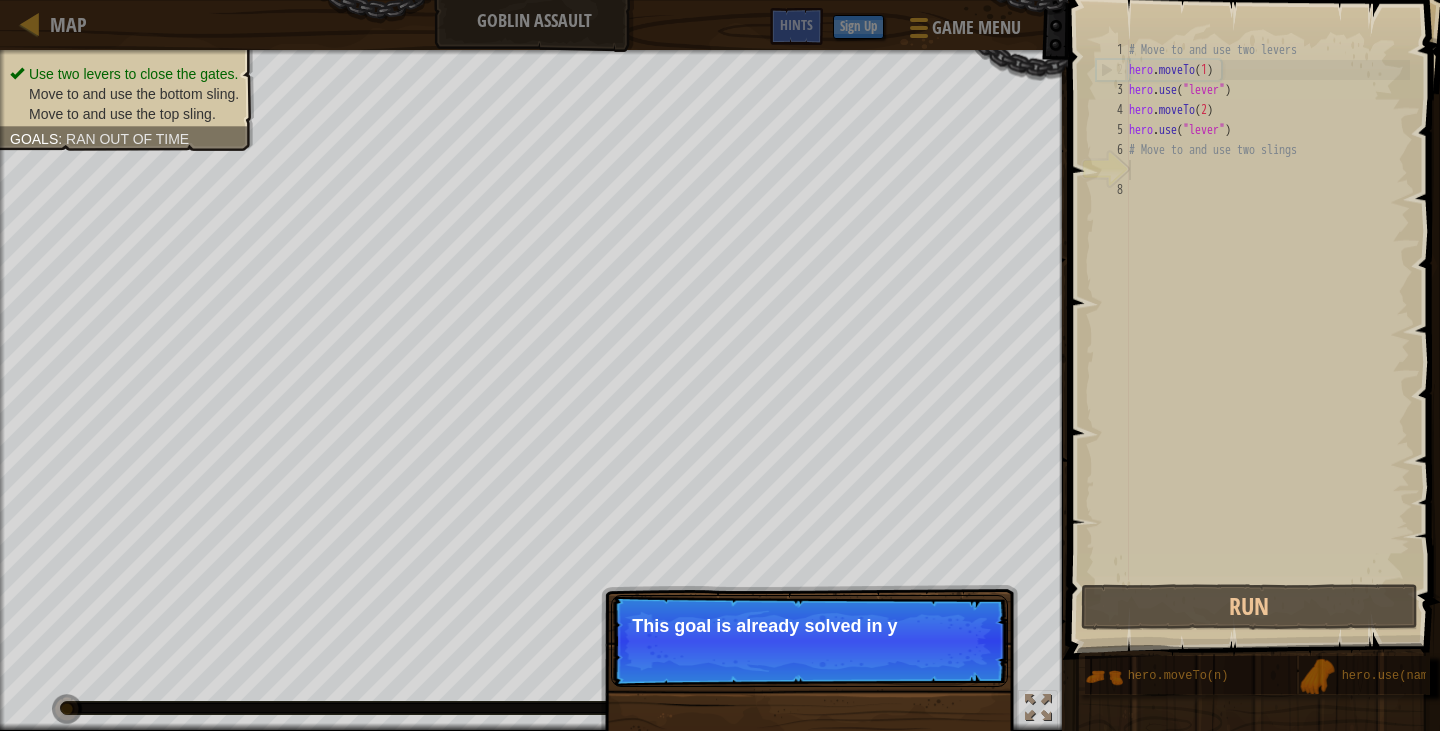 click on "Skip (esc) Continue  This goal is already solved in y" at bounding box center (809, 641) 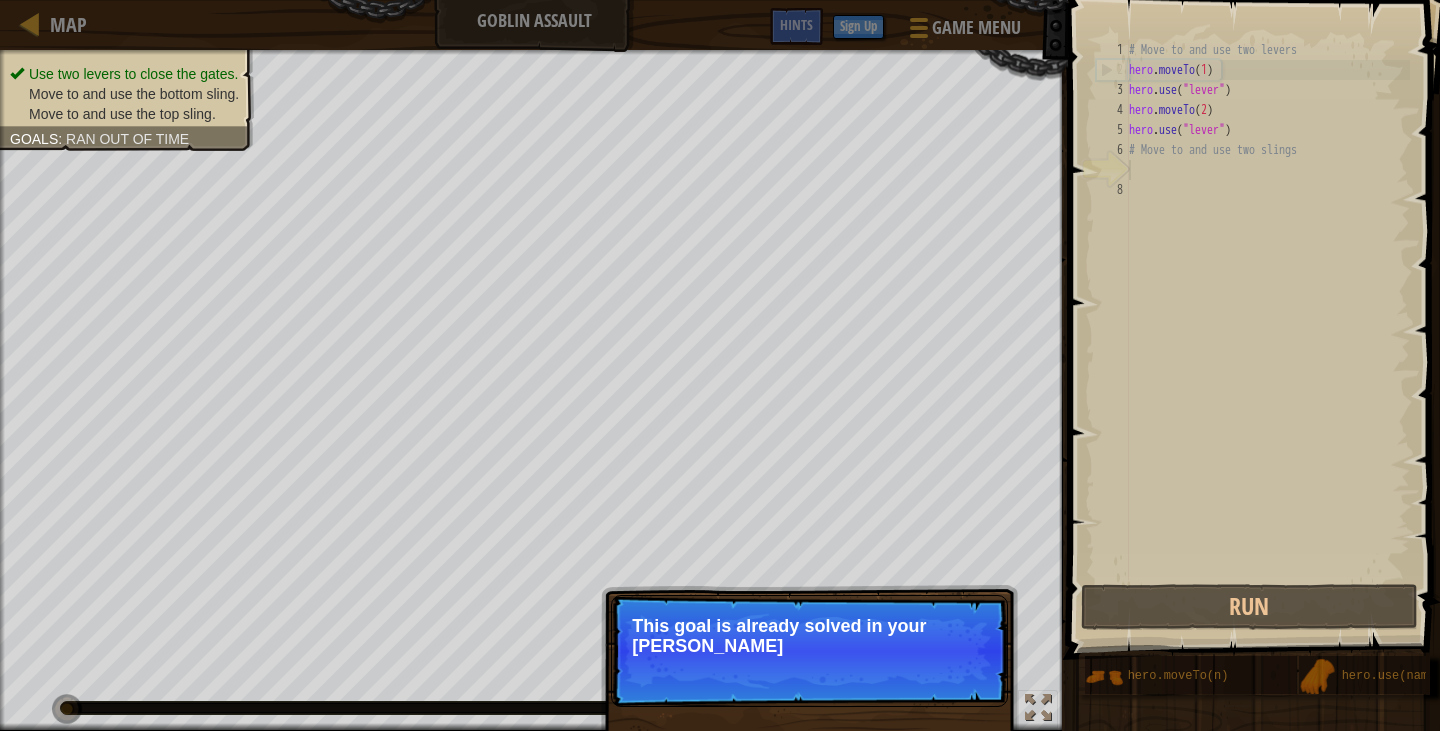 click on "Skip (esc) Continue  This goal is already solved in your [PERSON_NAME]" at bounding box center (809, 651) 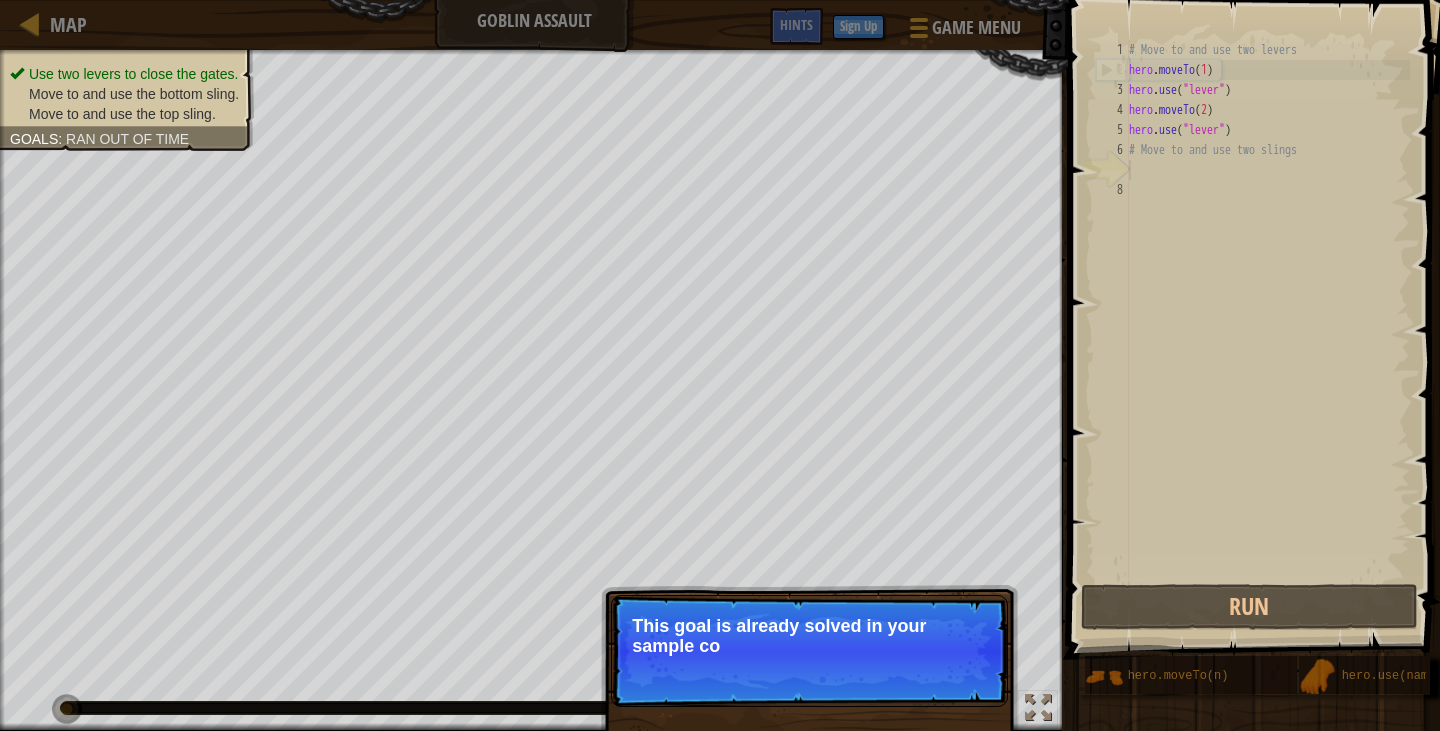 click on "This goal is already solved in your sample co" at bounding box center (809, 636) 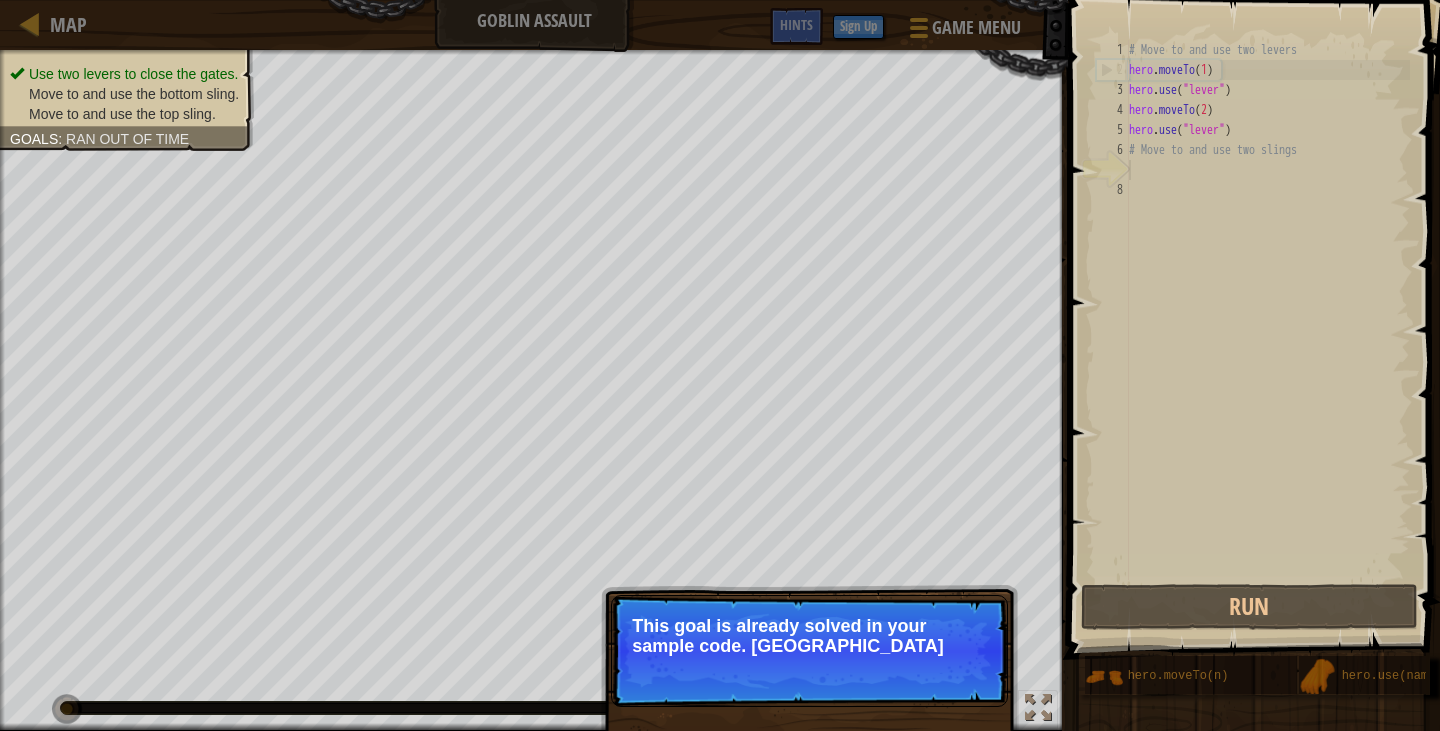 click on "This goal is already solved in your sample code. [GEOGRAPHIC_DATA]" at bounding box center [809, 636] 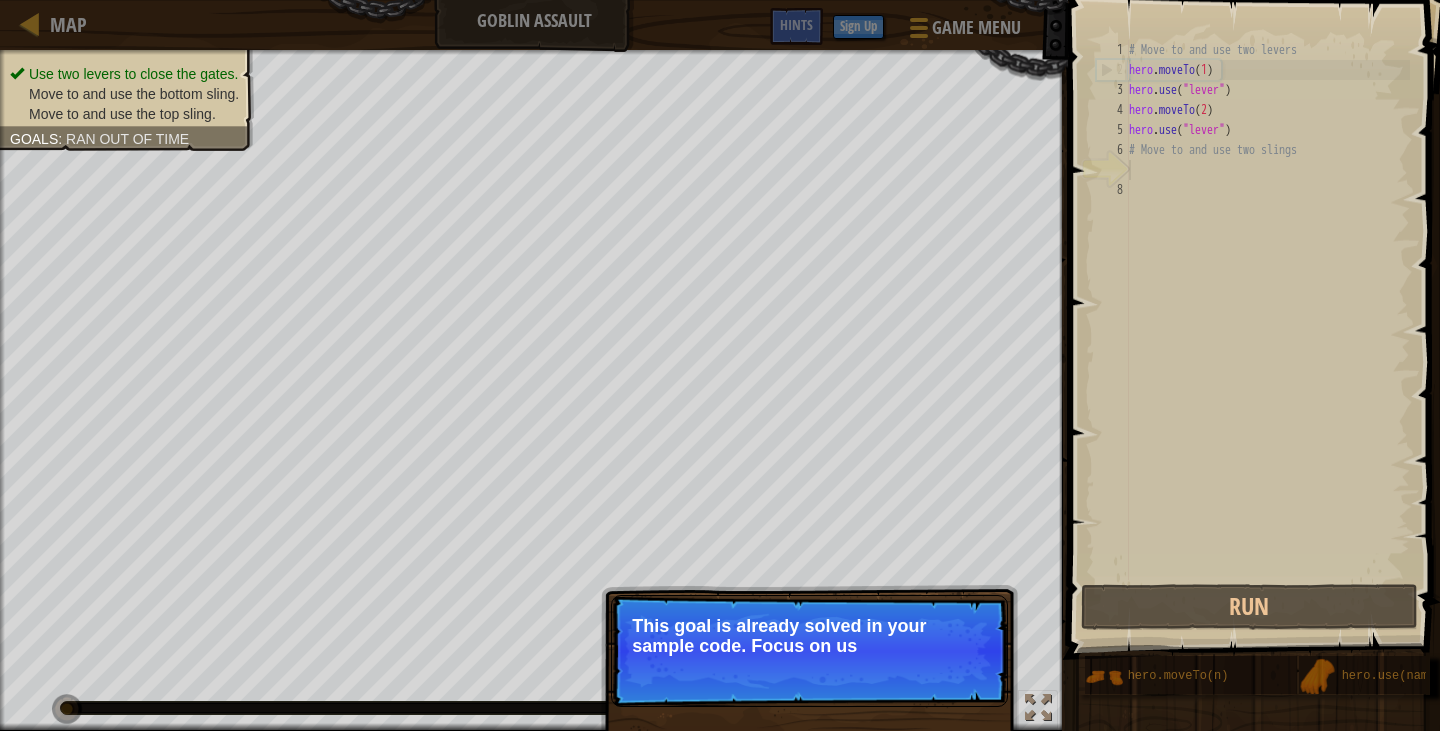 click on "Skip (esc) Continue  This goal is already solved in your sample code. Focus on us" at bounding box center (809, 651) 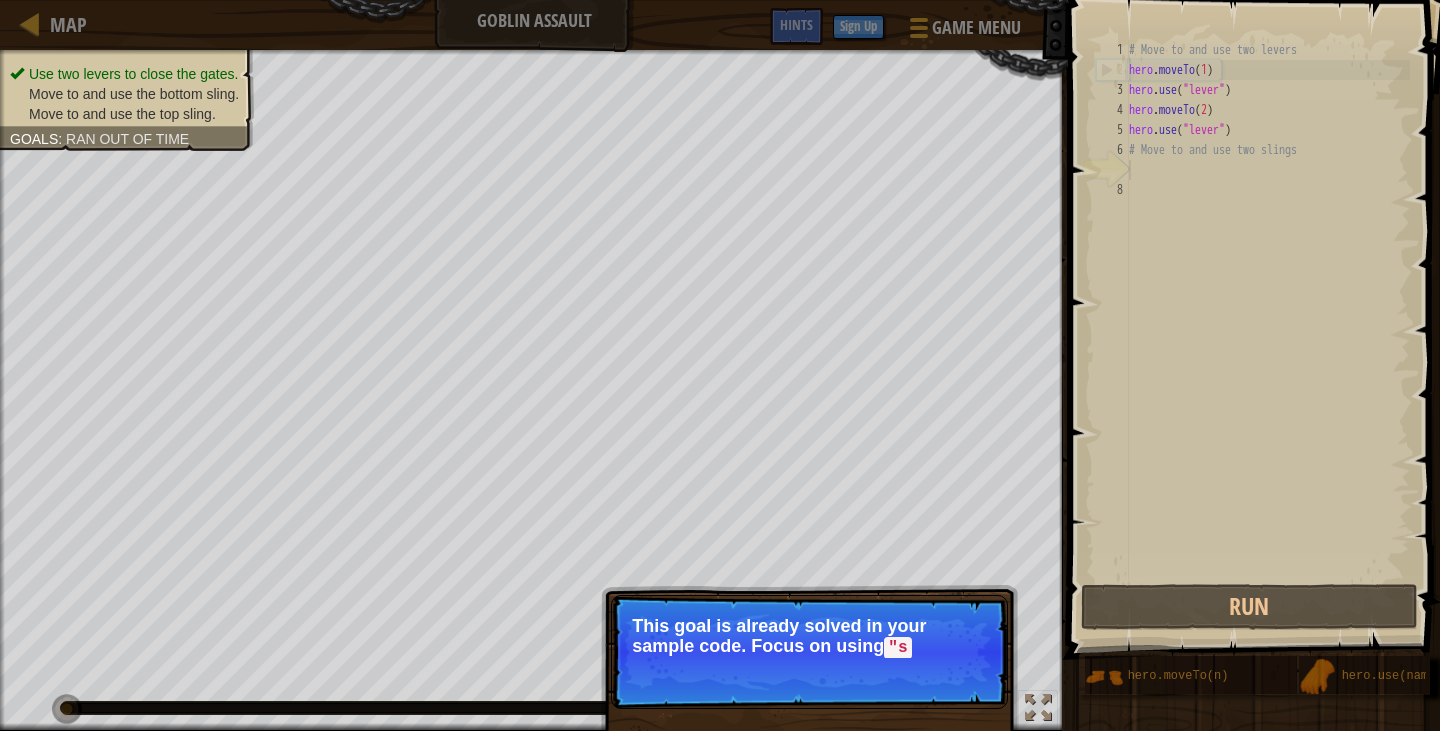 click on "Skip (esc) Continue  This goal is already solved in your sample code. Focus on using  "s" at bounding box center (809, 652) 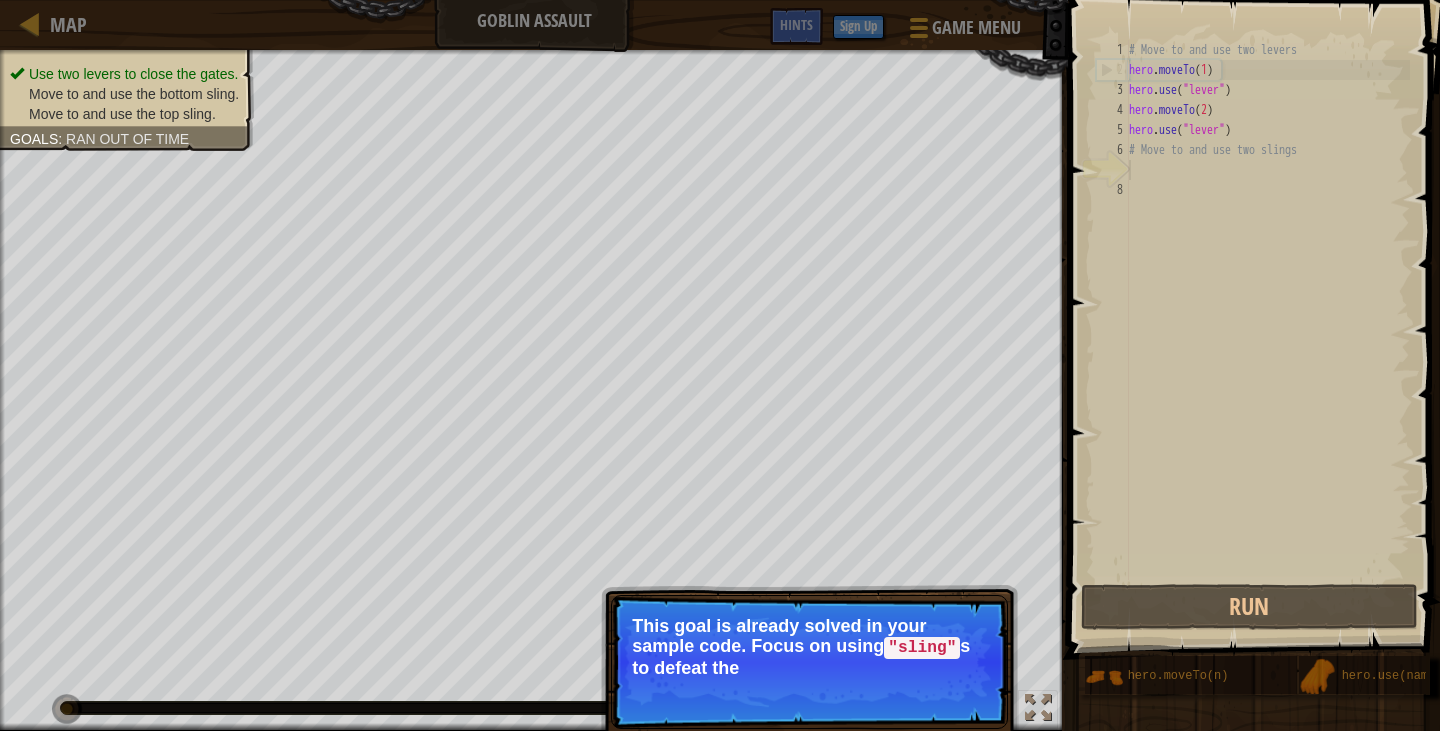 click on "Skip (esc) Continue  This goal is already solved in your sample code. Focus on using  "sling" s to defeat the" at bounding box center (809, 662) 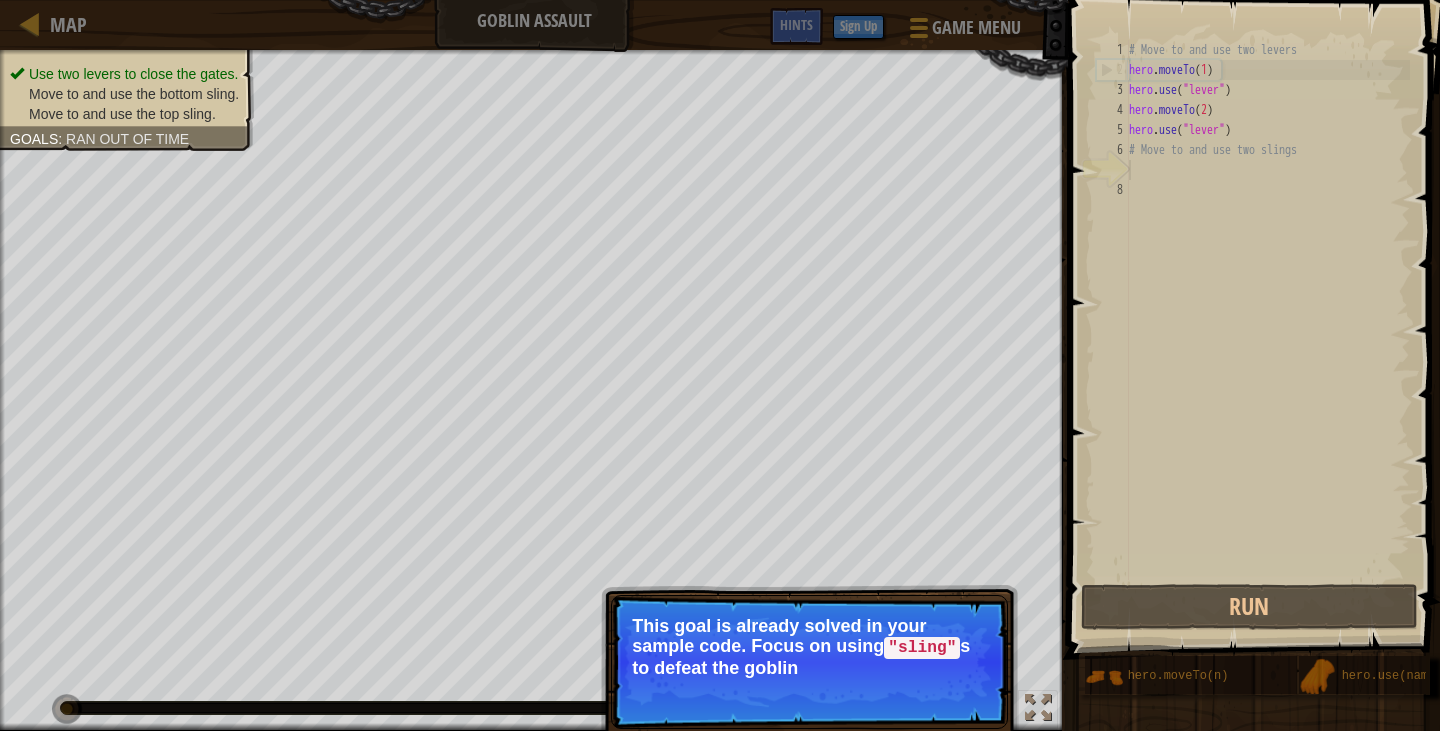 click on "Skip (esc) Continue  This goal is already solved in your sample code. Focus on using  "sling" s to defeat the goblin" at bounding box center [809, 662] 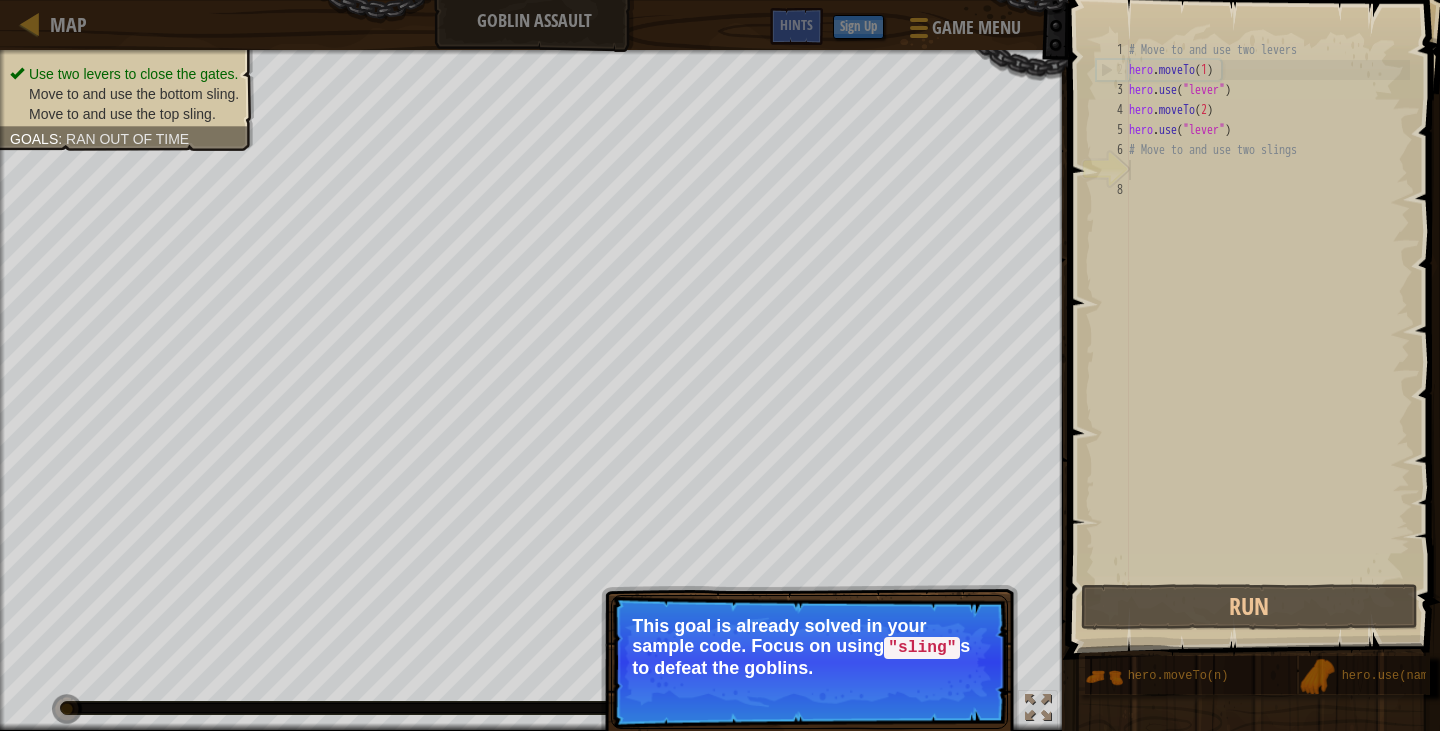 click on "Continue" at bounding box center (950, 695) 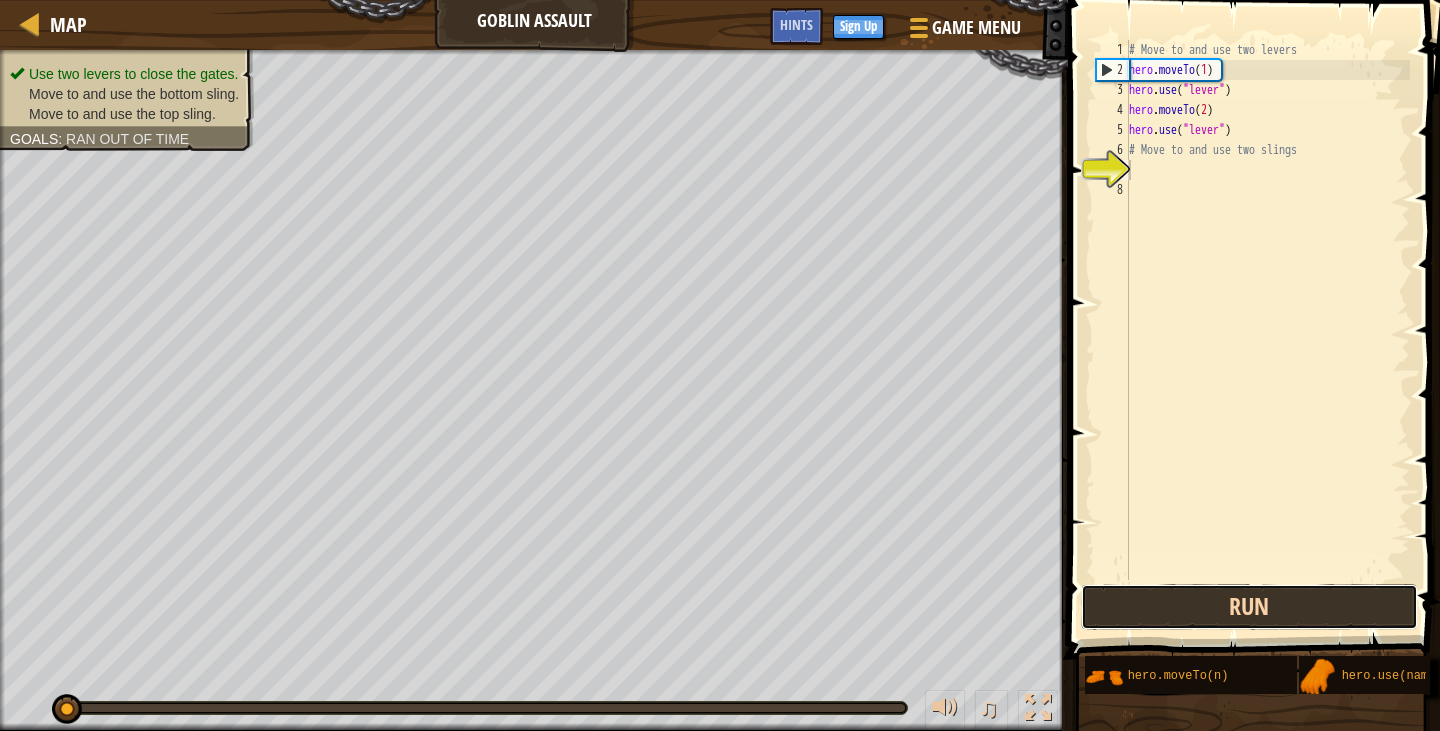 click on "Run" at bounding box center (1249, 607) 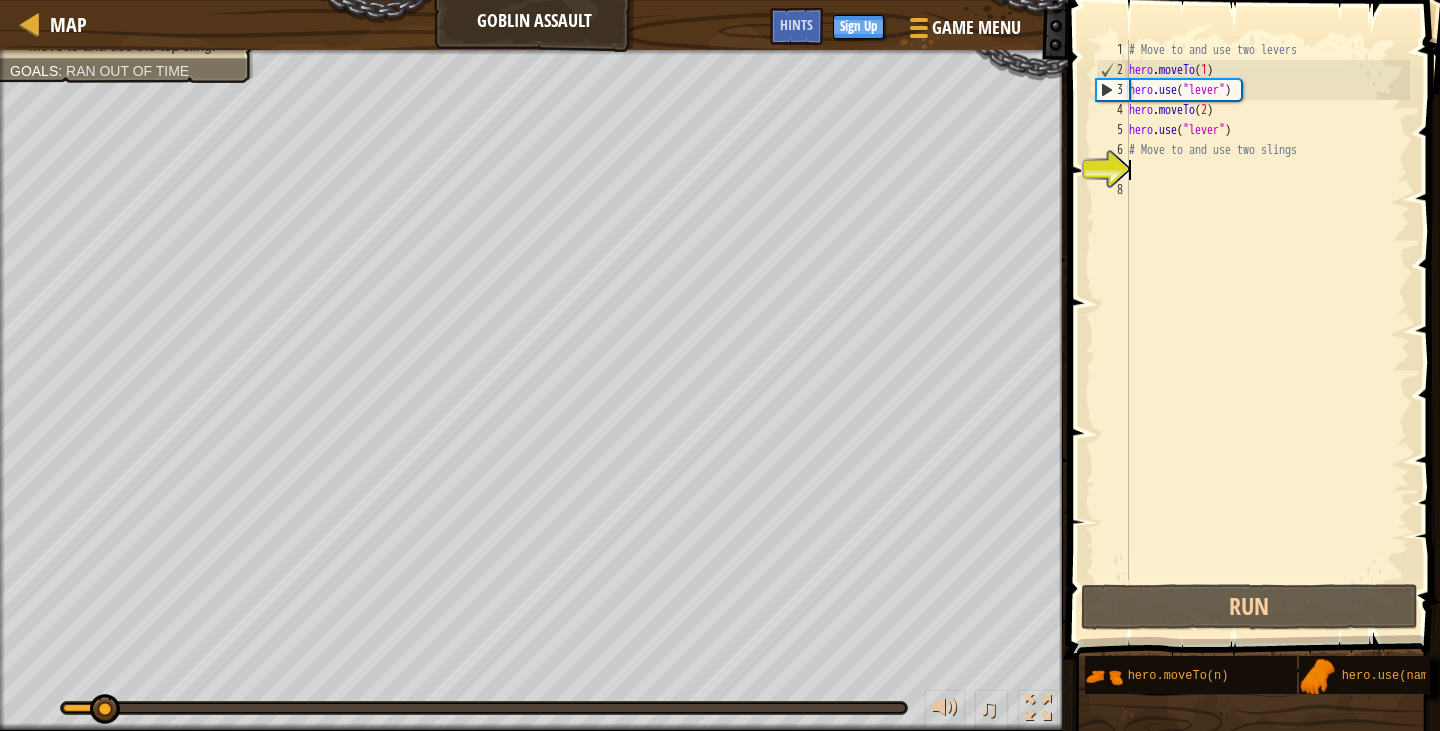 click on "# Move to and use two levers hero . moveTo ( 1 ) hero . use ( "lever" ) hero . moveTo ( 2 ) hero . use ( "lever" ) # Move to and use two slings" at bounding box center (1267, 330) 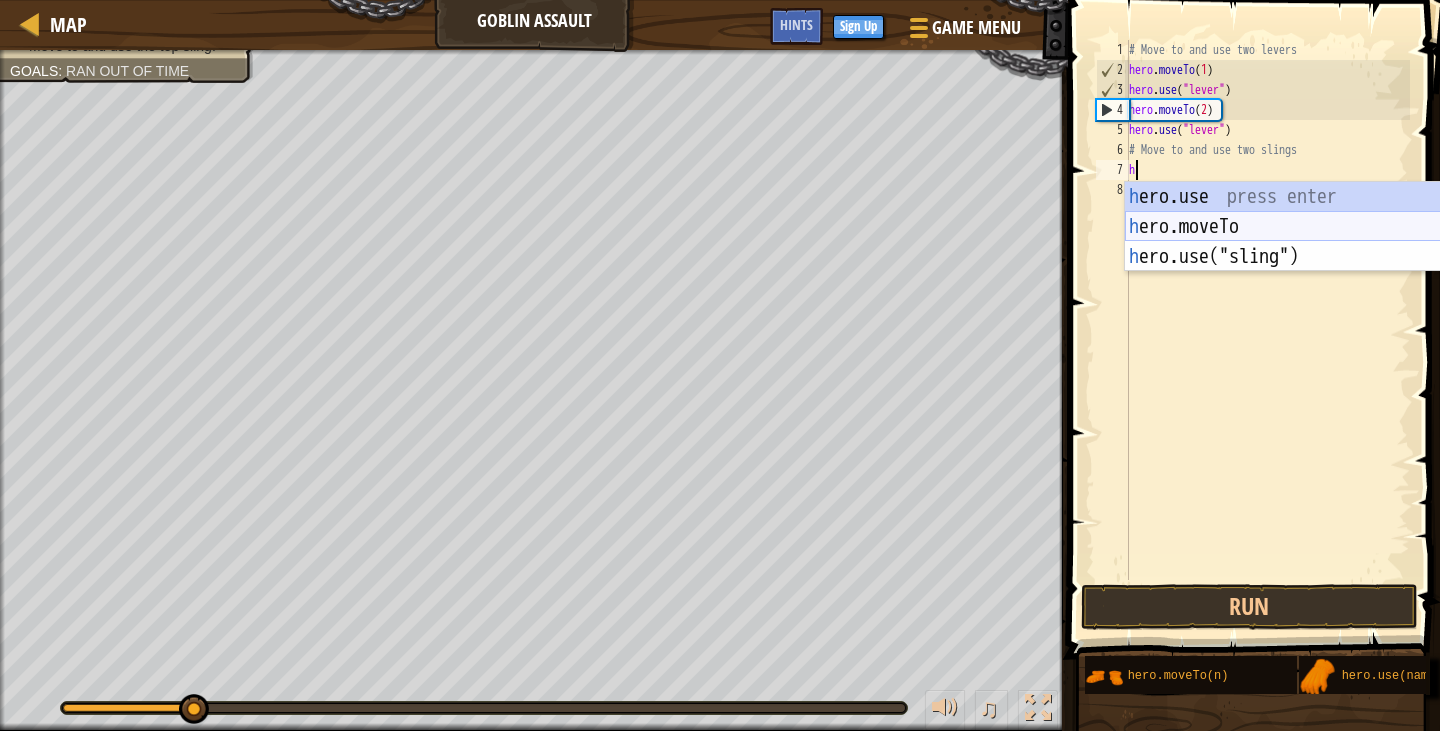 click on "h ero.use press enter h ero.moveTo press enter h ero.use("sling") press enter" at bounding box center [1314, 257] 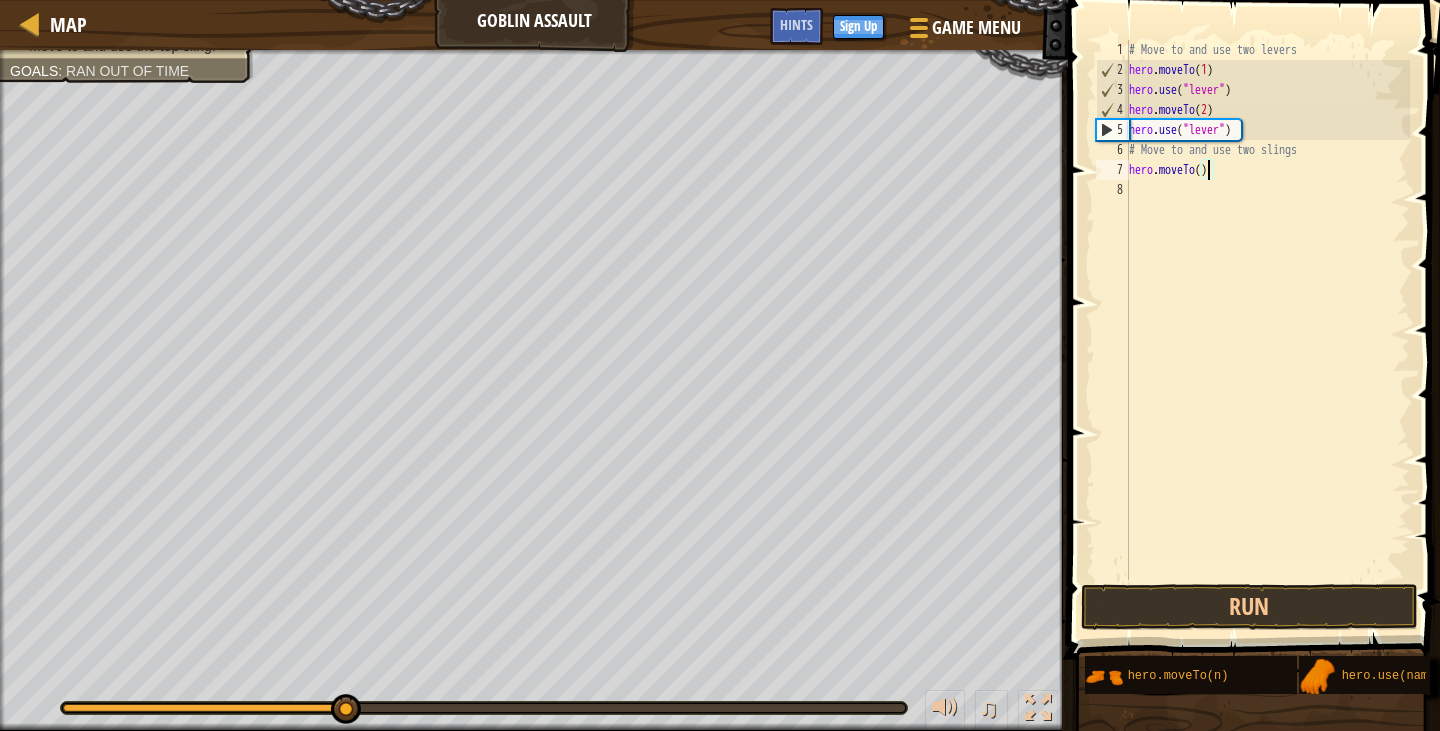 type on "hero.moveTo(3)" 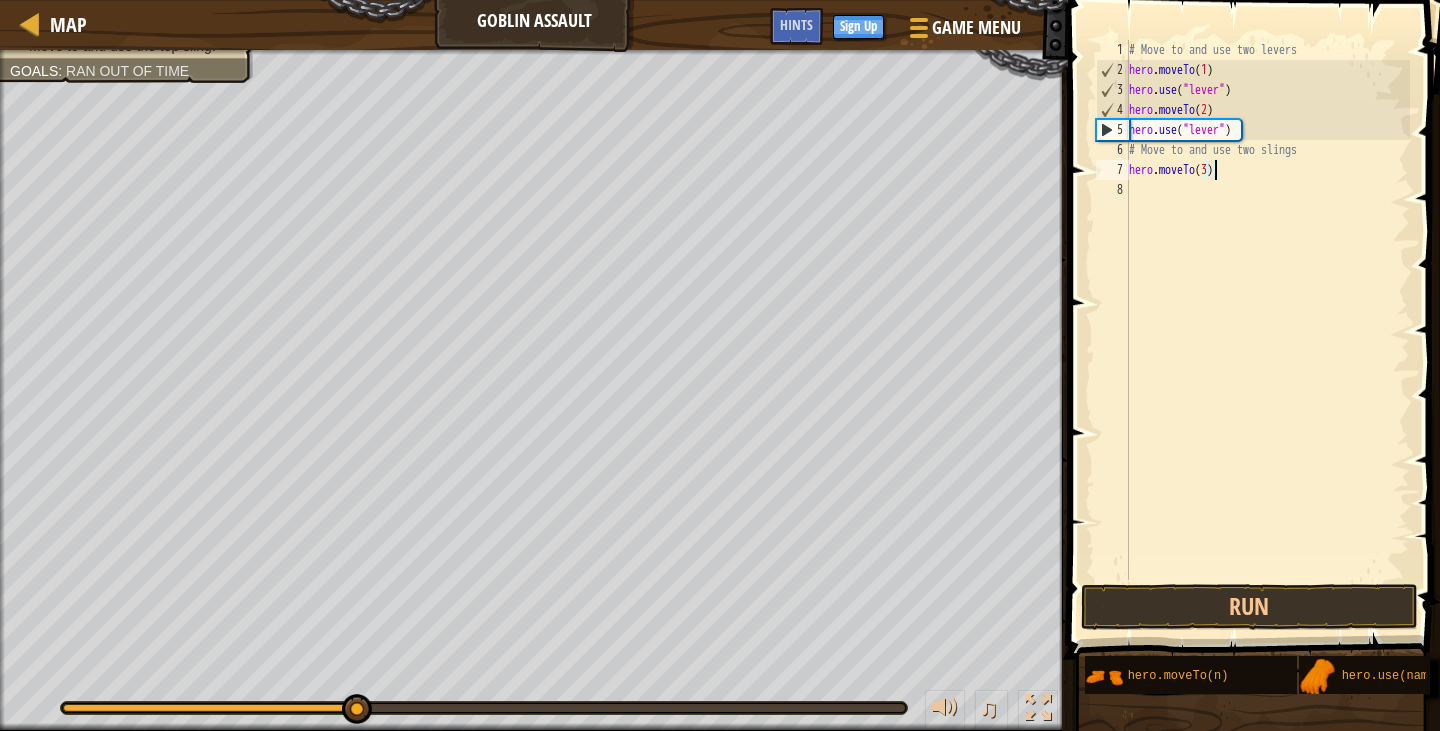 type 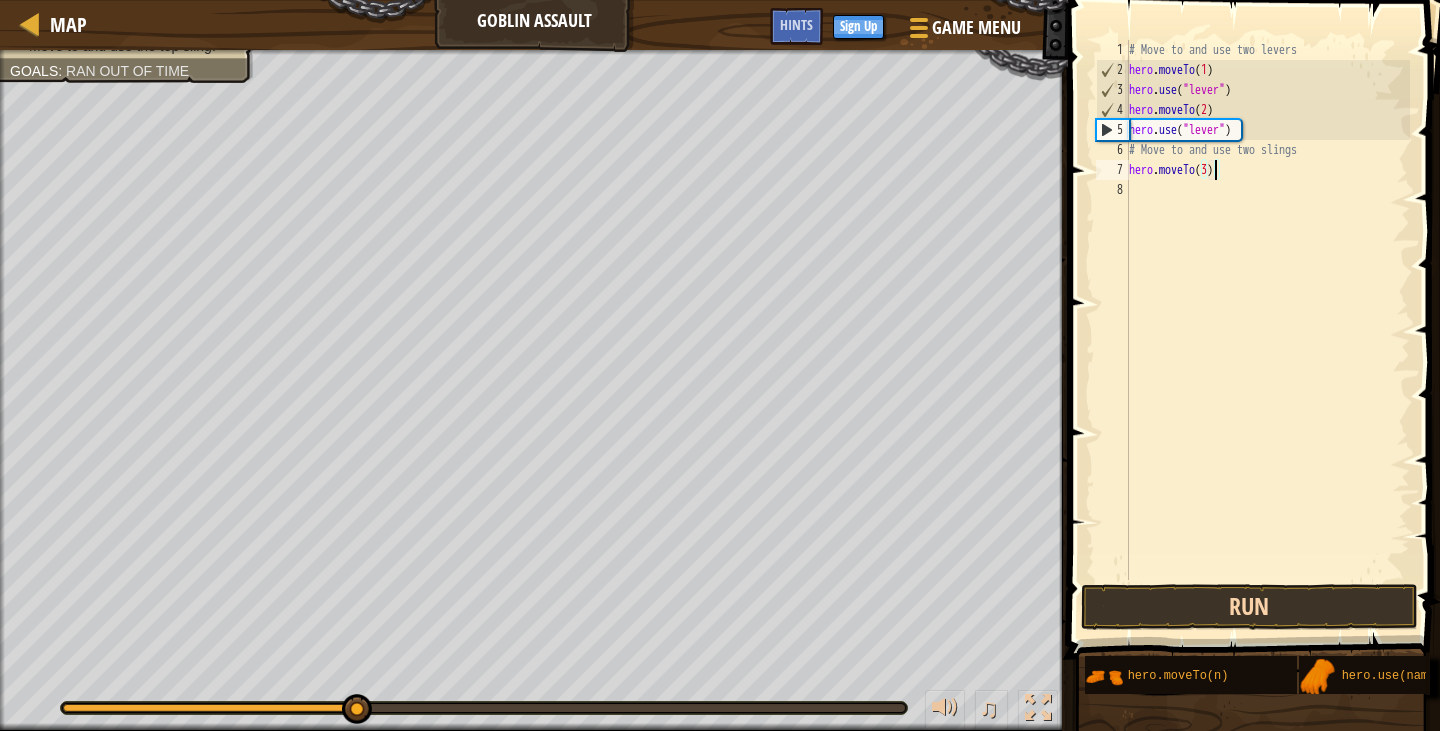 scroll, scrollTop: 9, scrollLeft: 0, axis: vertical 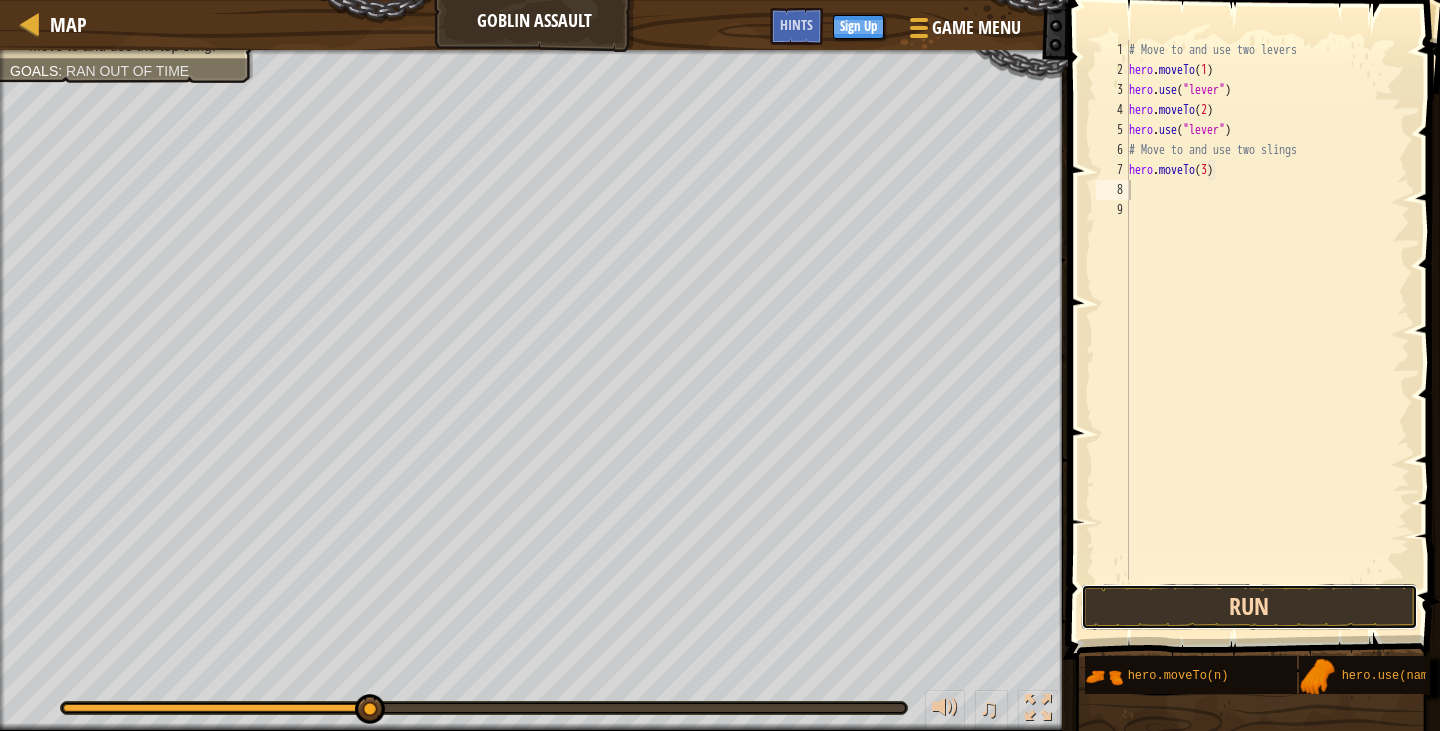 click on "Run" at bounding box center [1249, 607] 